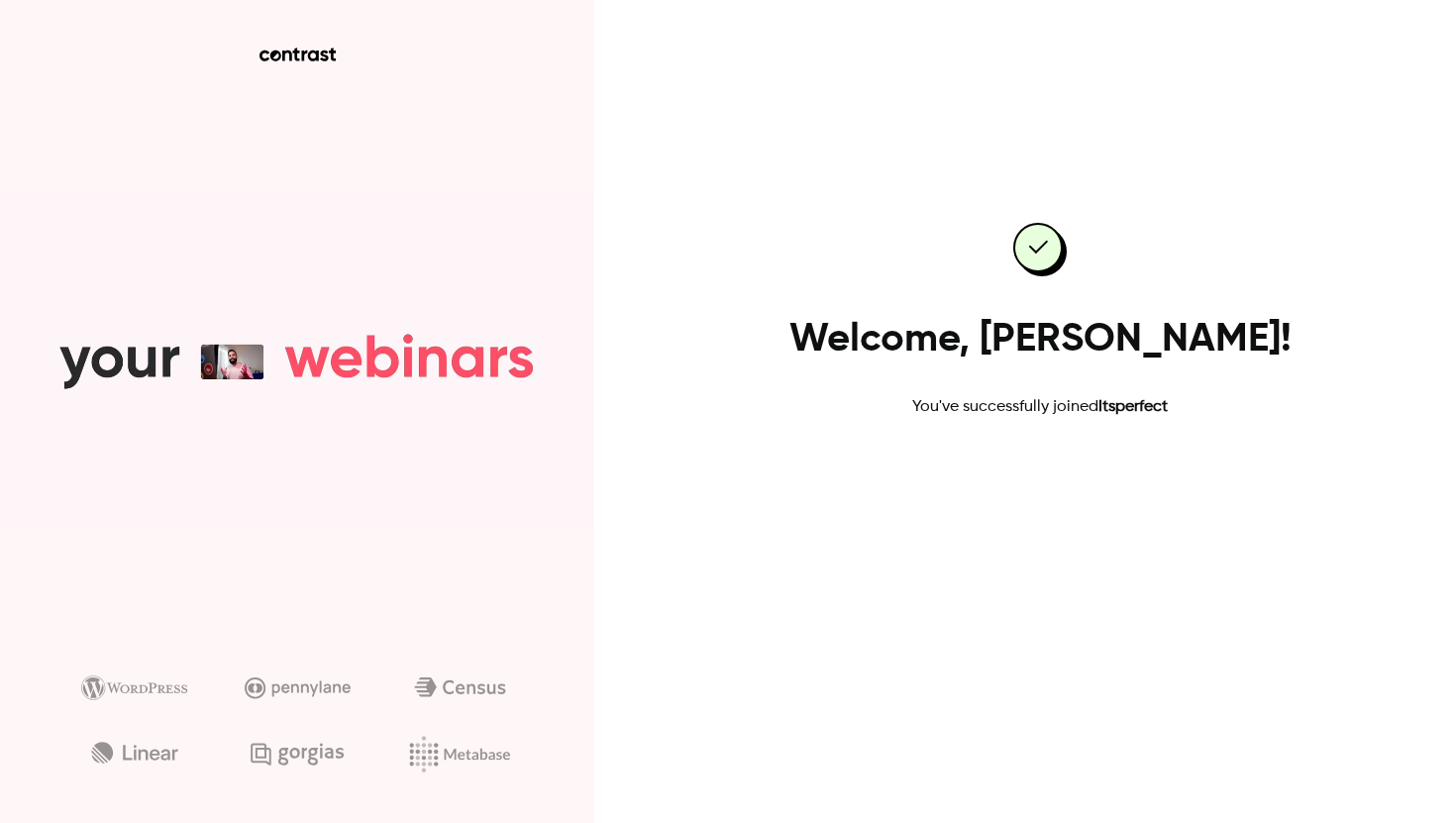 scroll, scrollTop: 0, scrollLeft: 0, axis: both 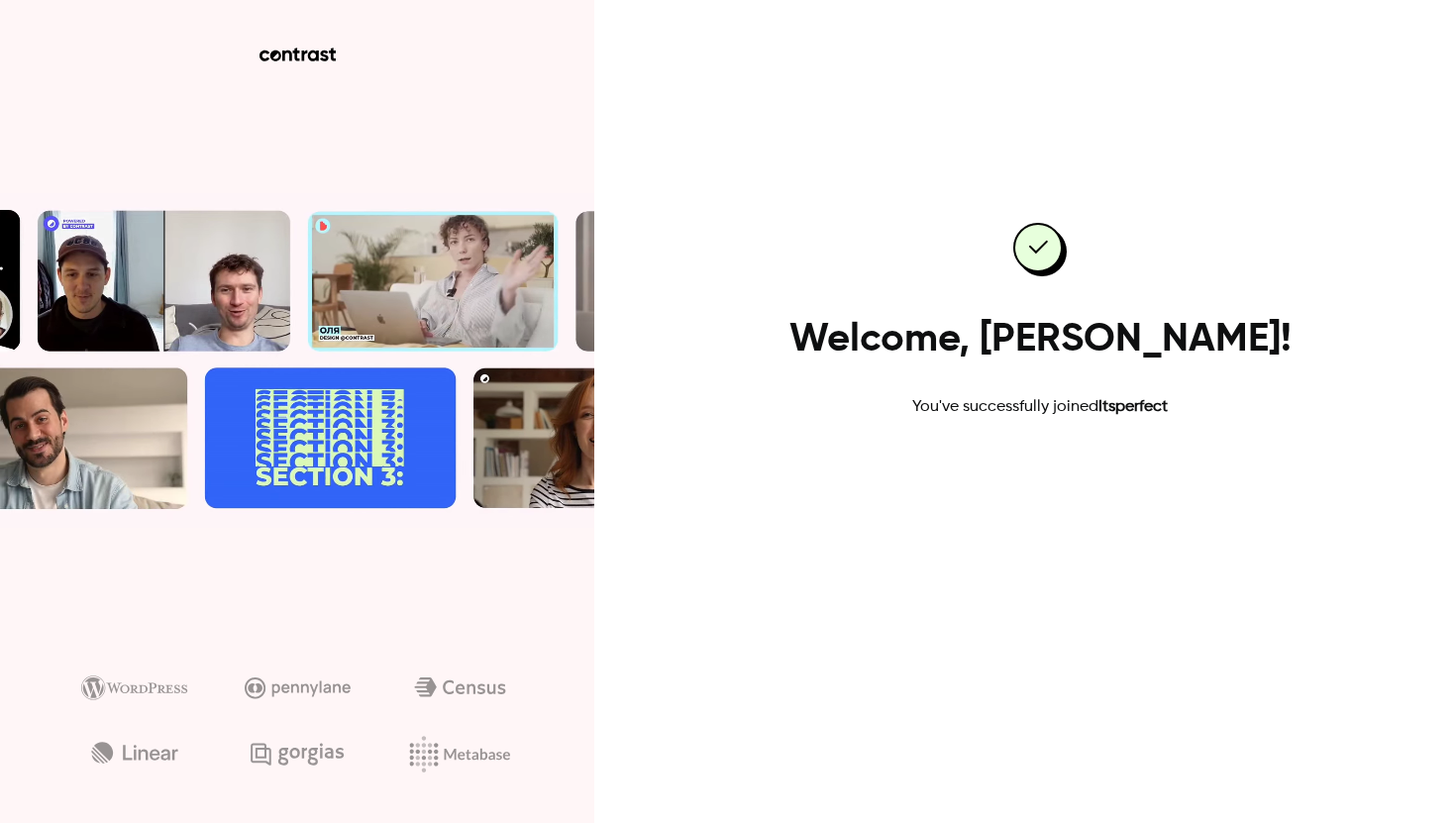 click on "Go to dashboard" at bounding box center (1040, 482) 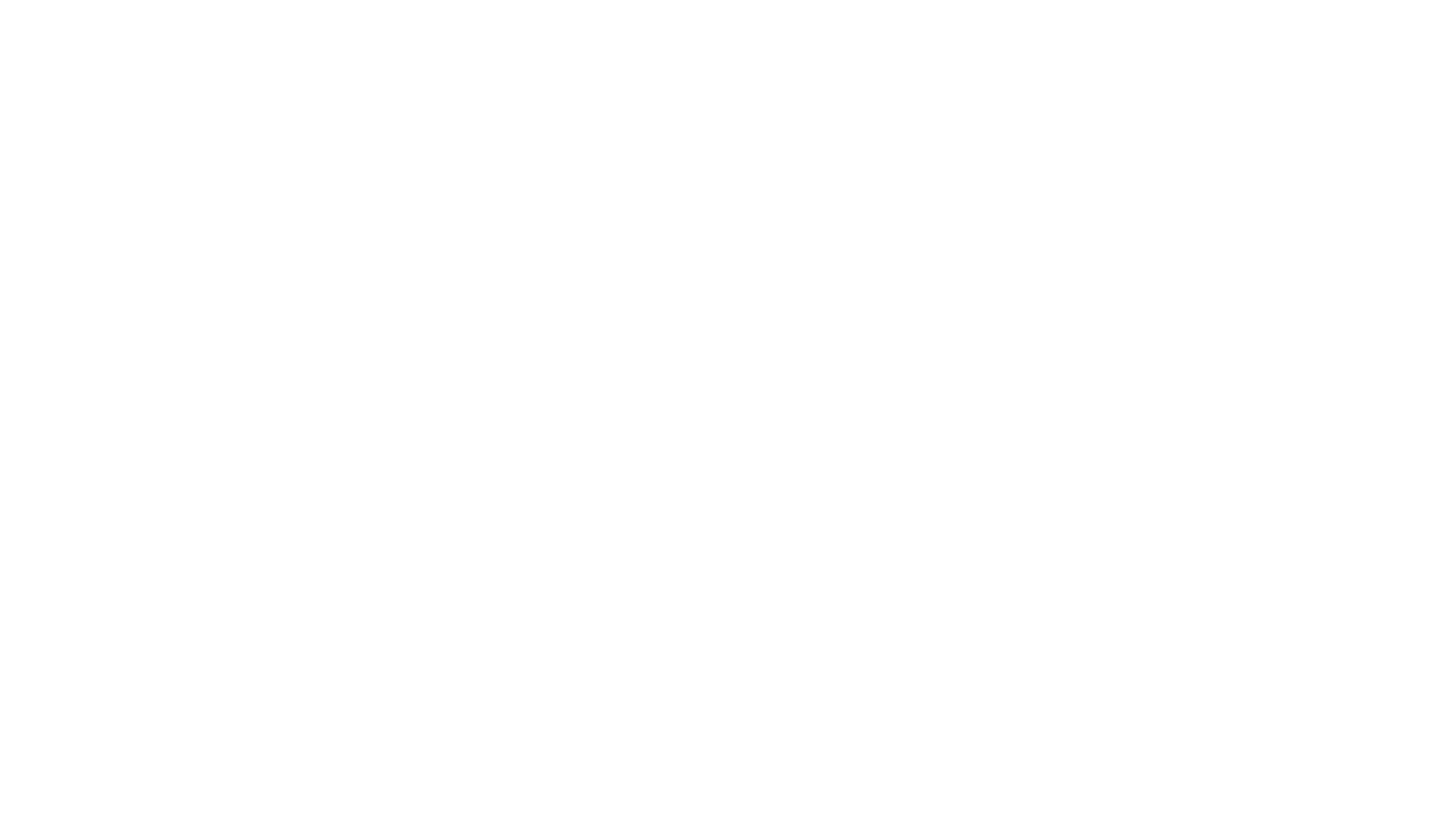 scroll, scrollTop: 0, scrollLeft: 0, axis: both 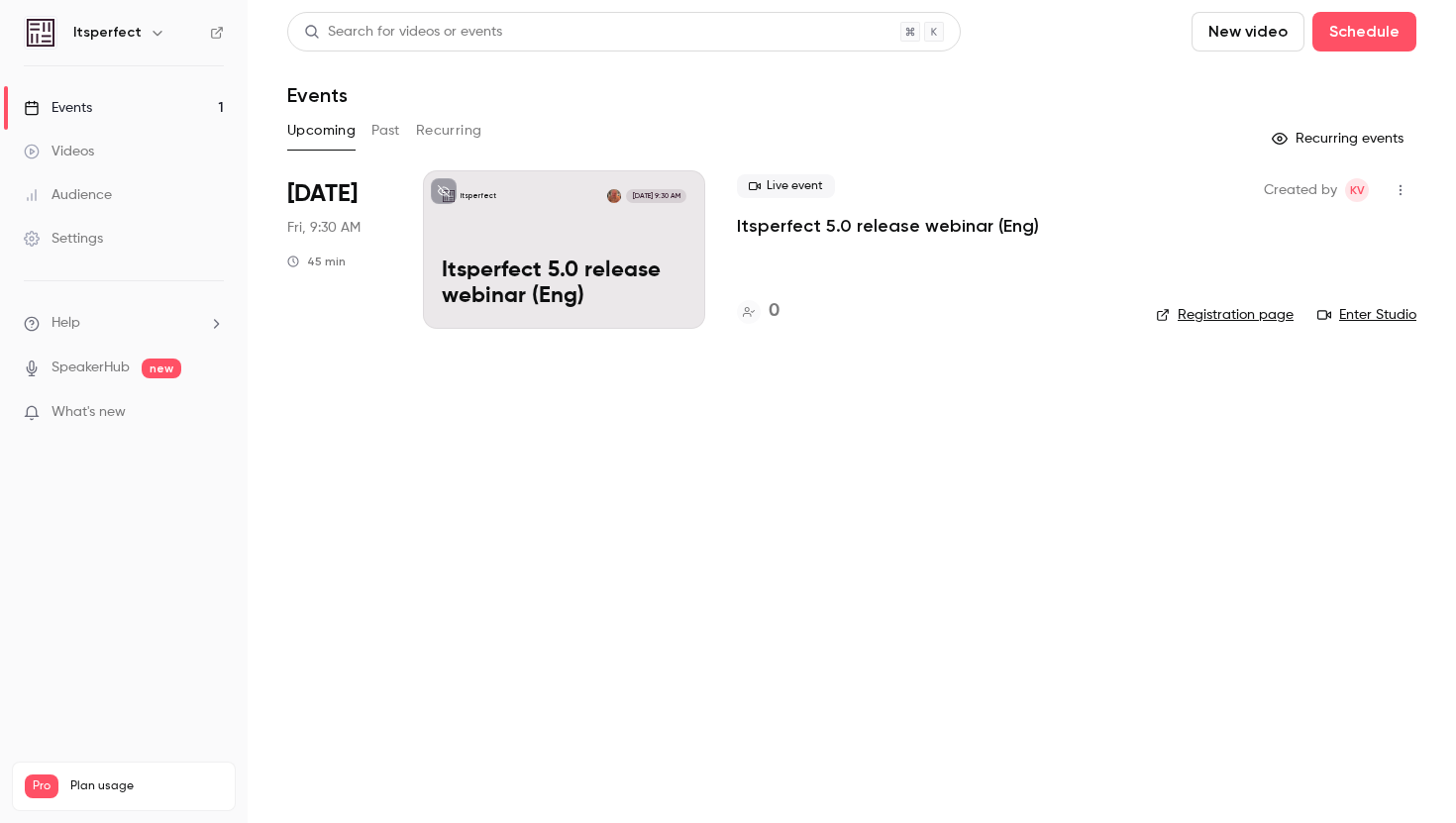 click on "Itsperfect 5.0 release webinar (Eng)" at bounding box center [564, 284] 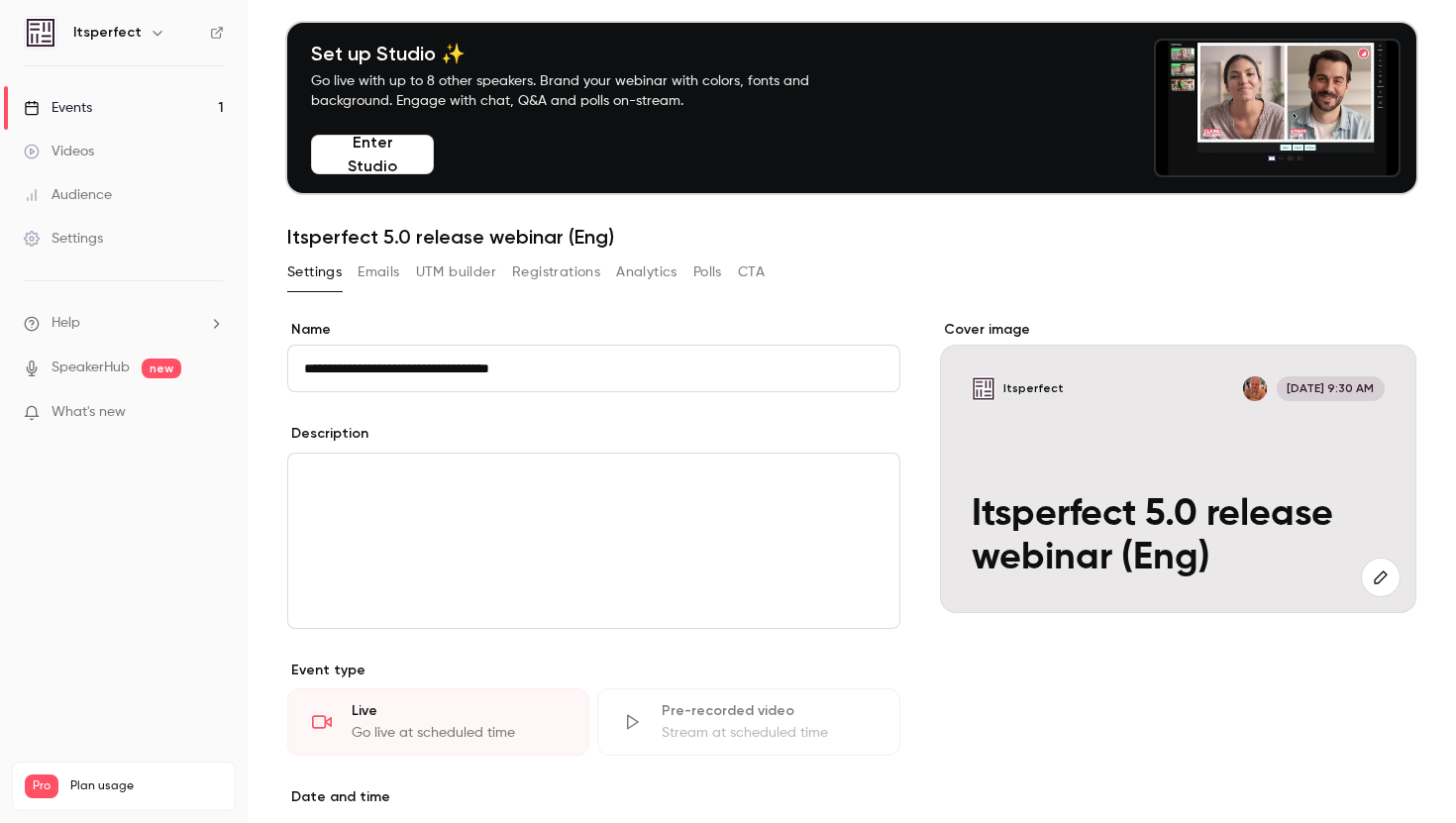 scroll, scrollTop: 1, scrollLeft: 0, axis: vertical 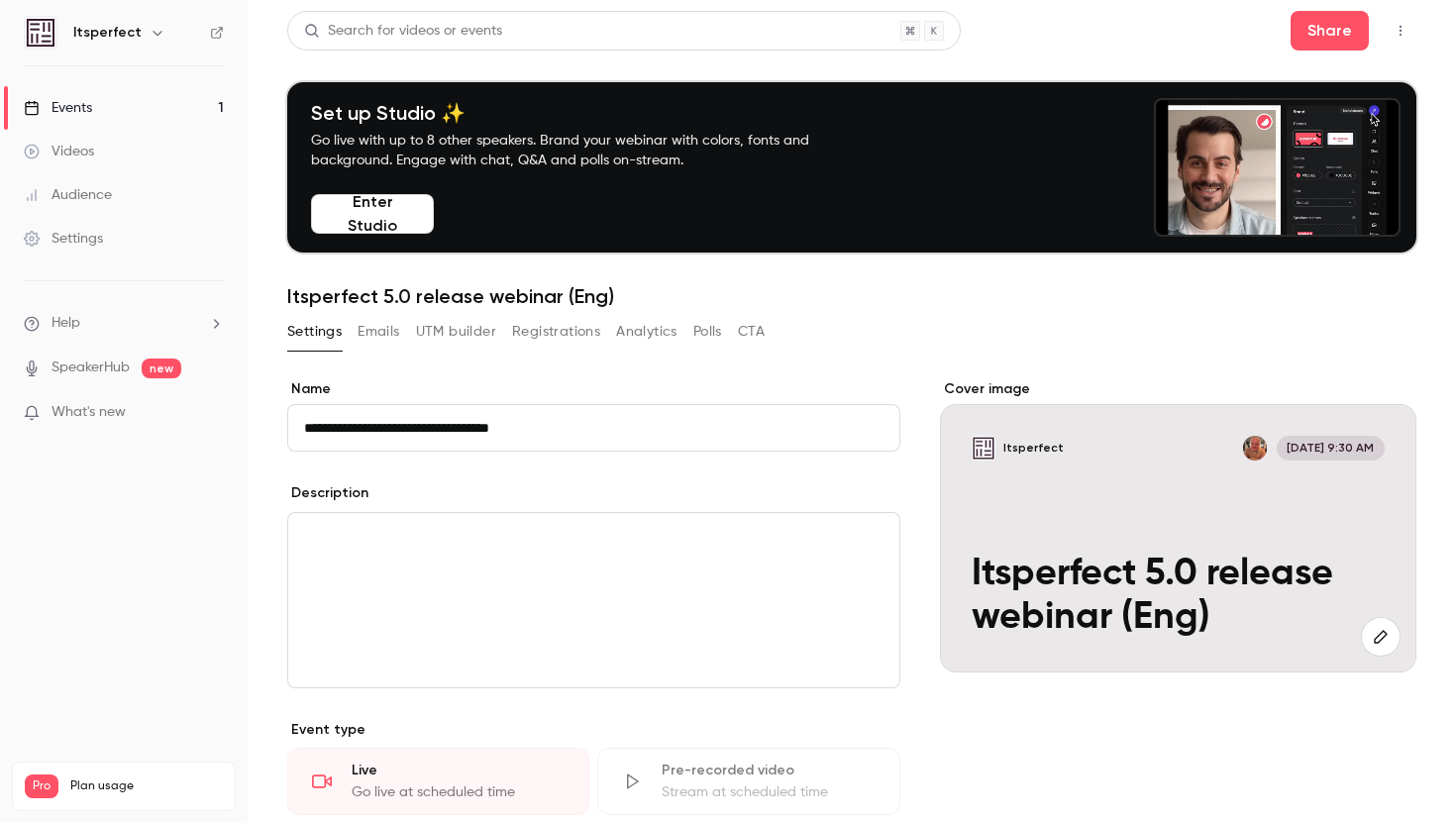click at bounding box center (1381, 637) 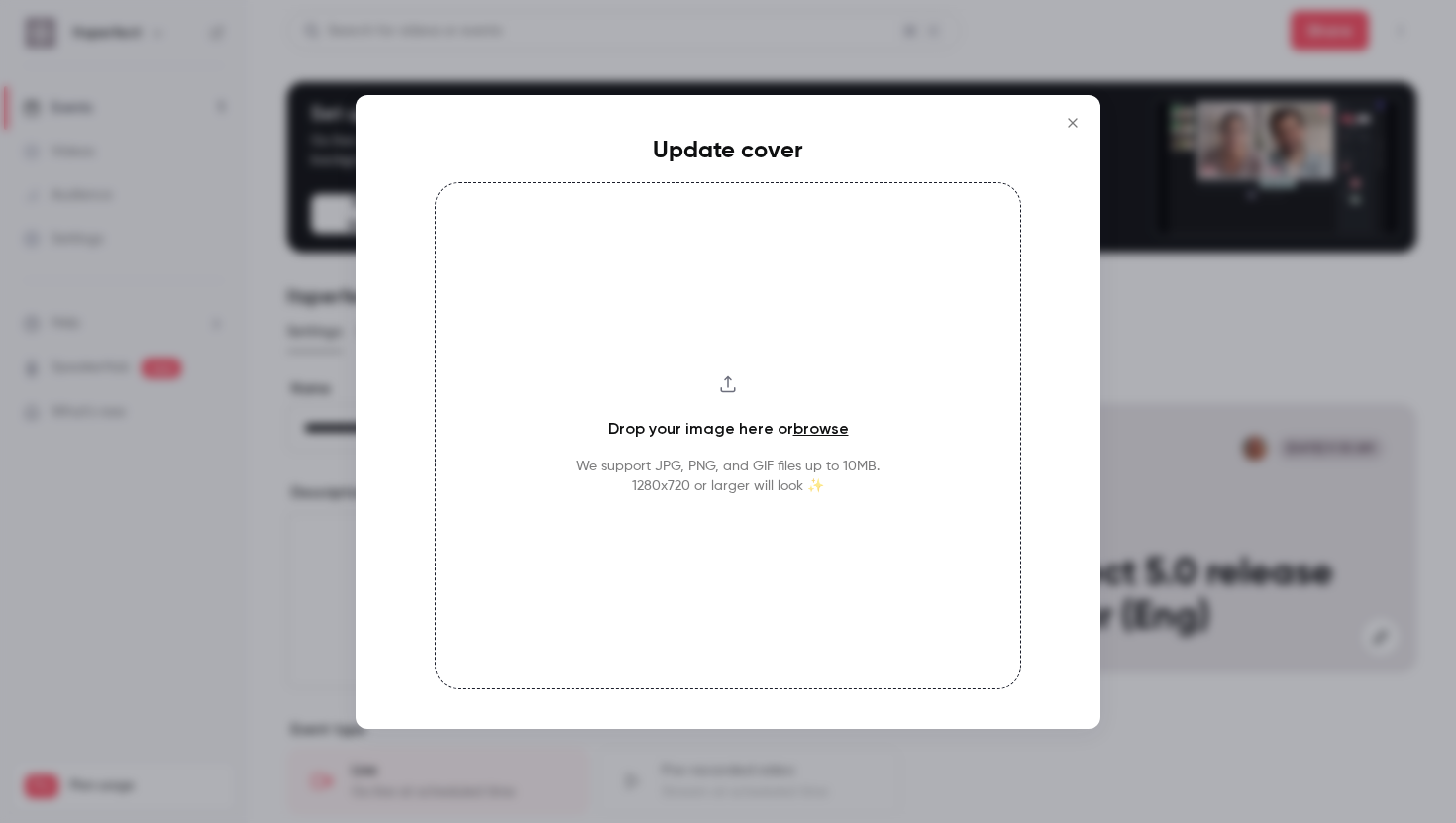 click on "browse" at bounding box center (821, 428) 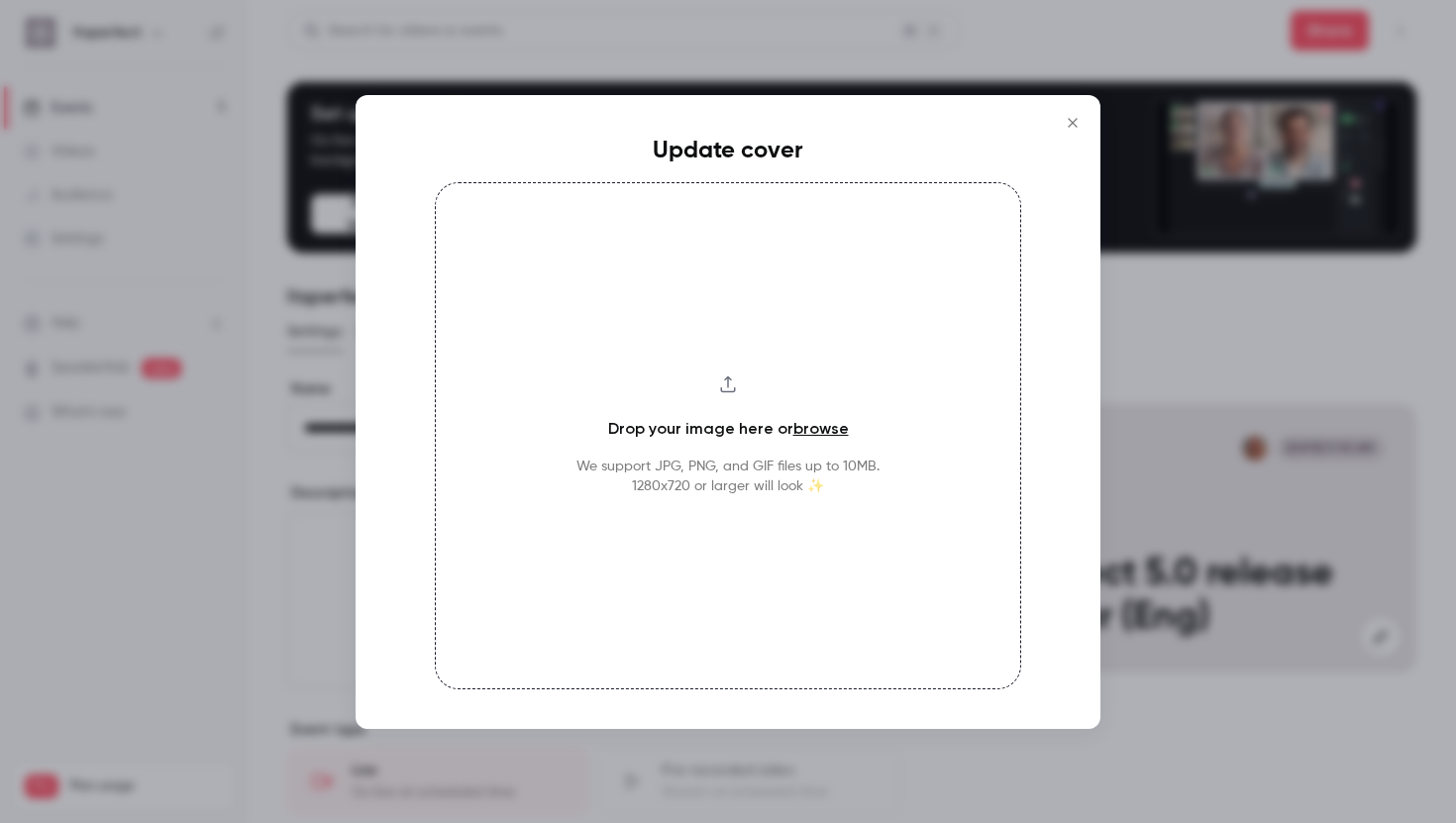 click on "browse" at bounding box center [821, 428] 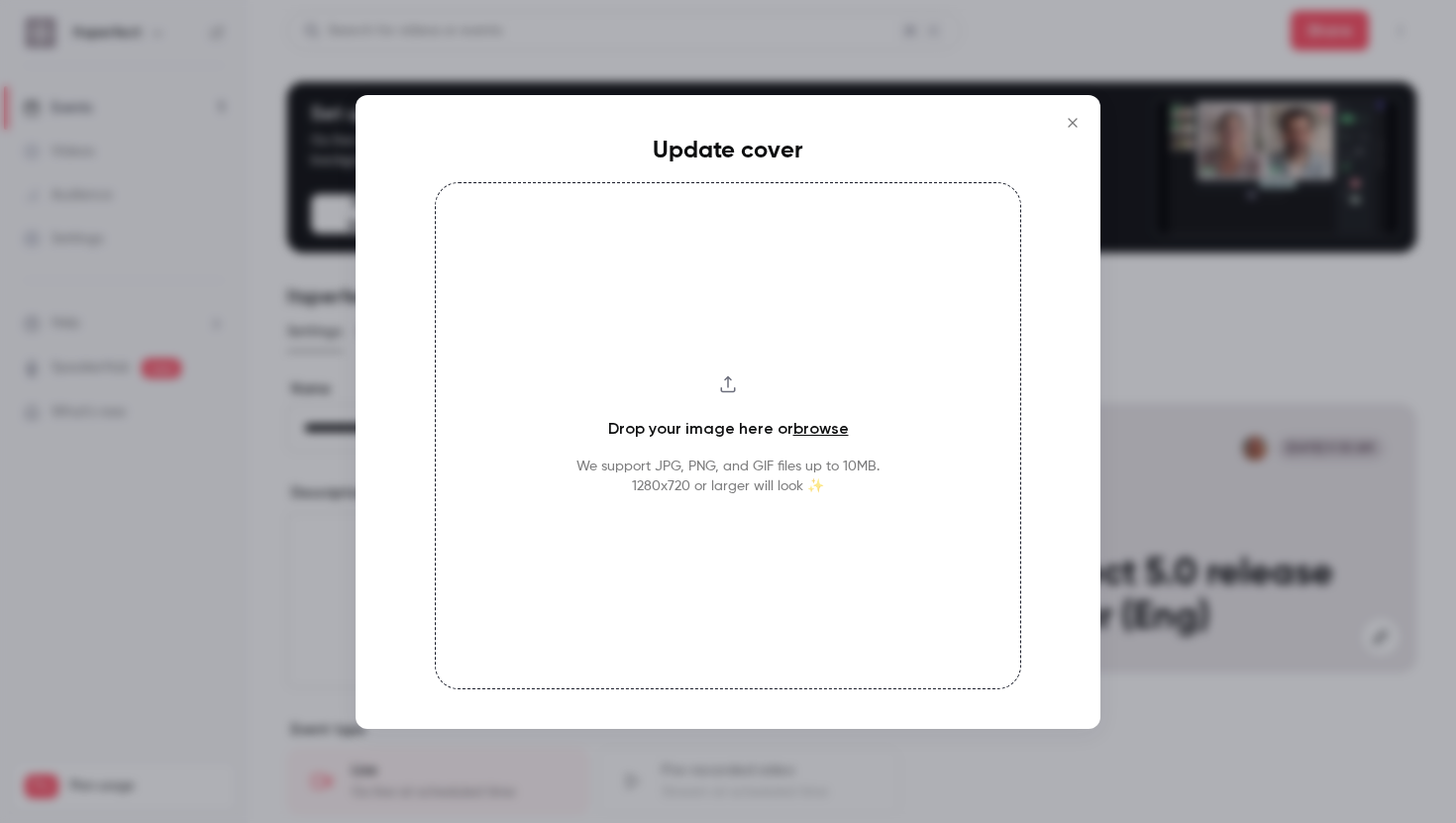 type 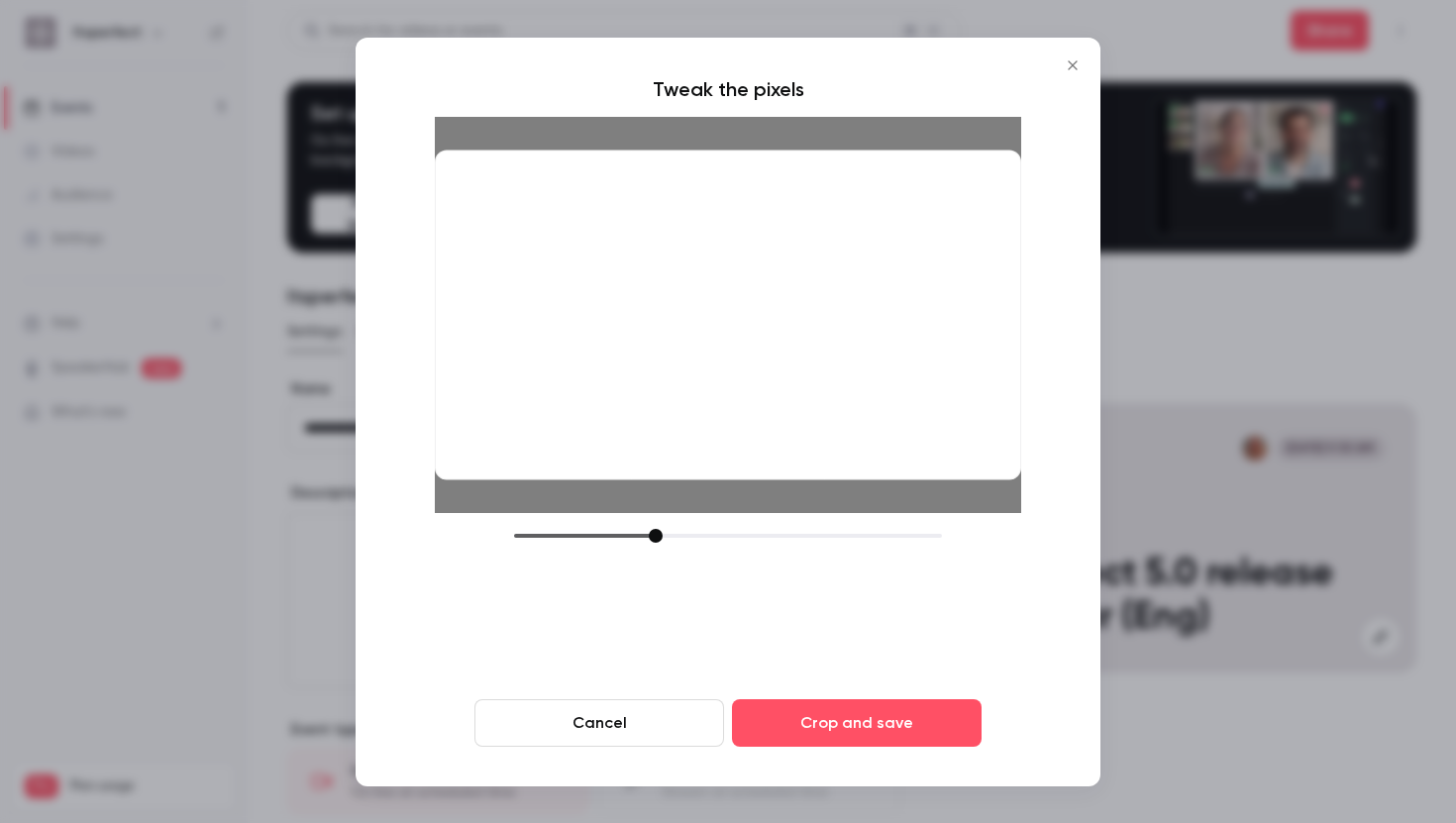 drag, startPoint x: 791, startPoint y: 405, endPoint x: 785, endPoint y: 356, distance: 49.36598 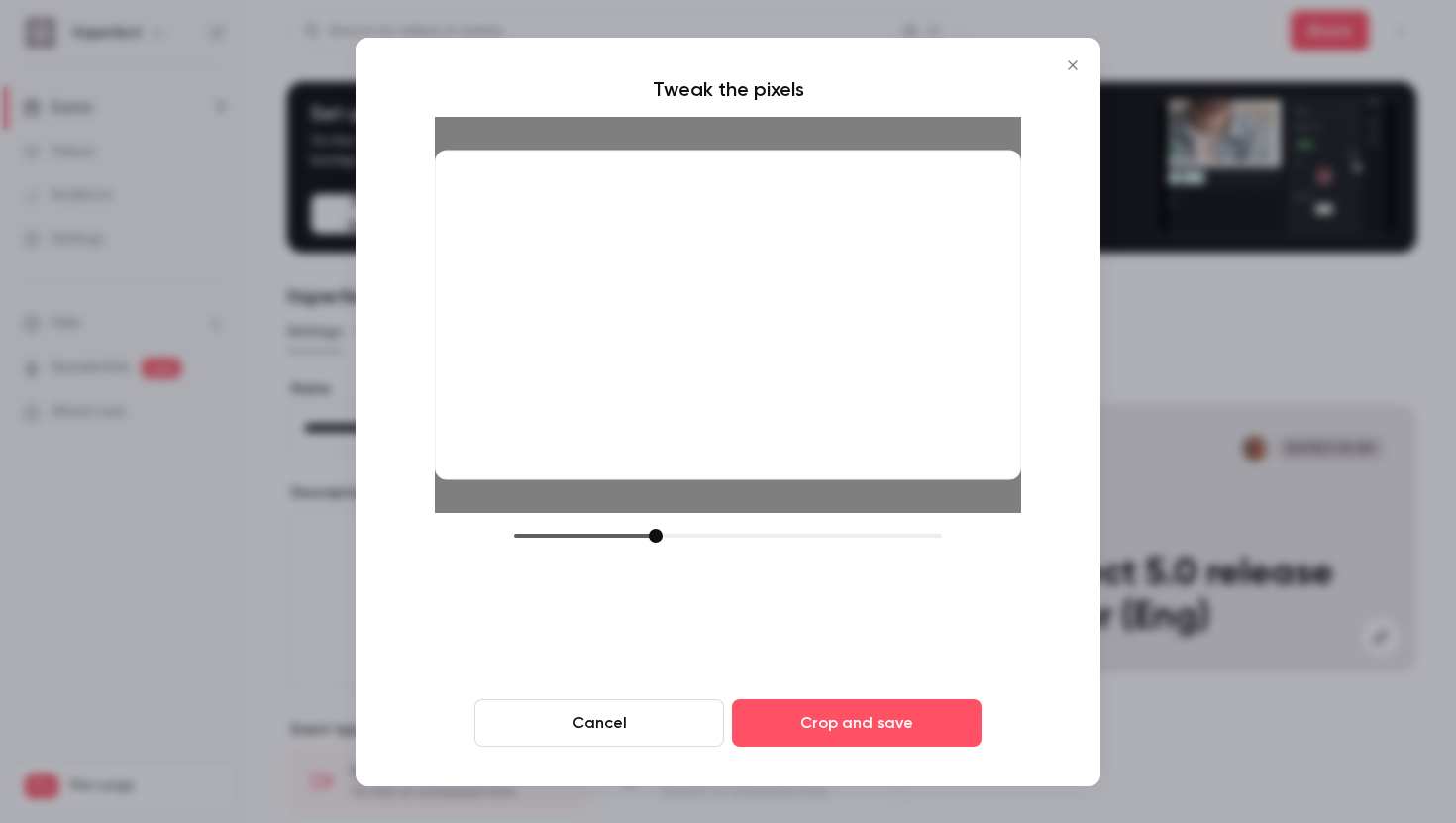 click at bounding box center [728, 314] 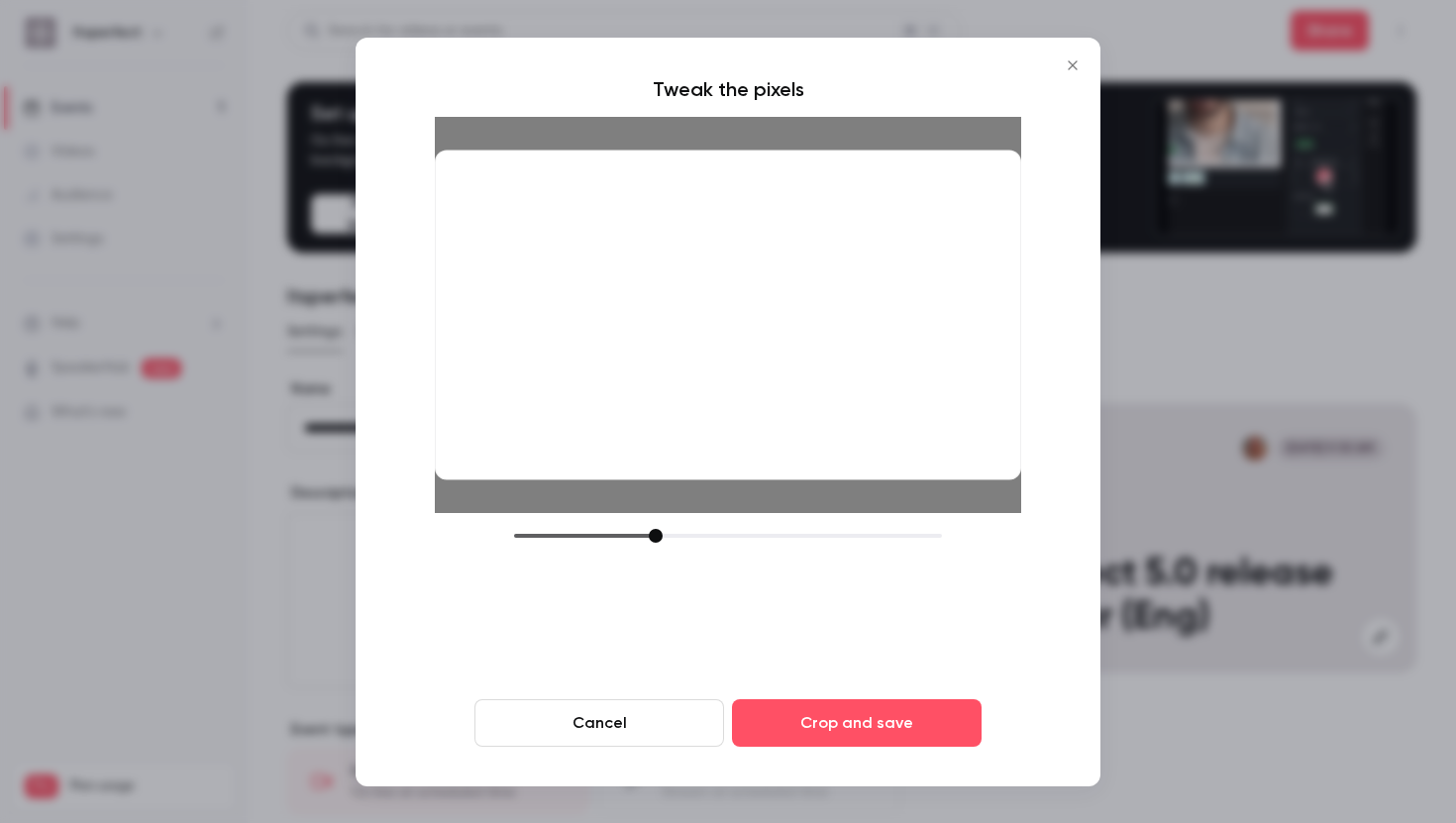 drag, startPoint x: 785, startPoint y: 356, endPoint x: 770, endPoint y: 348, distance: 17 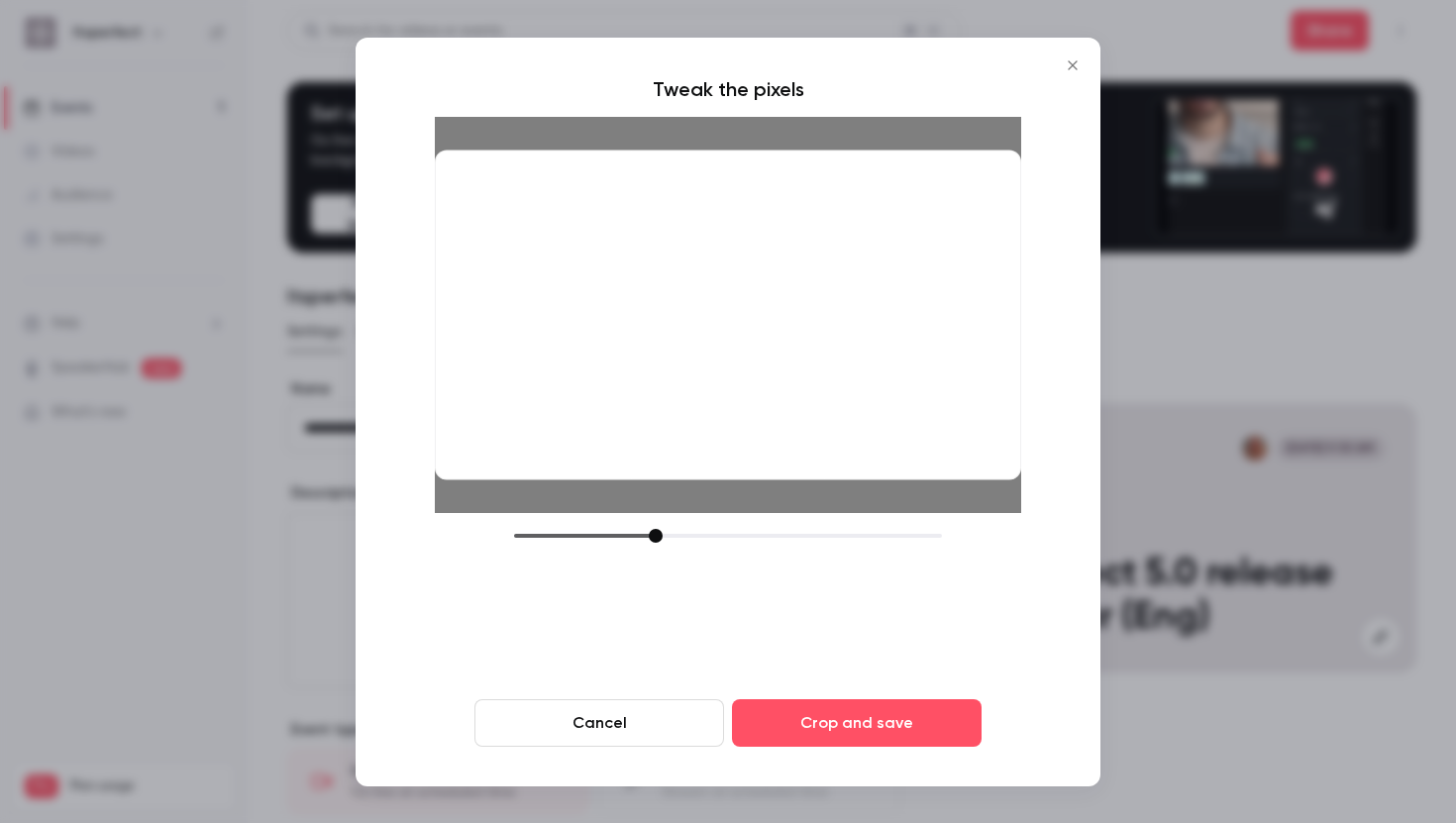 click at bounding box center (728, 314) 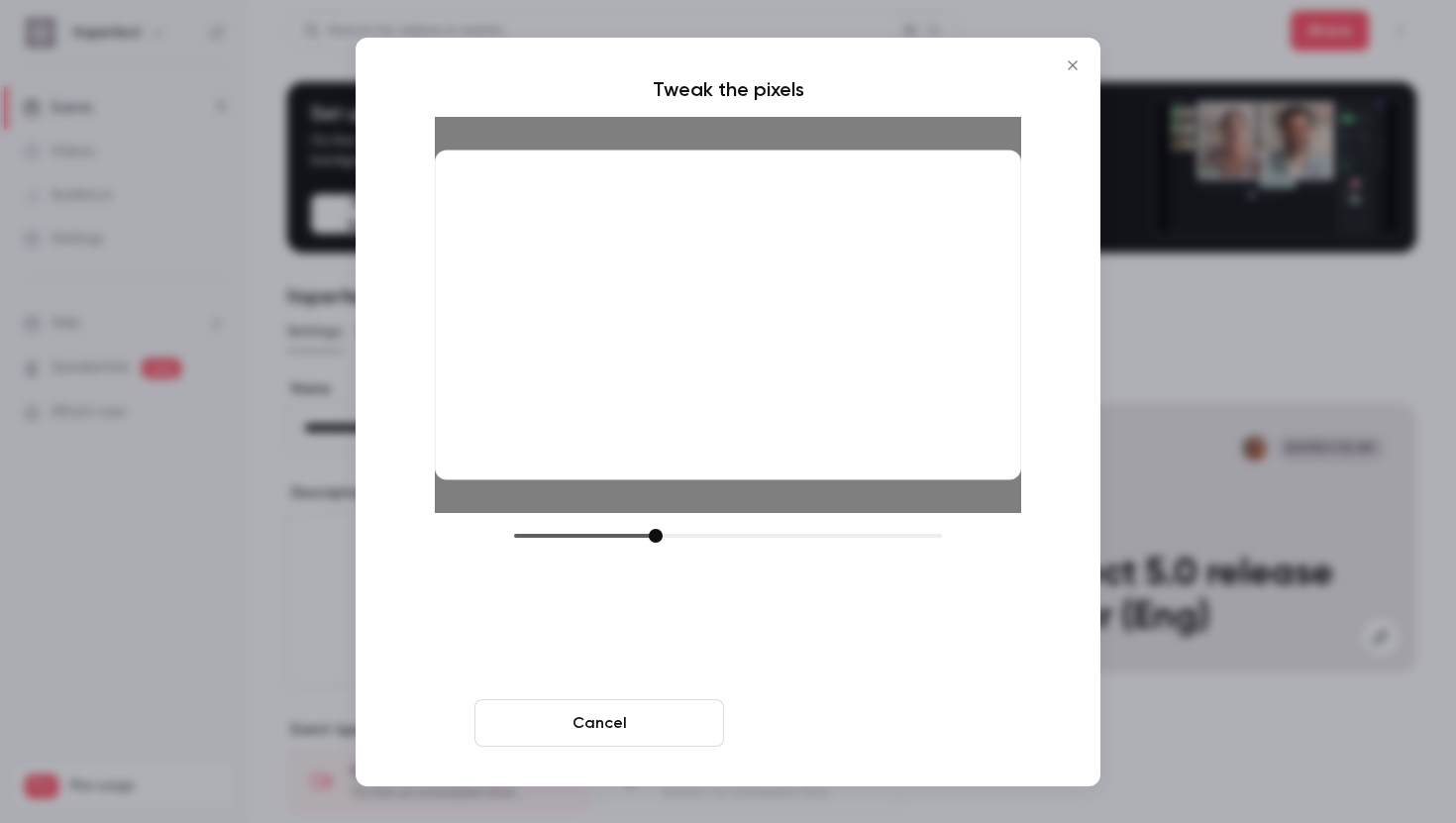 click on "Crop and save" at bounding box center [857, 723] 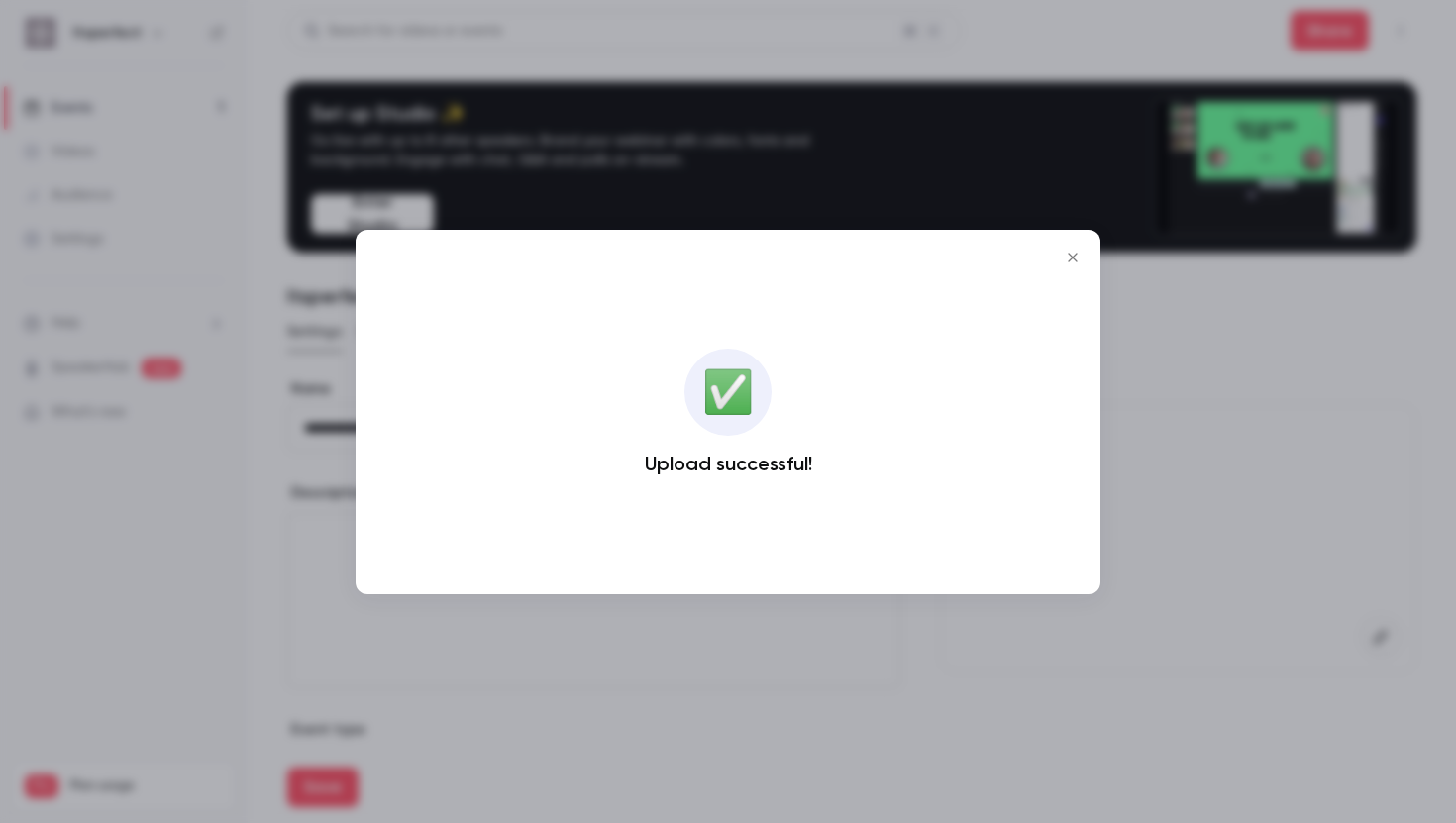 click 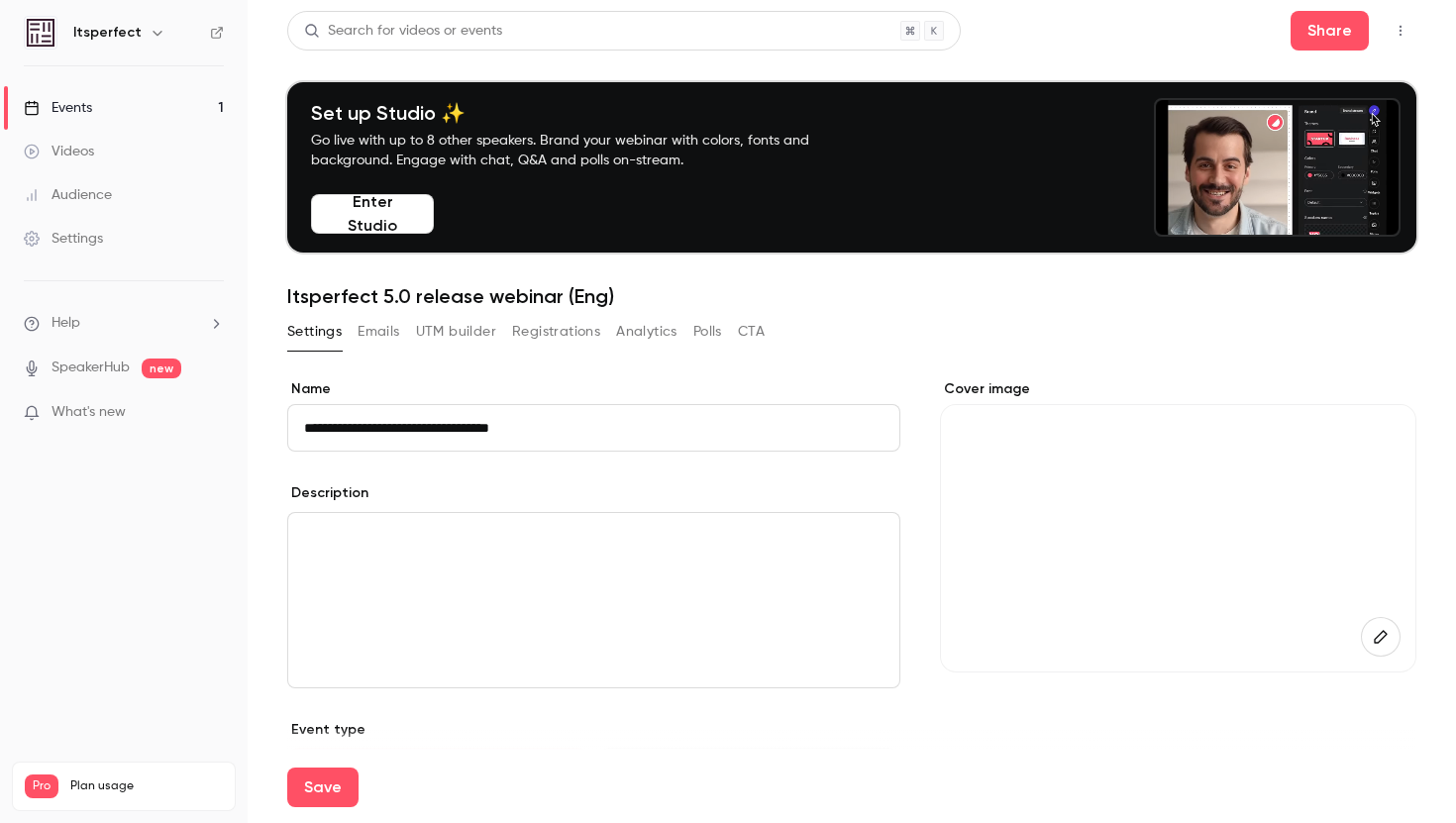 click on "Itsperfect 5.0 release webinar (Eng)" at bounding box center [852, 296] 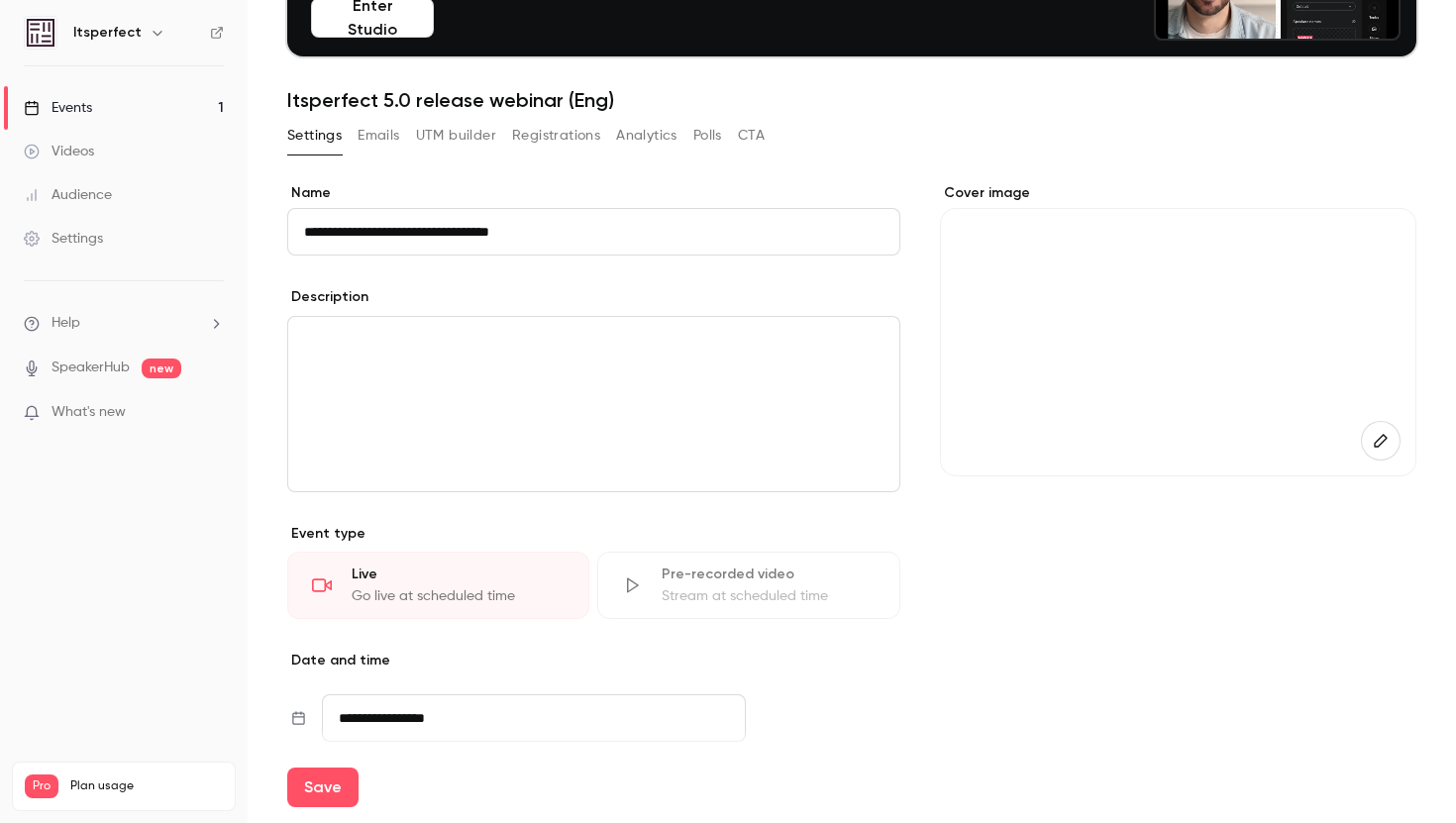 scroll, scrollTop: 265, scrollLeft: 0, axis: vertical 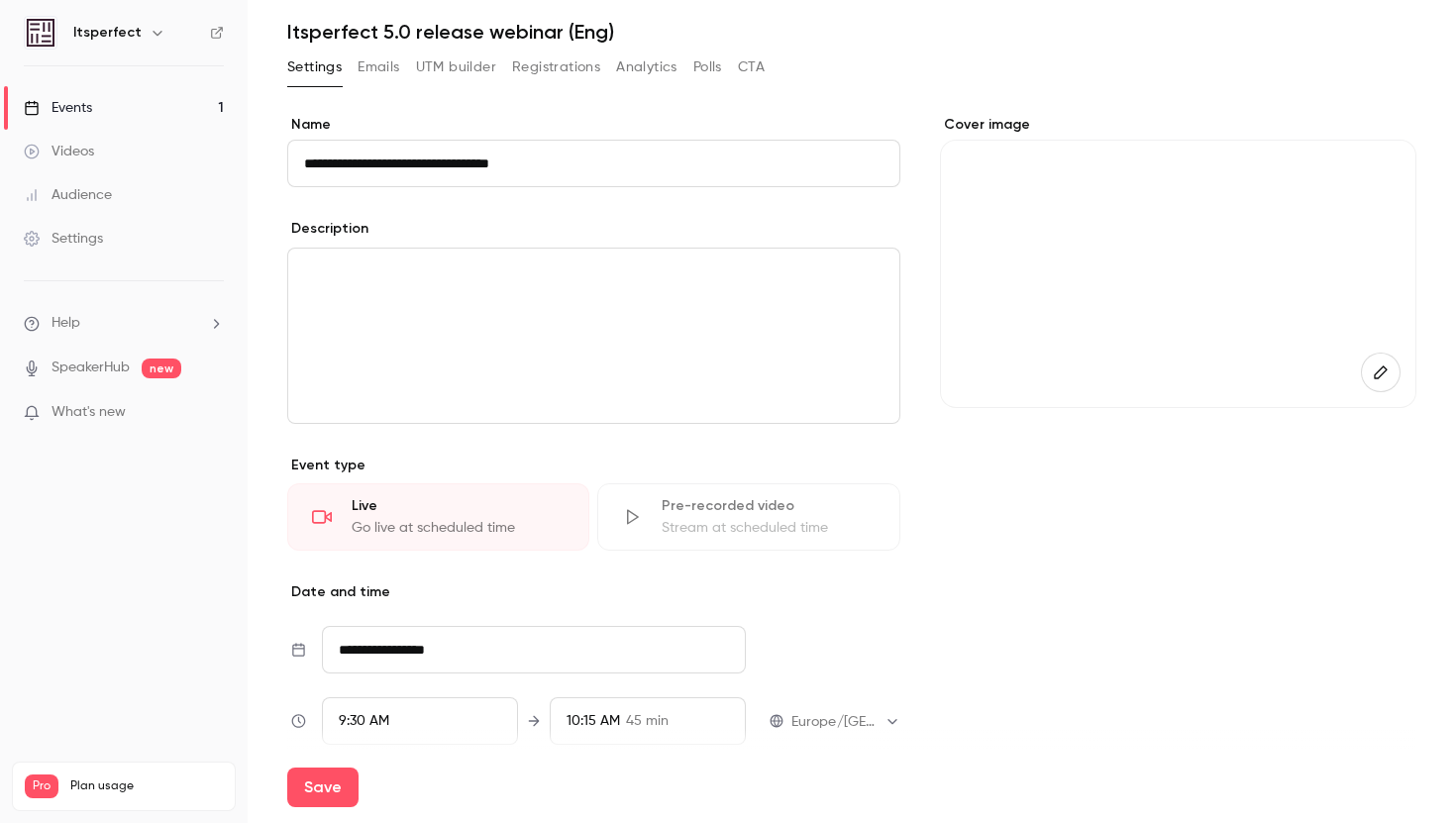 click at bounding box center [593, 336] 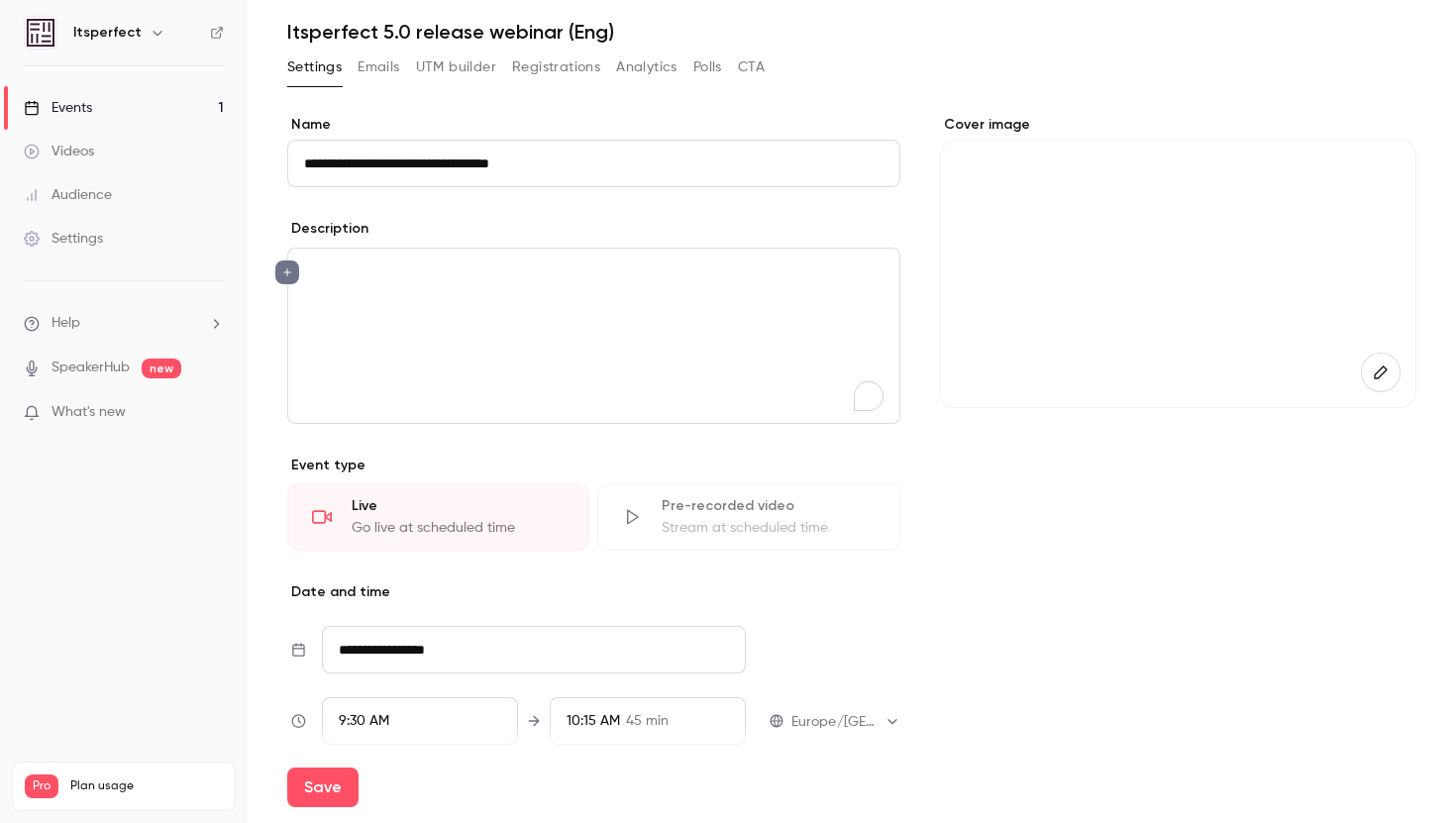 scroll, scrollTop: 0, scrollLeft: 0, axis: both 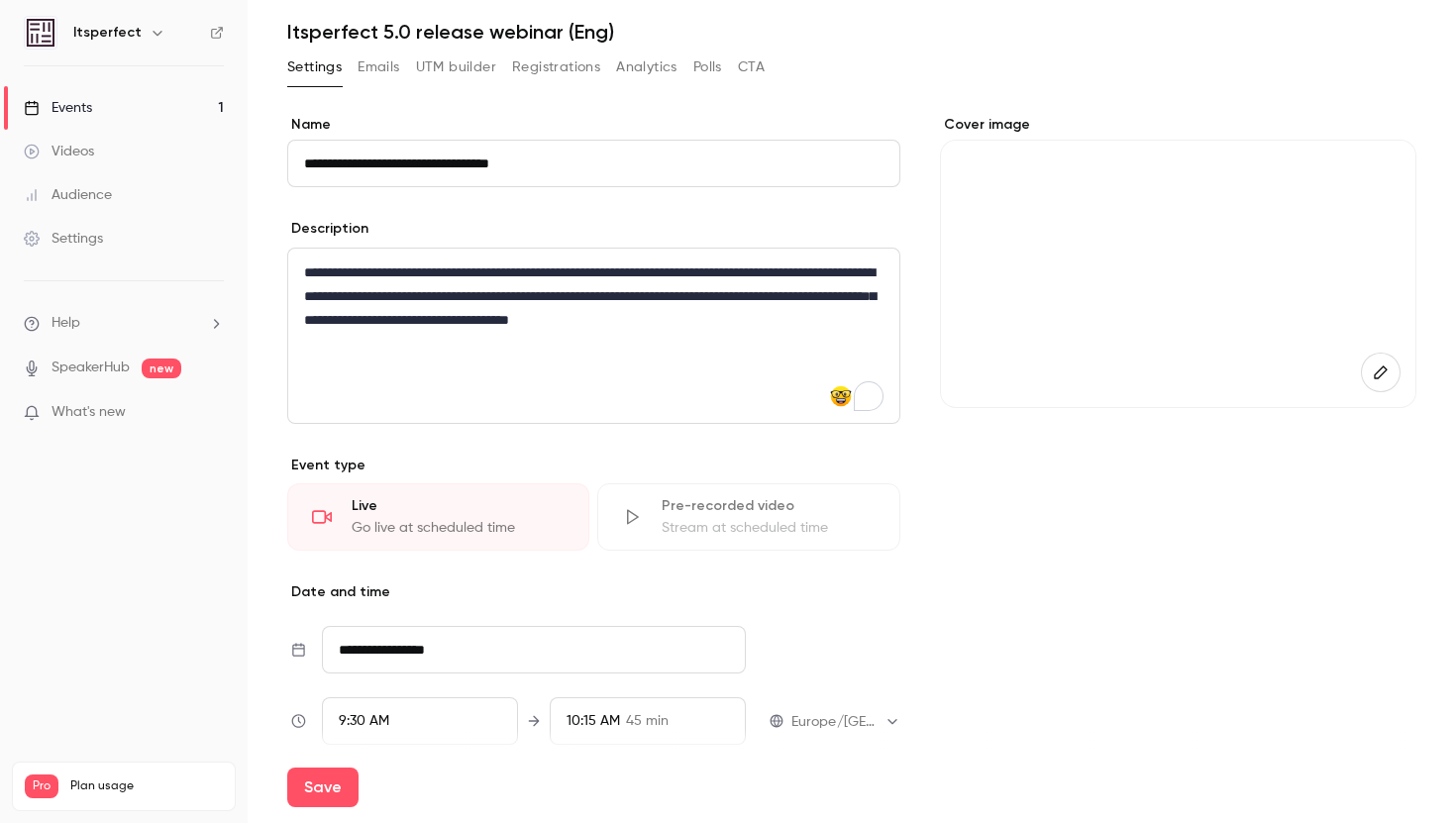 click on "**********" at bounding box center [593, 296] 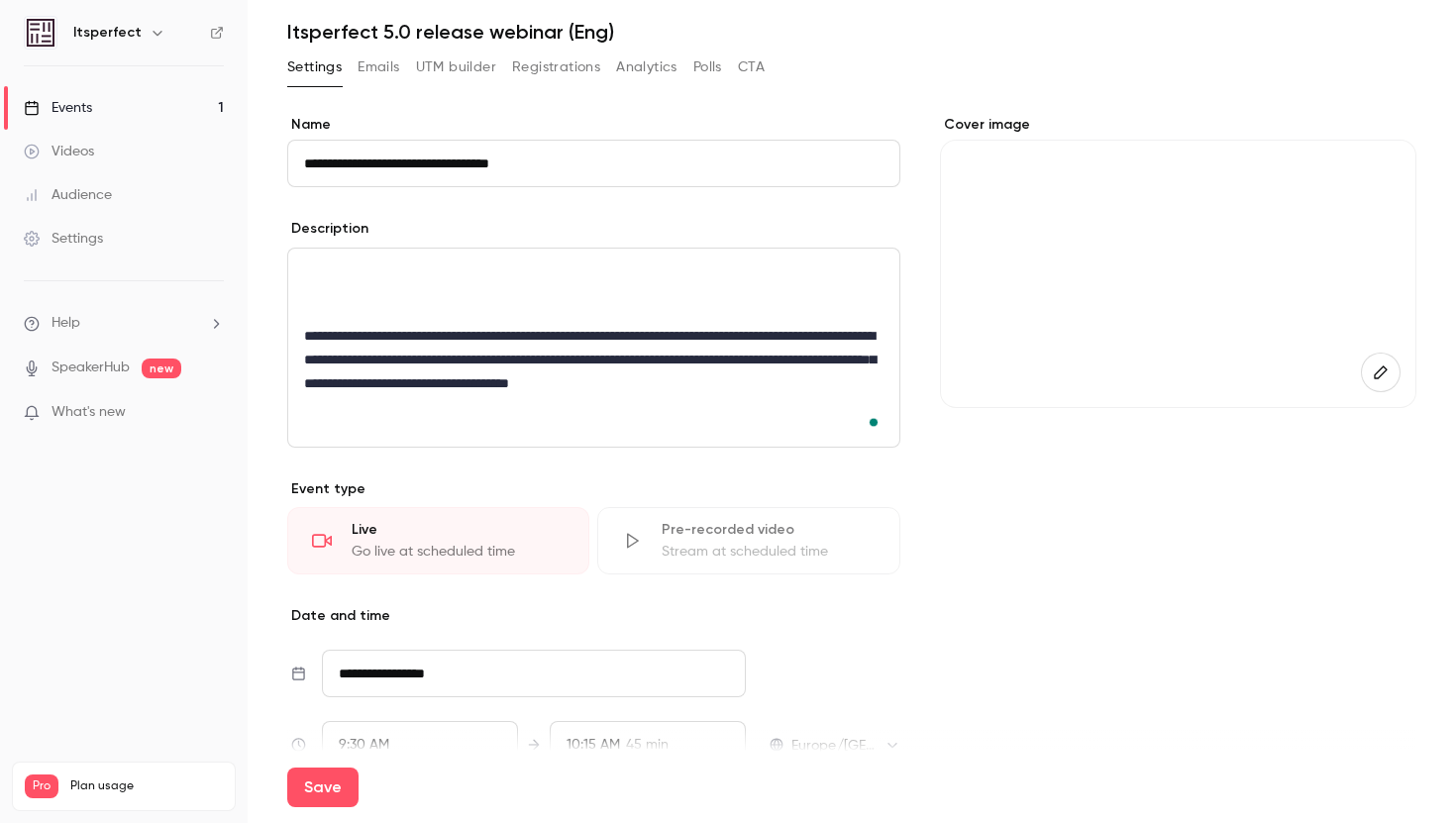 click at bounding box center [593, 272] 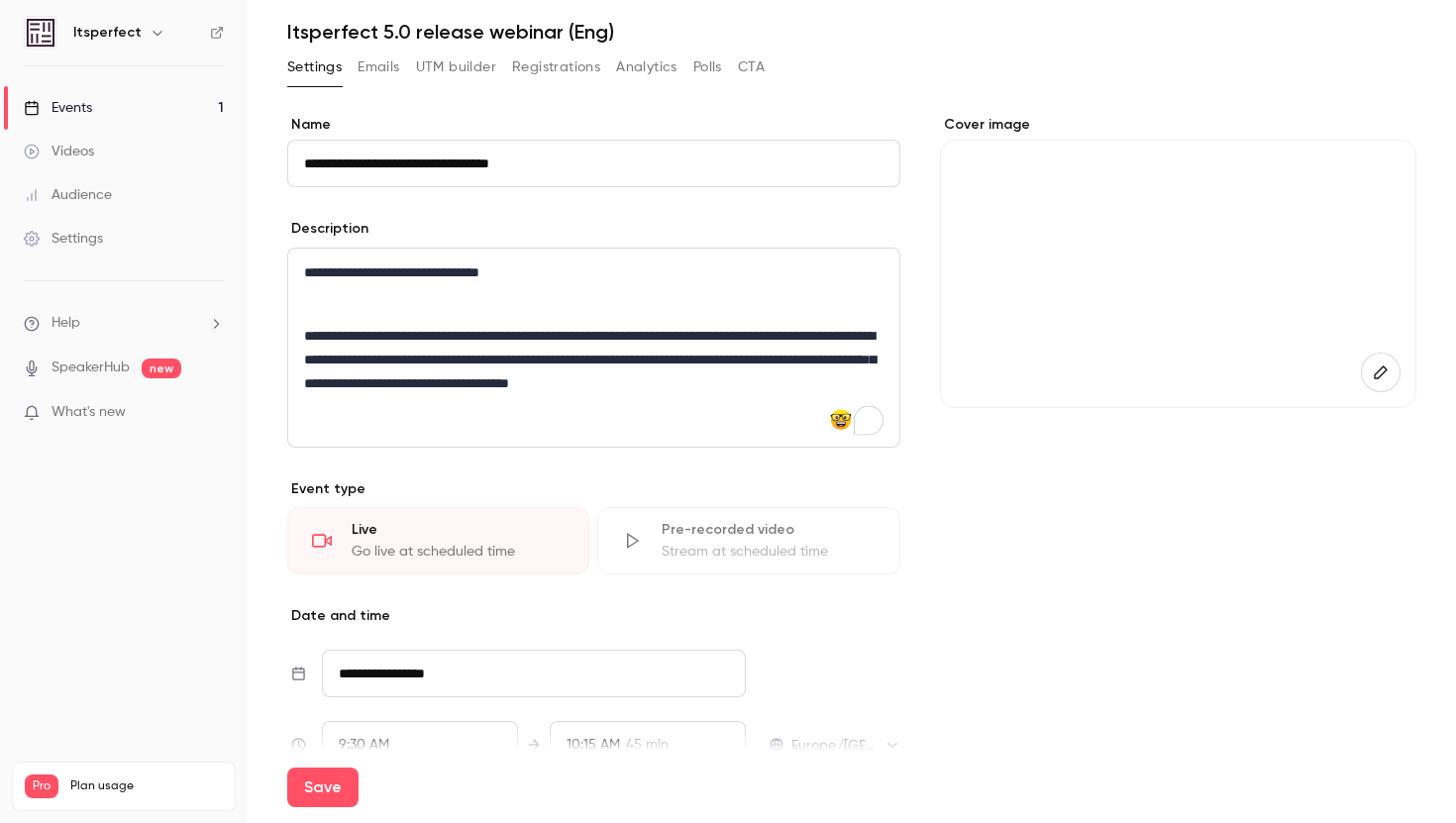 scroll, scrollTop: 0, scrollLeft: 0, axis: both 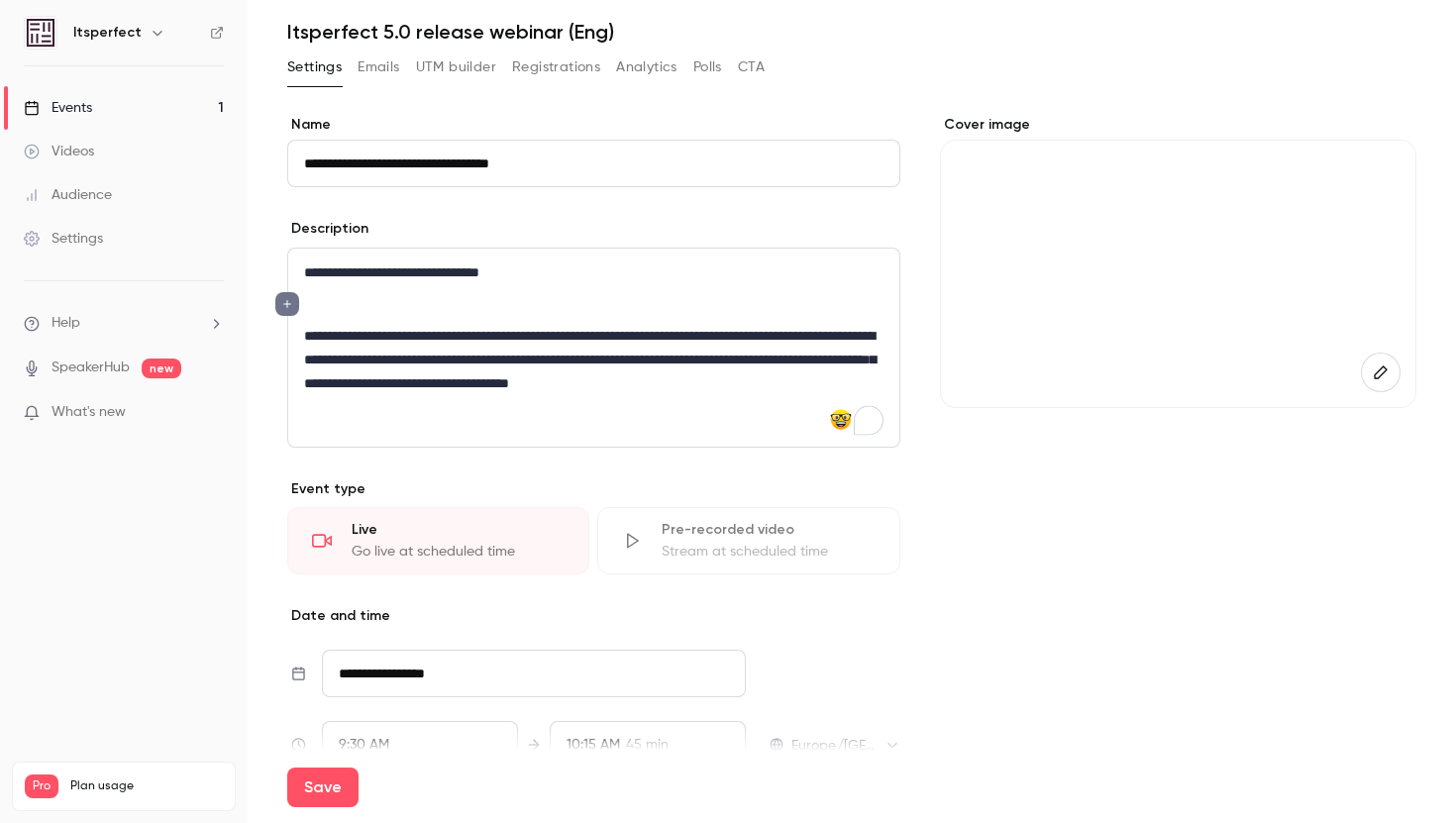 type 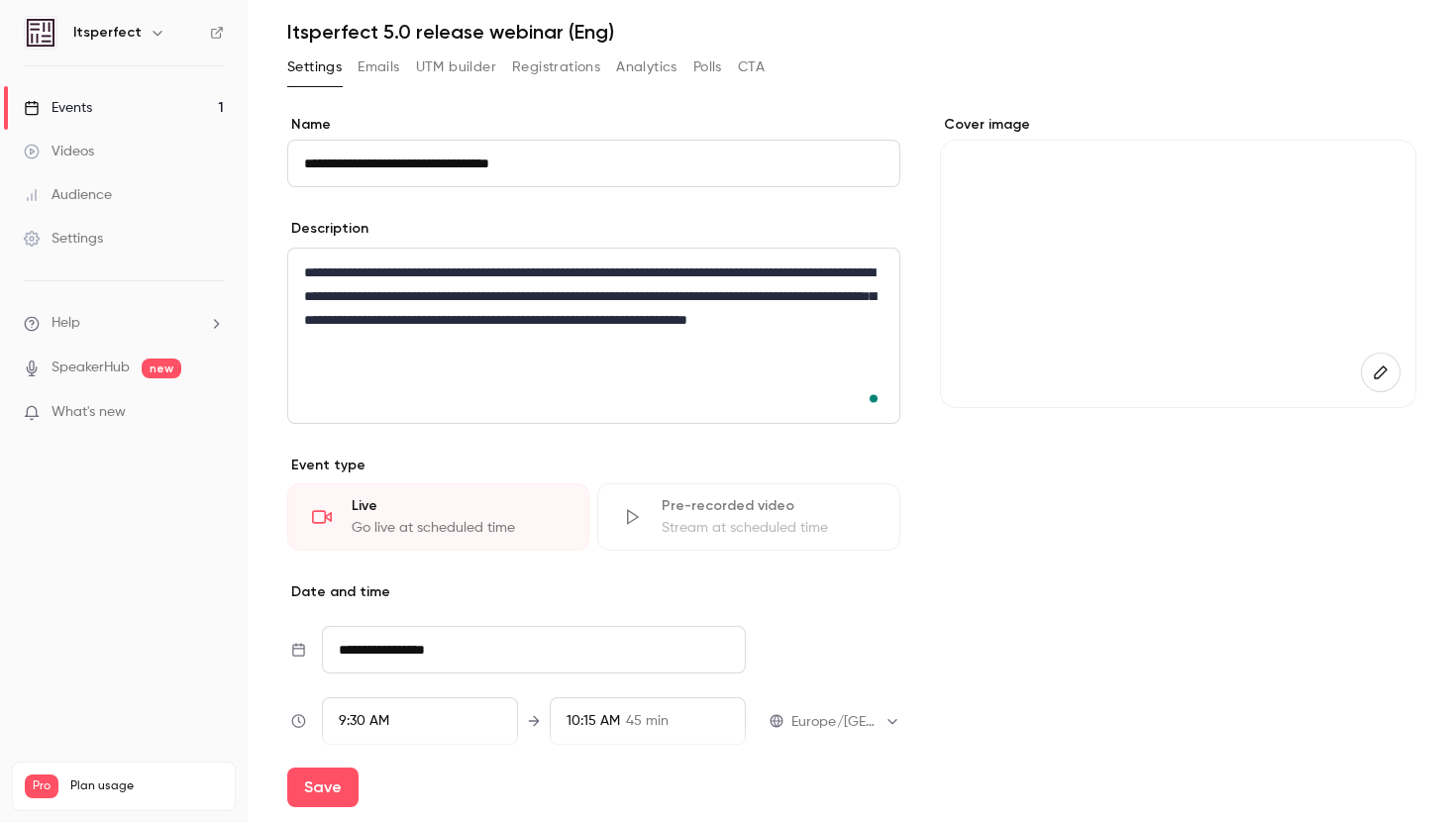 click at bounding box center (593, 375) 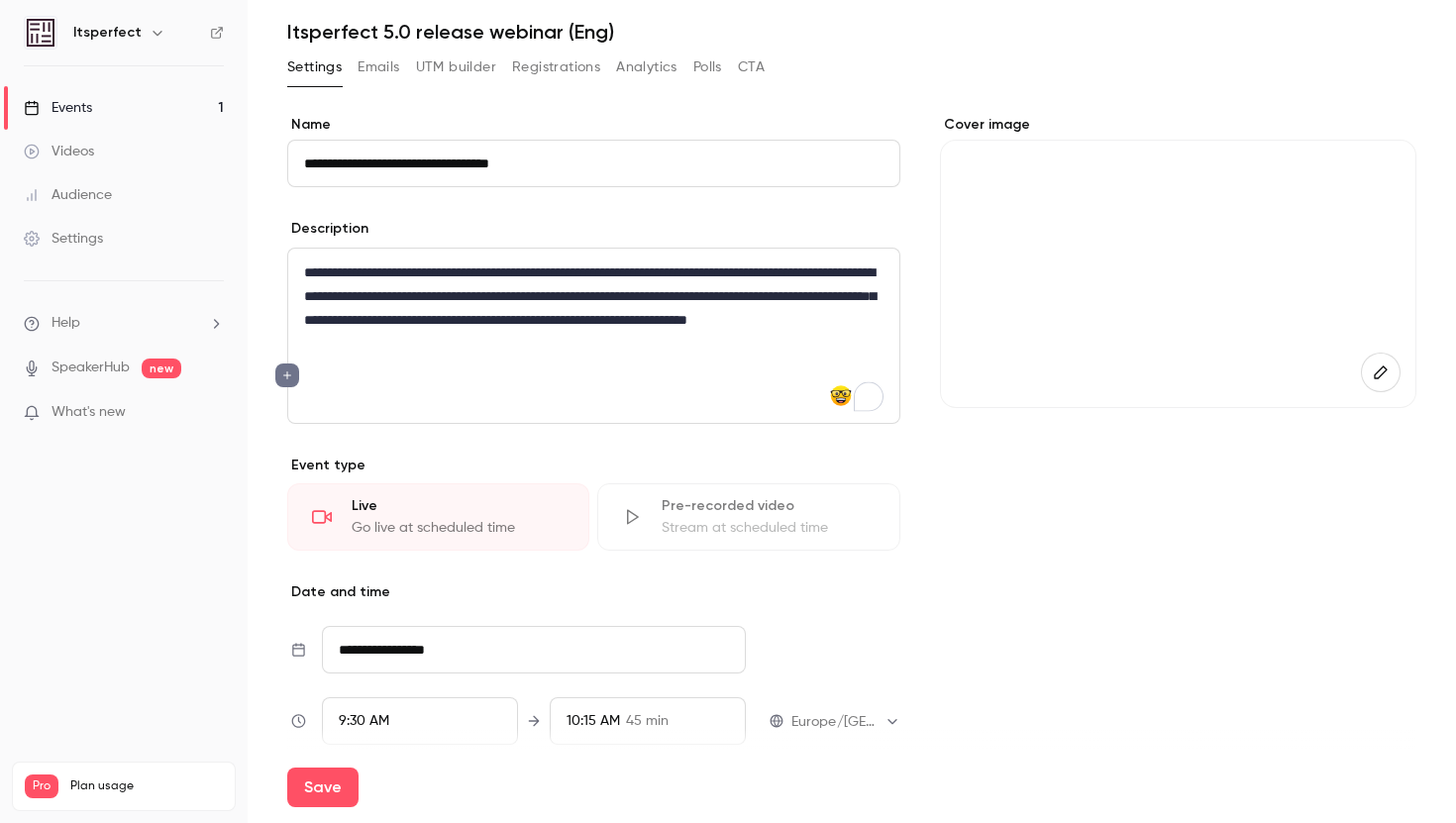 click on "**********" at bounding box center [593, 308] 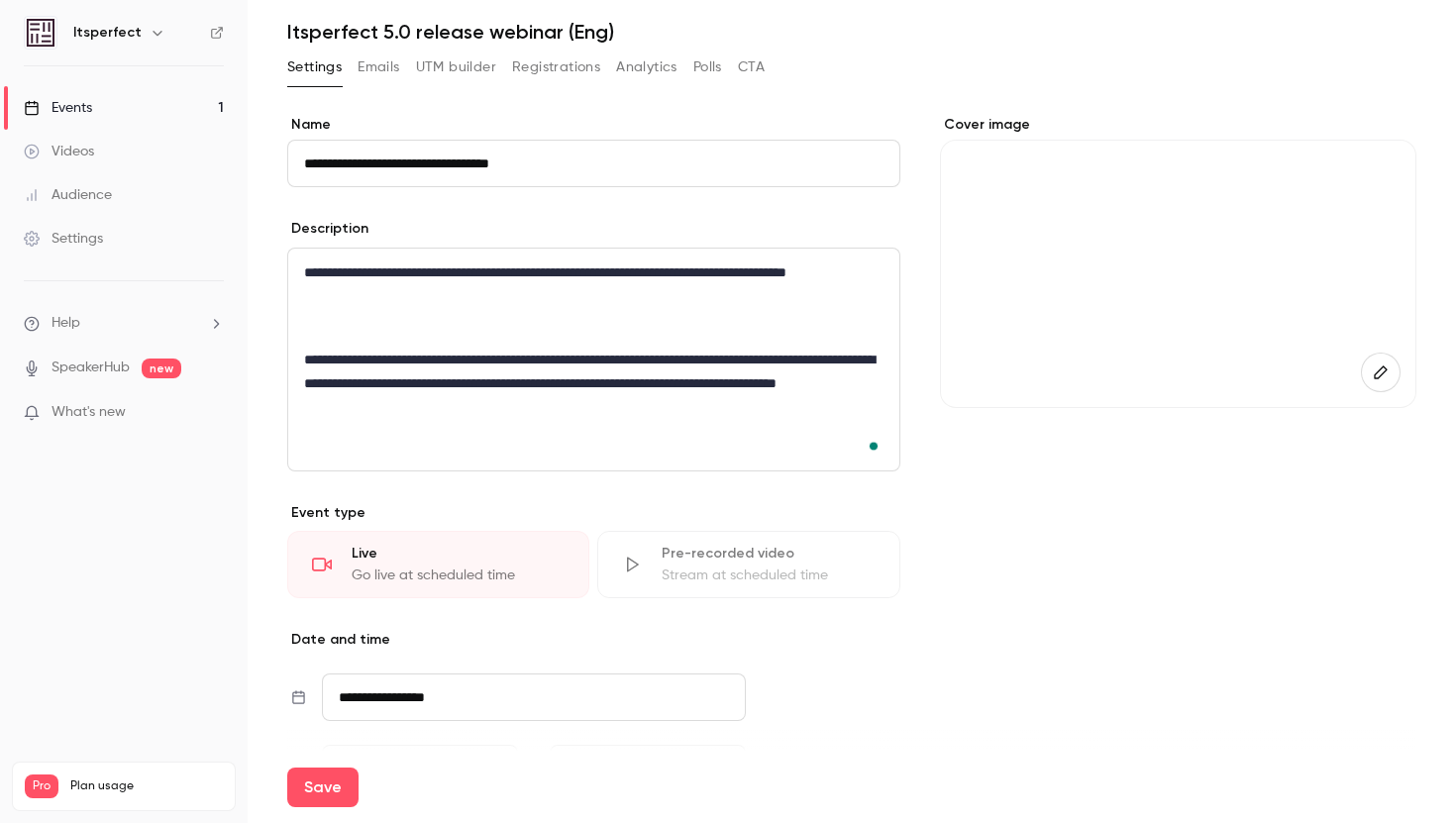 click on "**********" at bounding box center (593, 383) 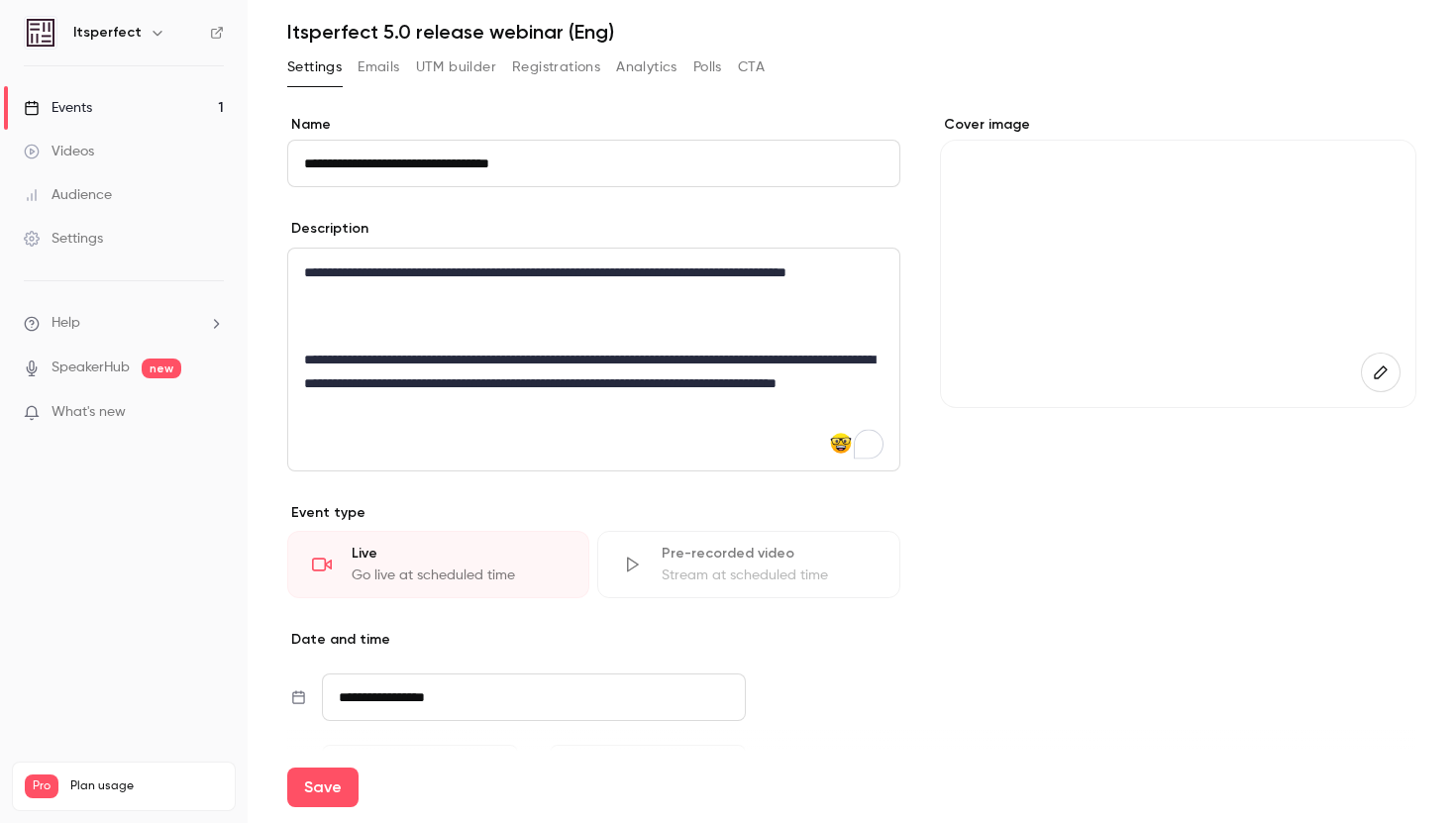 click at bounding box center [593, 328] 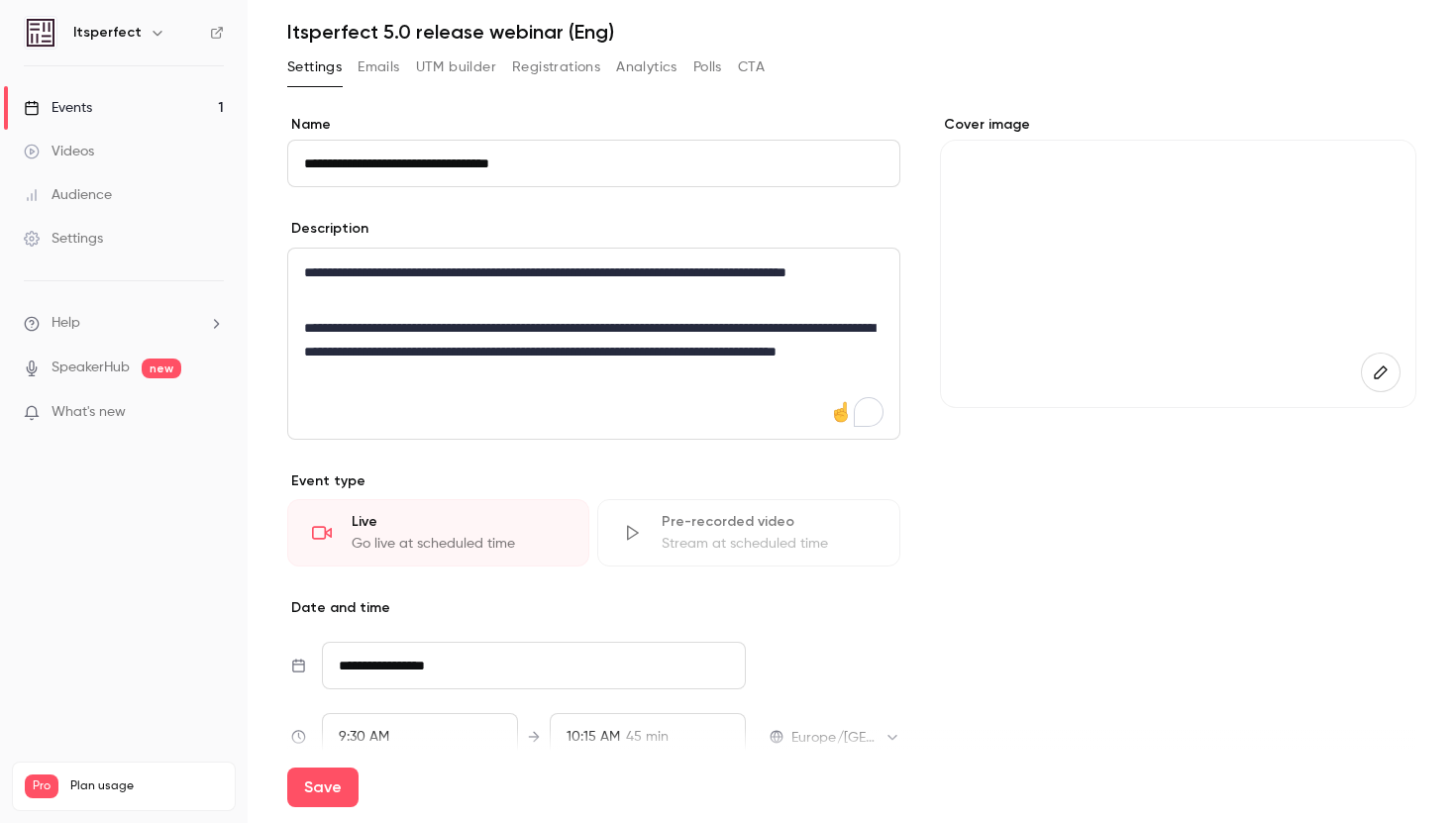 click on "**********" at bounding box center (593, 344) 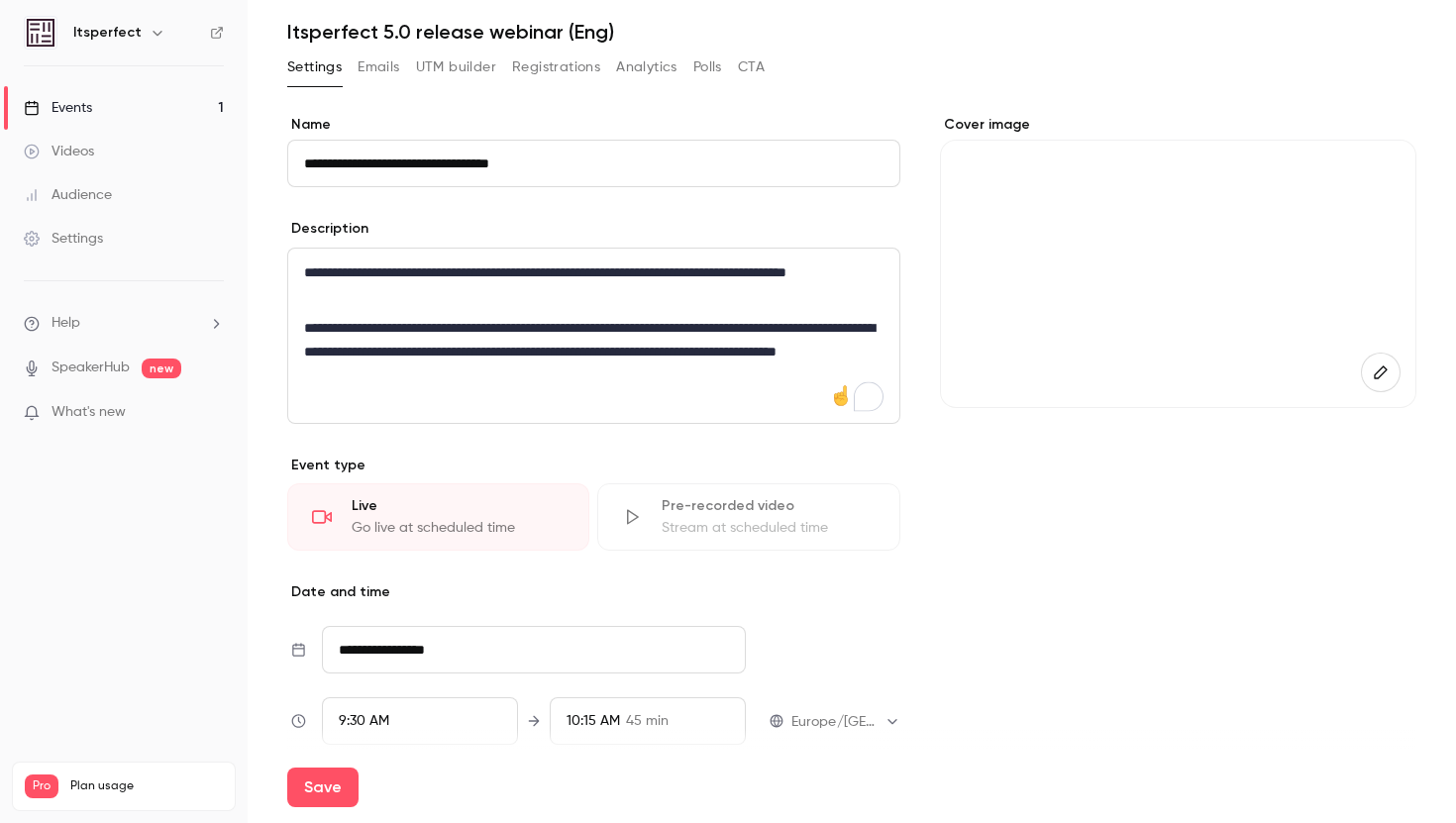 click on "**********" at bounding box center [593, 163] 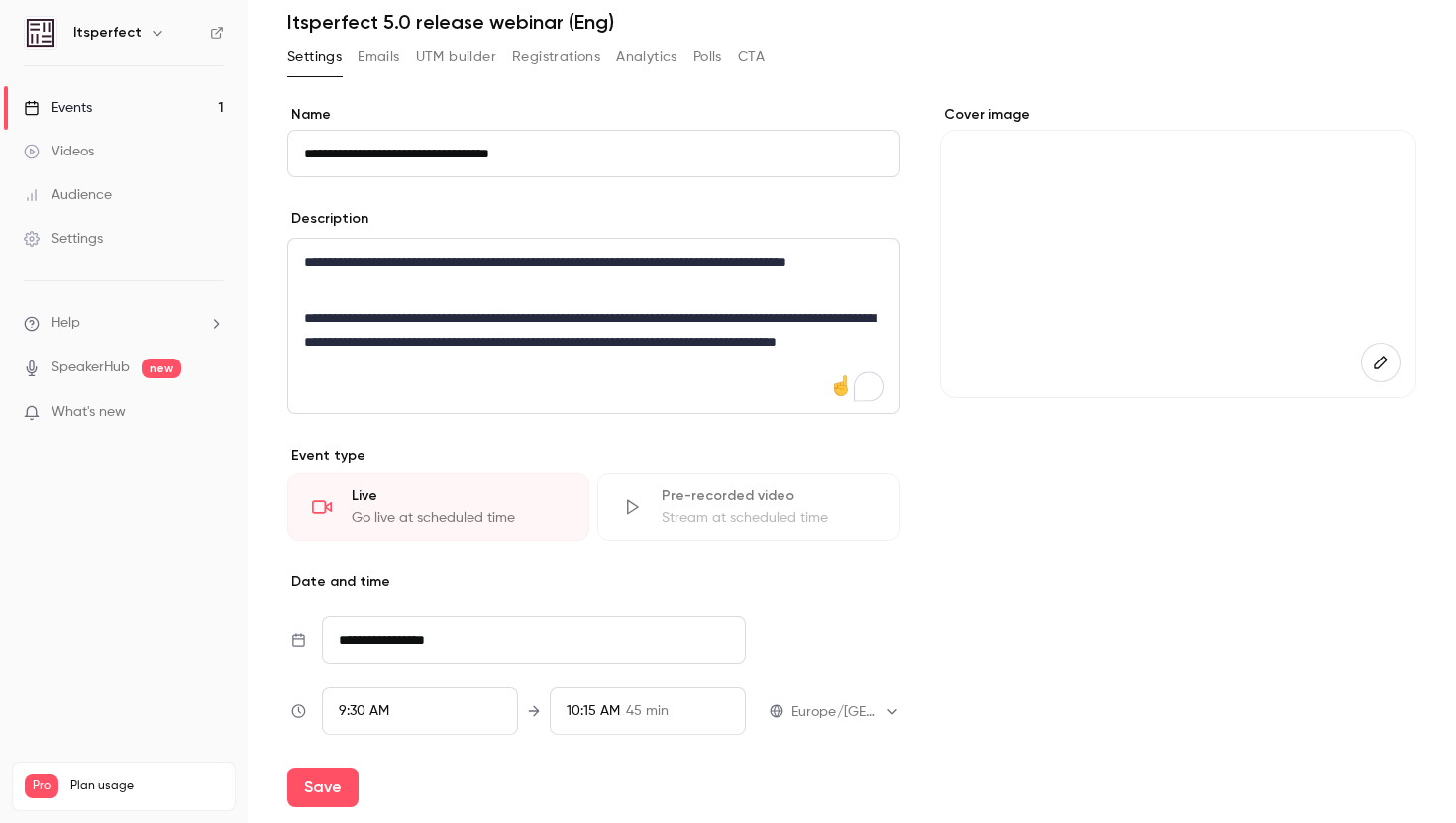 scroll, scrollTop: 277, scrollLeft: 0, axis: vertical 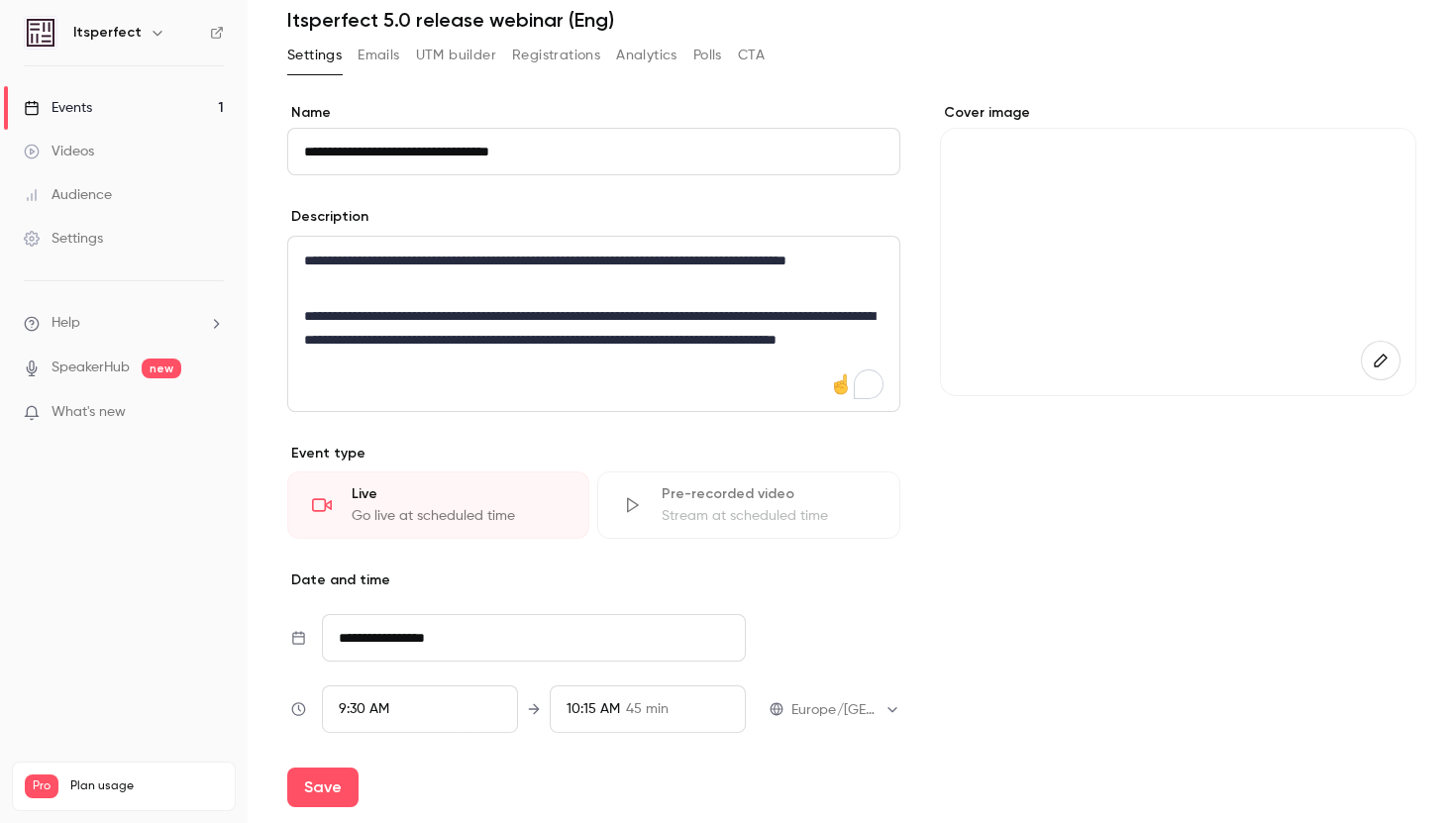 click on "**********" at bounding box center (593, 152) 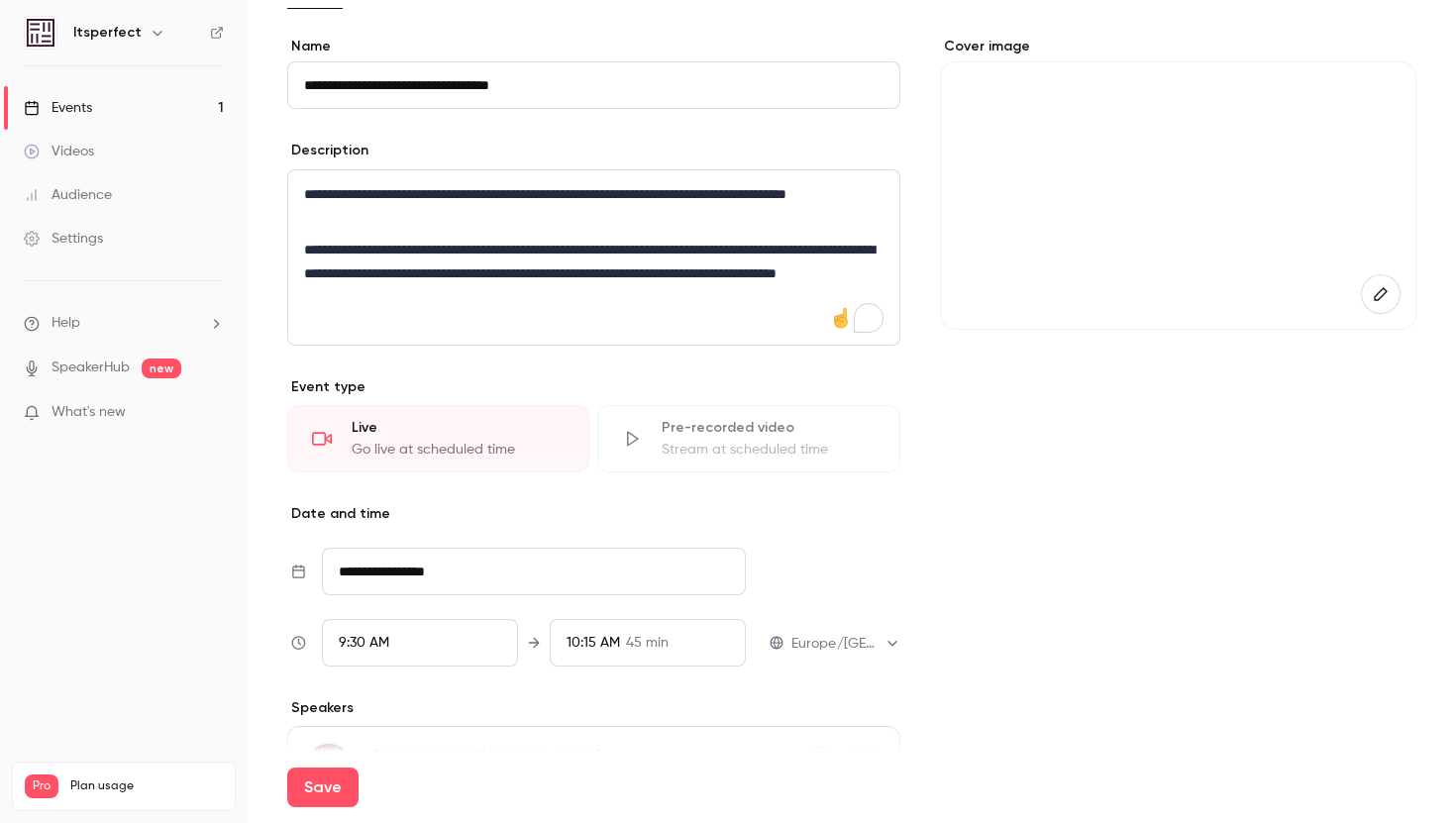 scroll, scrollTop: 605, scrollLeft: 0, axis: vertical 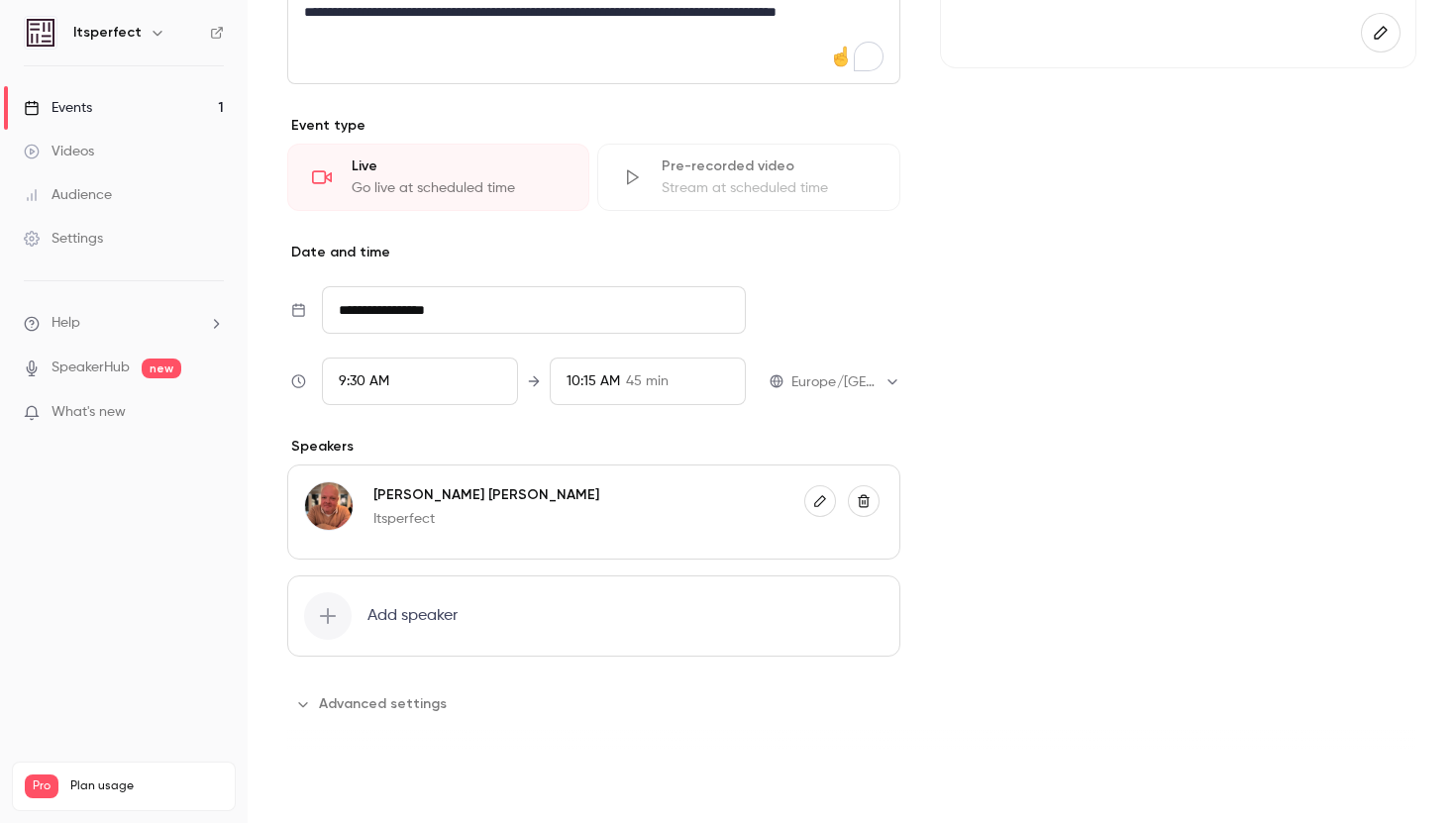 click on "Save" at bounding box center [323, 787] 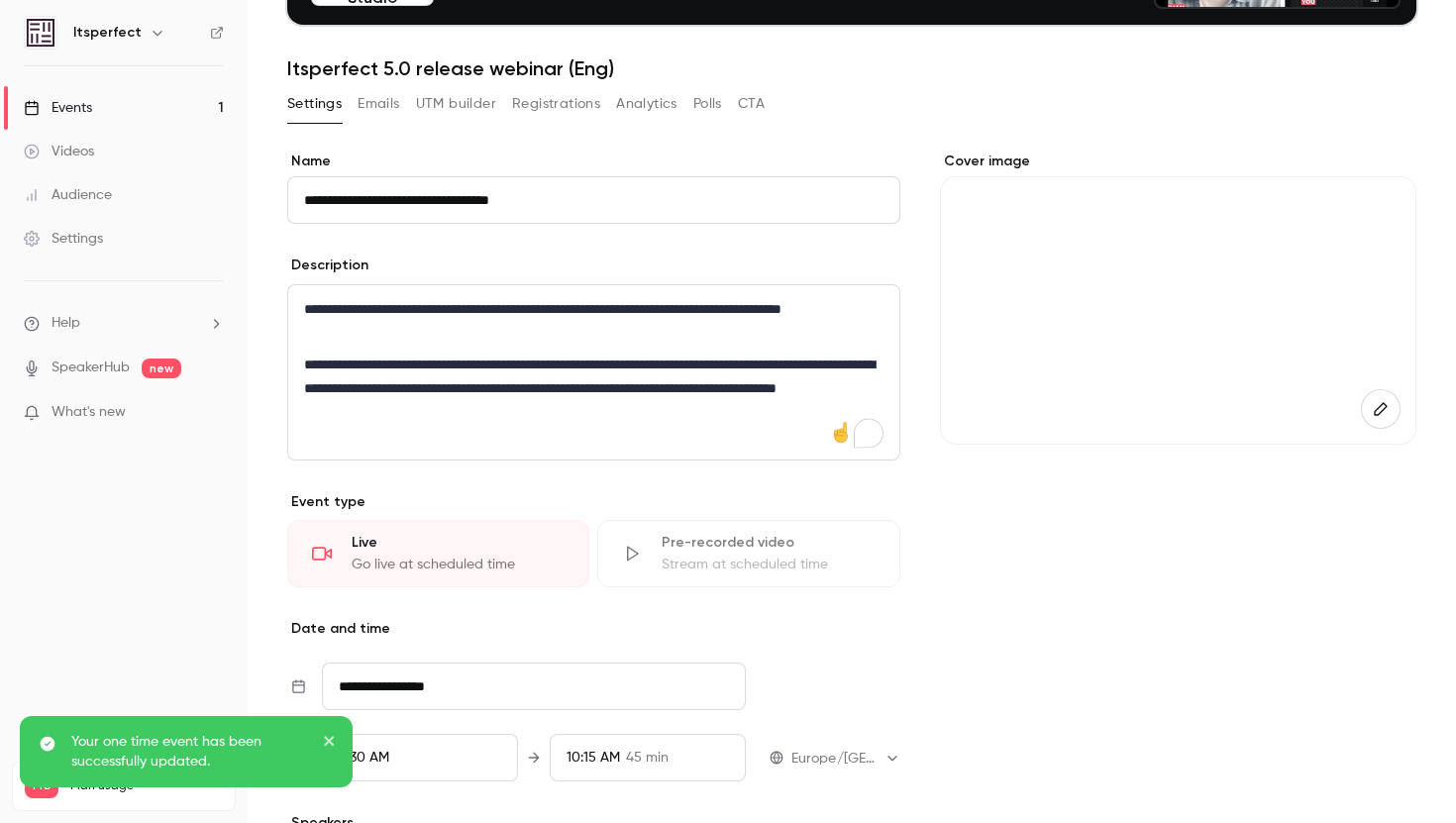 scroll, scrollTop: 0, scrollLeft: 0, axis: both 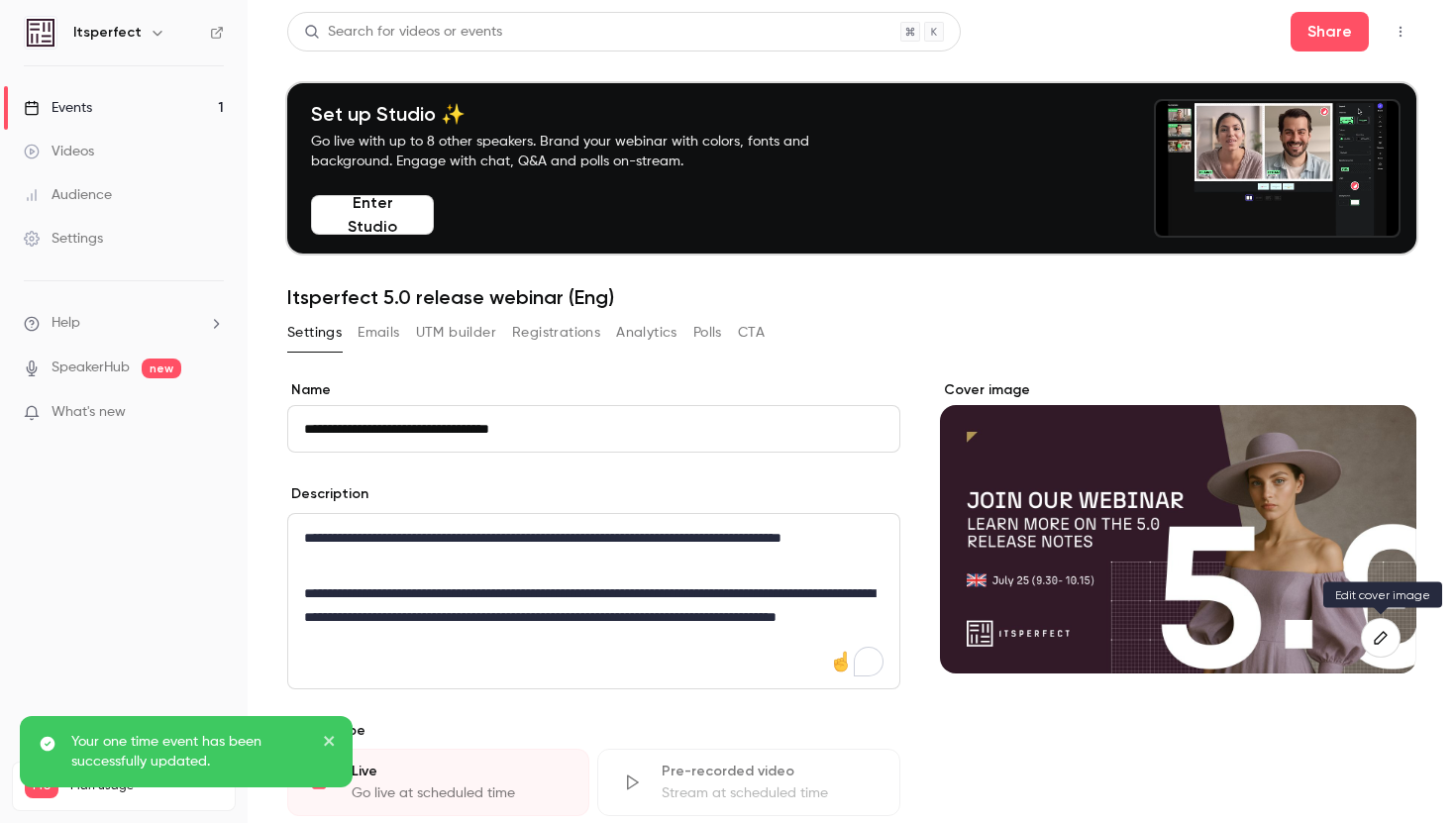 click 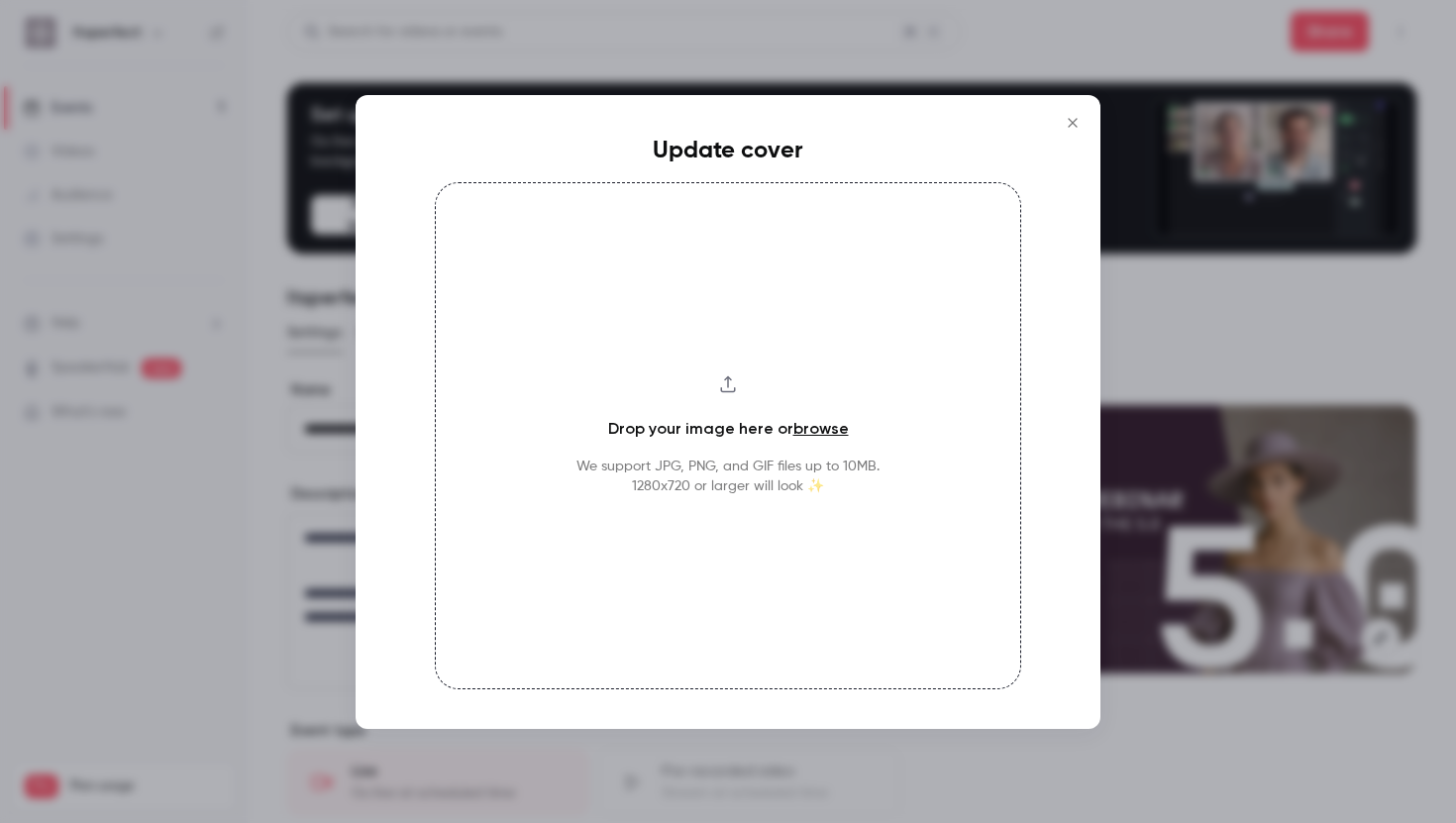 click on "browse" at bounding box center [821, 428] 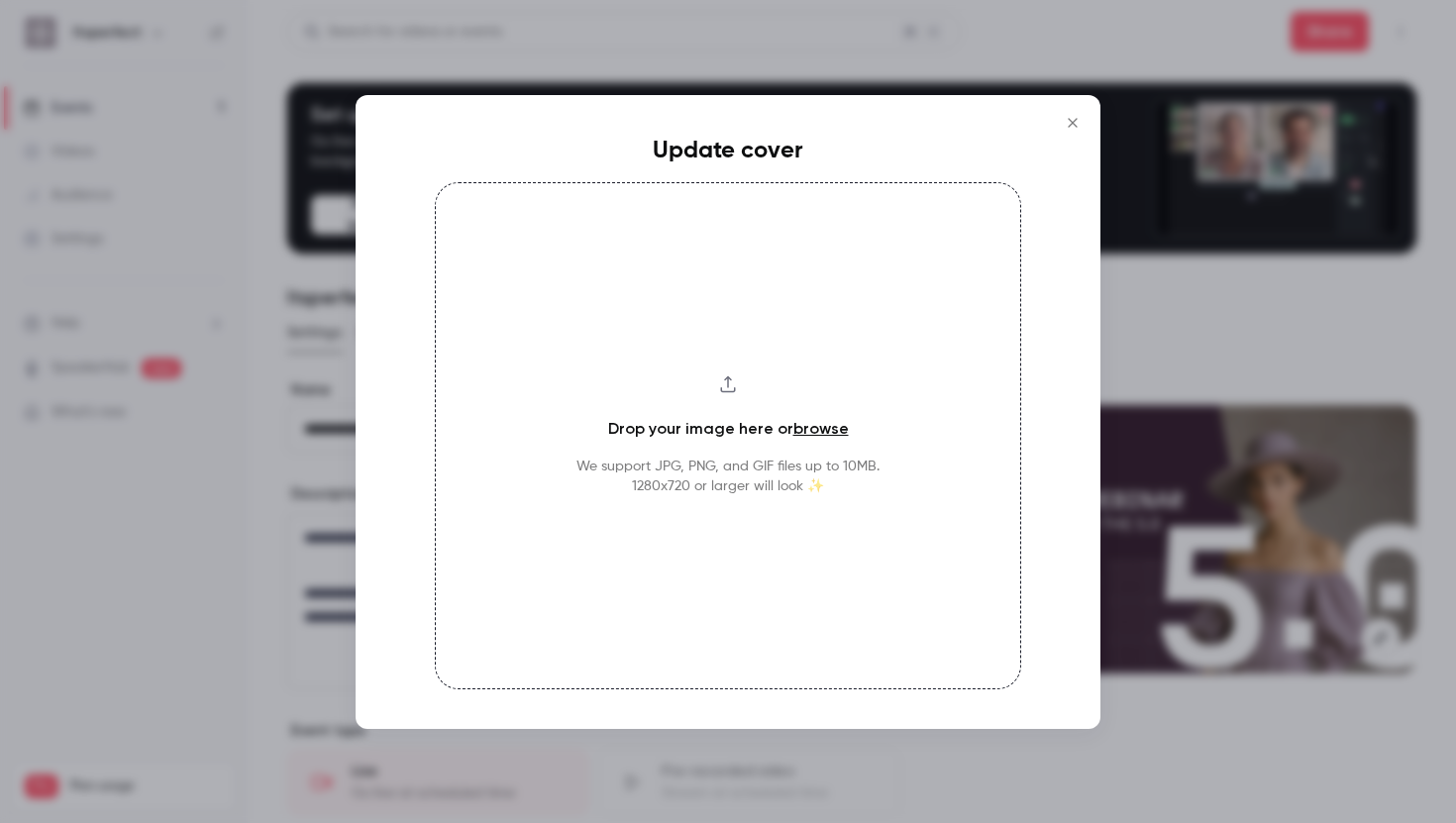 type 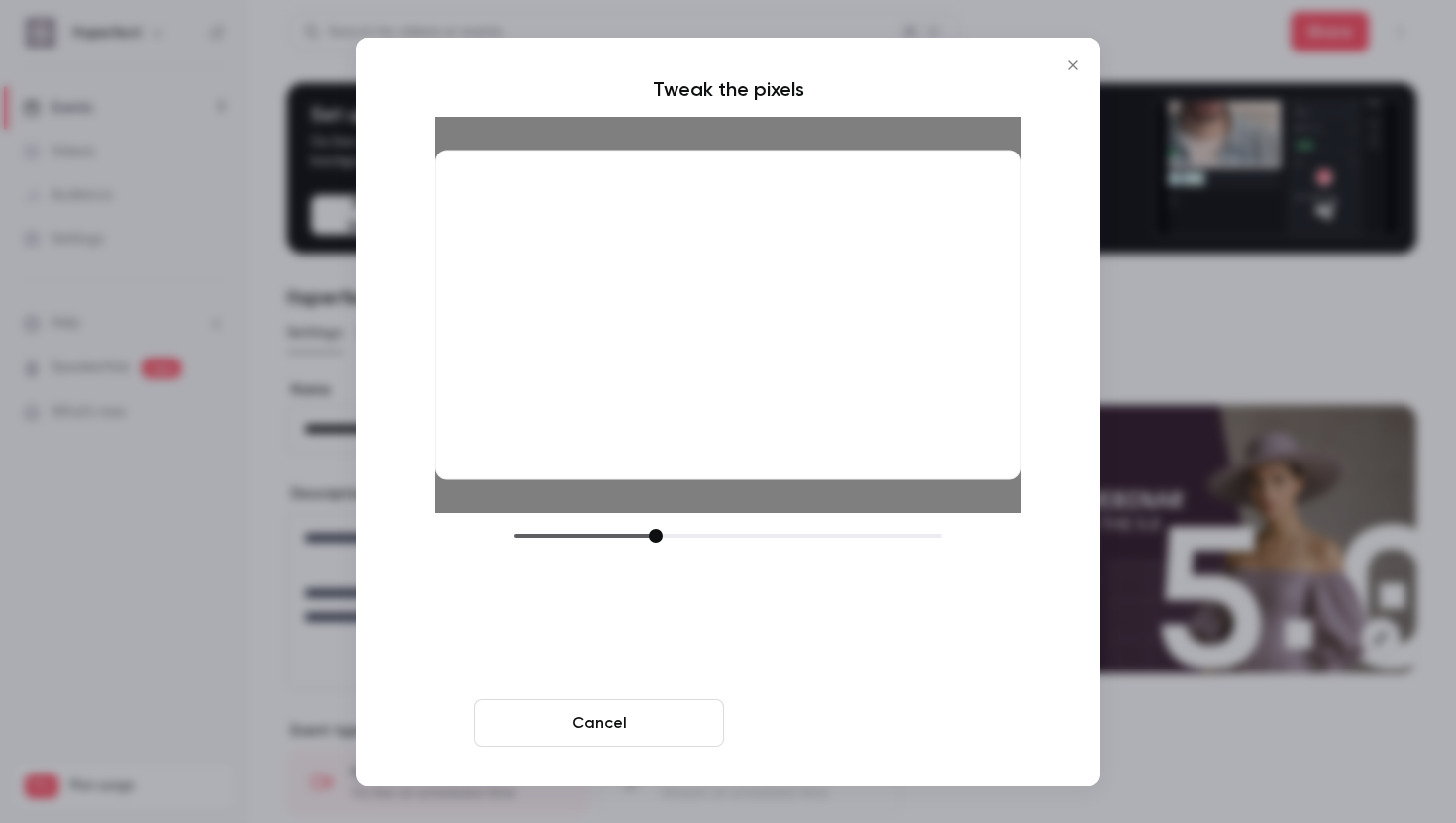 click on "Crop and save" at bounding box center (857, 723) 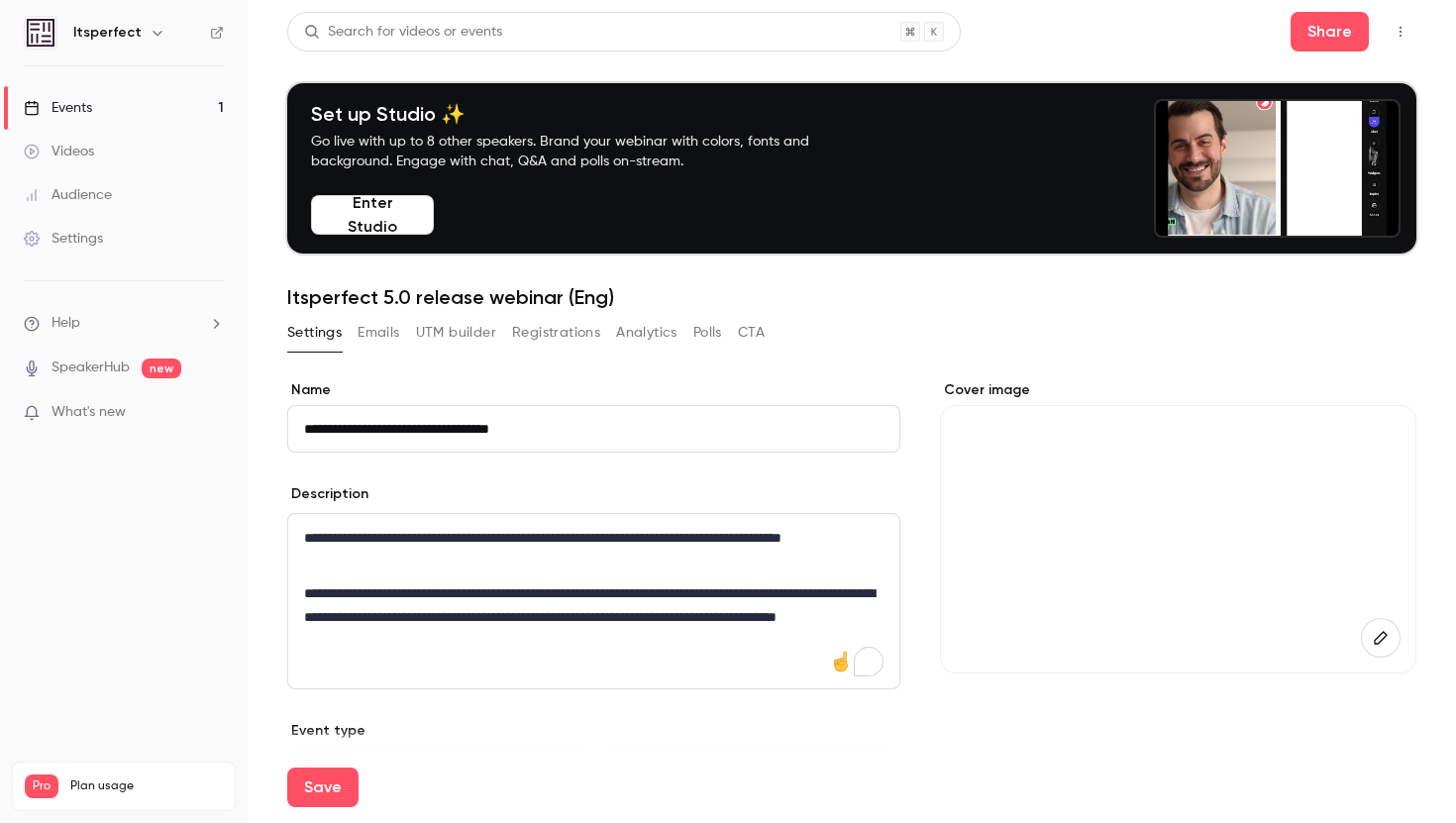 click on "Emails" at bounding box center [378, 333] 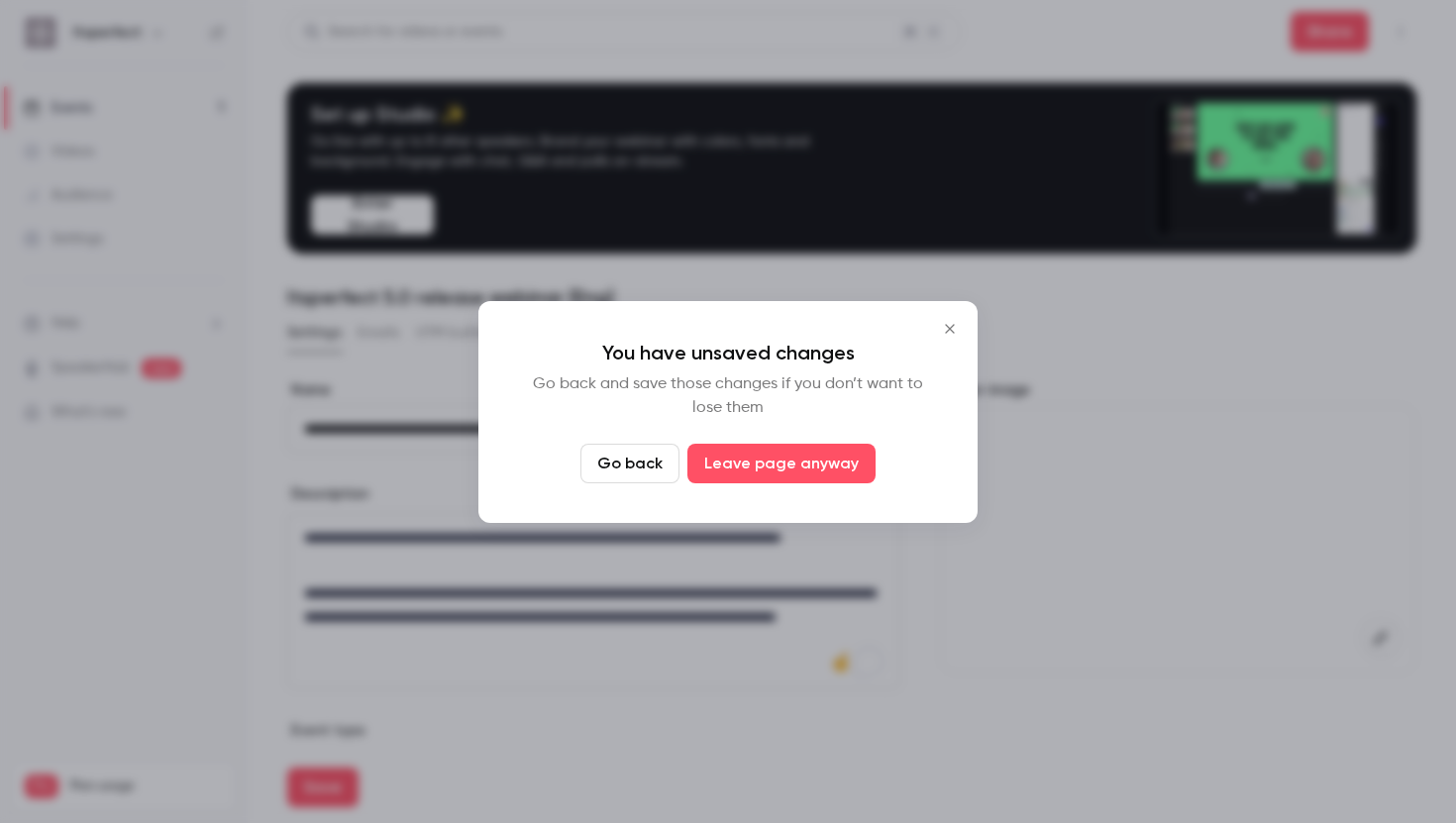 click 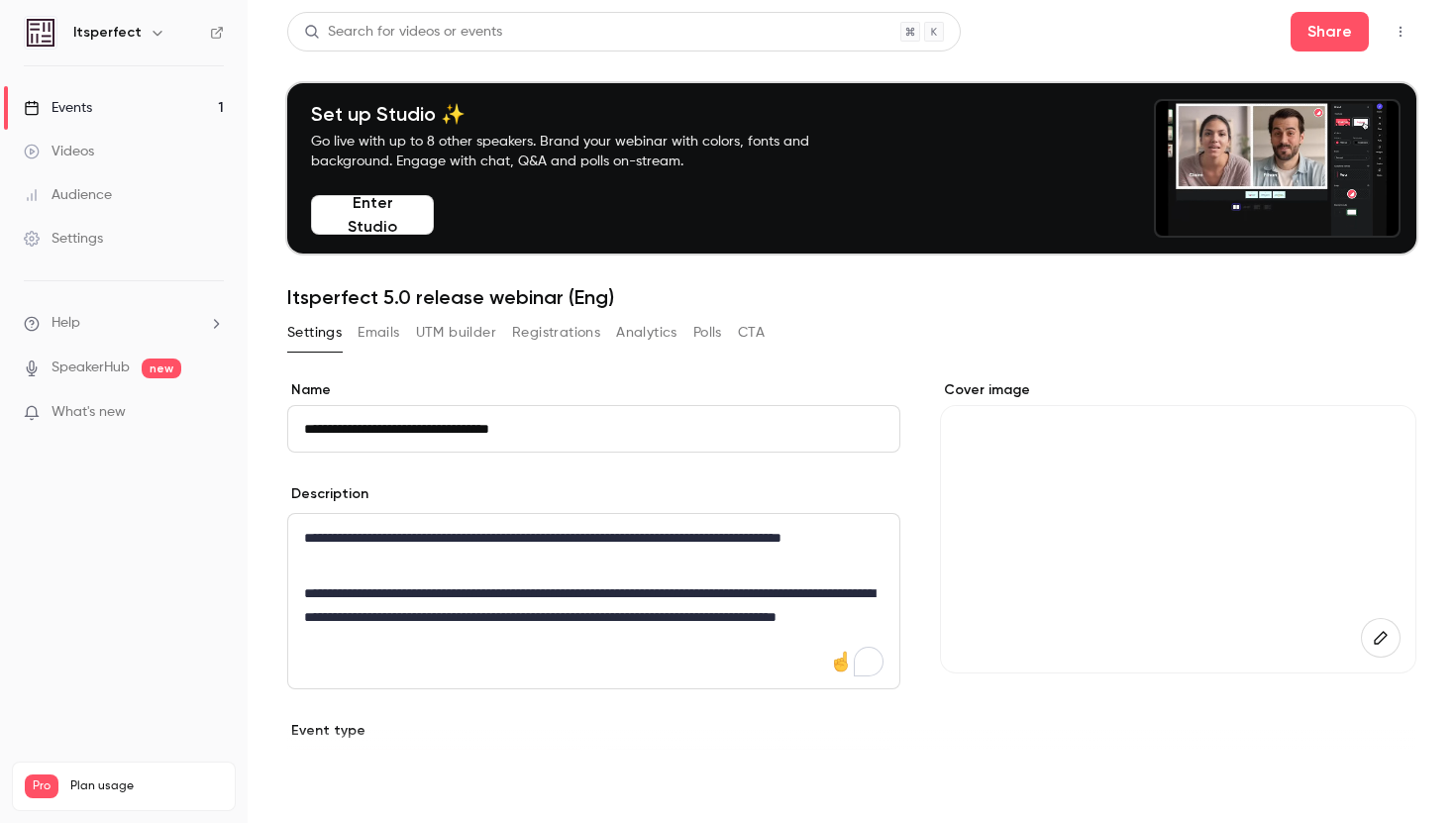 click on "Save" at bounding box center (323, 787) 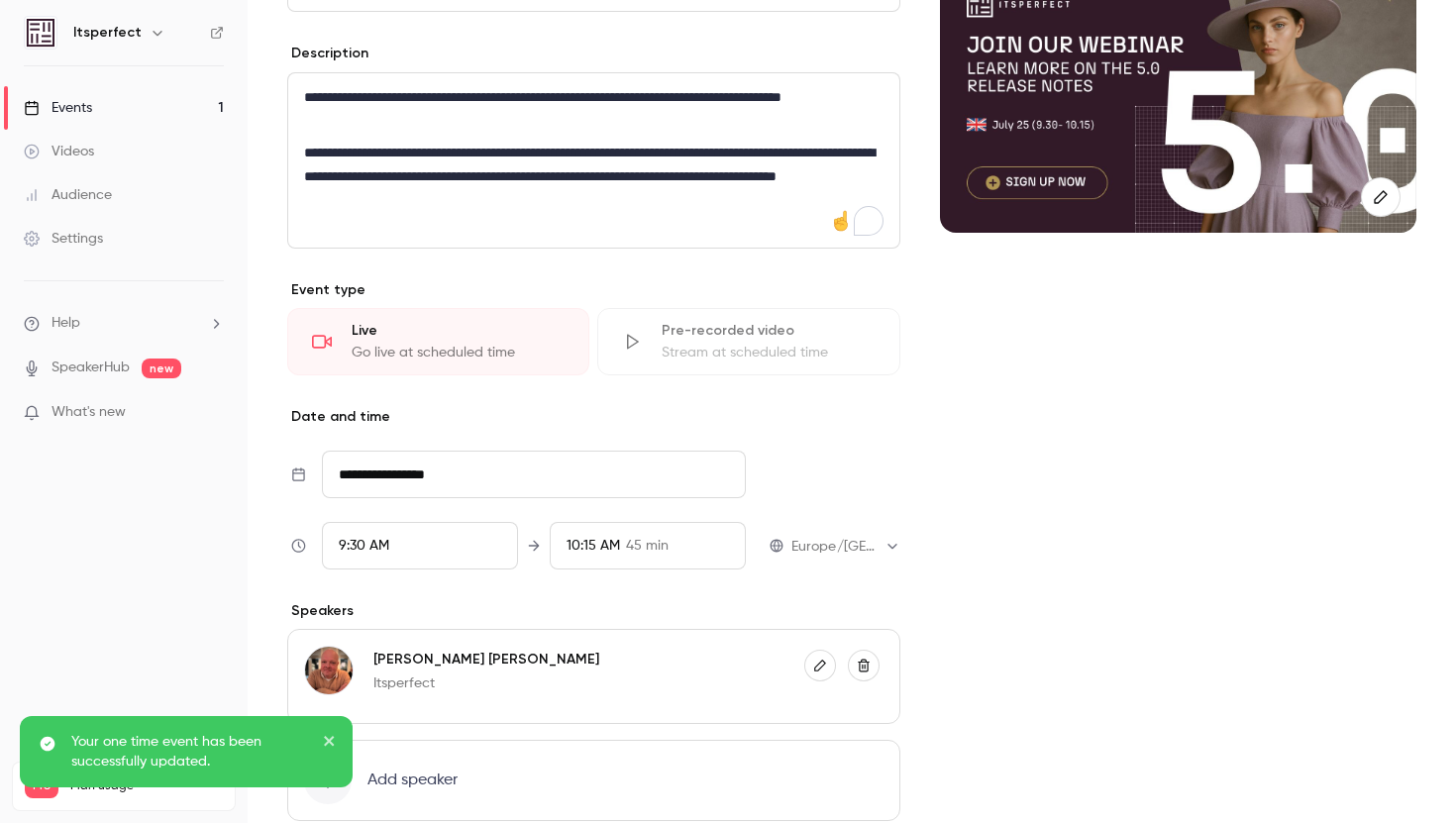scroll, scrollTop: 0, scrollLeft: 0, axis: both 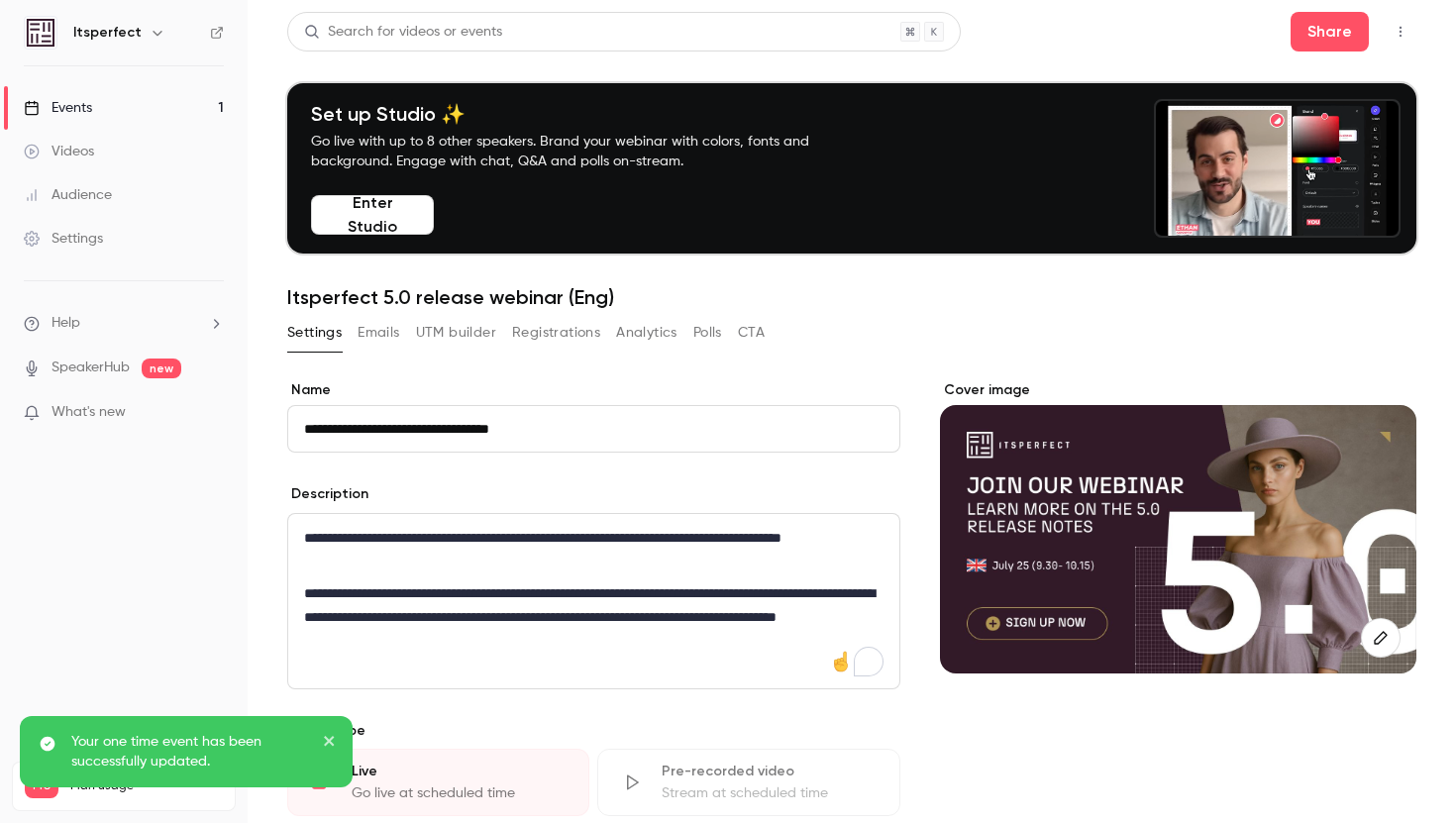 click on "Emails" at bounding box center [378, 333] 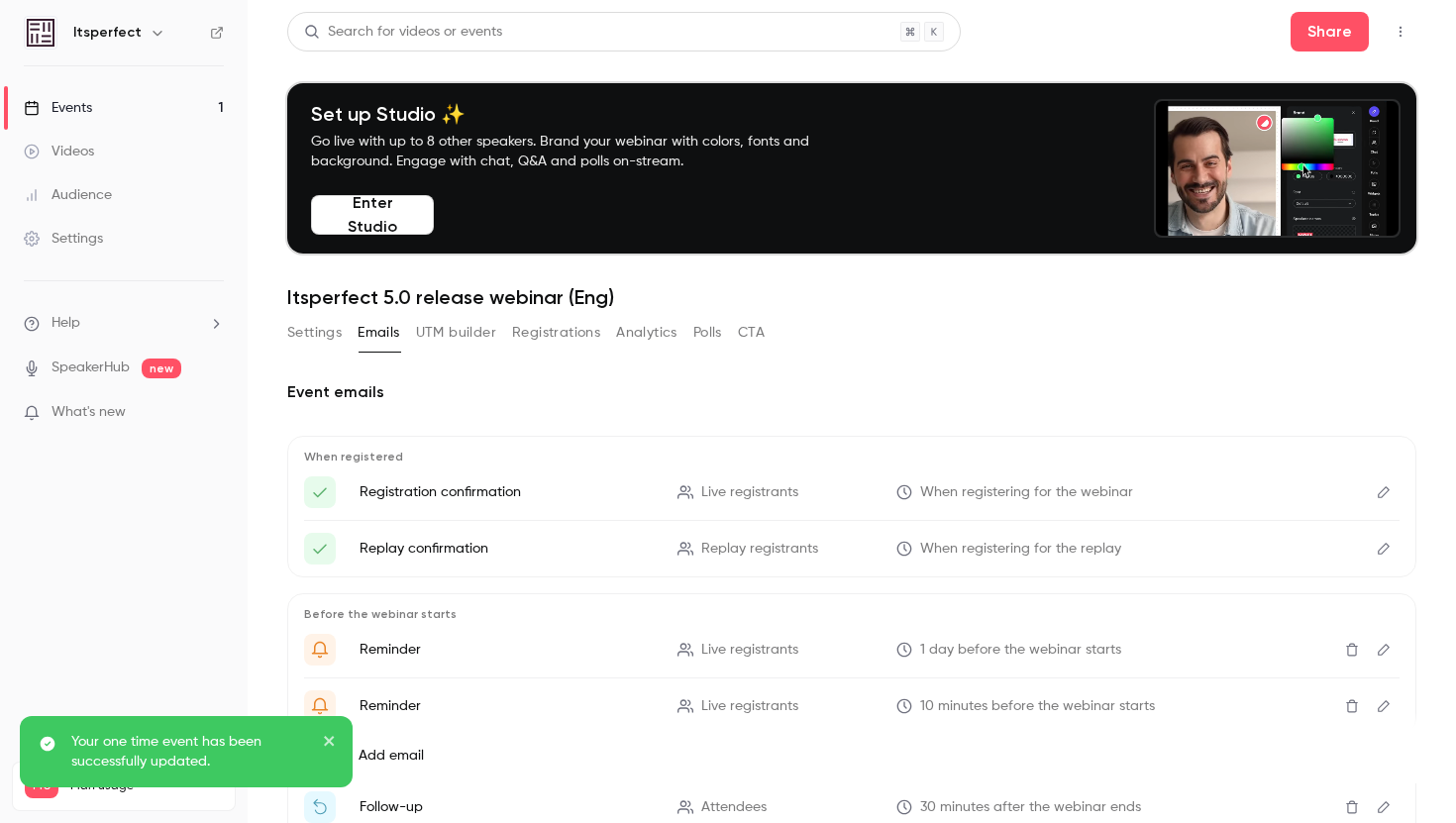 scroll, scrollTop: 127, scrollLeft: 0, axis: vertical 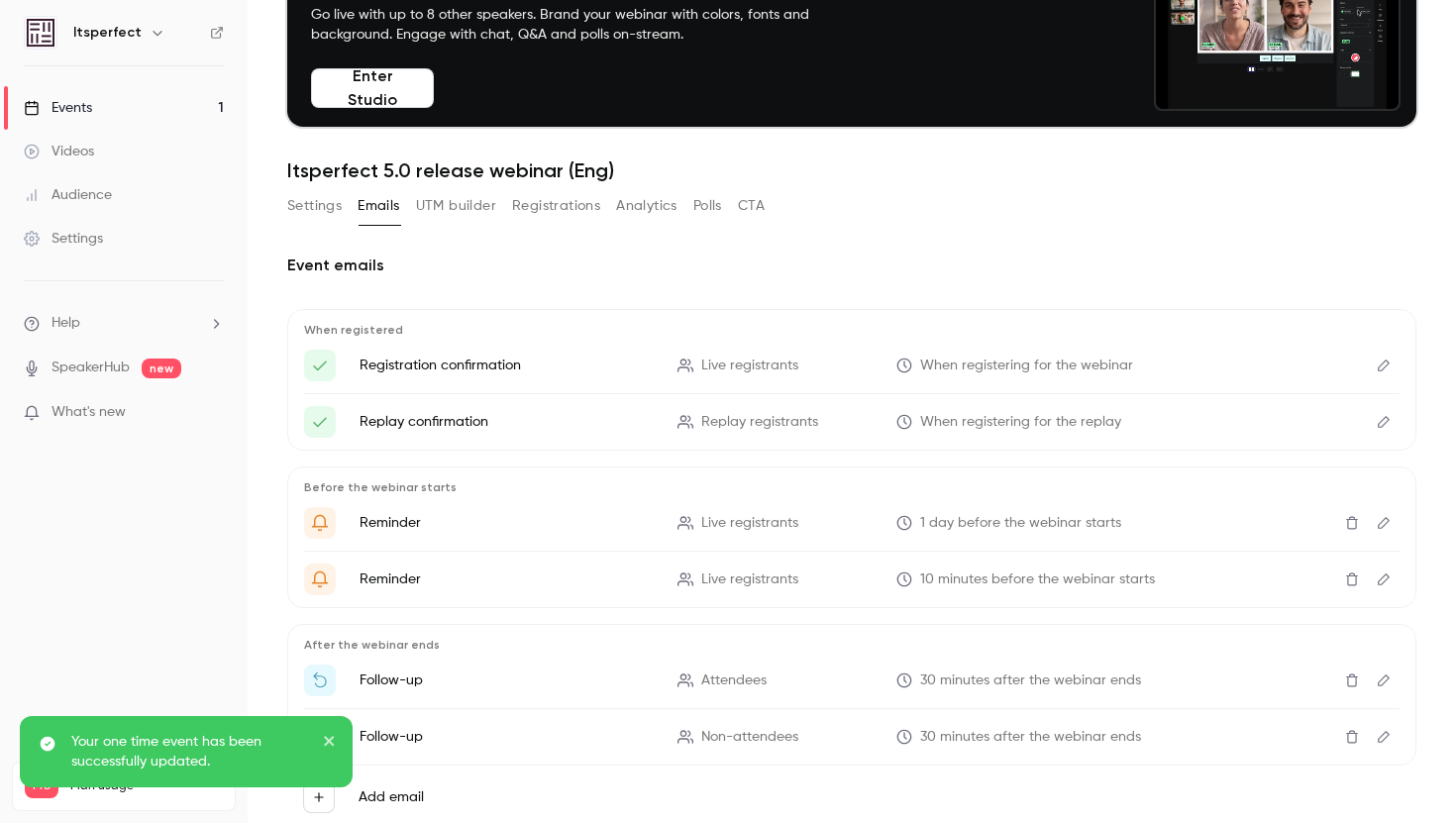 click 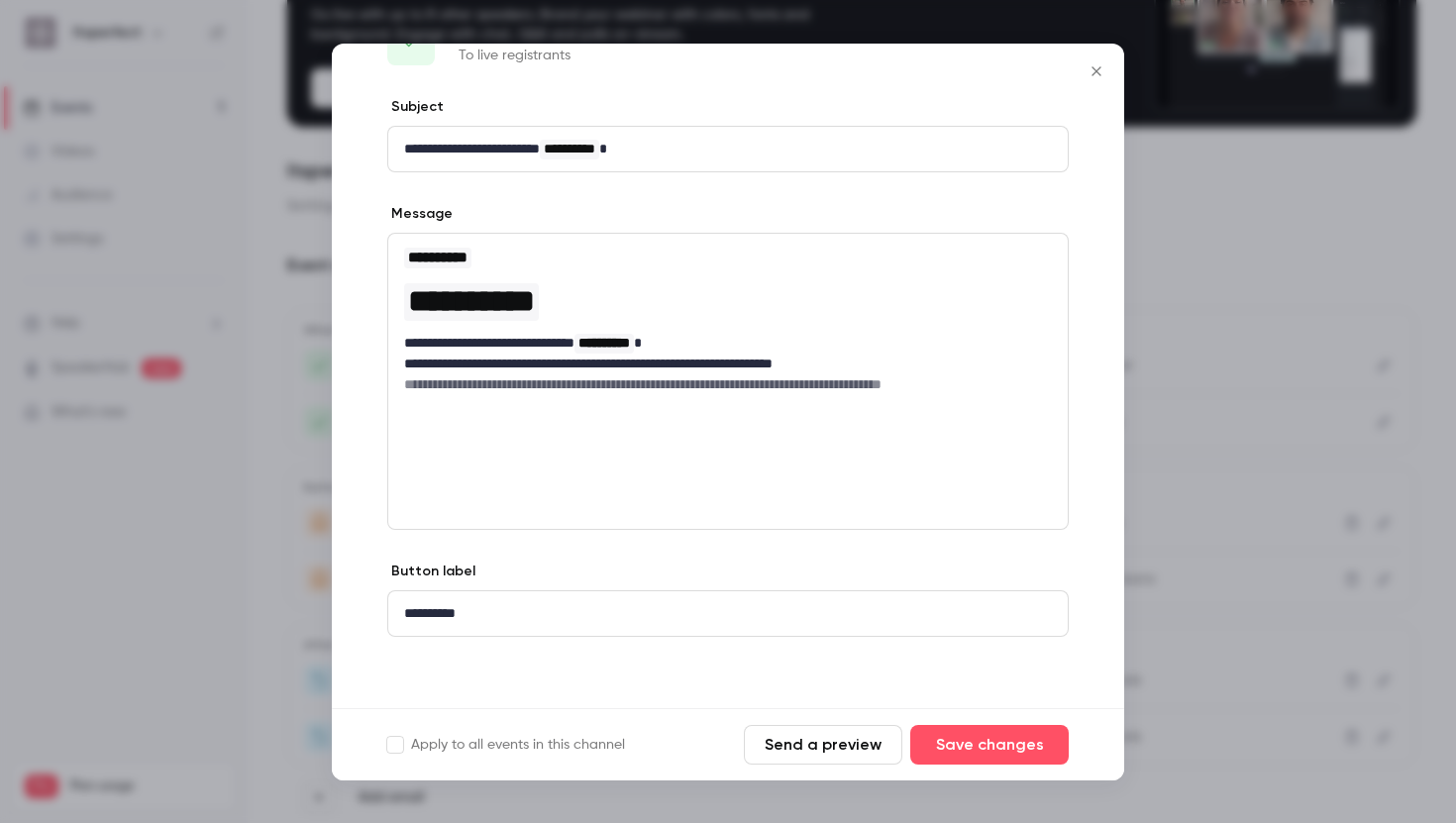 scroll, scrollTop: 0, scrollLeft: 0, axis: both 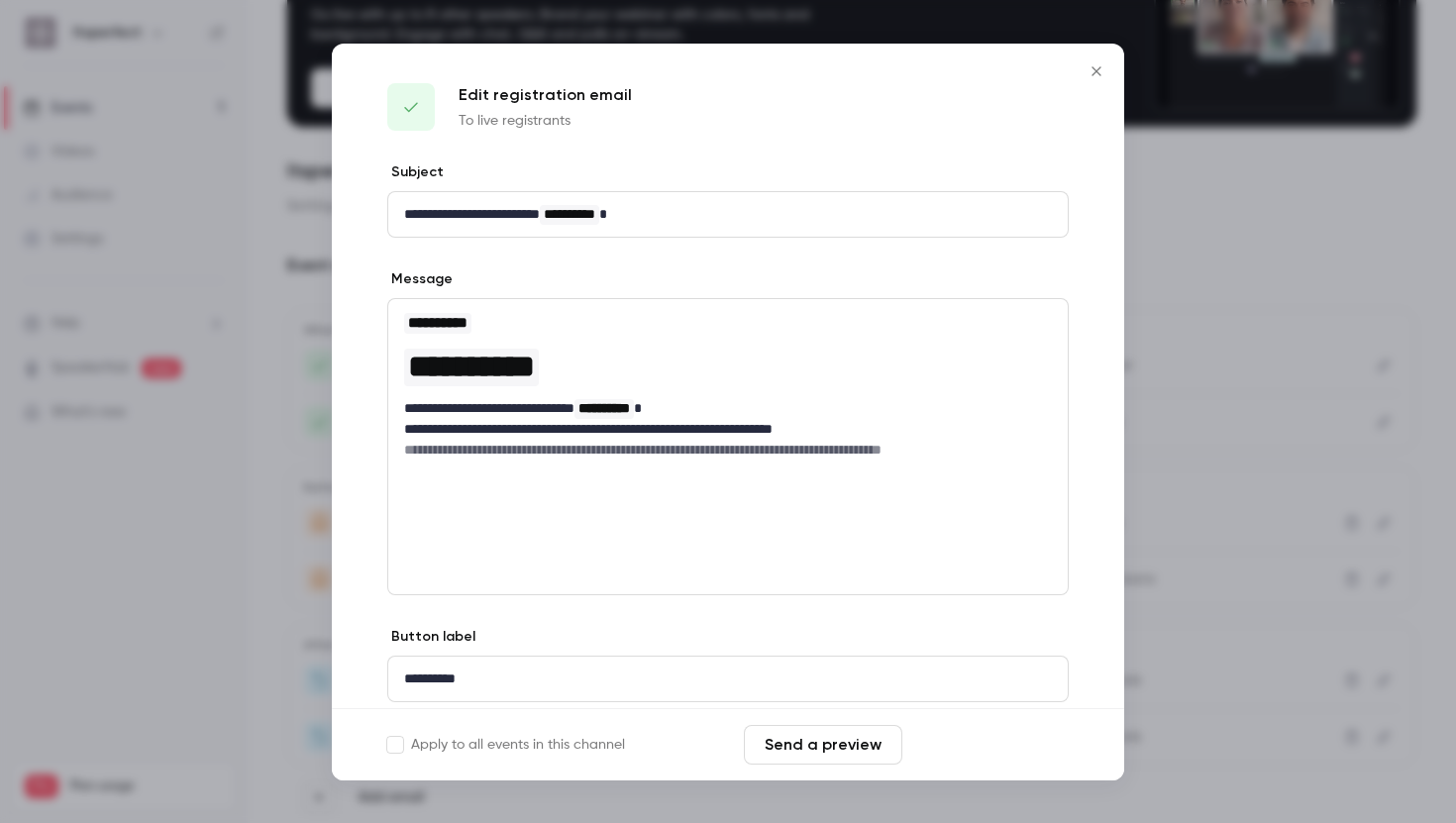 click on "Save changes" at bounding box center [989, 745] 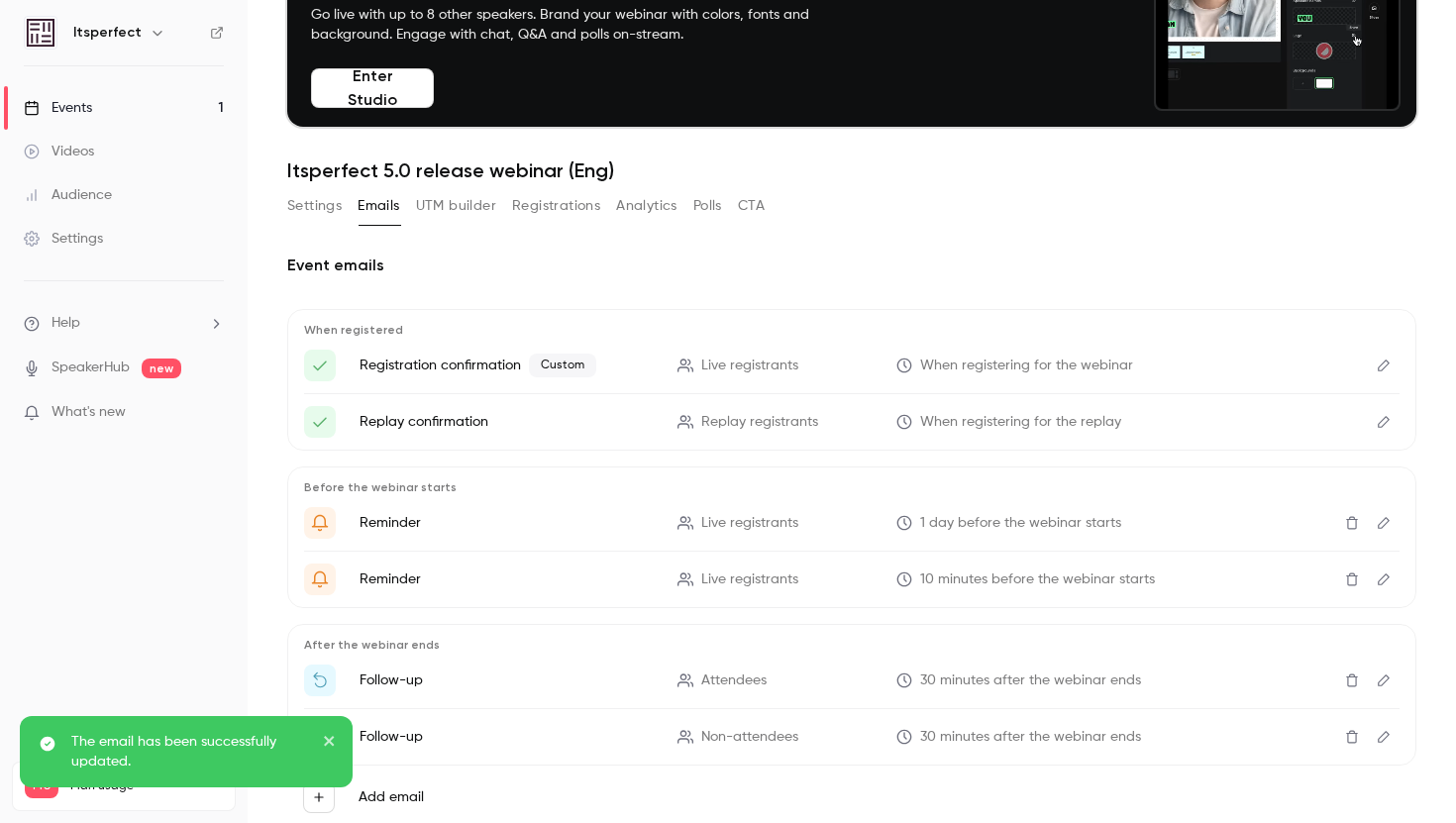 click 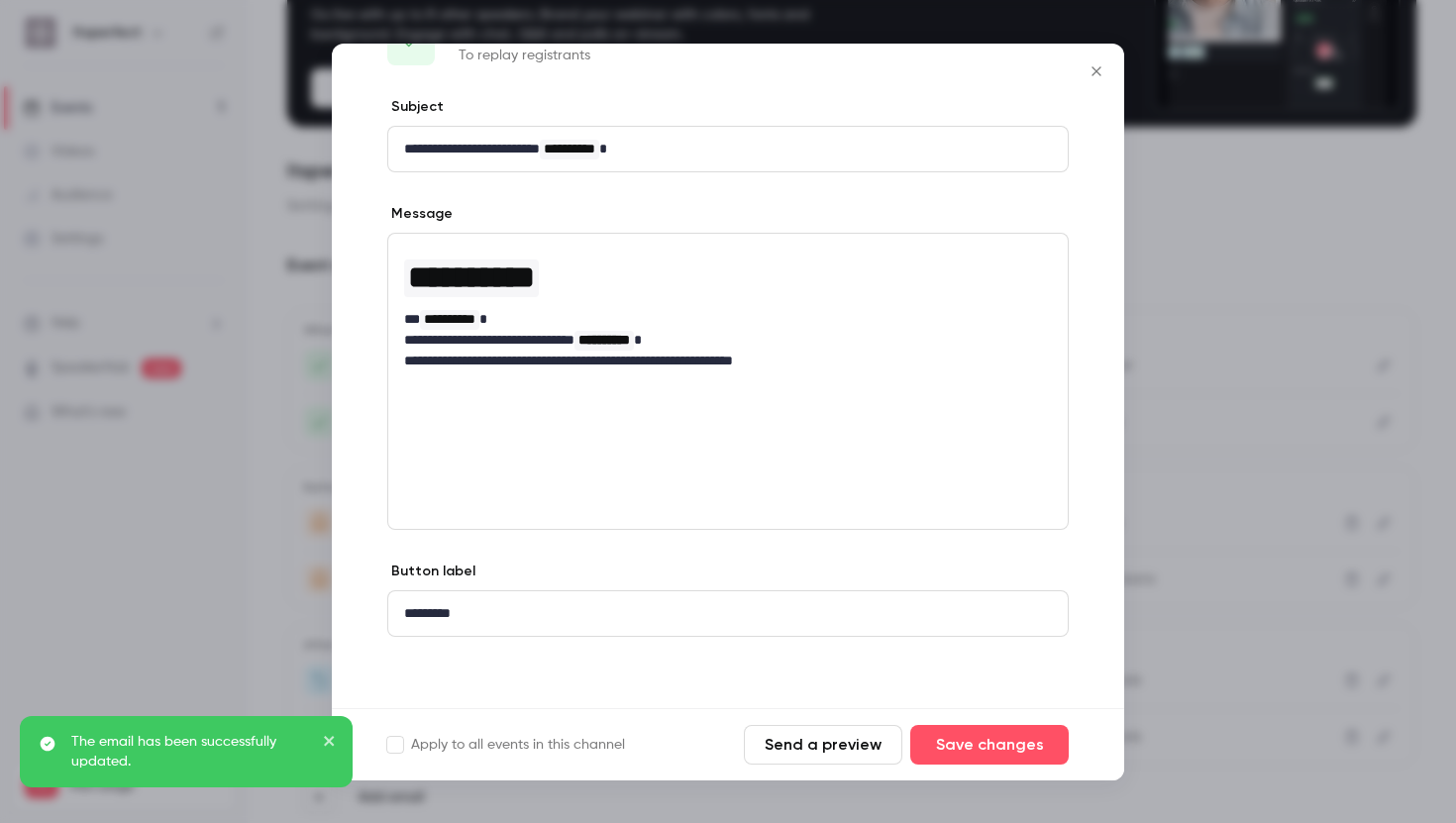 scroll, scrollTop: 0, scrollLeft: 0, axis: both 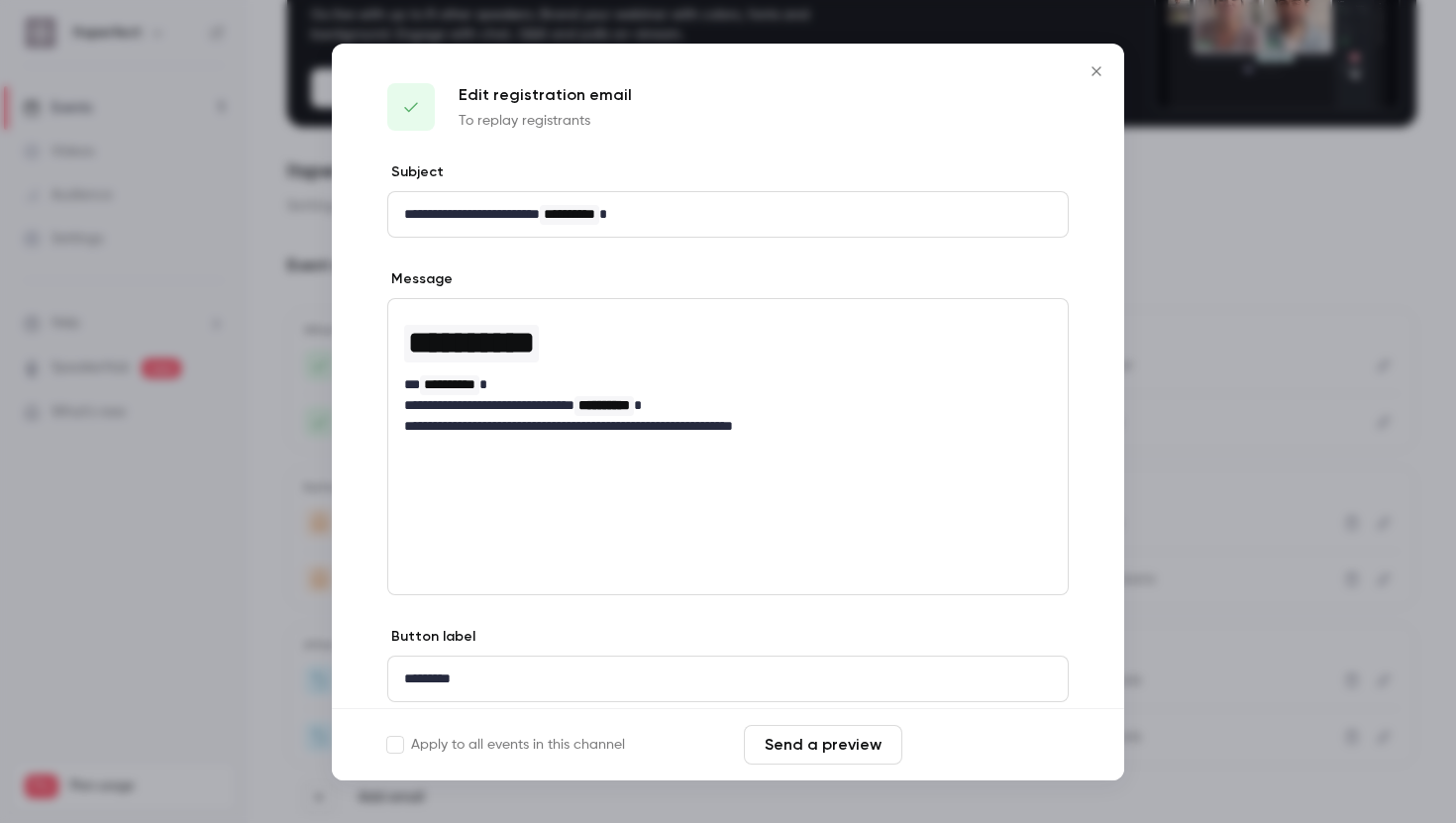 click on "Save changes" at bounding box center [989, 745] 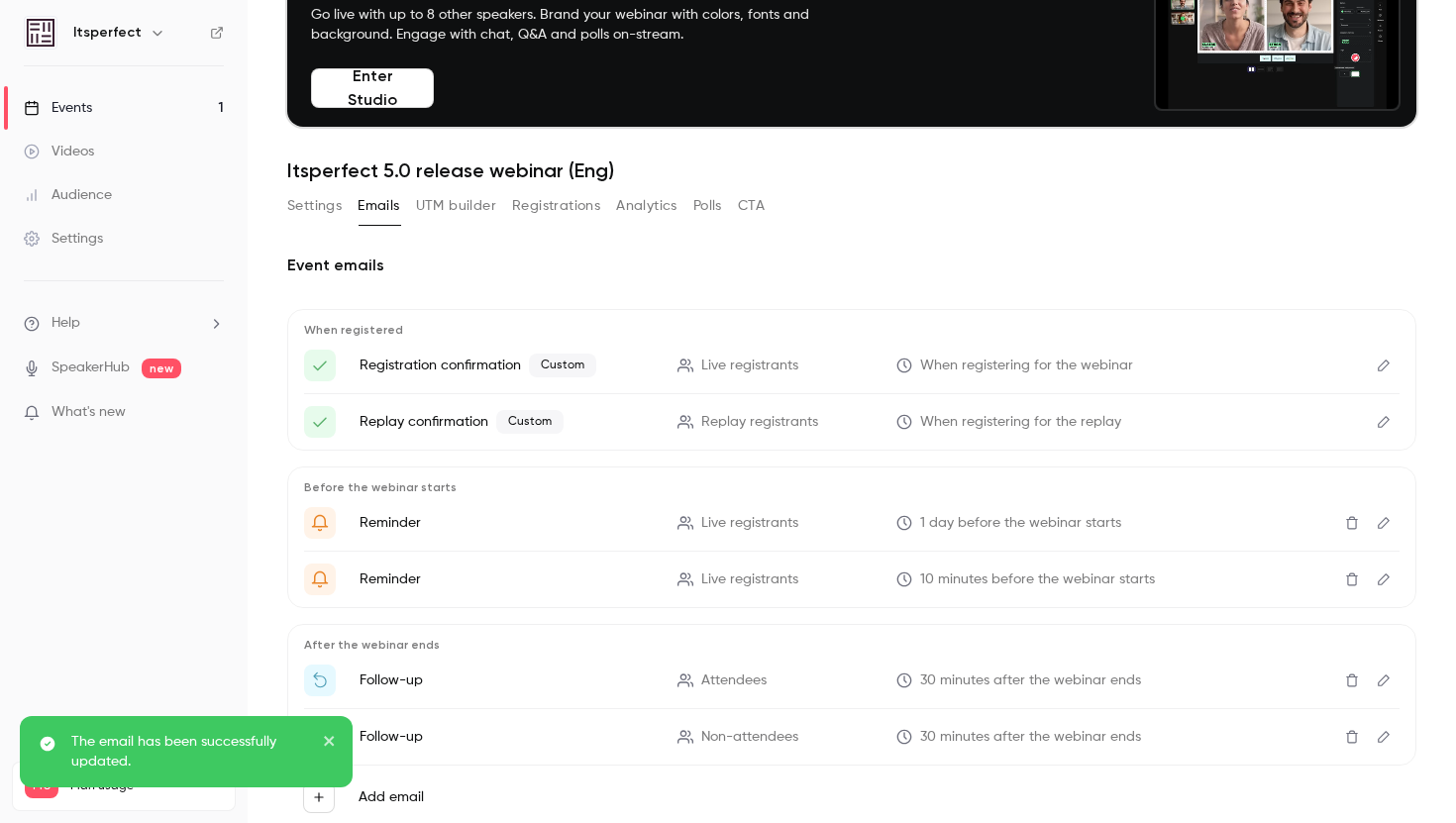 scroll, scrollTop: 184, scrollLeft: 0, axis: vertical 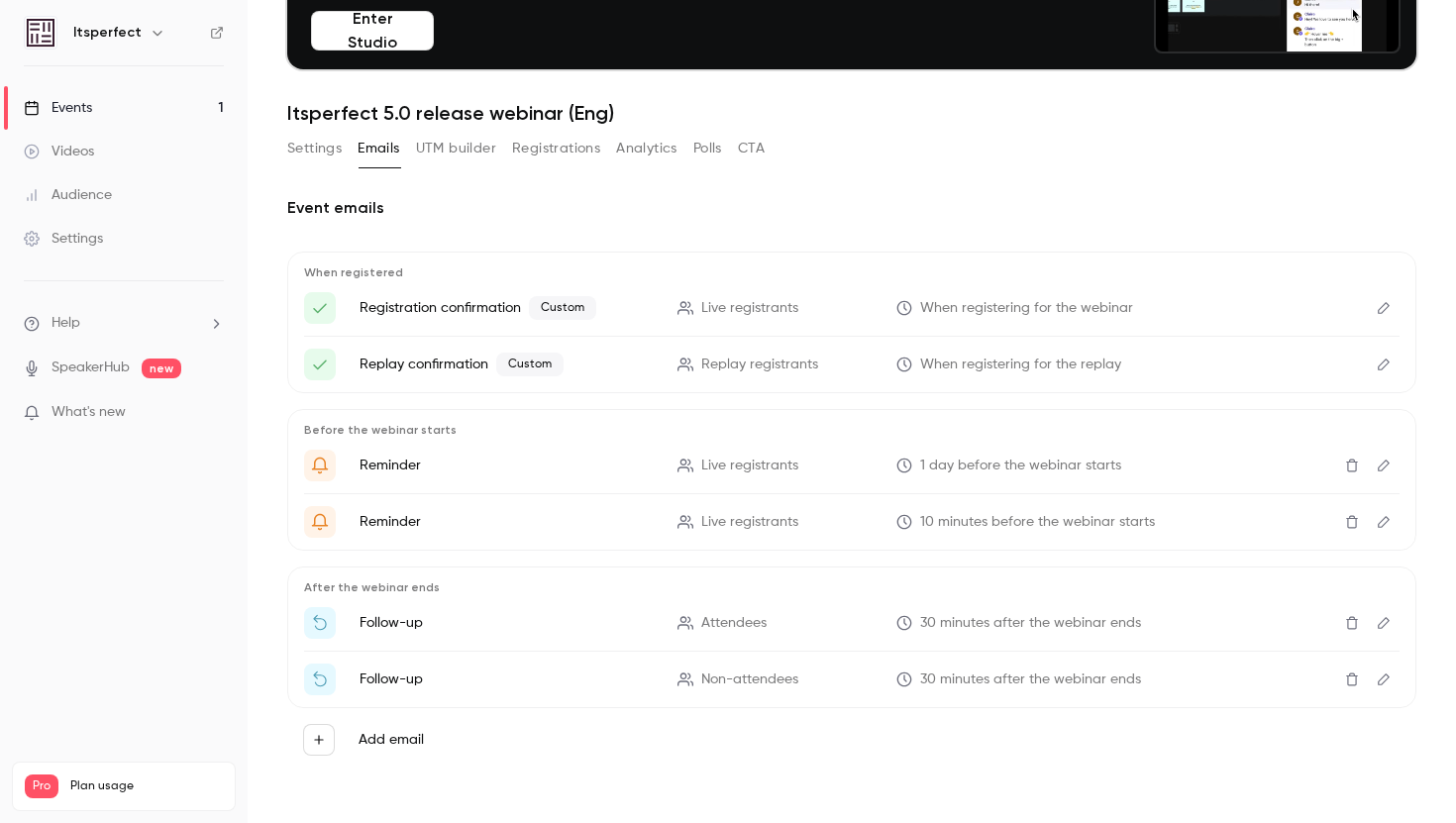 click 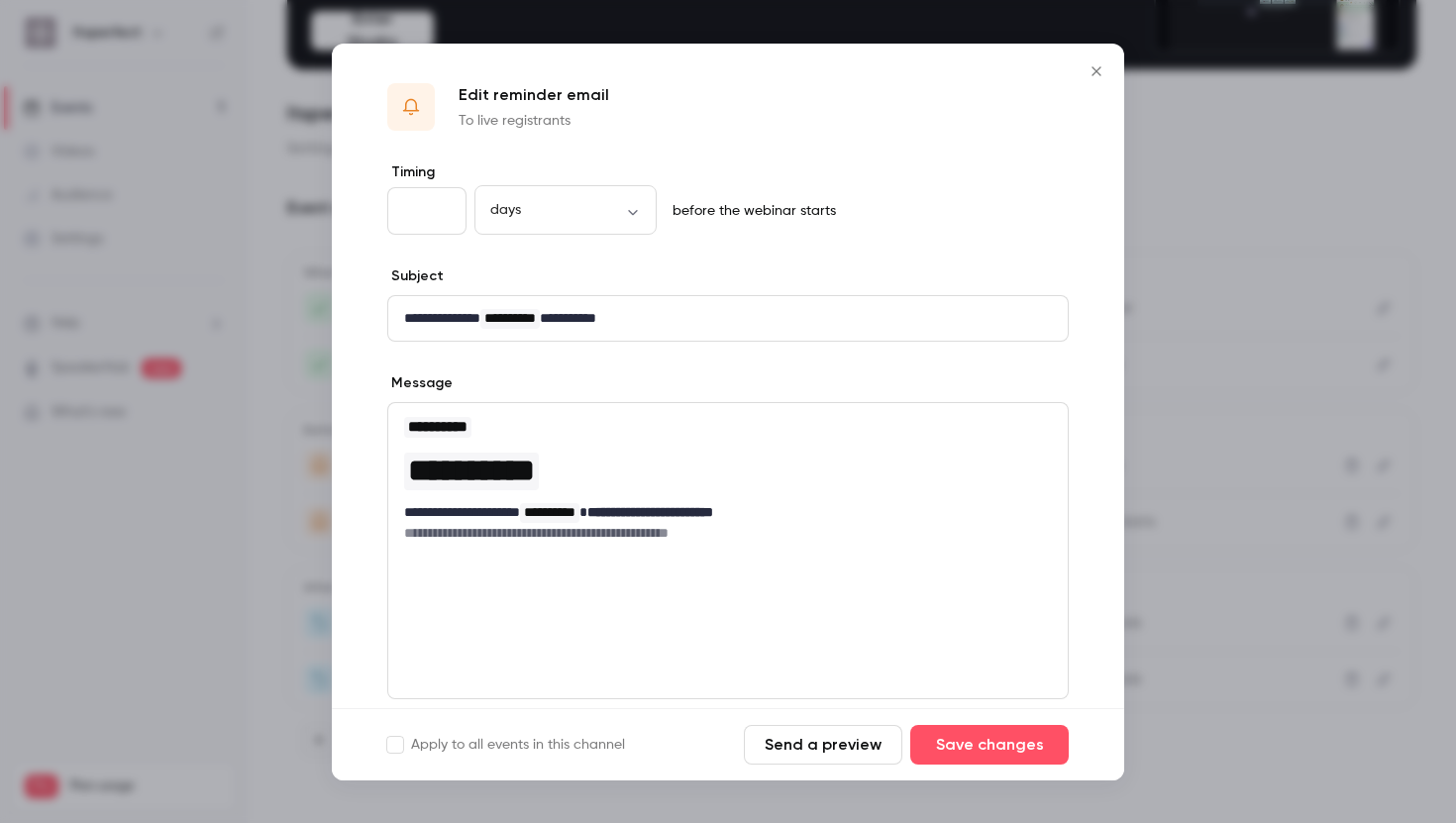 type 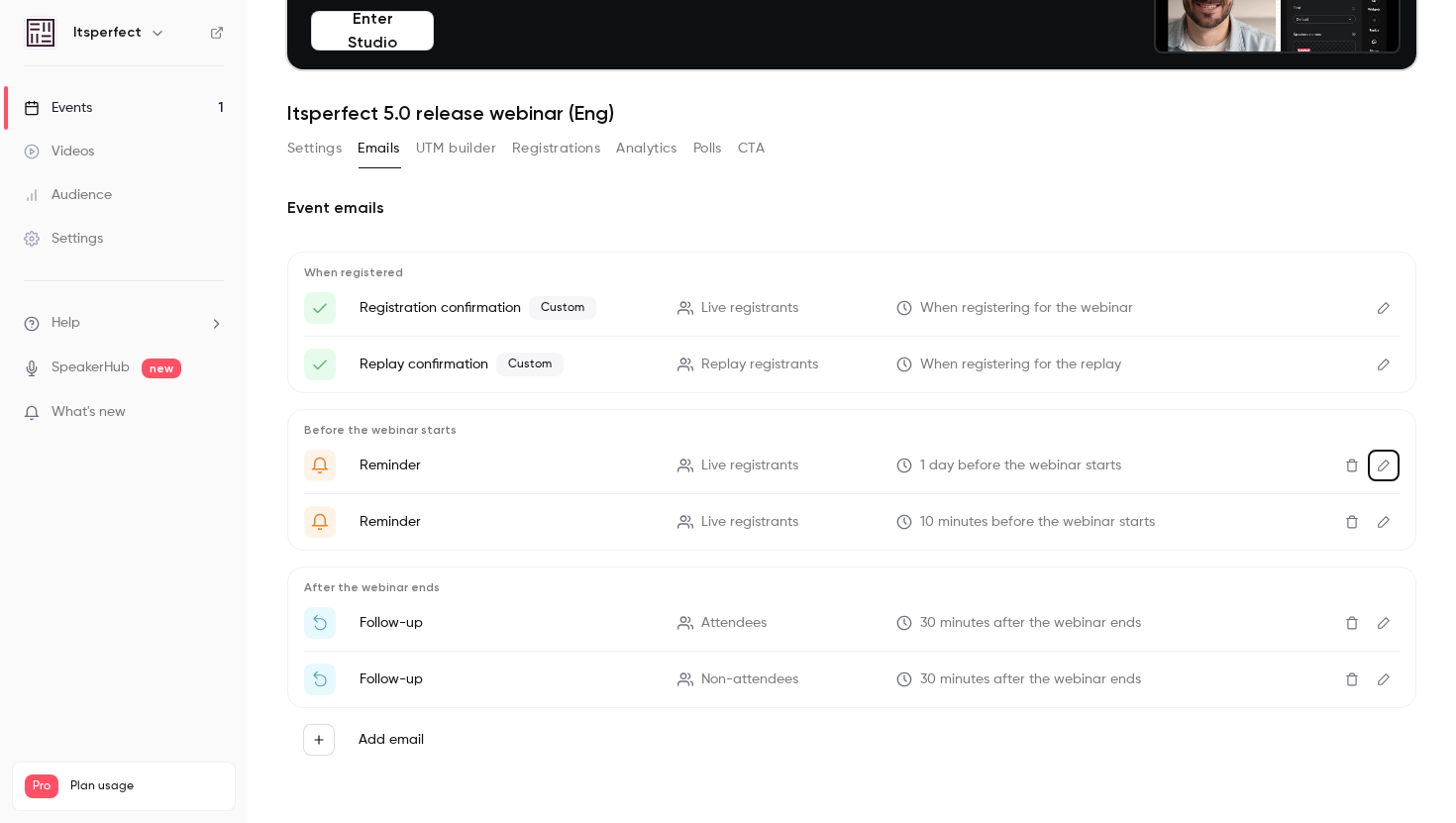click 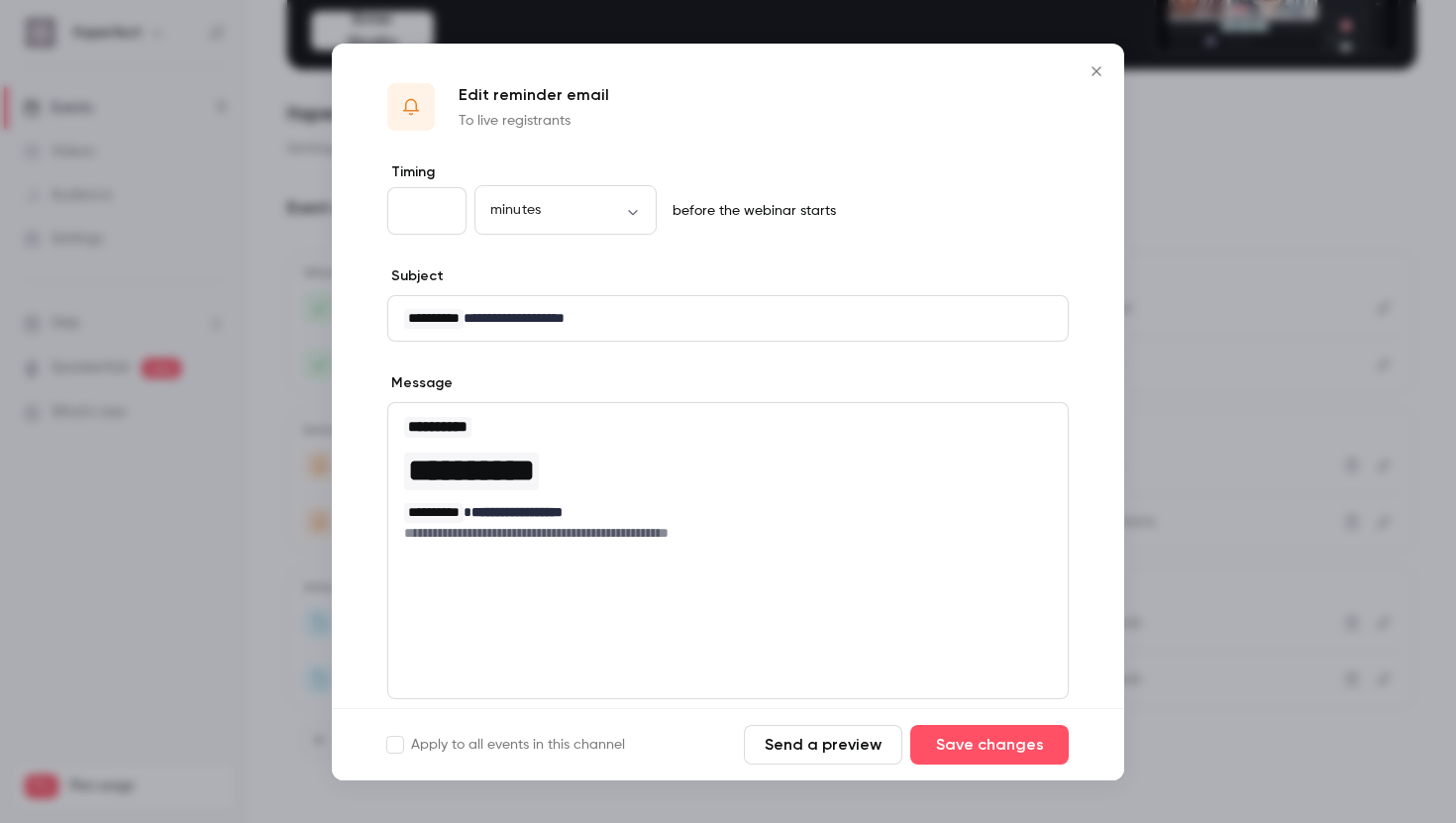 type 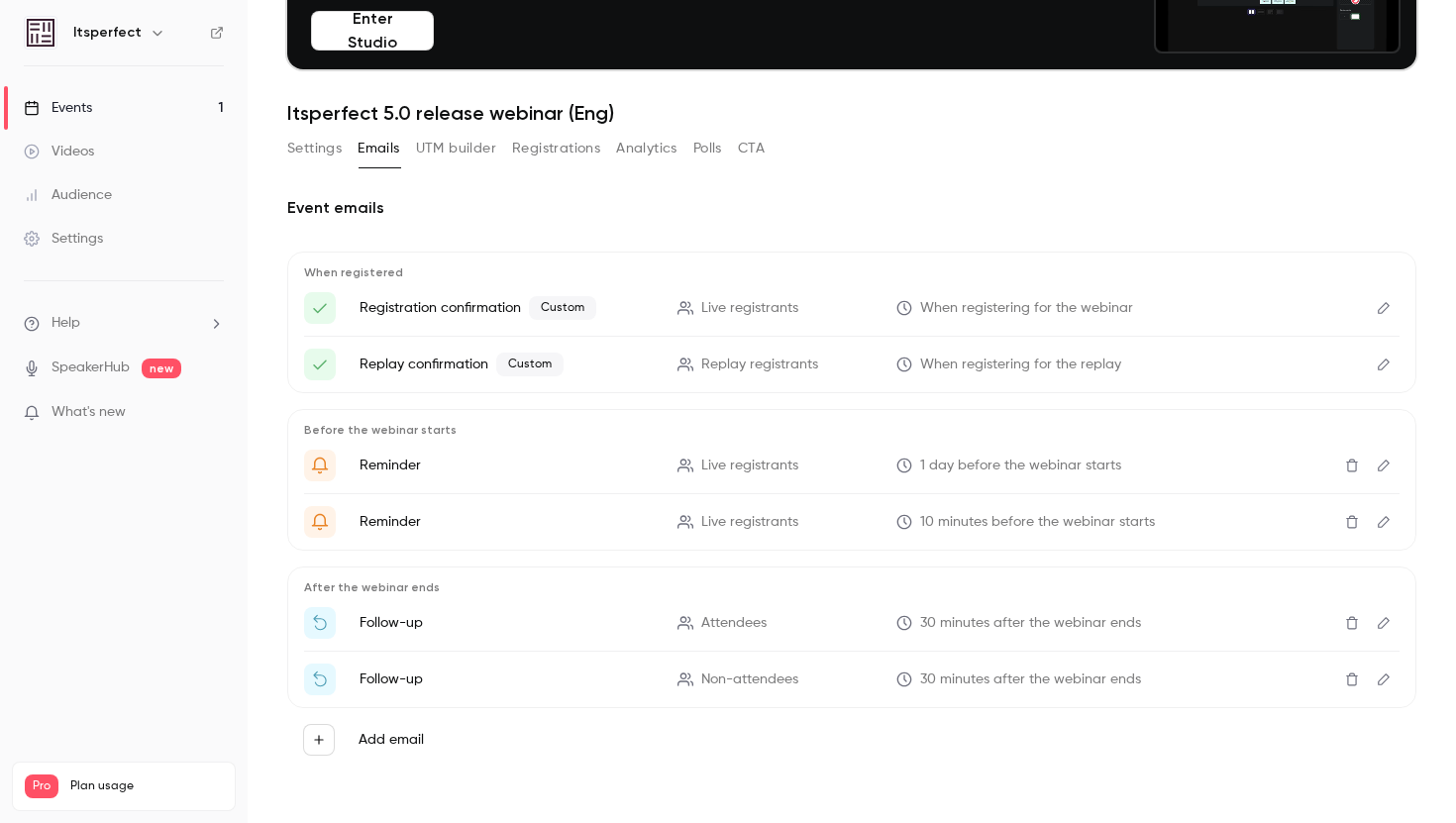 click 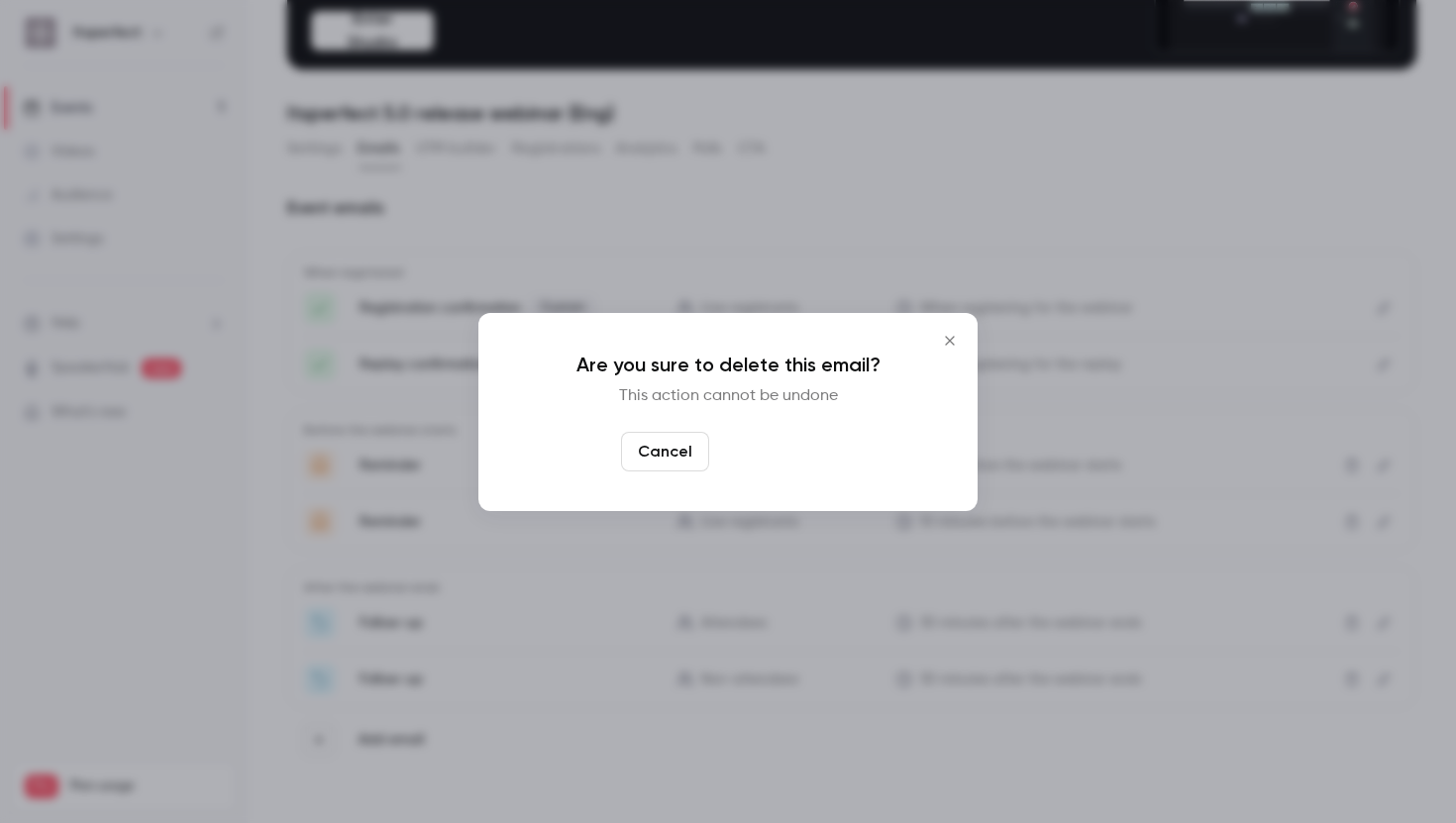 click on "Yes, delete" at bounding box center (777, 452) 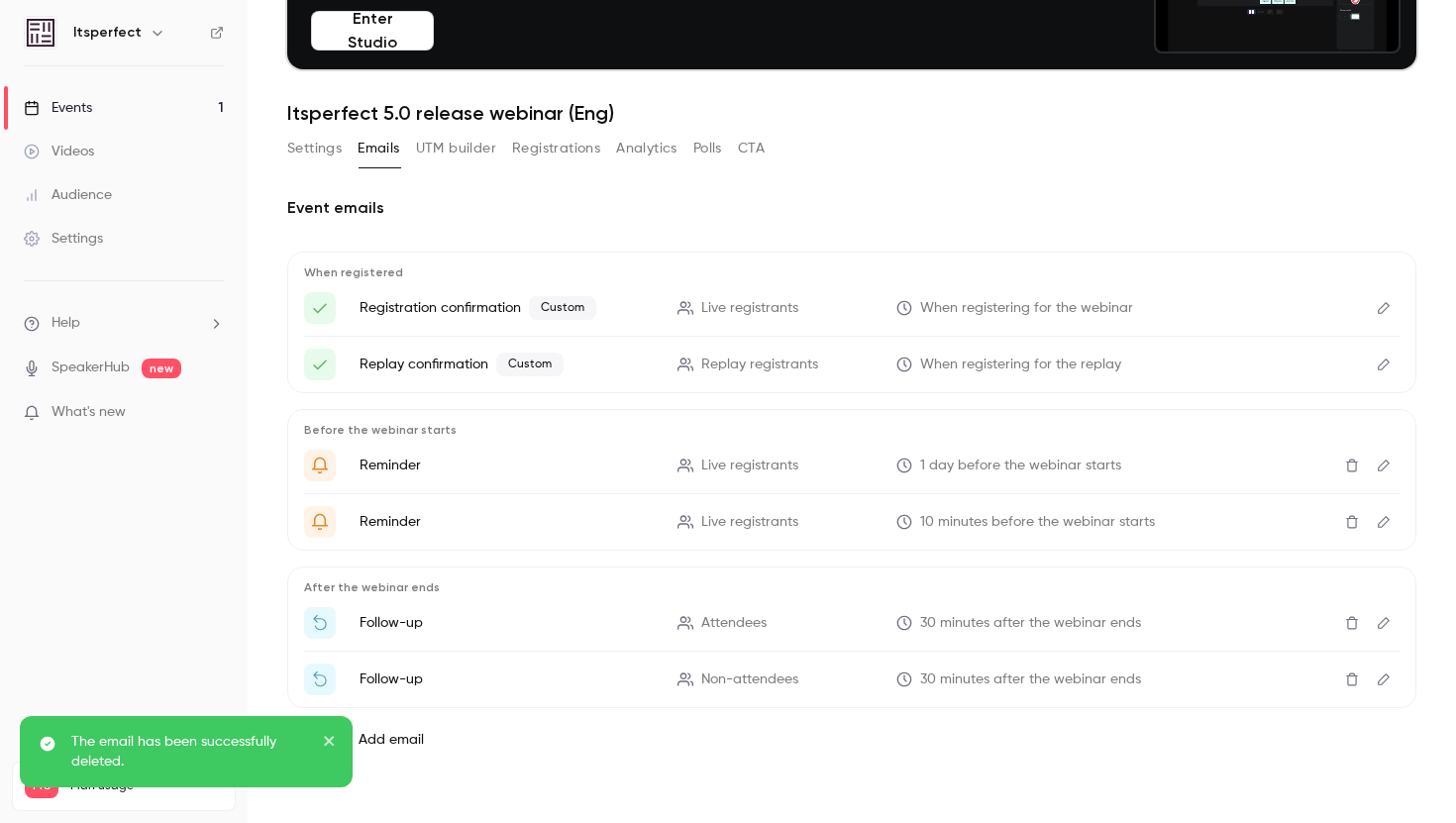 scroll, scrollTop: 128, scrollLeft: 0, axis: vertical 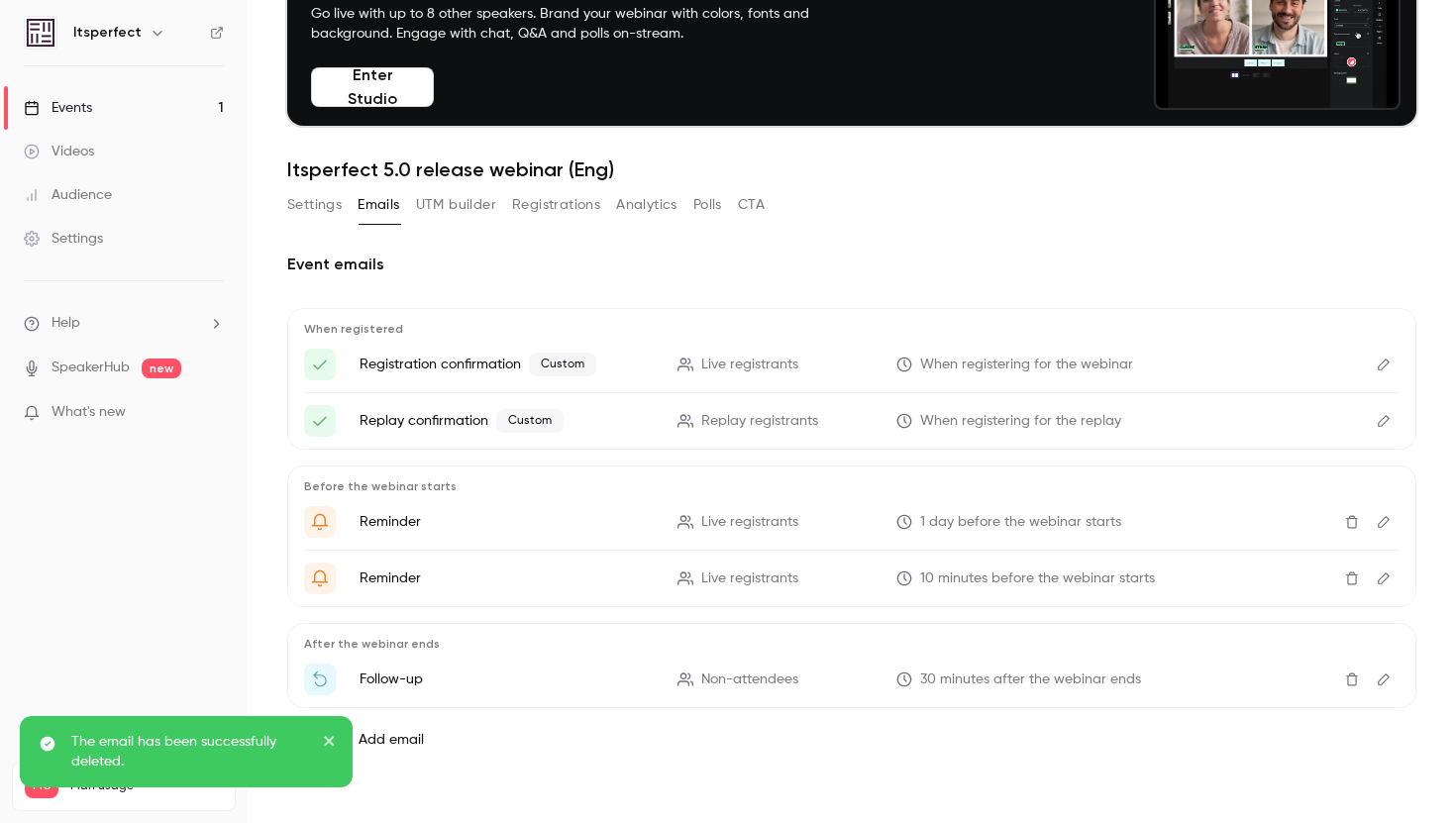 click 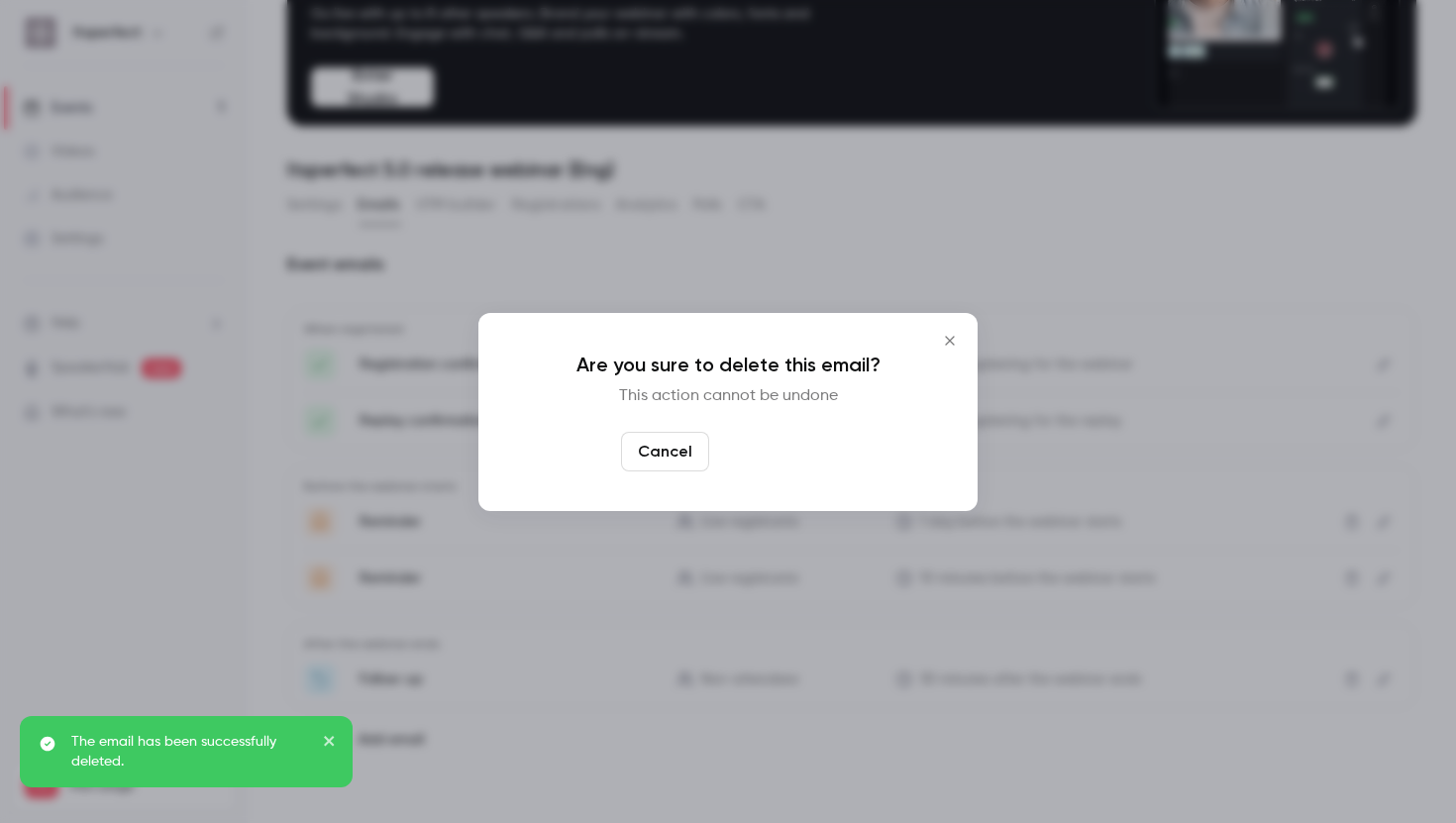 click on "Yes, delete" at bounding box center [777, 452] 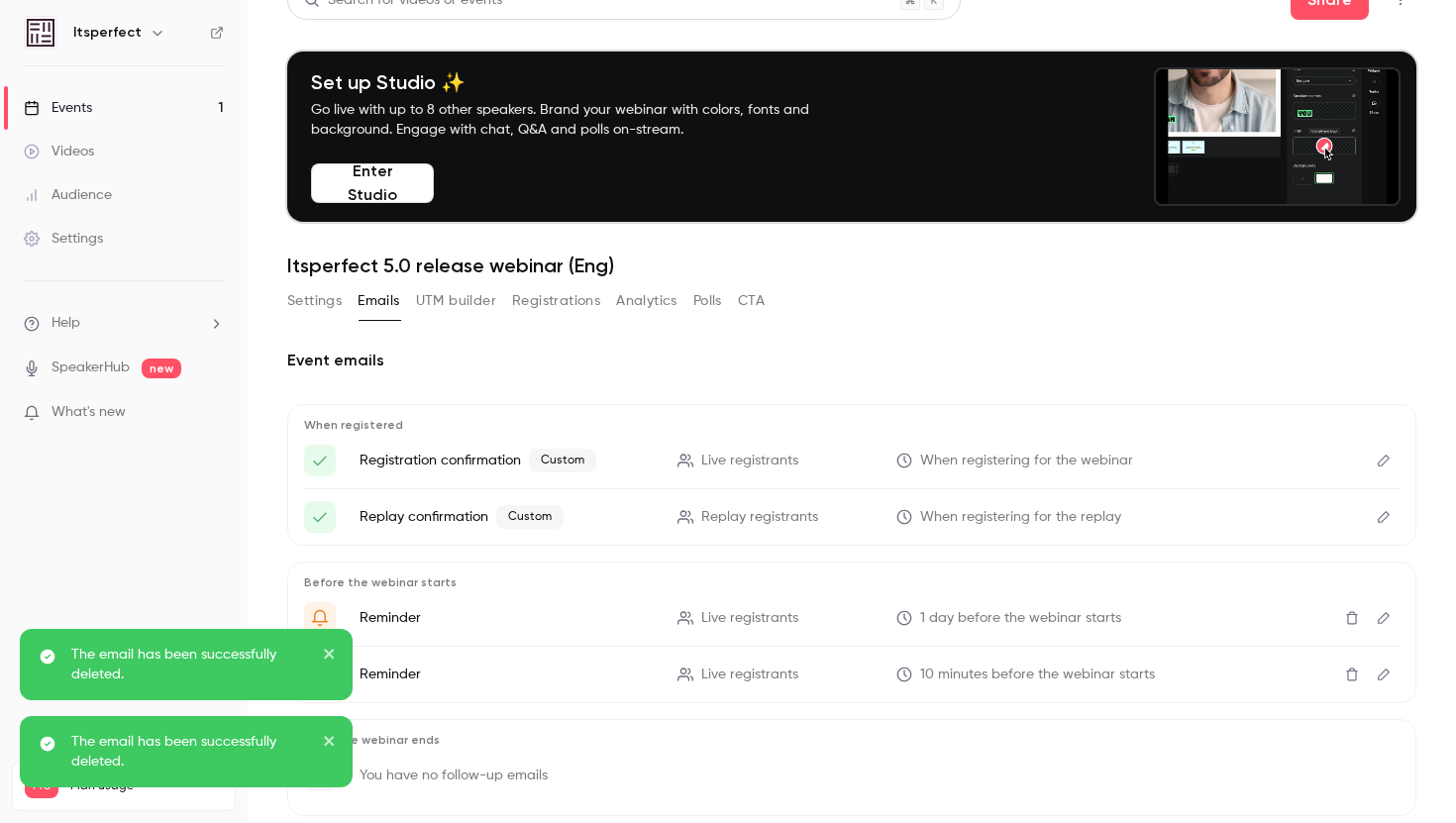 scroll, scrollTop: 23, scrollLeft: 0, axis: vertical 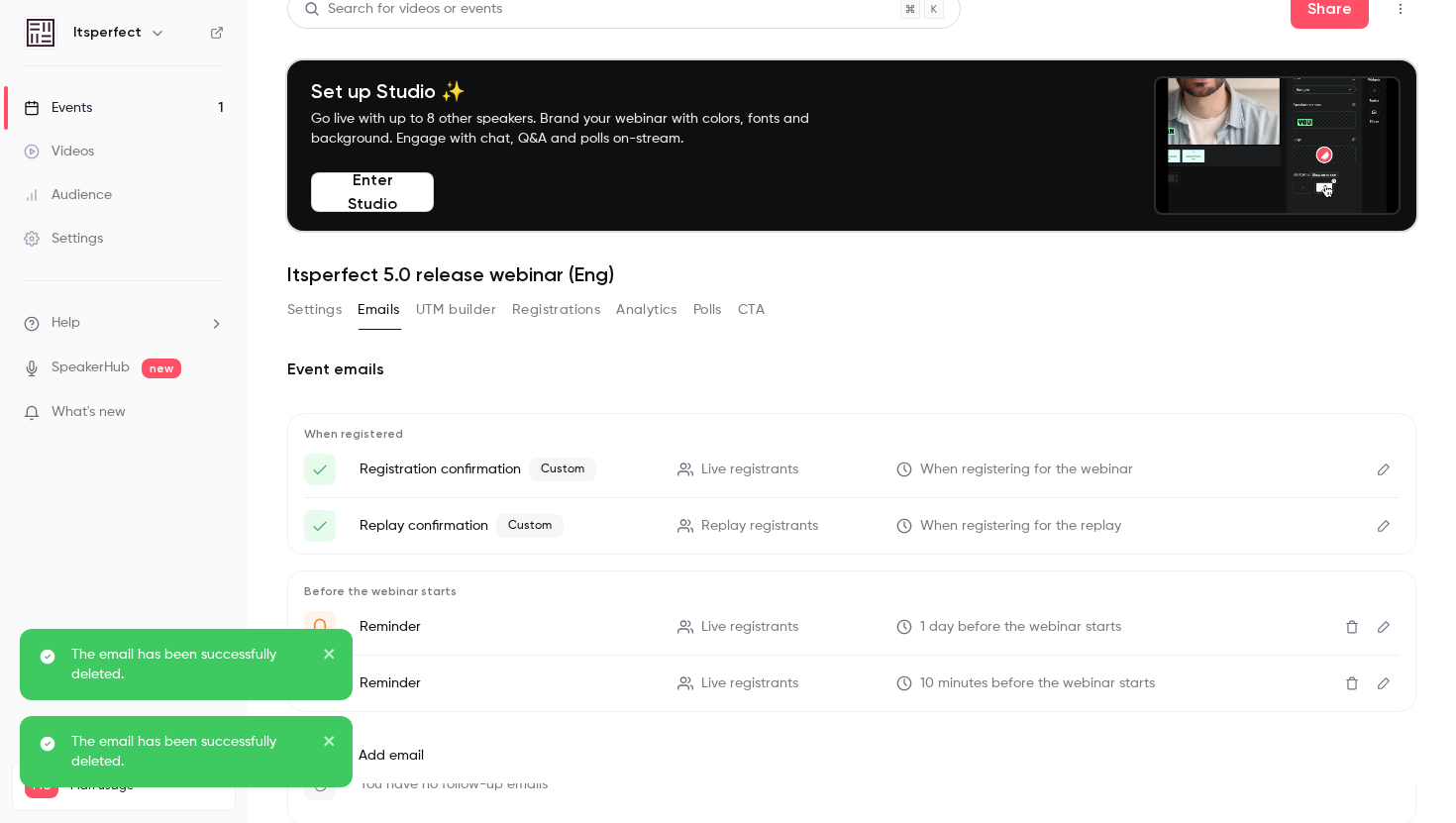 click on "UTM builder" at bounding box center (456, 310) 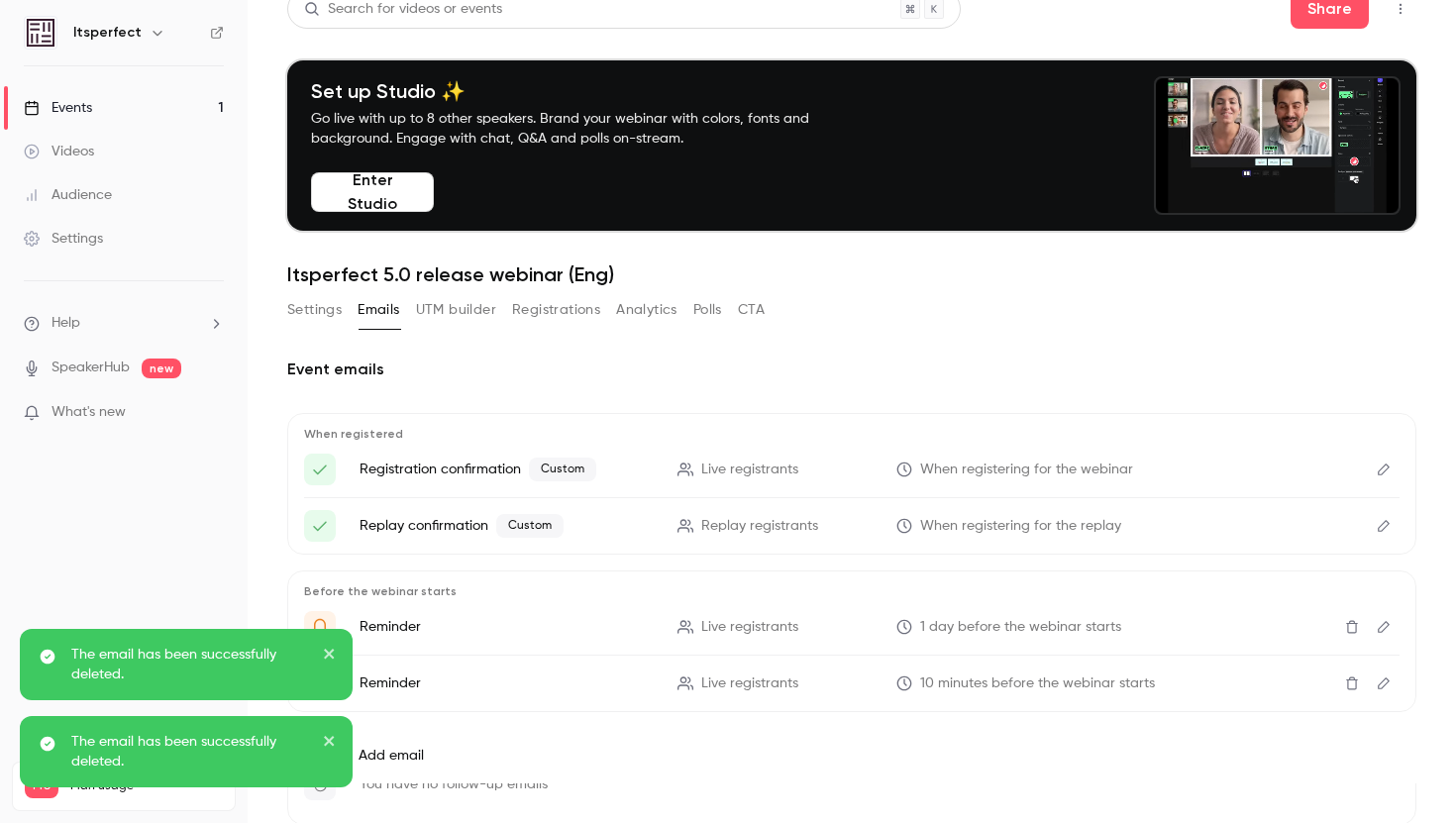 scroll, scrollTop: 0, scrollLeft: 0, axis: both 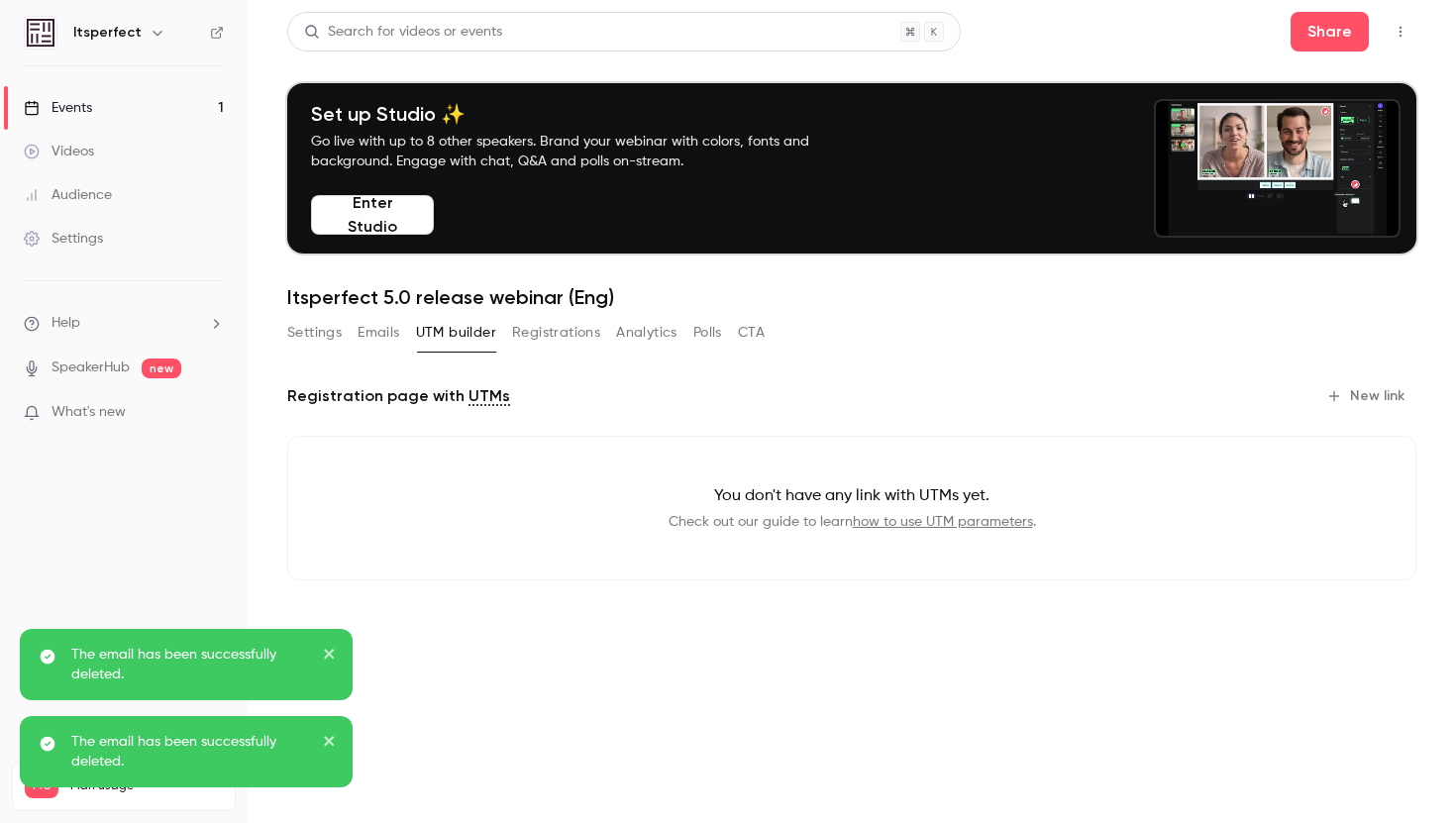 click on "Registrations" at bounding box center [556, 333] 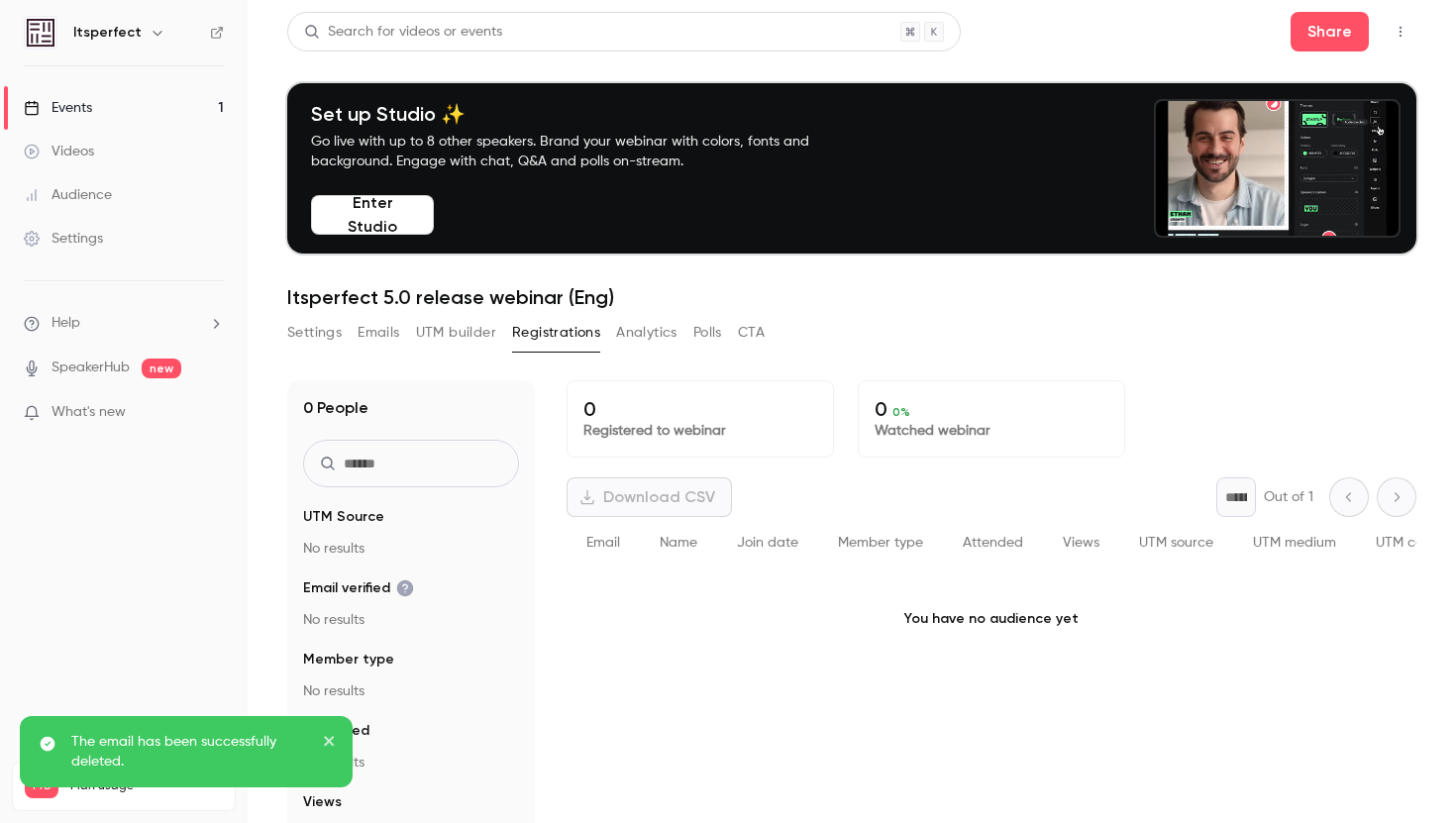 click on "Analytics" at bounding box center (647, 333) 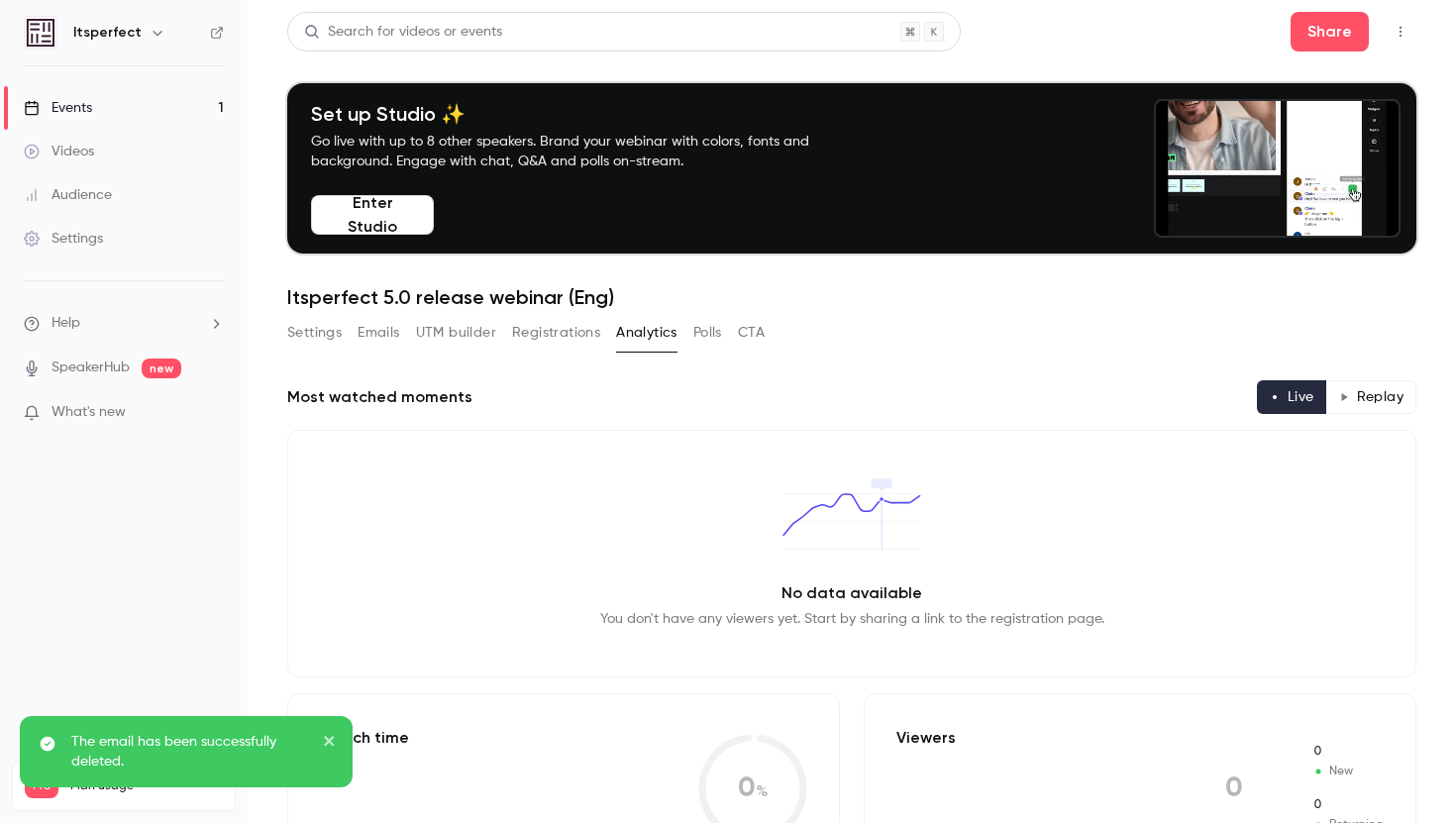 click on "Polls" at bounding box center (707, 333) 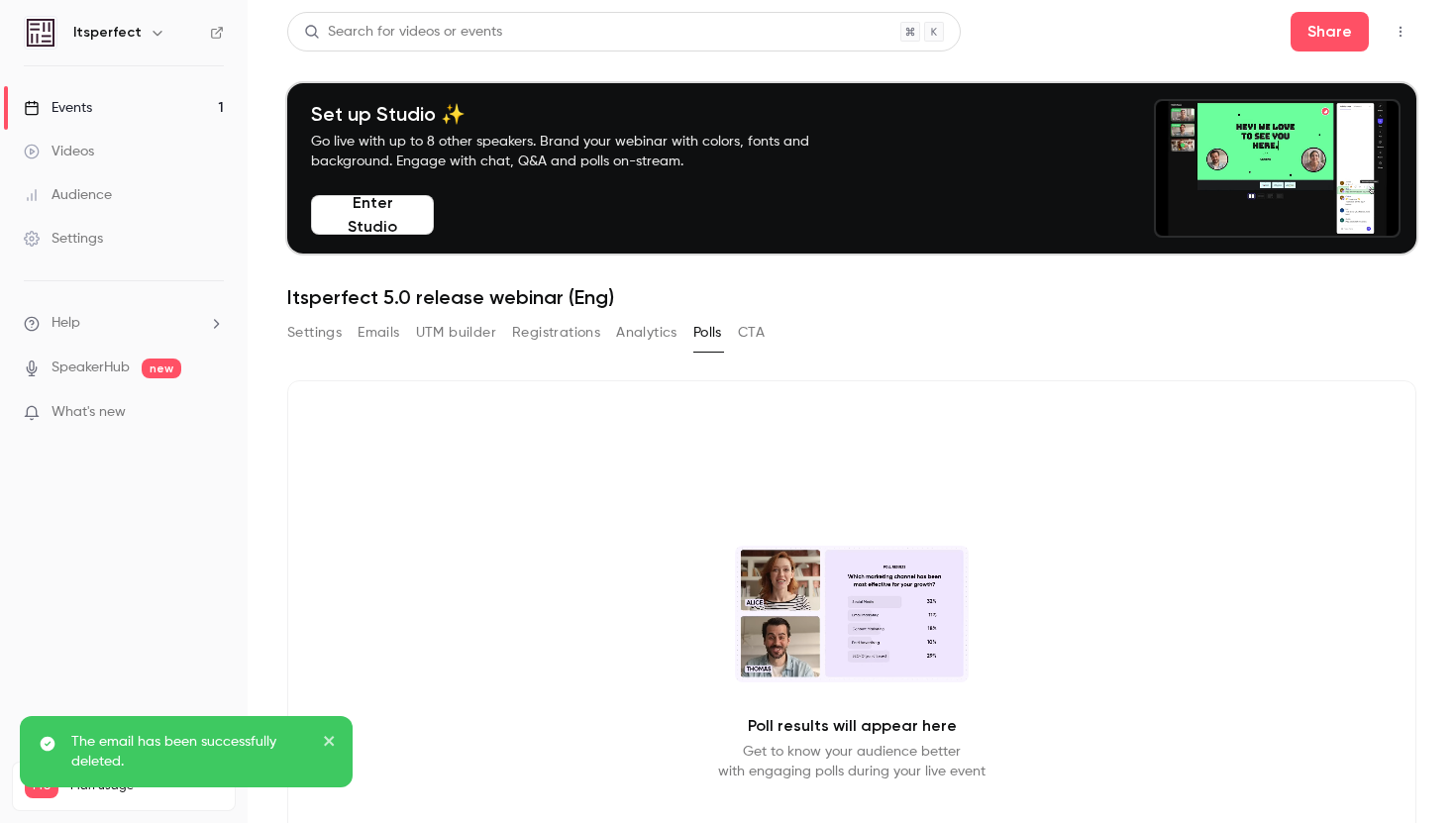 click on "CTA" at bounding box center (751, 333) 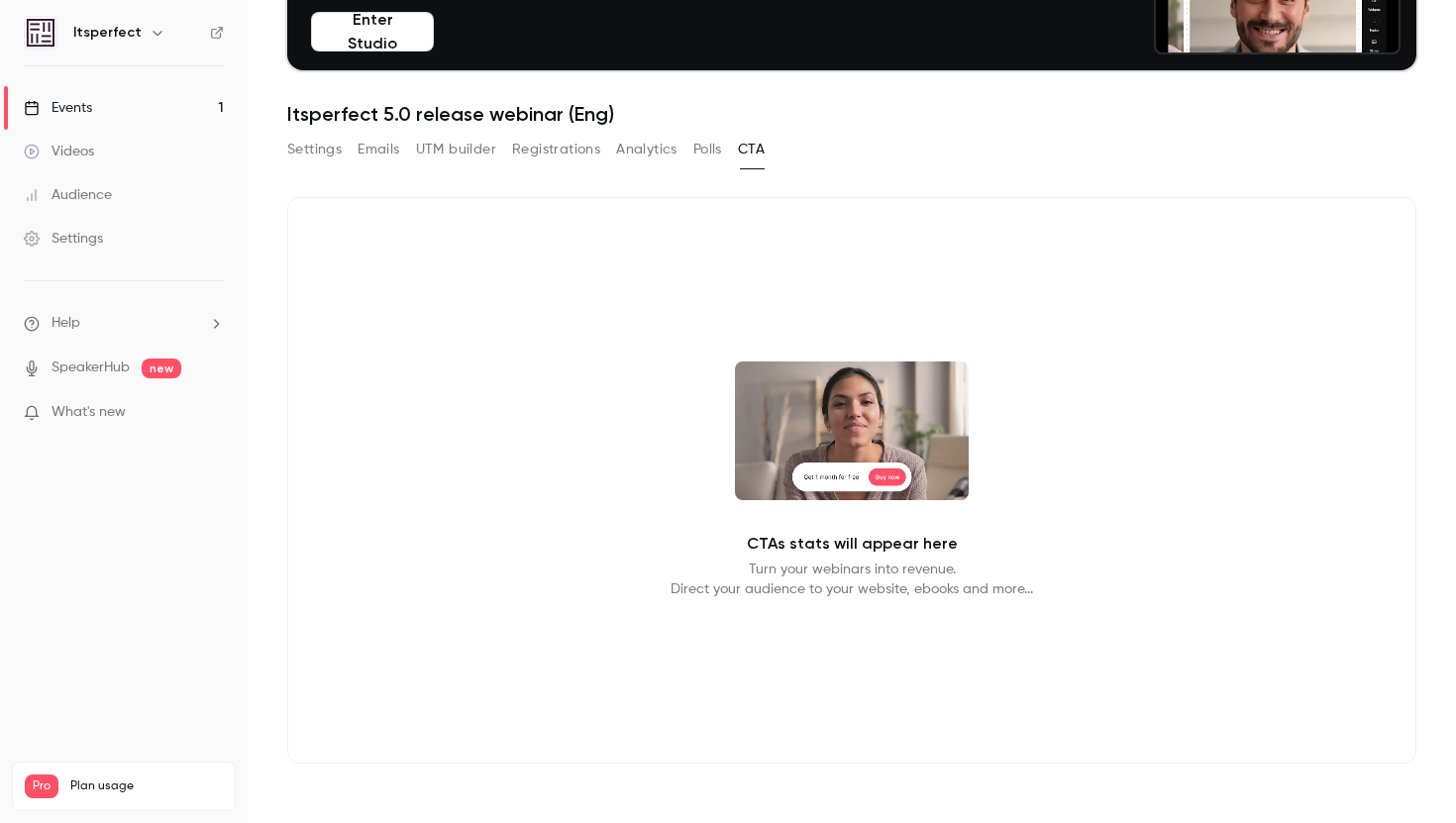 scroll, scrollTop: 0, scrollLeft: 0, axis: both 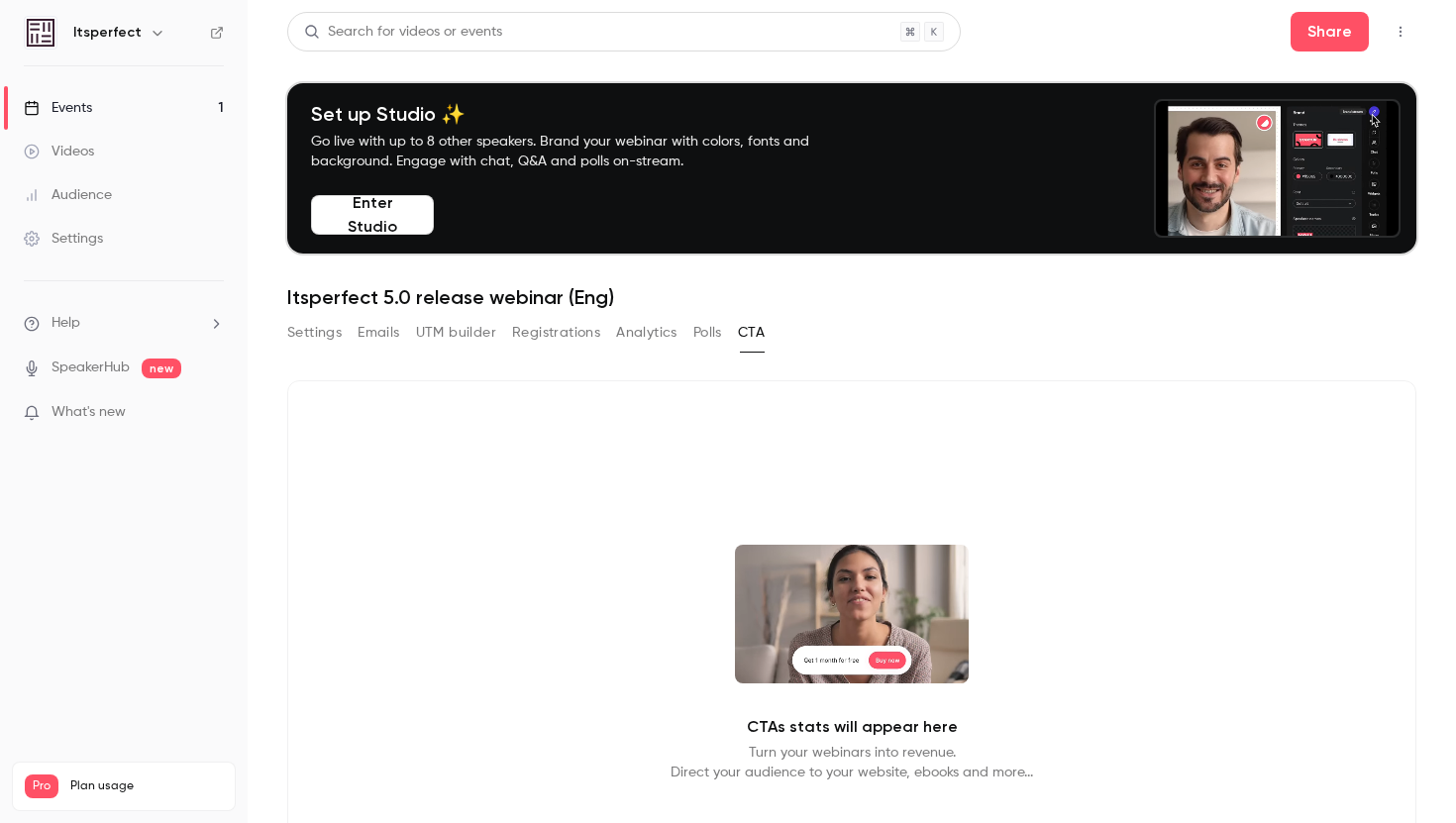 click on "Settings" at bounding box center (63, 239) 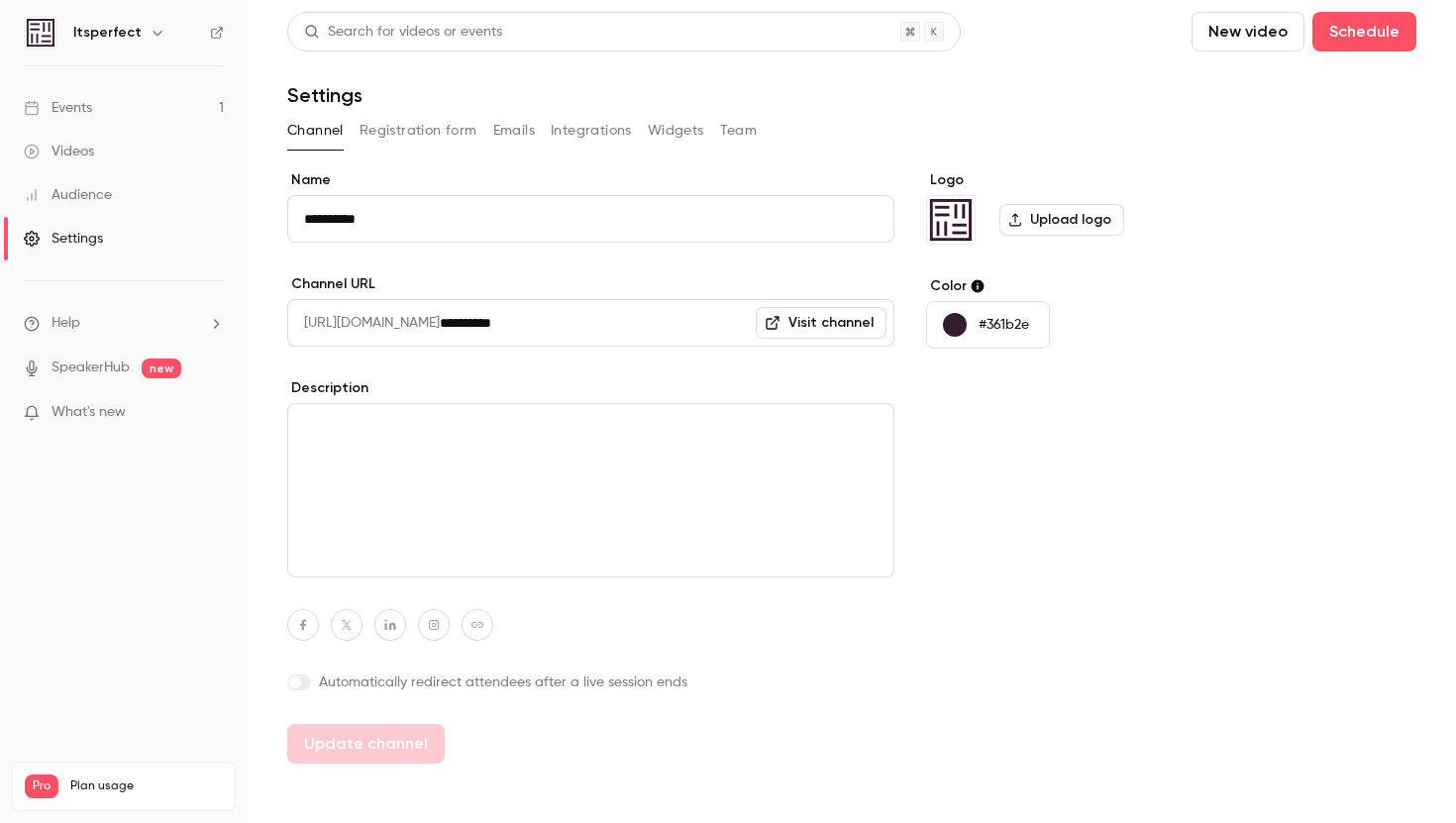 click at bounding box center [590, 490] 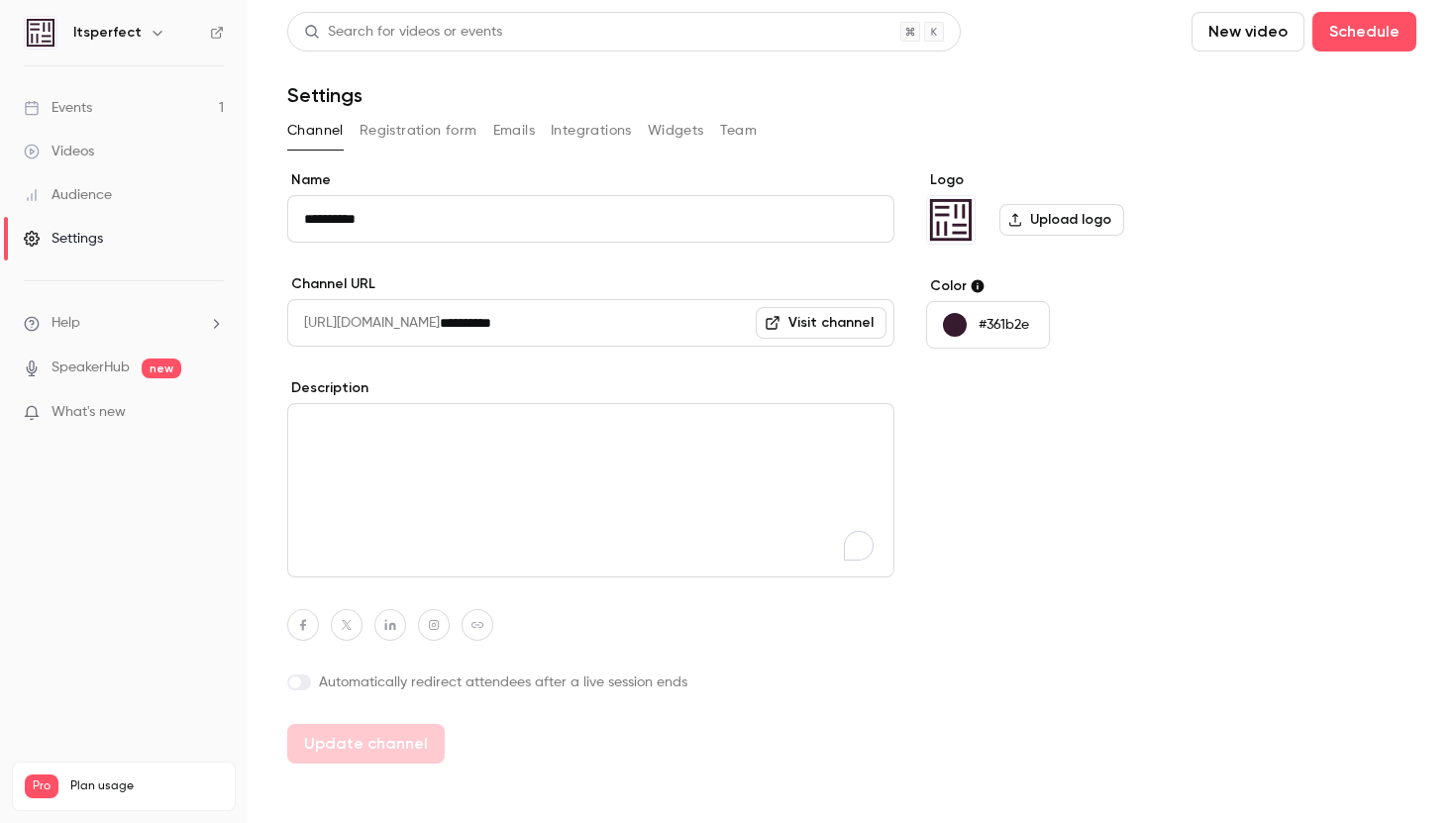 paste on "**********" 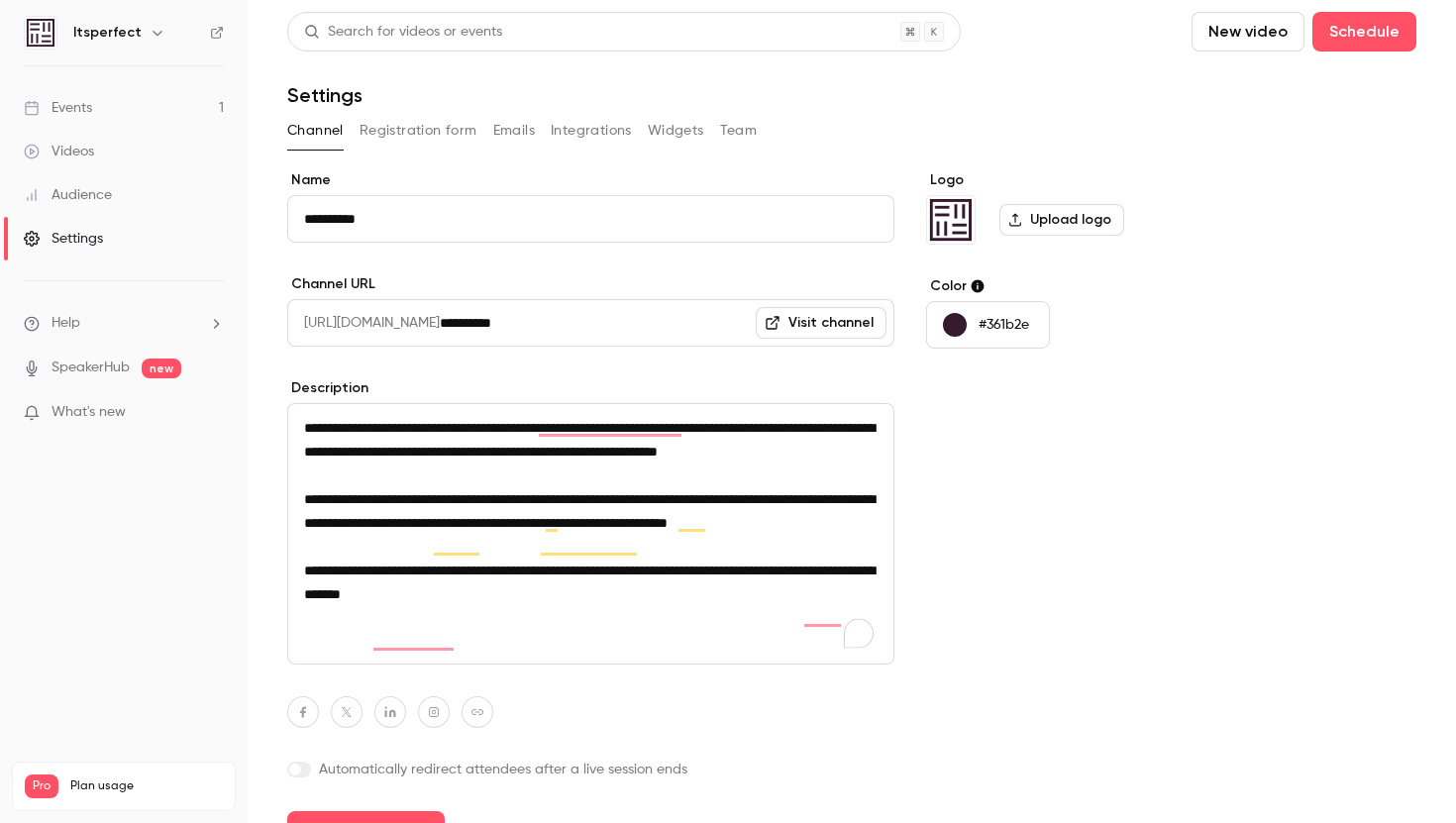scroll, scrollTop: 40, scrollLeft: 0, axis: vertical 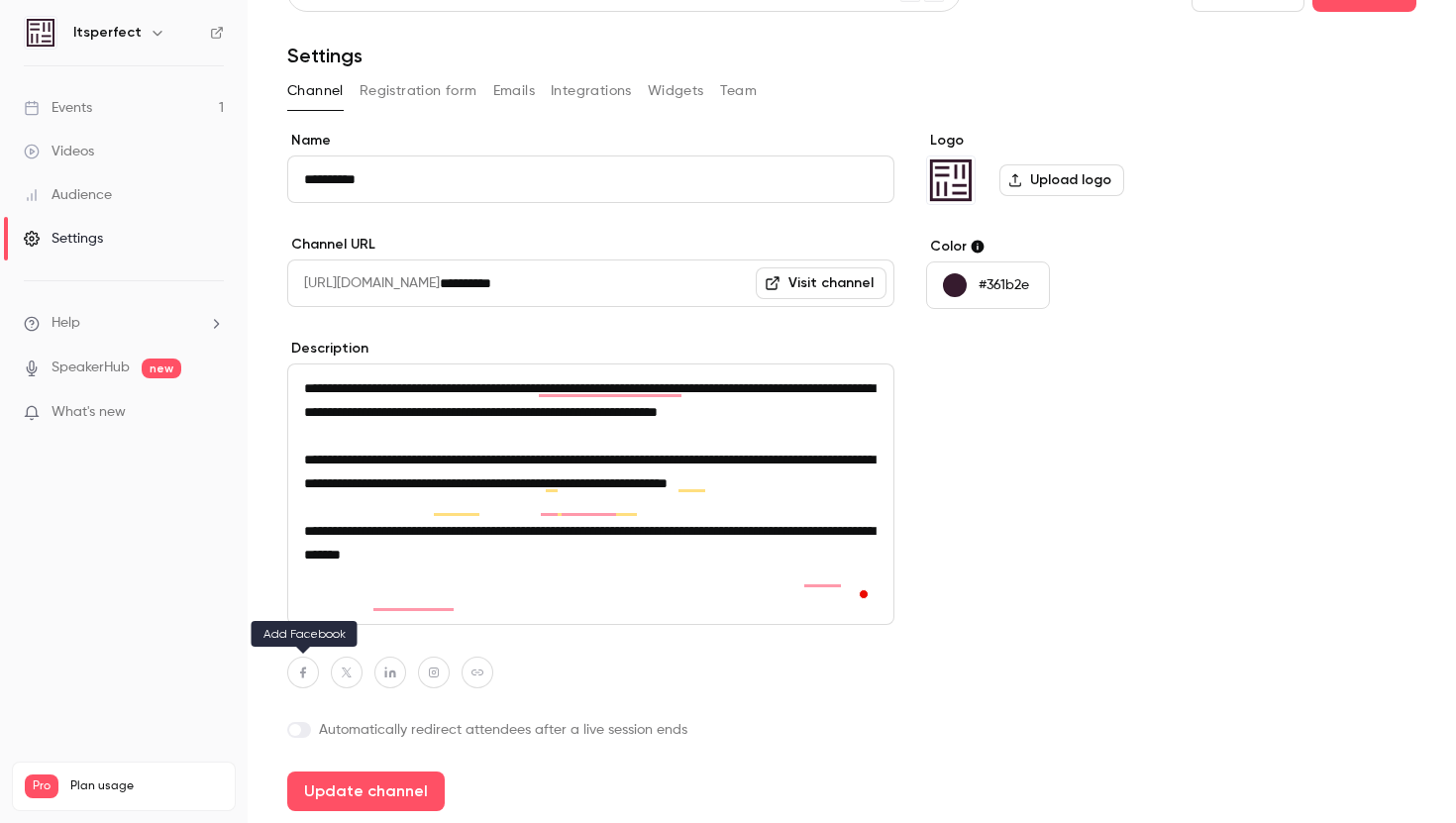 type on "**********" 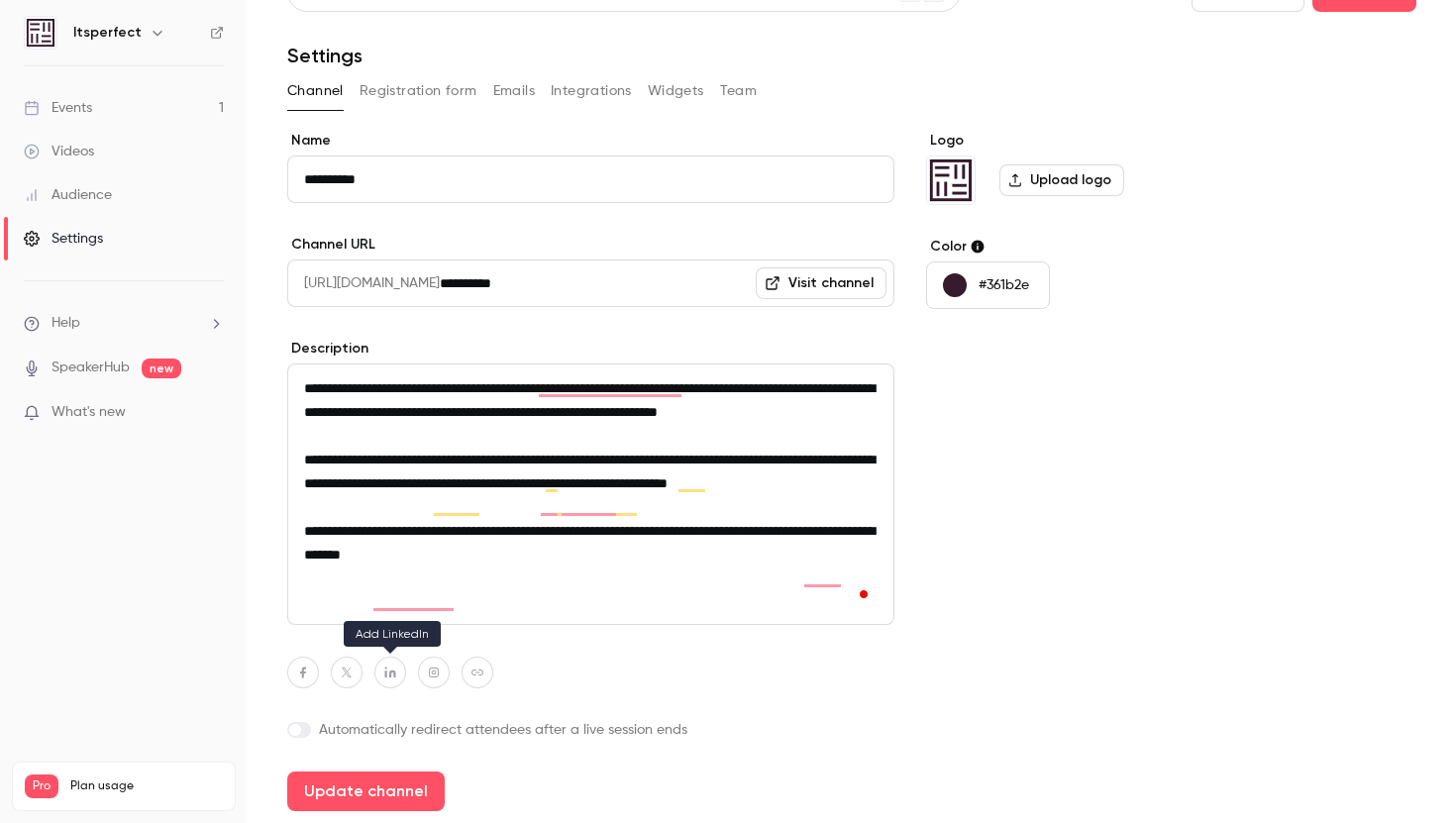 click 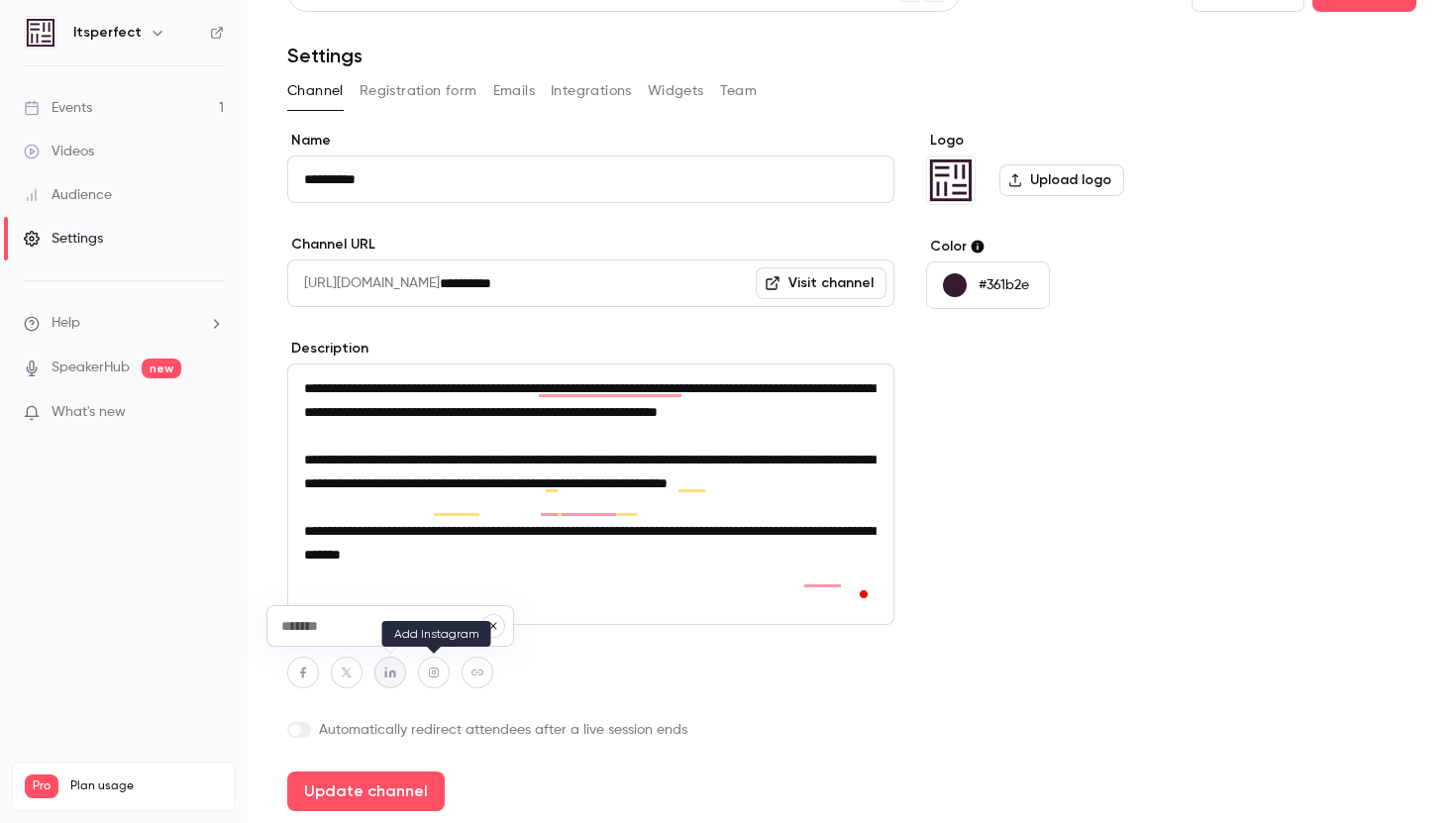 click 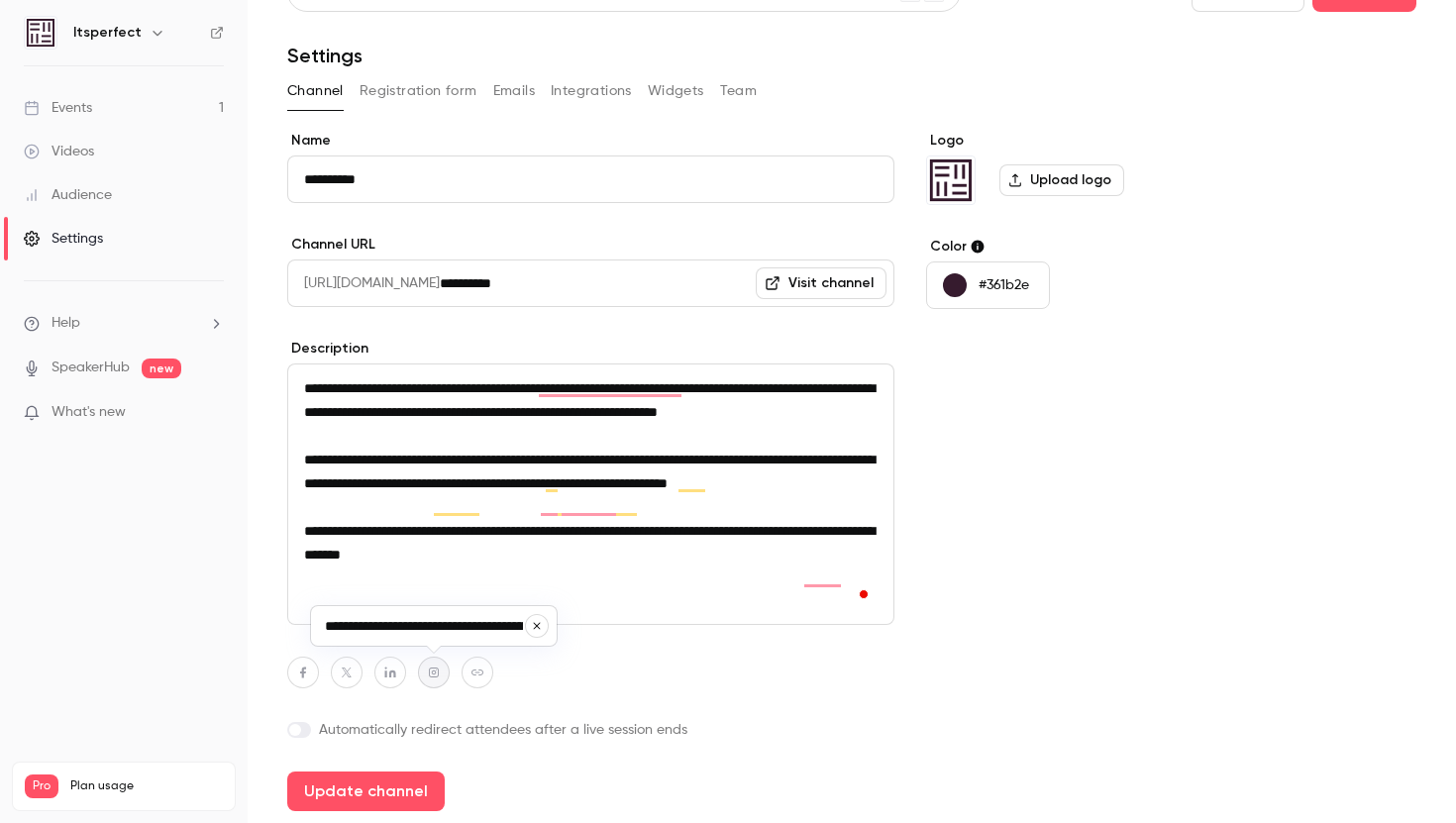 scroll, scrollTop: 0, scrollLeft: 155, axis: horizontal 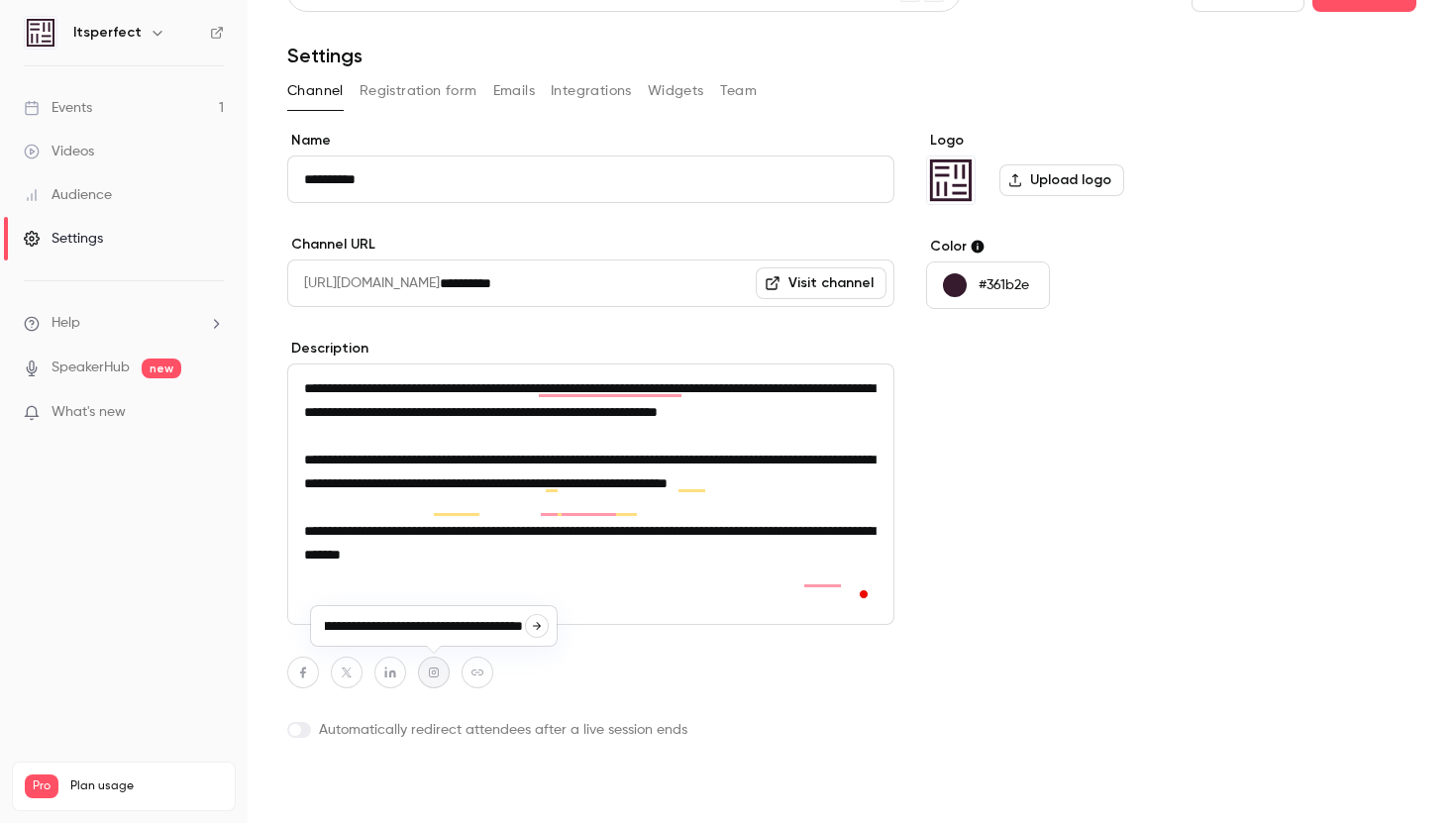 type on "**********" 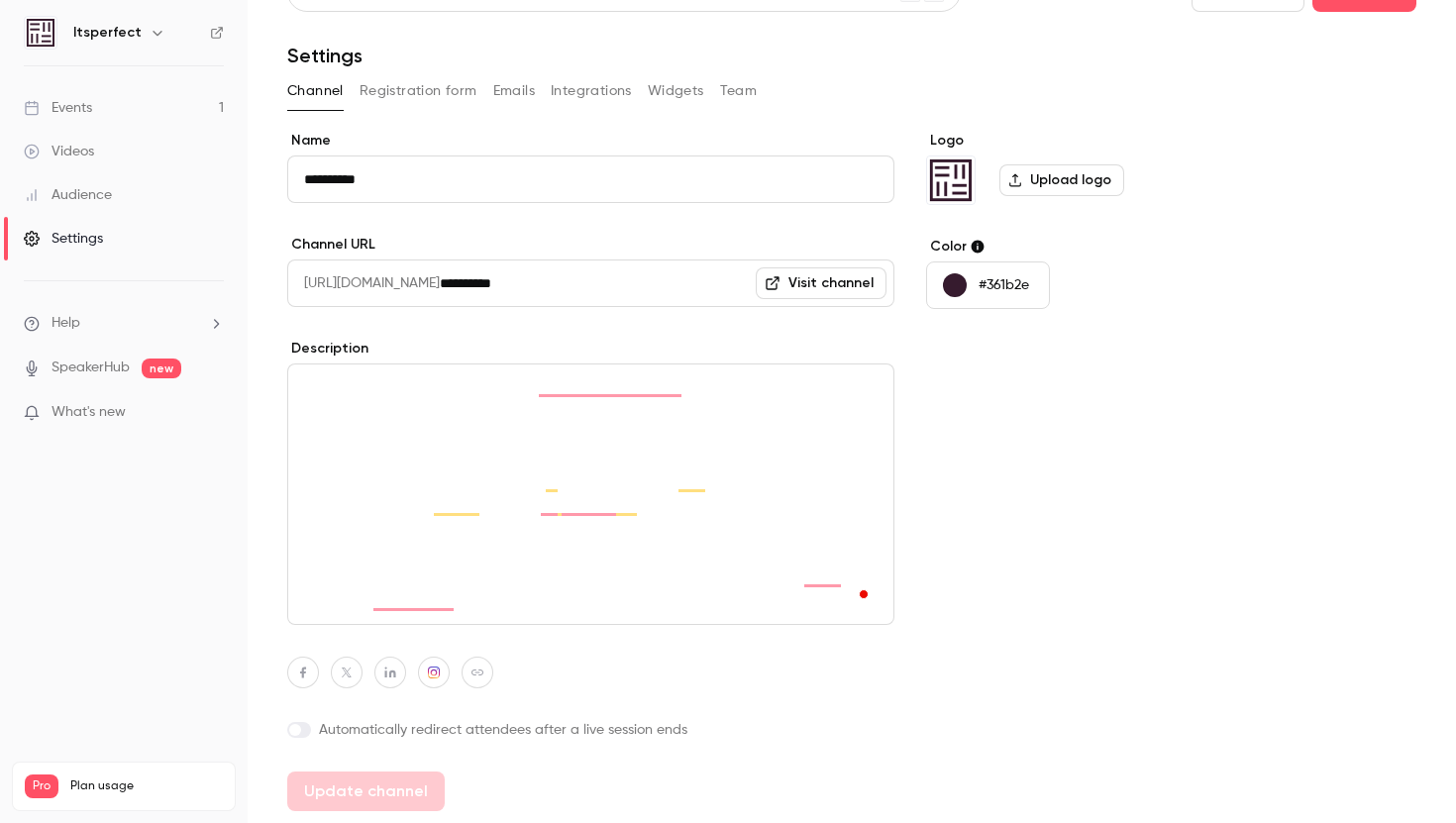type on "**********" 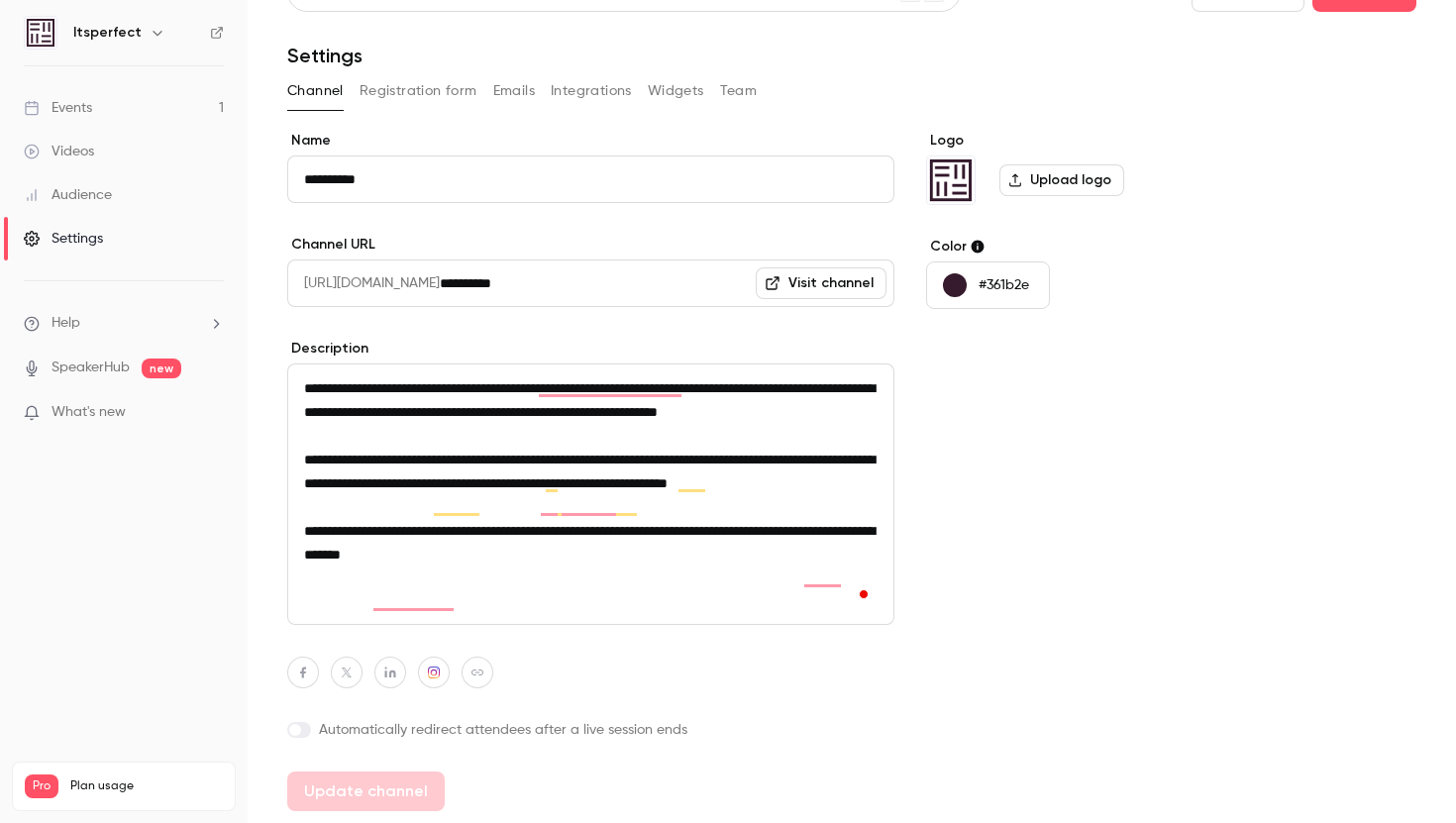 scroll, scrollTop: 0, scrollLeft: 0, axis: both 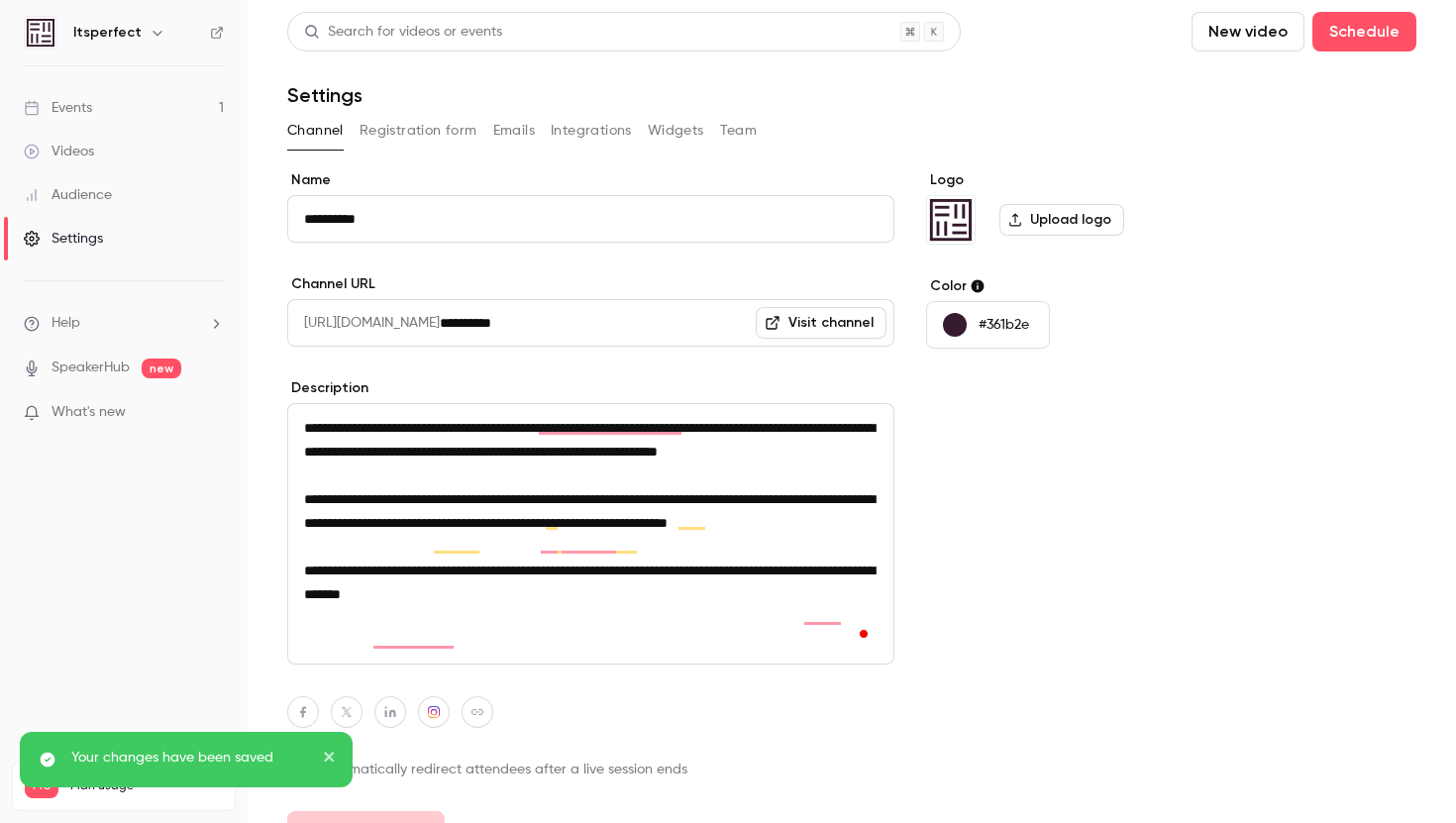 click 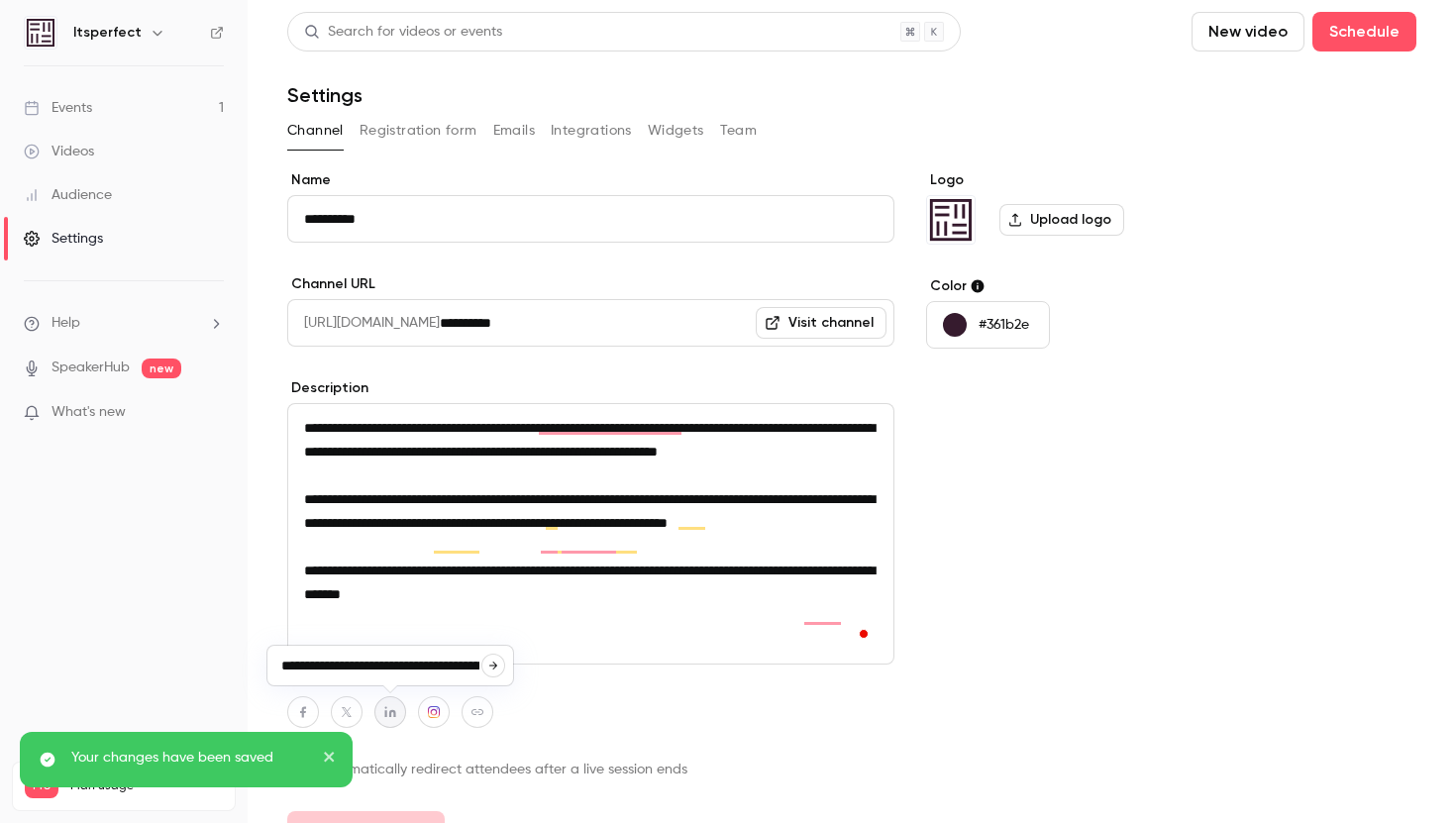scroll, scrollTop: 0, scrollLeft: 201, axis: horizontal 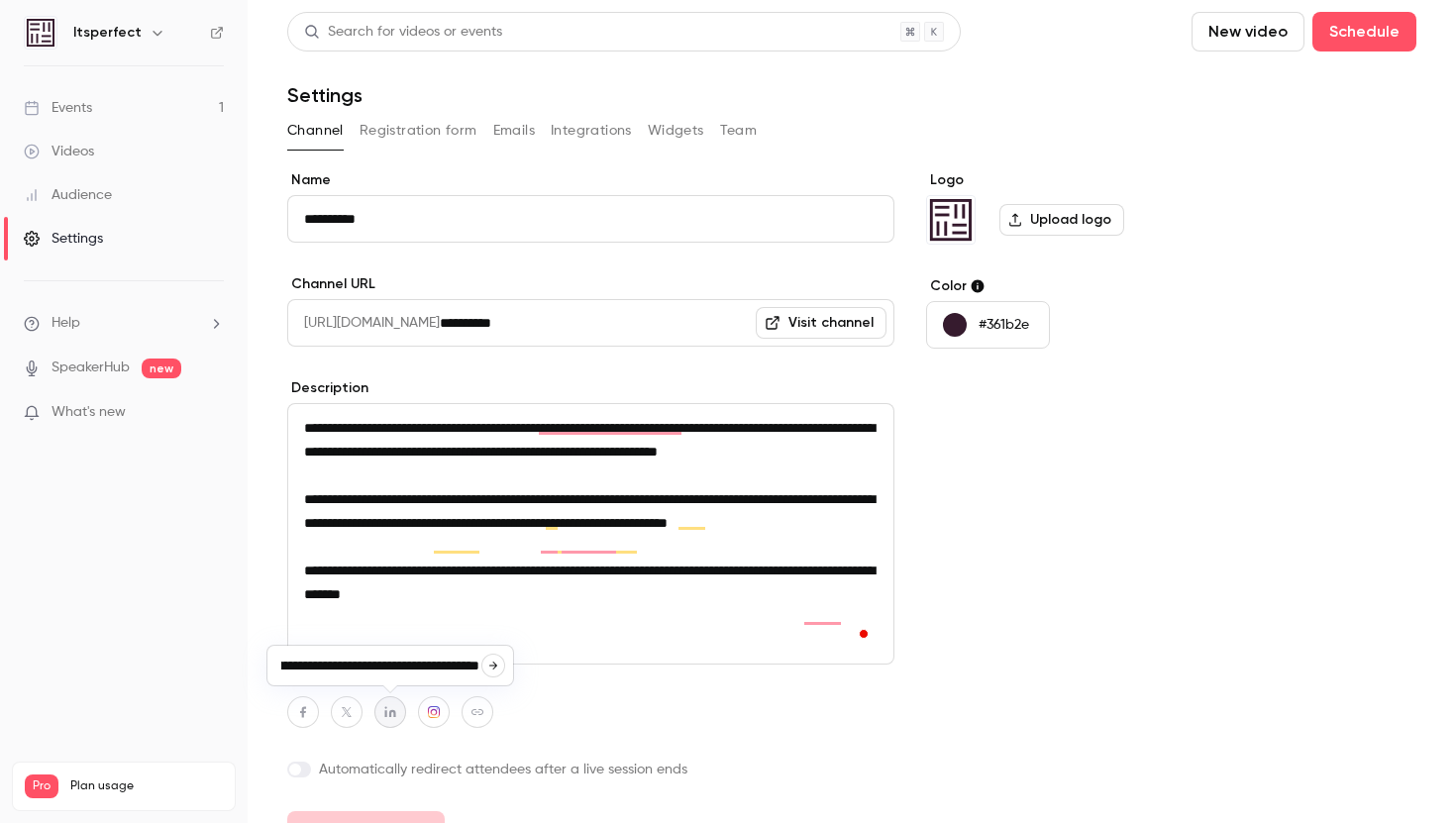 type on "**********" 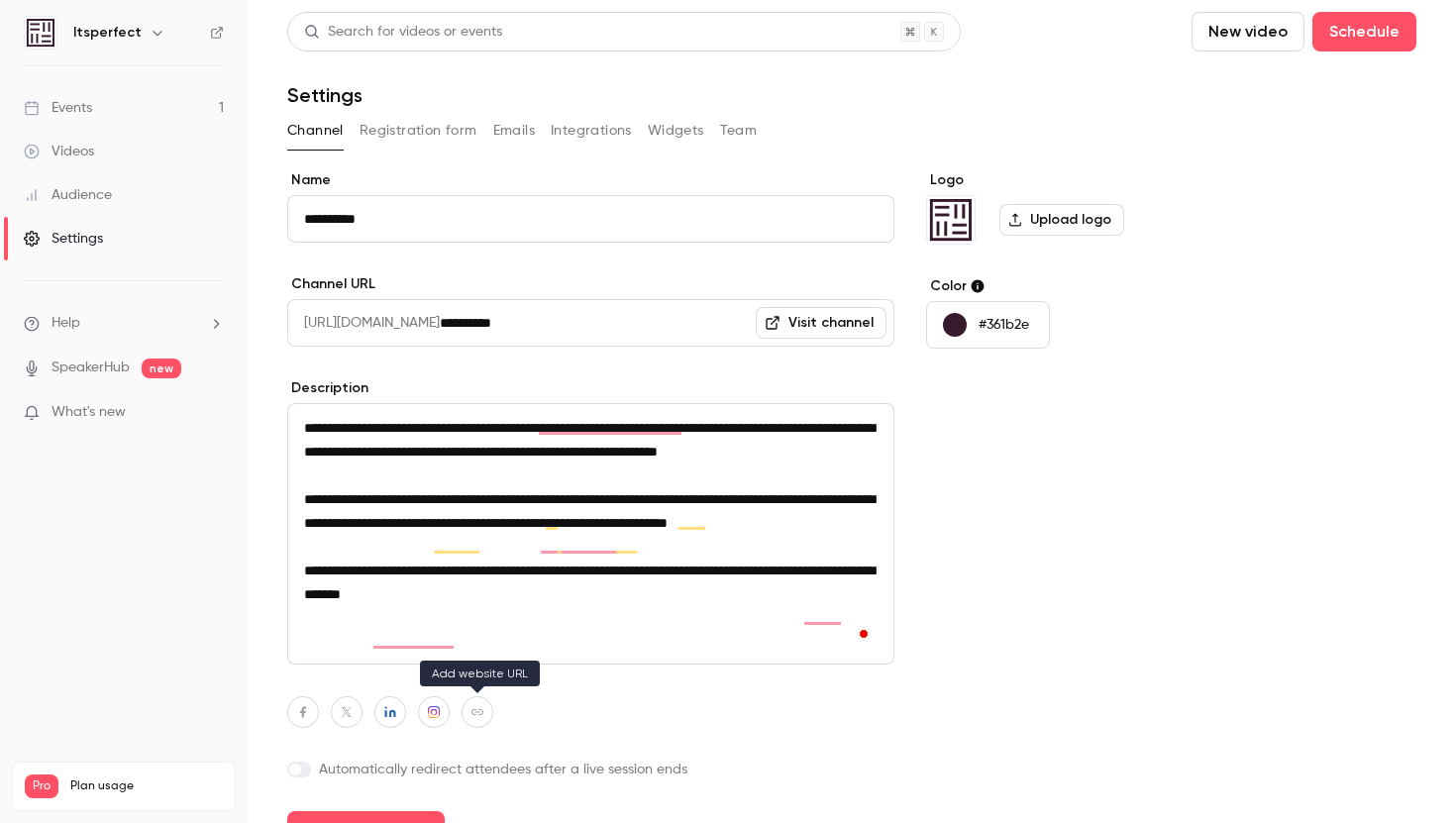 click at bounding box center [477, 712] 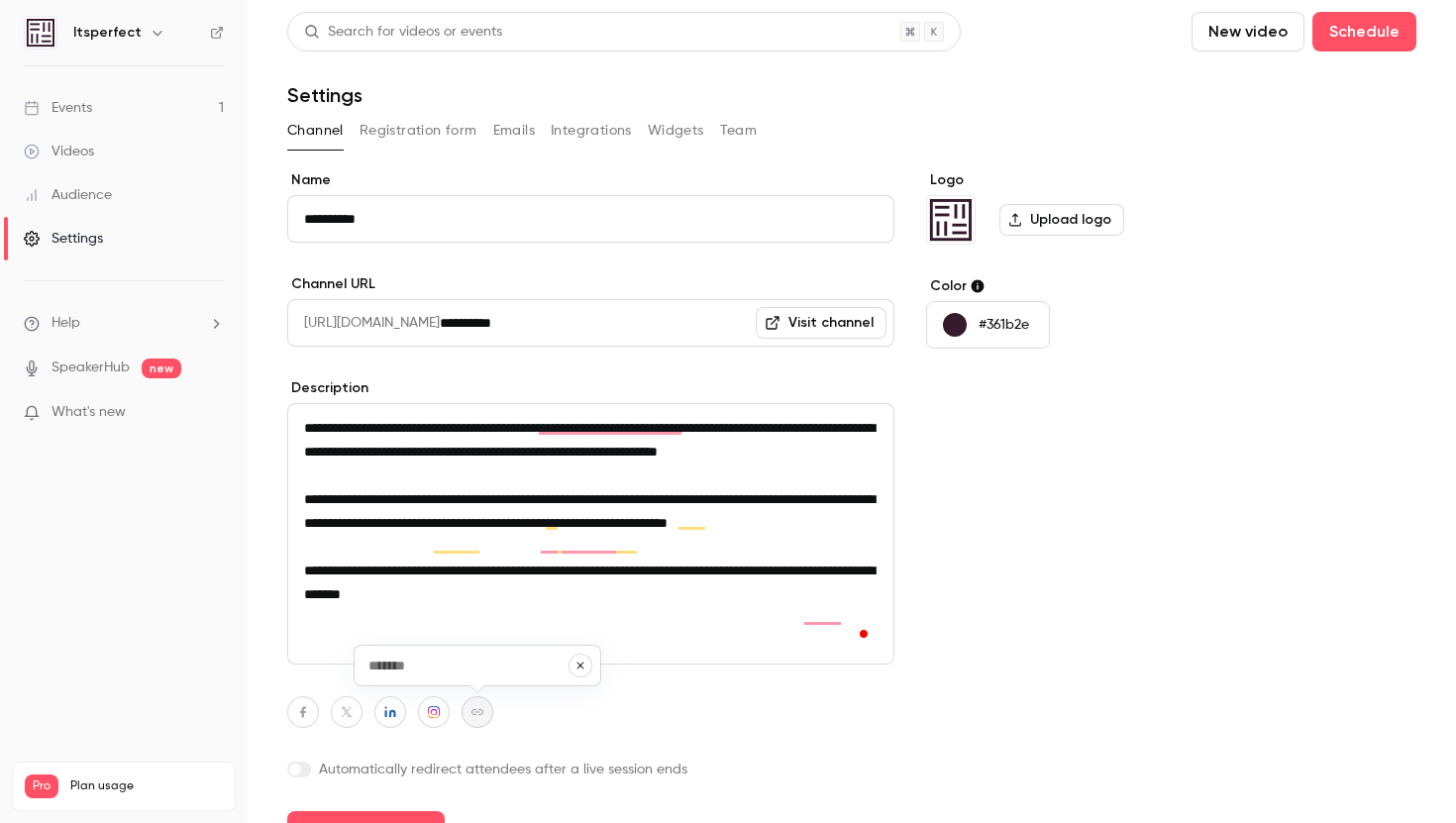 paste on "**********" 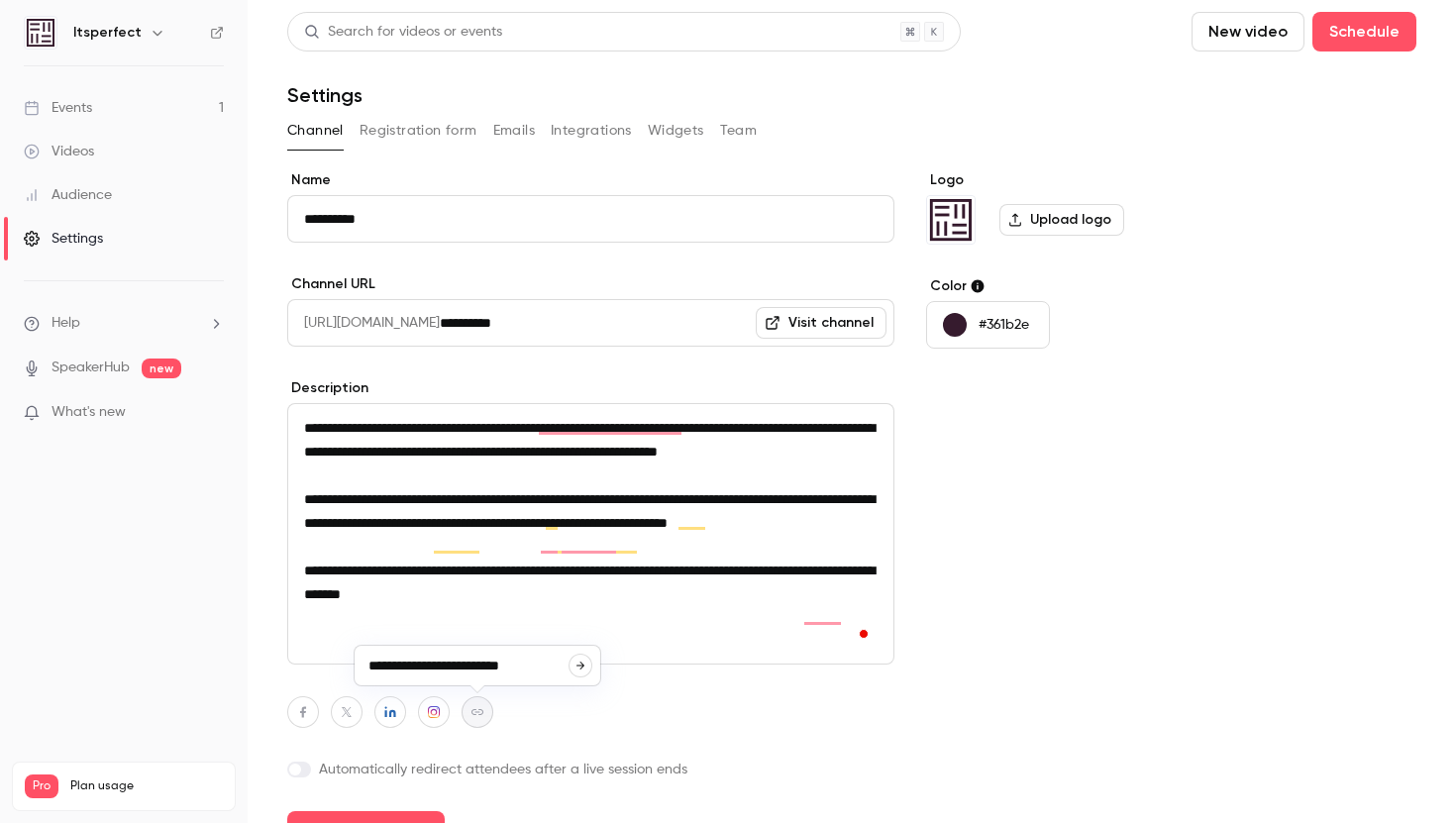 type on "**********" 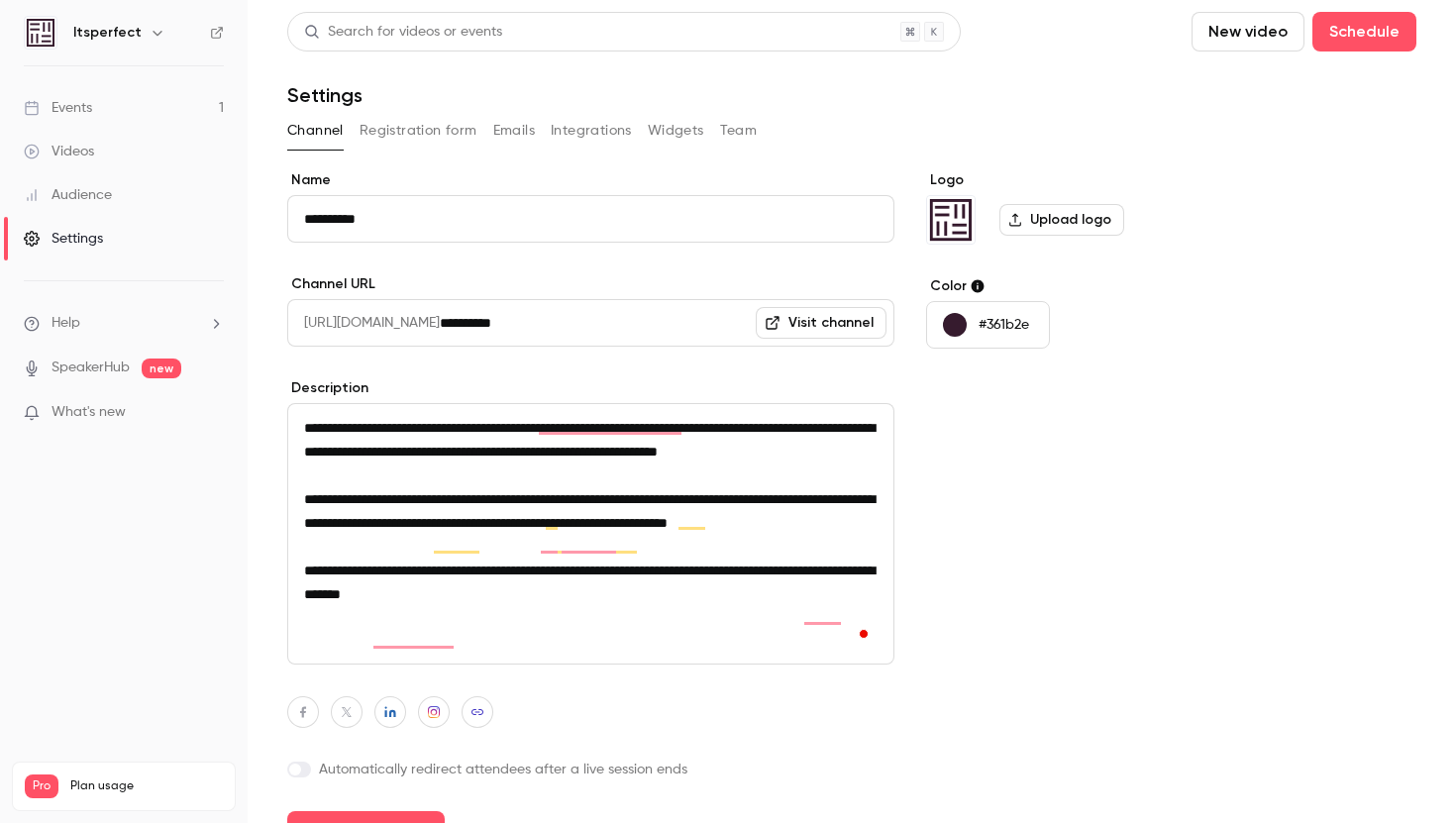 click at bounding box center [590, 712] 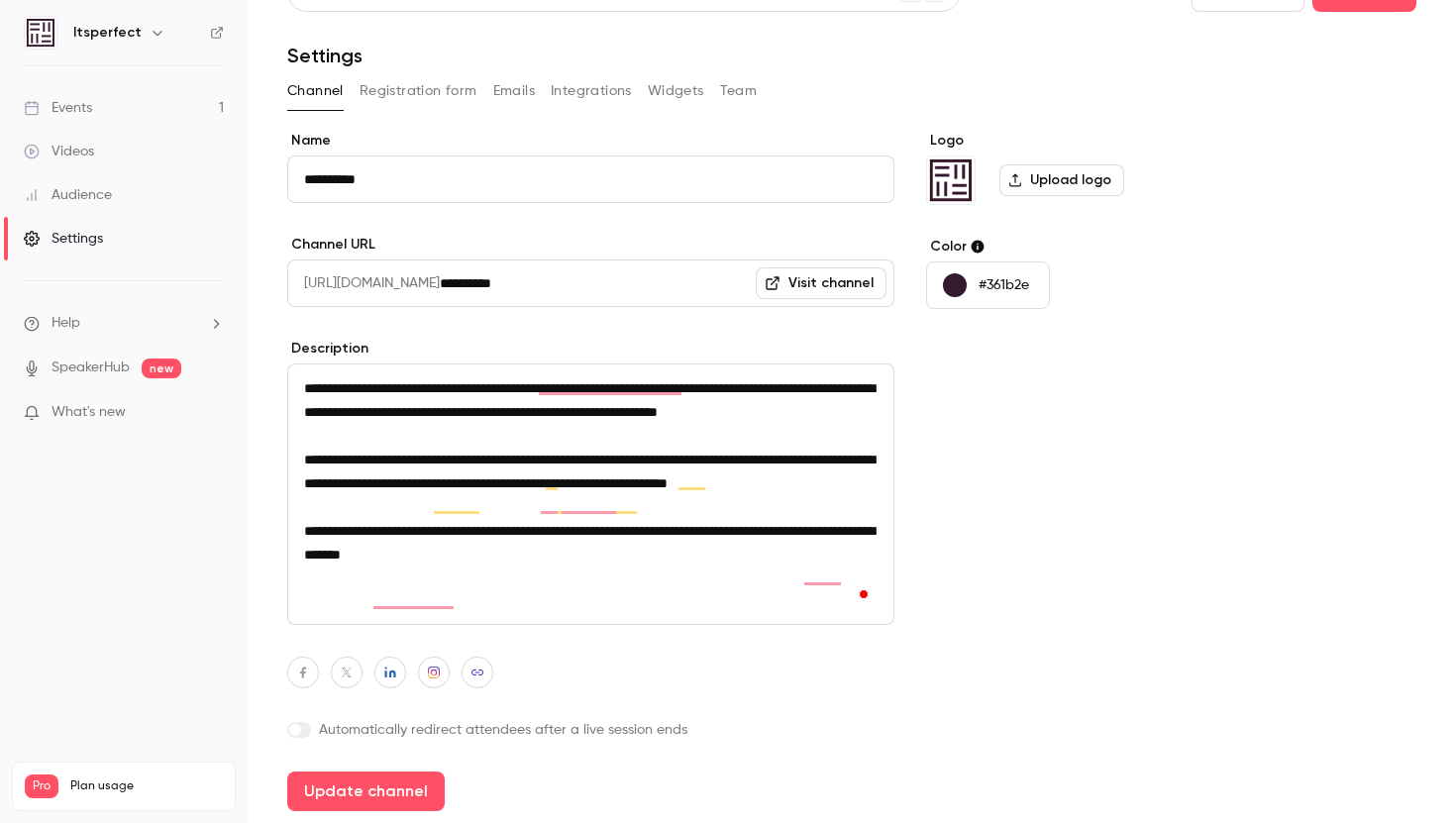 click at bounding box center (295, 730) 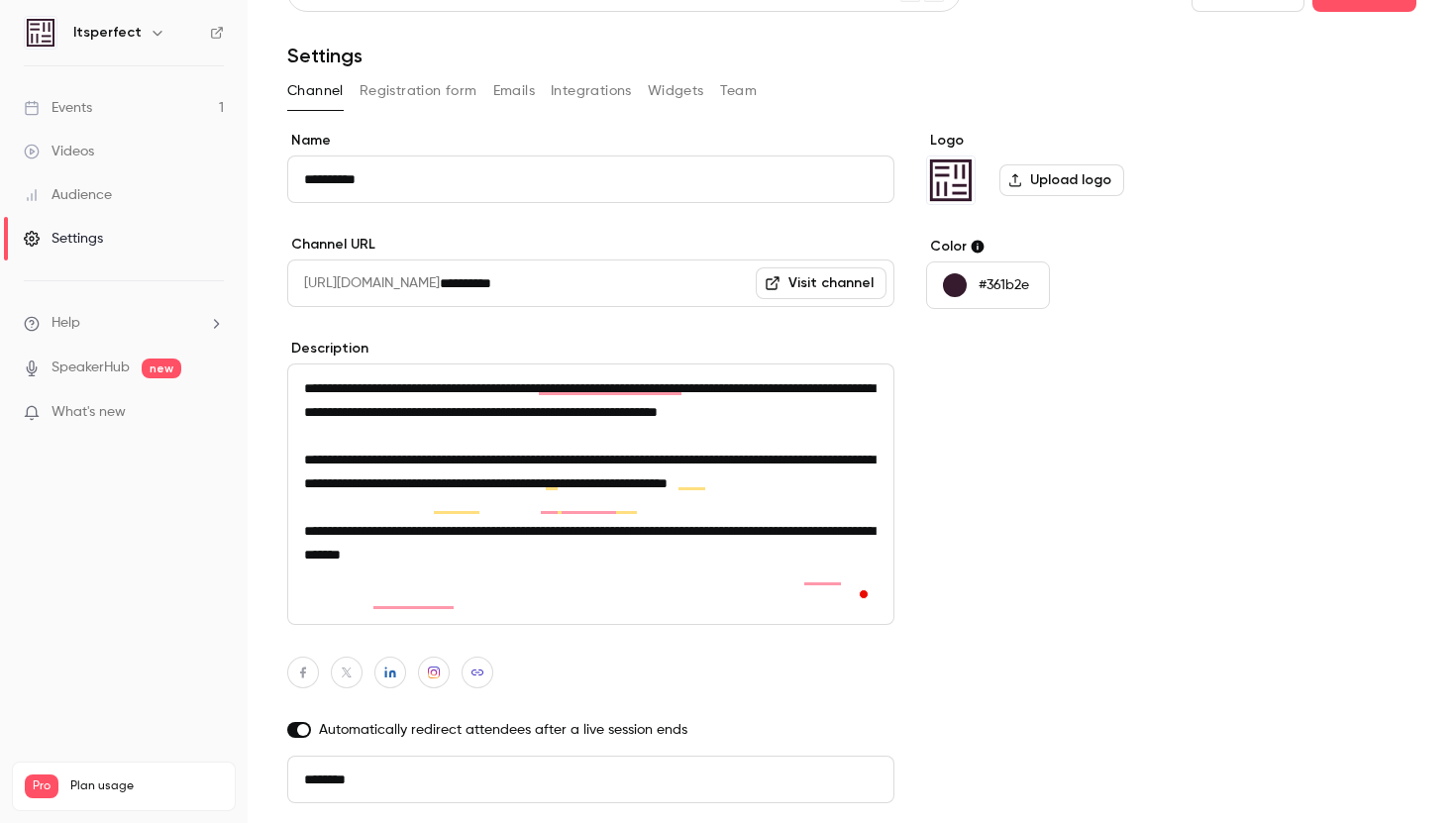scroll, scrollTop: 103, scrollLeft: 0, axis: vertical 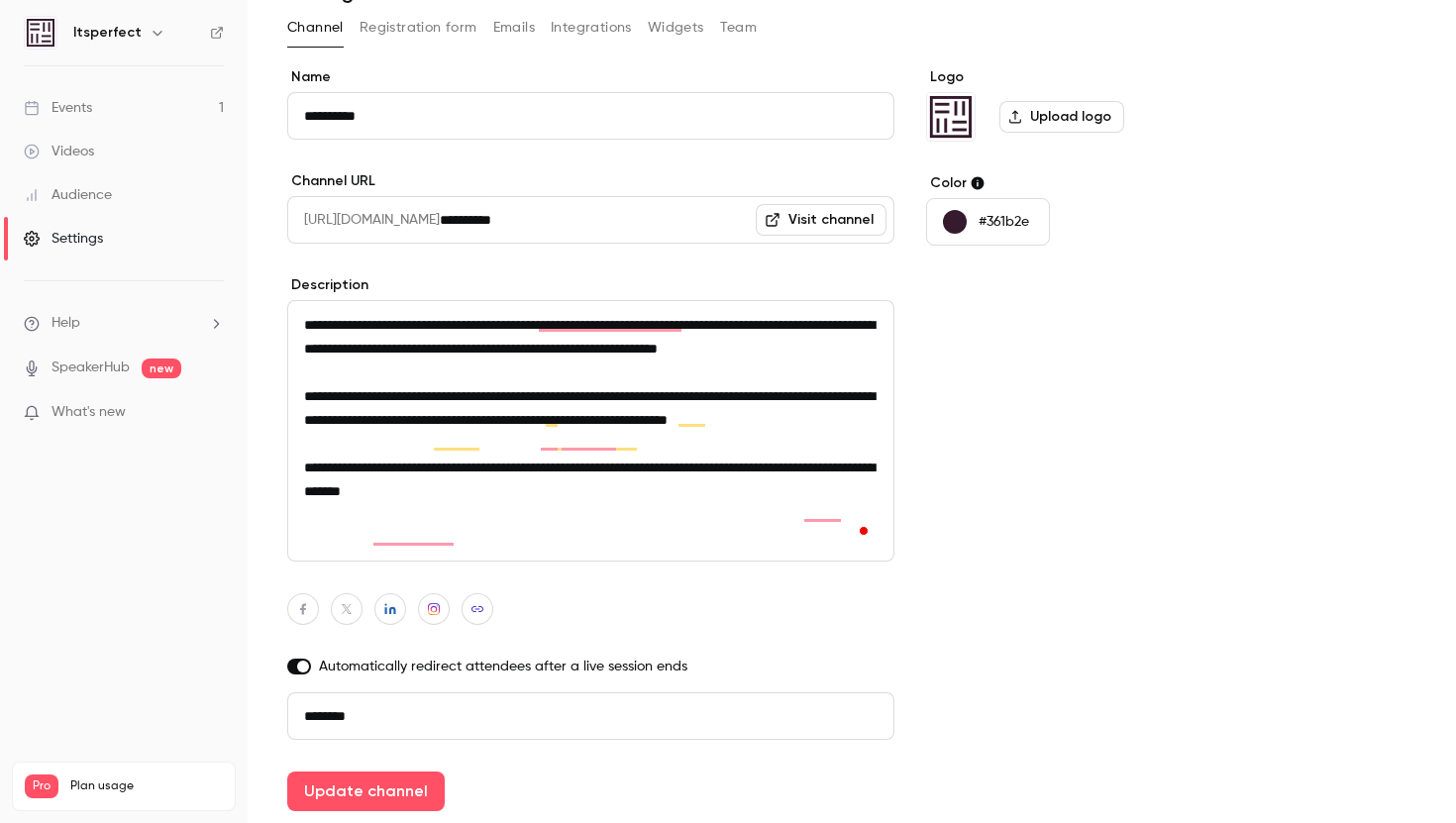 click on "********" at bounding box center [590, 716] 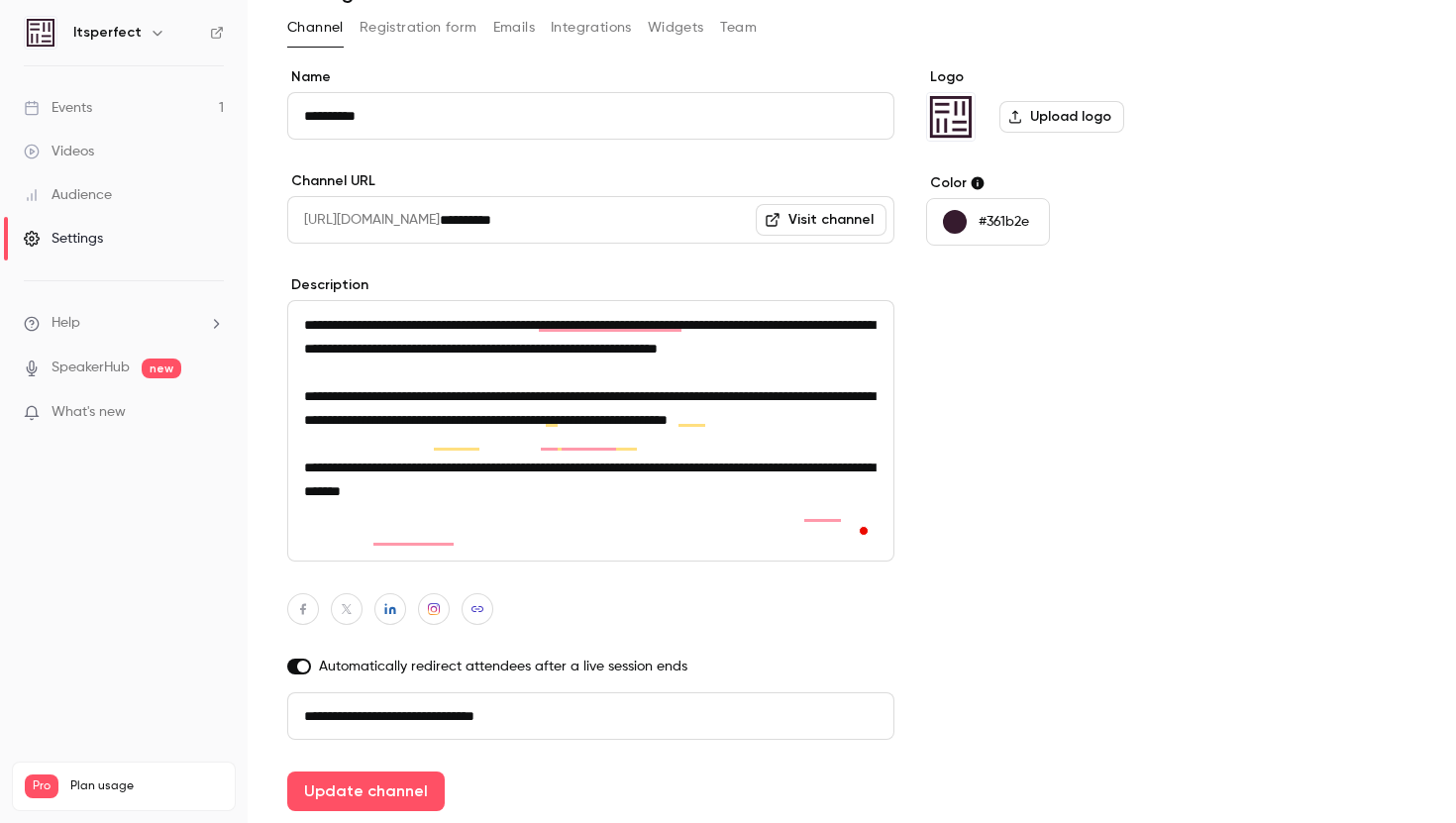 click on "**********" at bounding box center (590, 716) 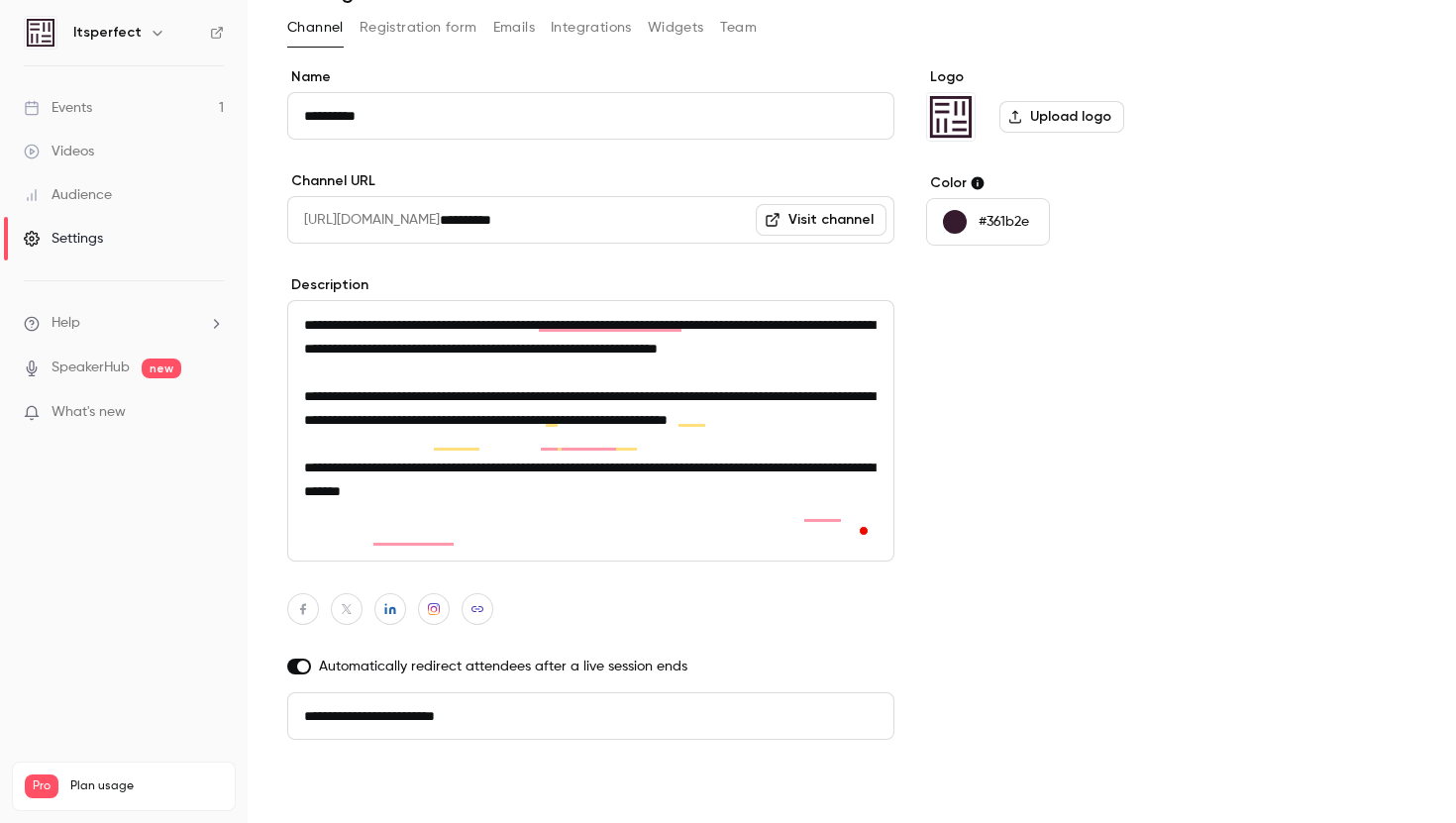 click on "Update channel" at bounding box center (365, 791) 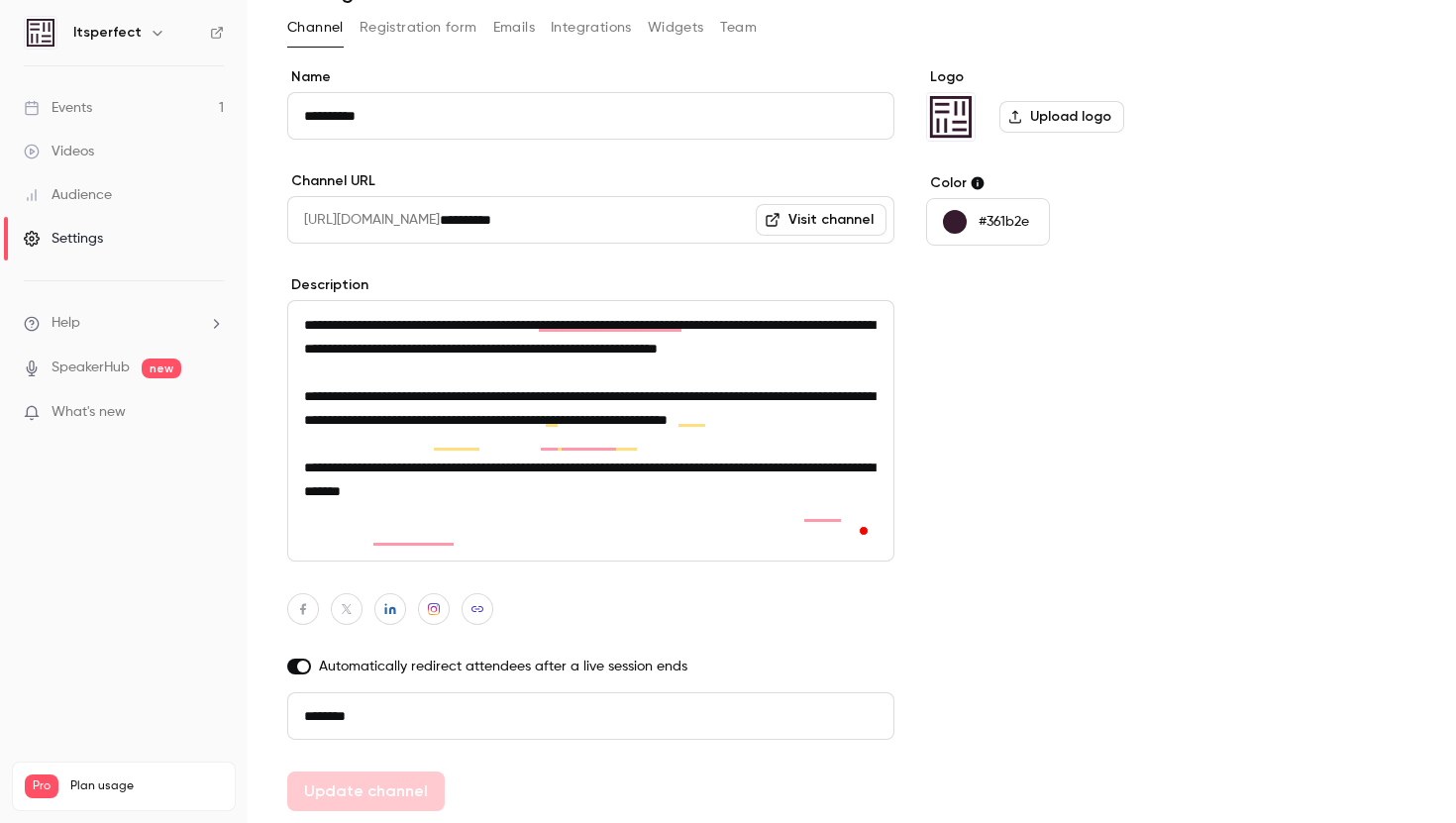 type on "**********" 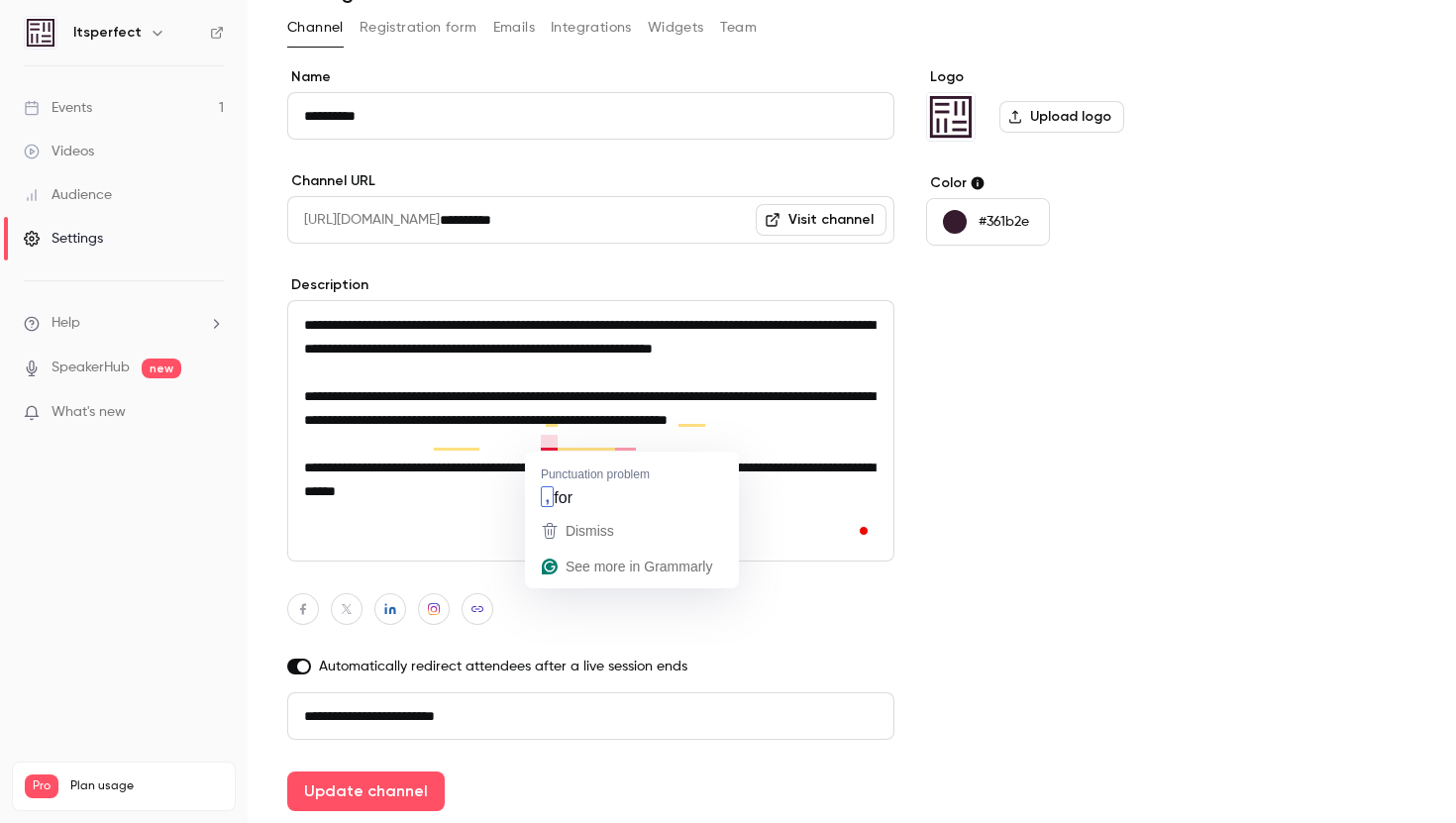 drag, startPoint x: 637, startPoint y: 443, endPoint x: 541, endPoint y: 441, distance: 96.020831 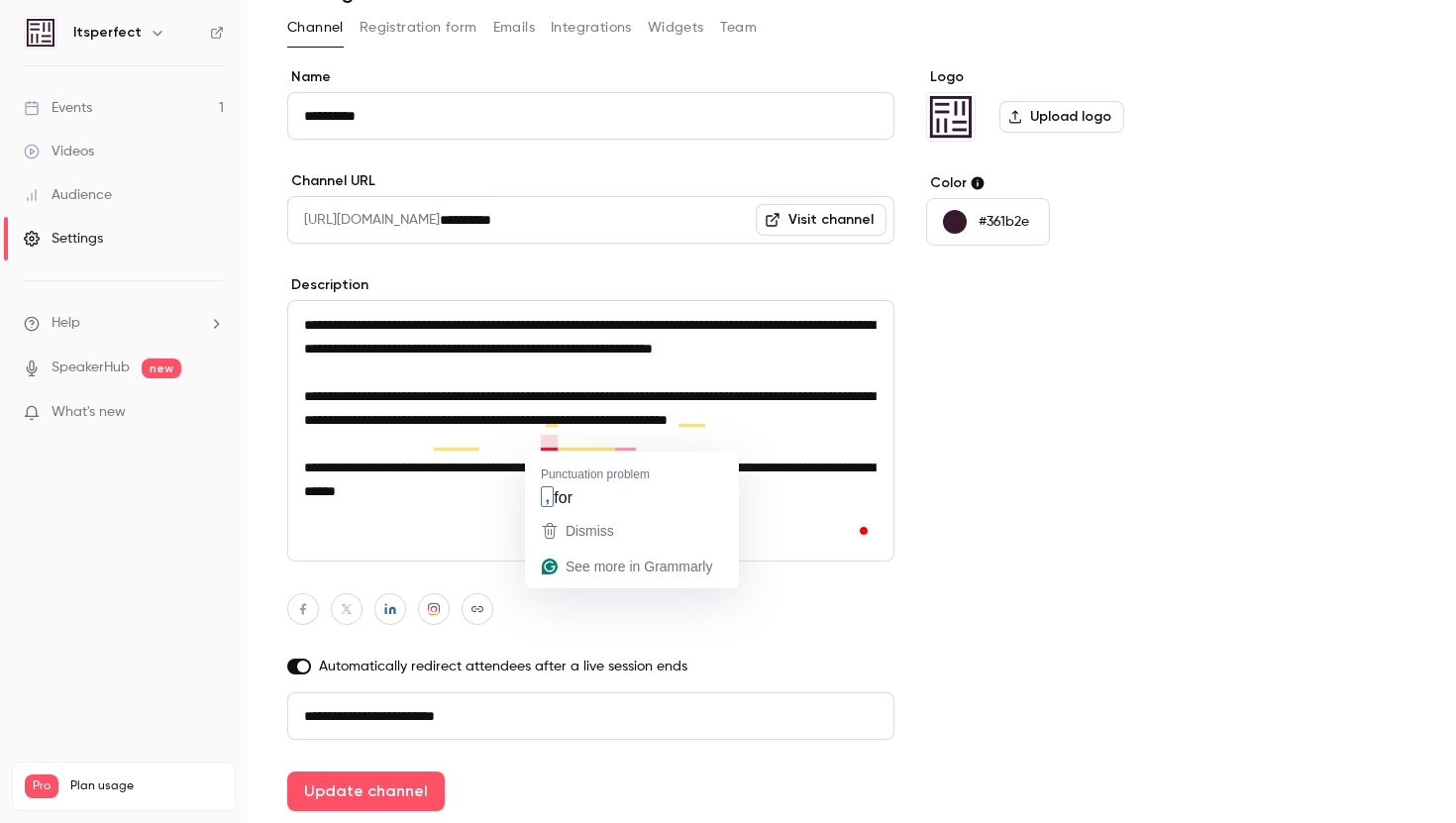 click on "**********" at bounding box center (590, 431) 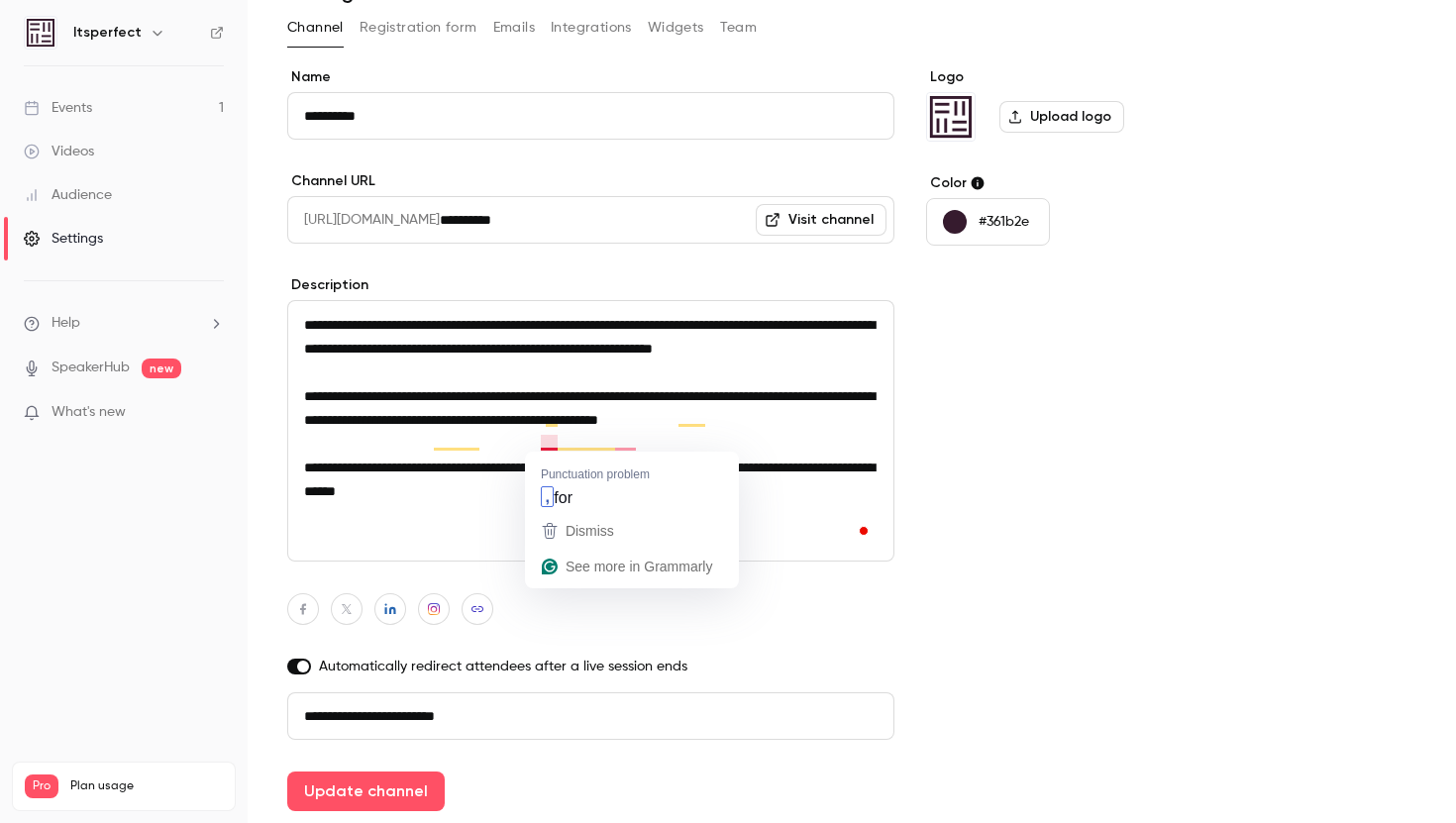 scroll, scrollTop: 0, scrollLeft: 0, axis: both 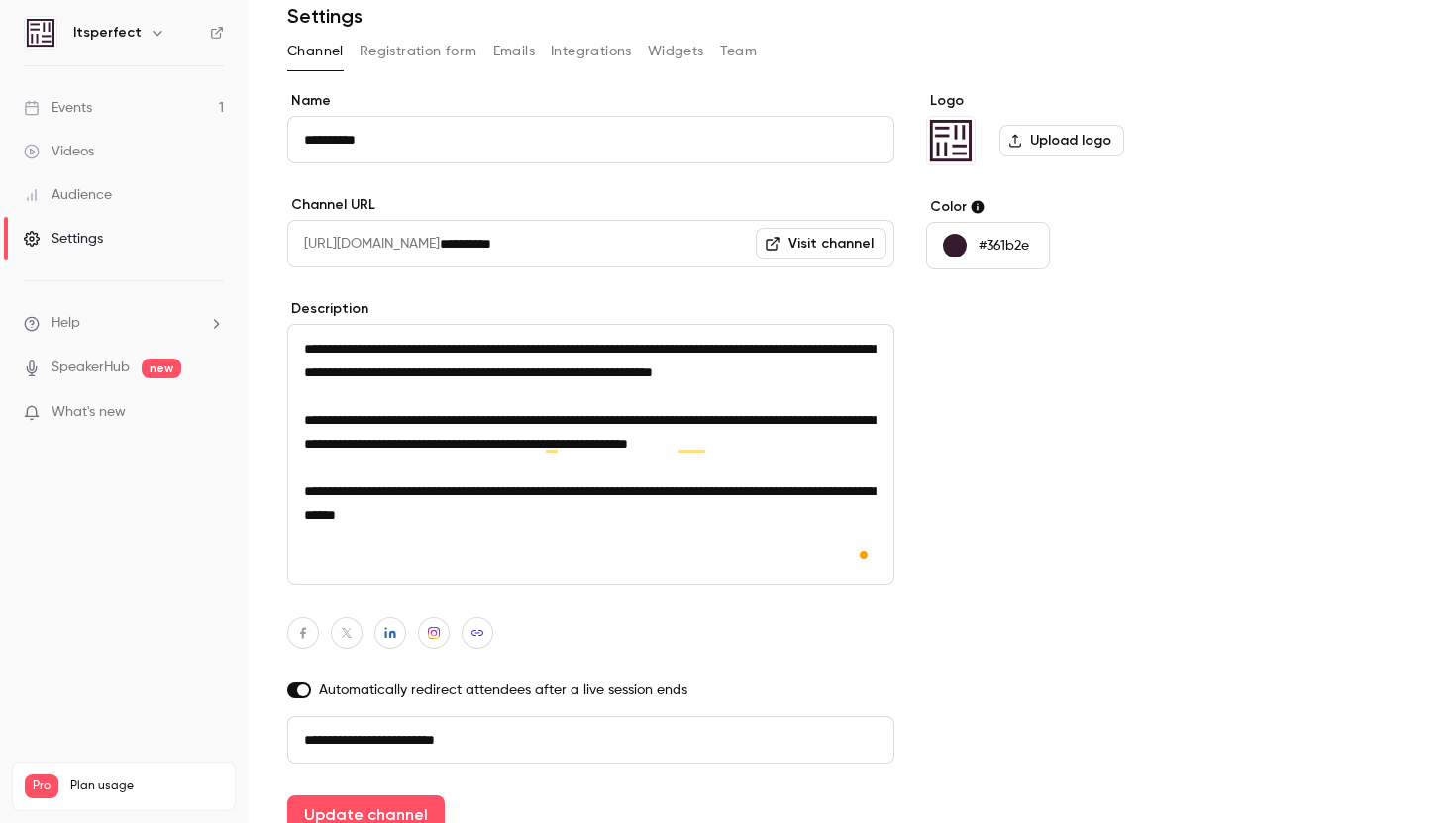 drag, startPoint x: 617, startPoint y: 470, endPoint x: 578, endPoint y: 470, distance: 39 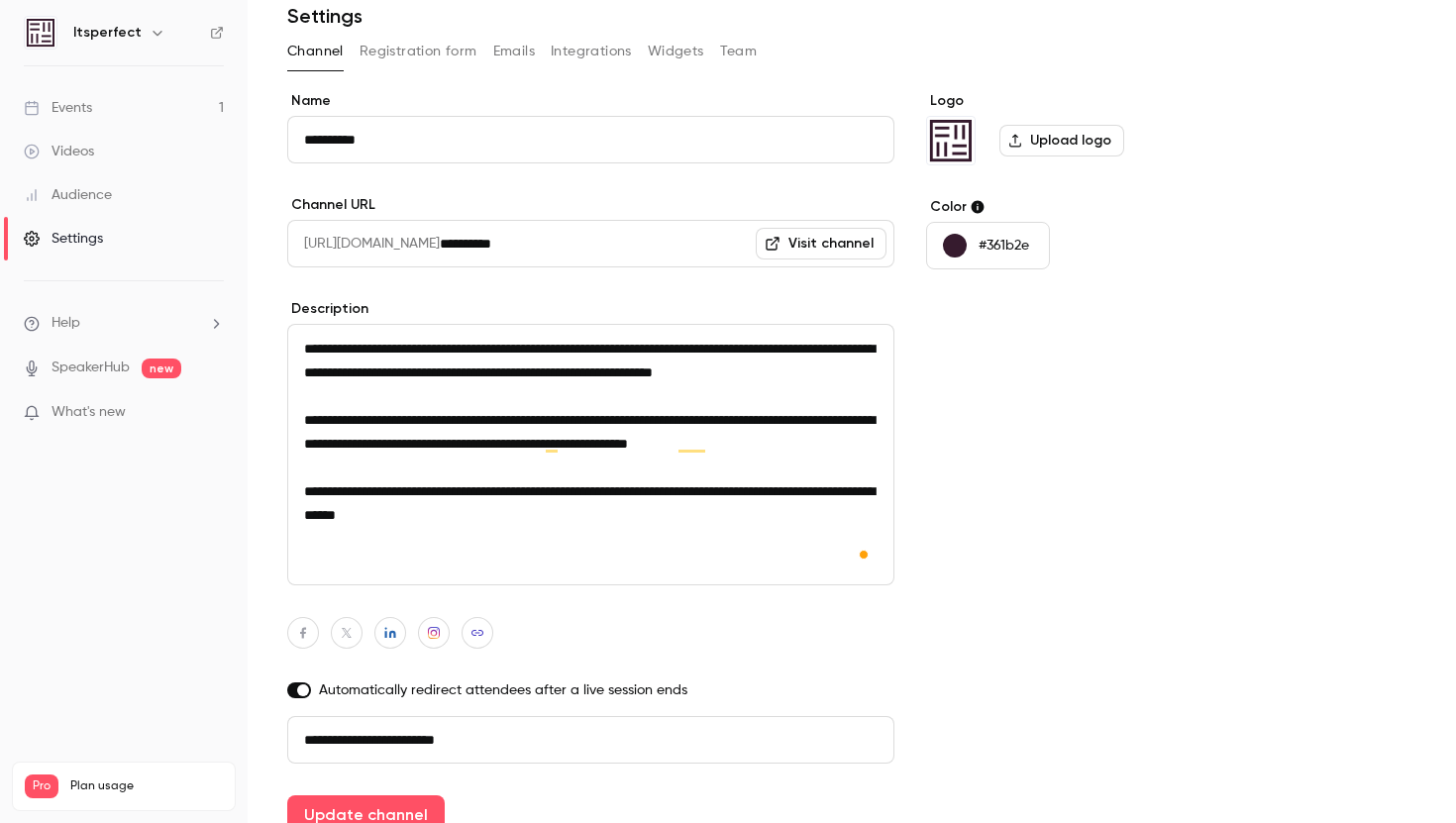 click on "**********" at bounding box center [590, 455] 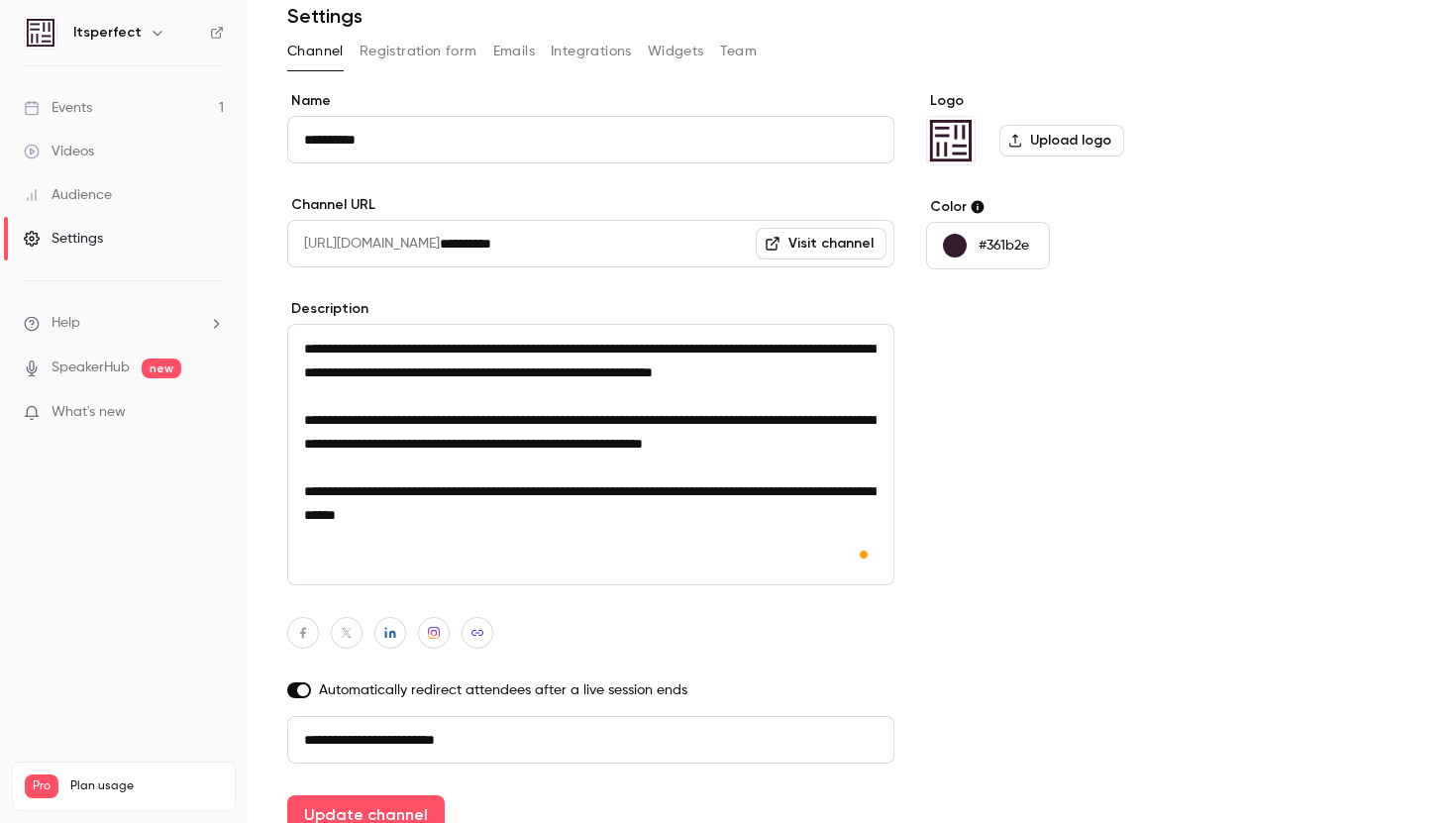 click on "**********" at bounding box center (590, 455) 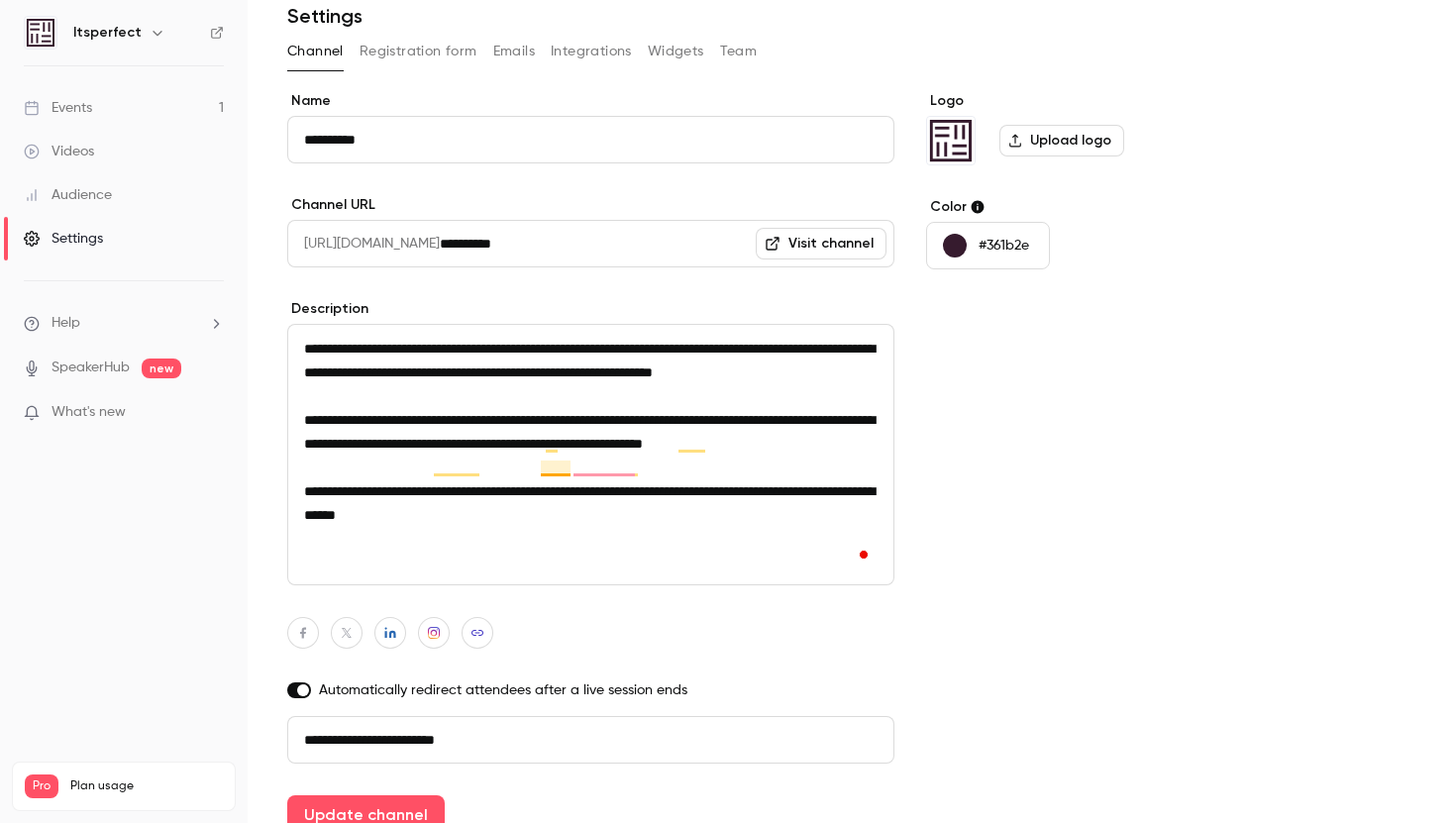 click on "**********" at bounding box center [590, 455] 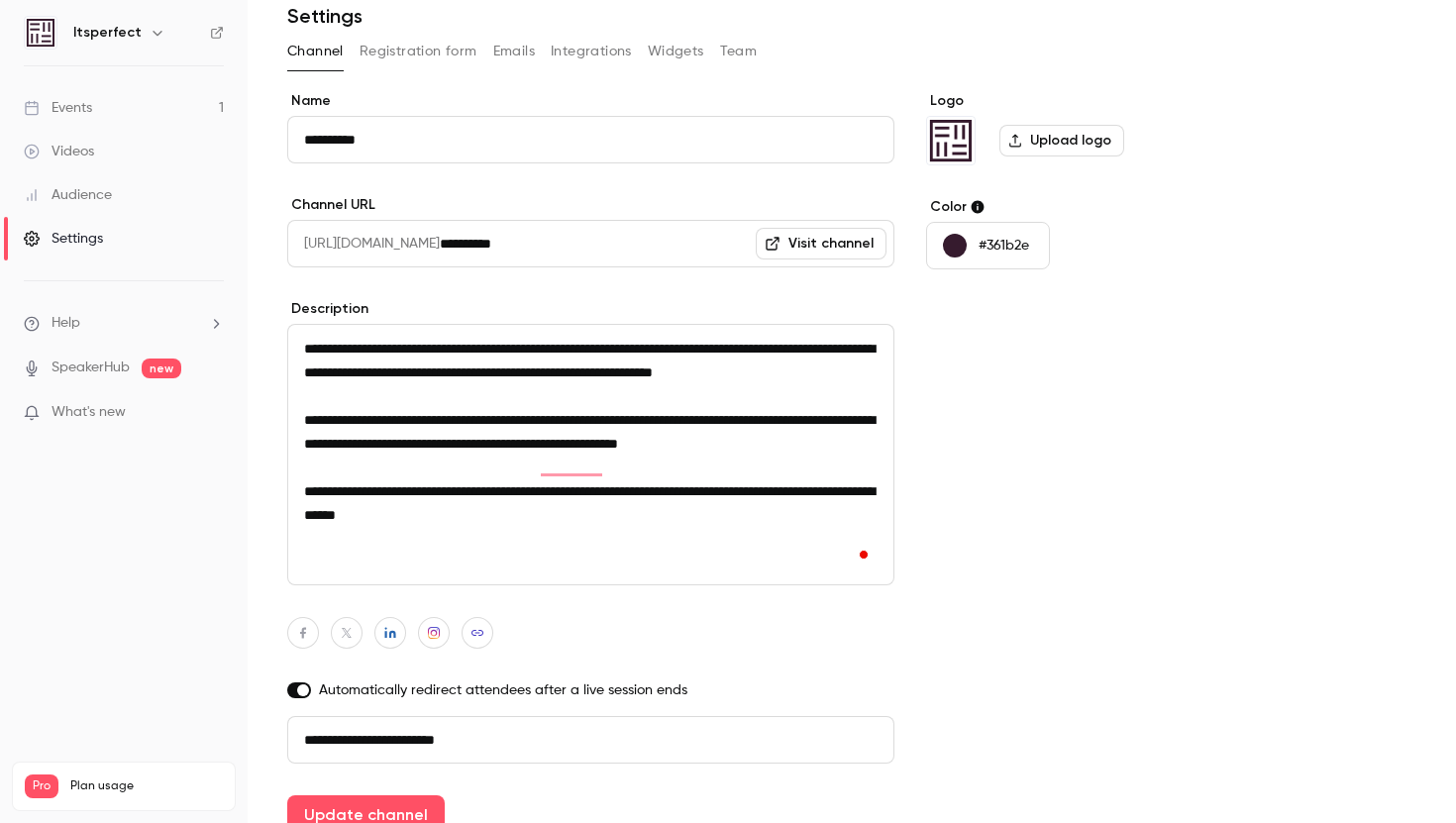 click on "**********" at bounding box center (590, 455) 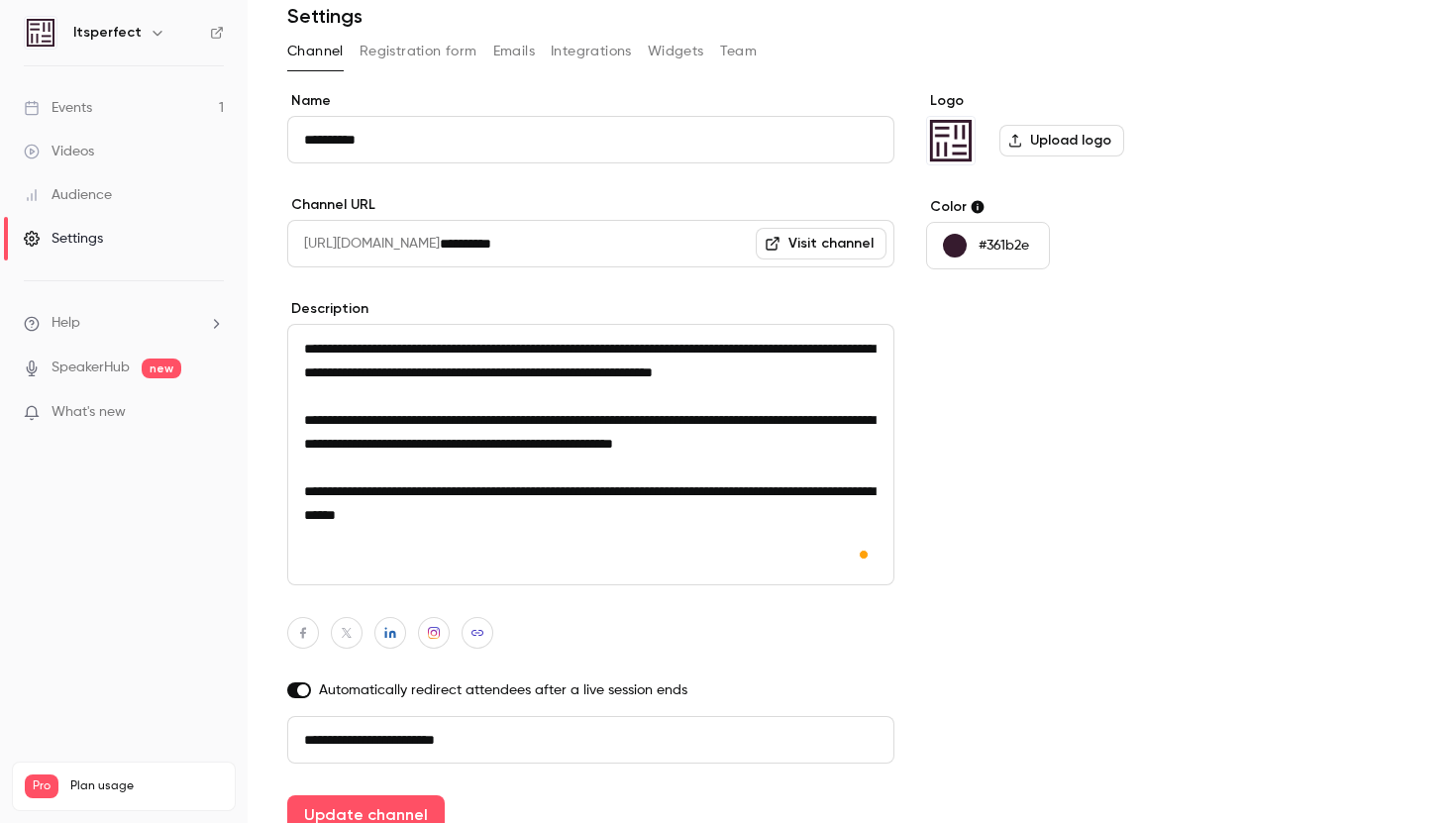 click on "Logo Upload logo Color #361b2e" at bounding box center [1078, 463] 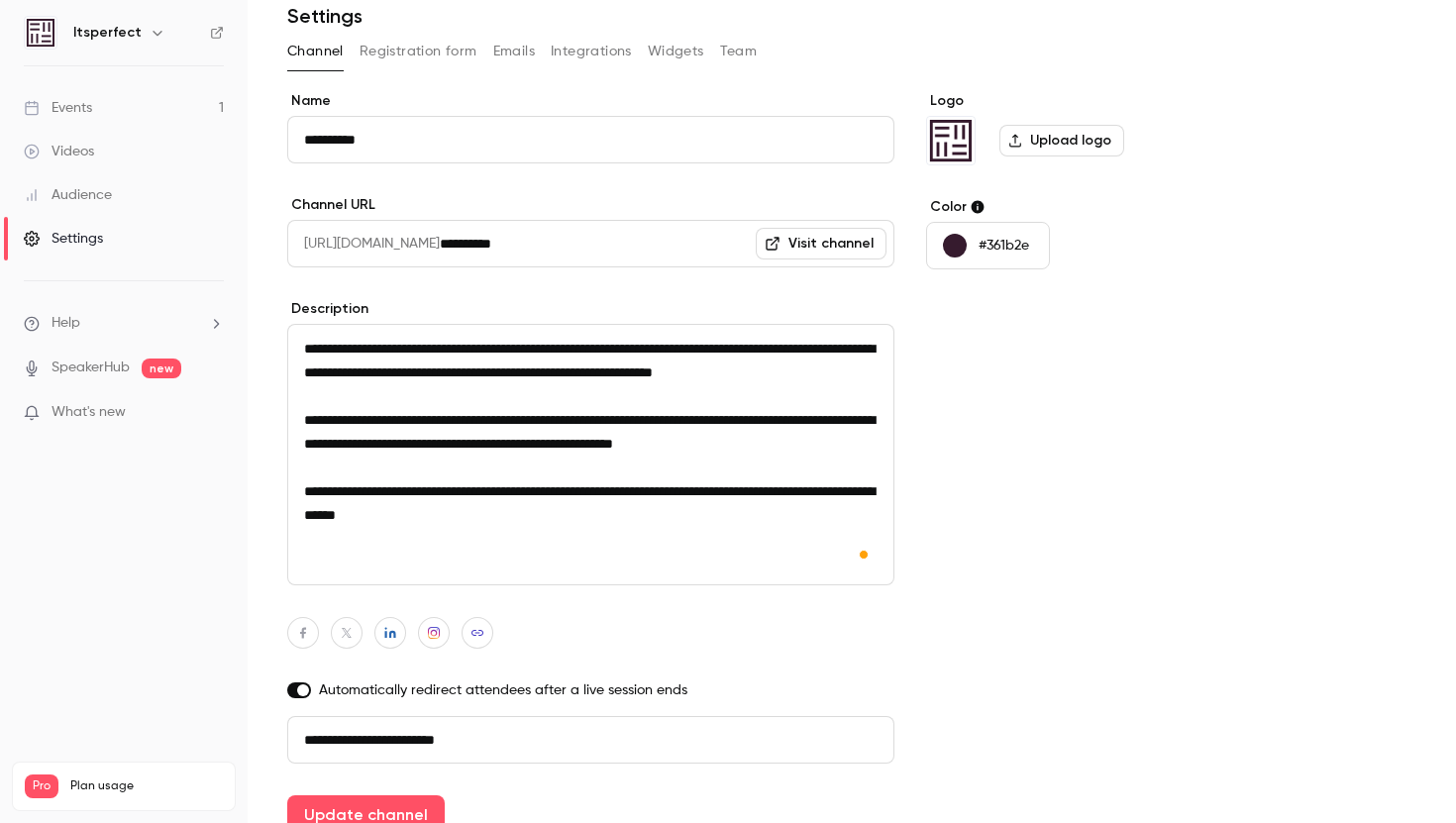 scroll, scrollTop: 0, scrollLeft: 0, axis: both 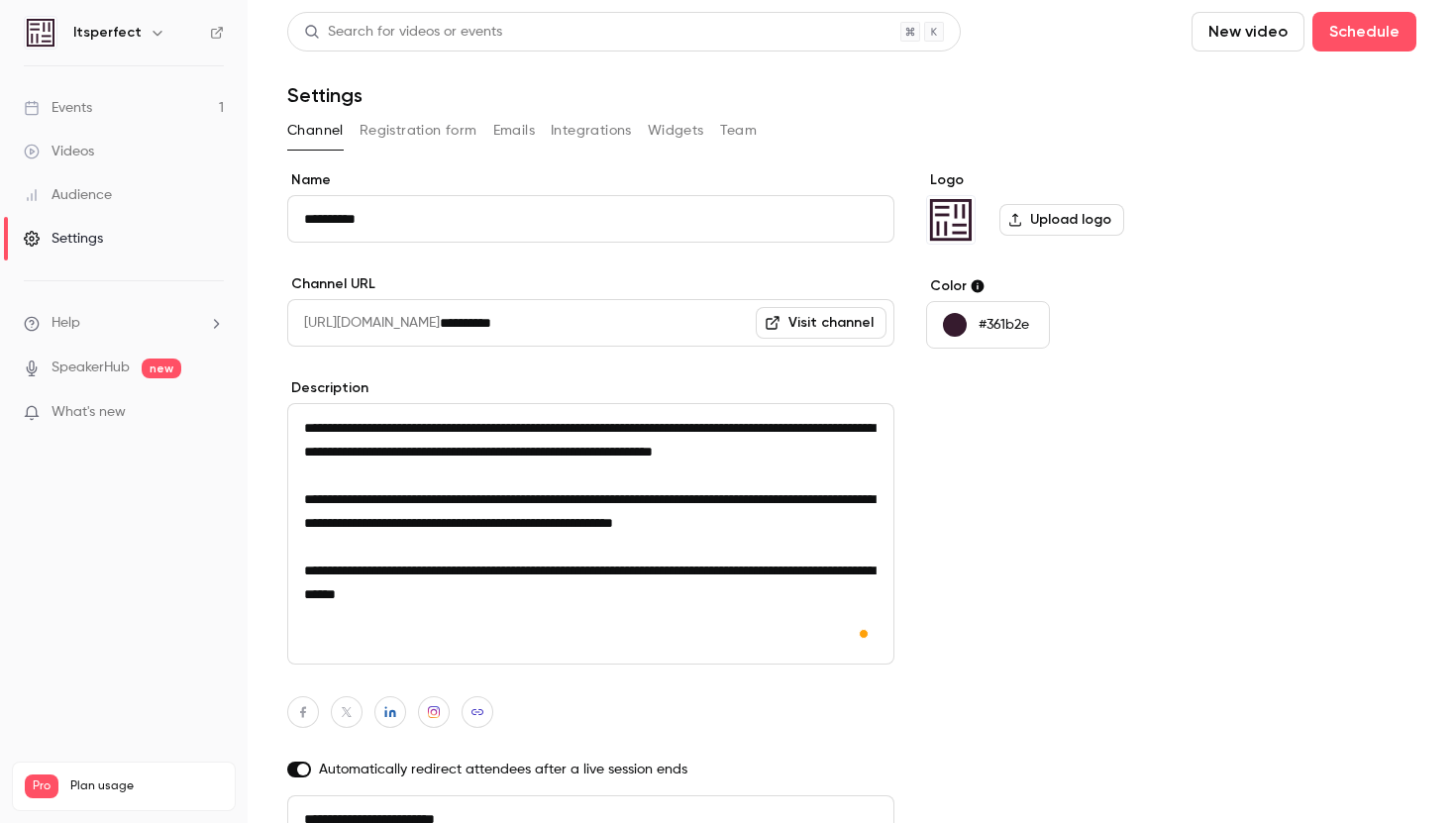 click on "Registration form" at bounding box center [418, 131] 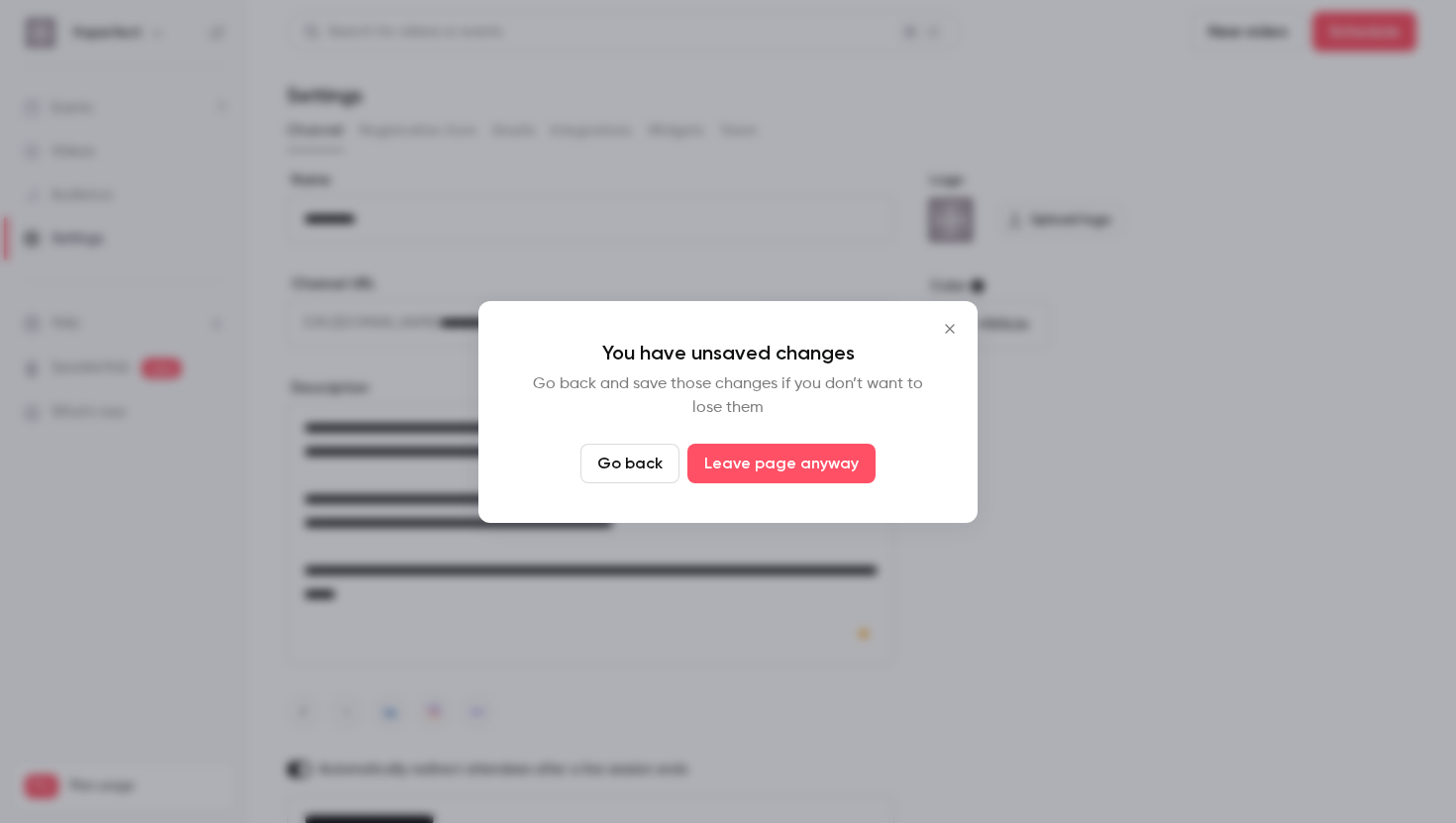 click on "Go back" at bounding box center [630, 463] 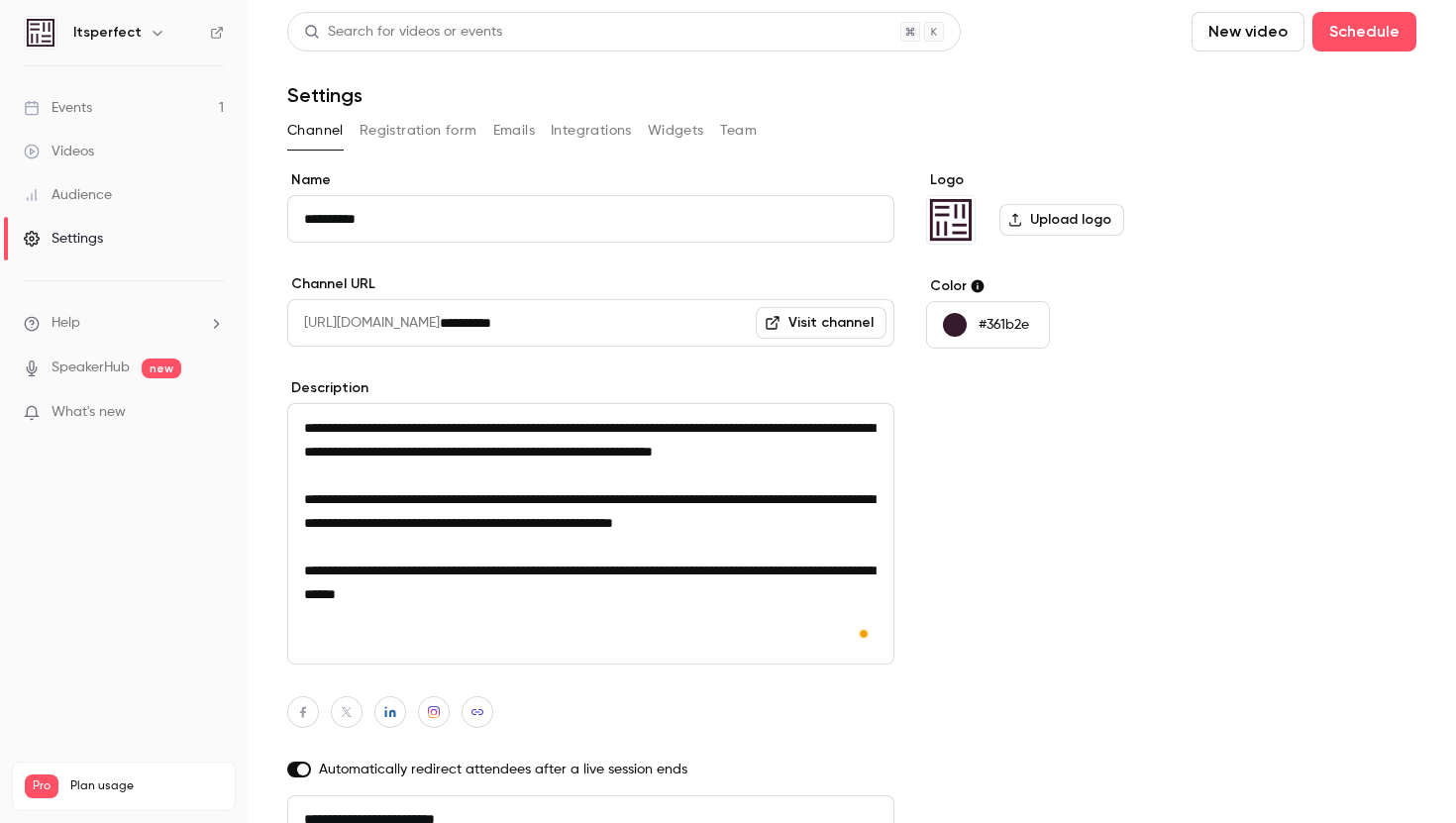 scroll, scrollTop: 103, scrollLeft: 0, axis: vertical 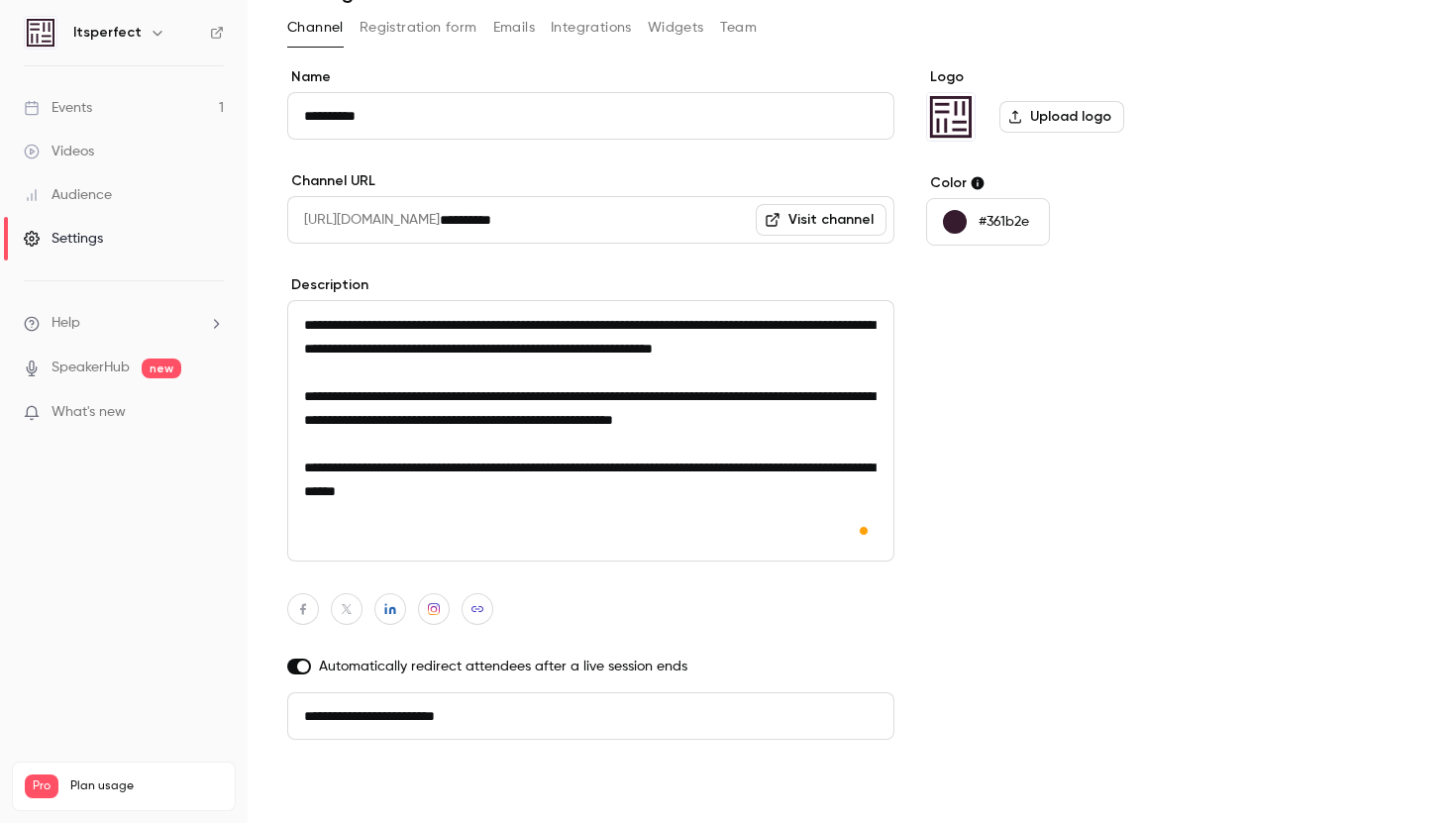 click on "Update channel" at bounding box center (365, 791) 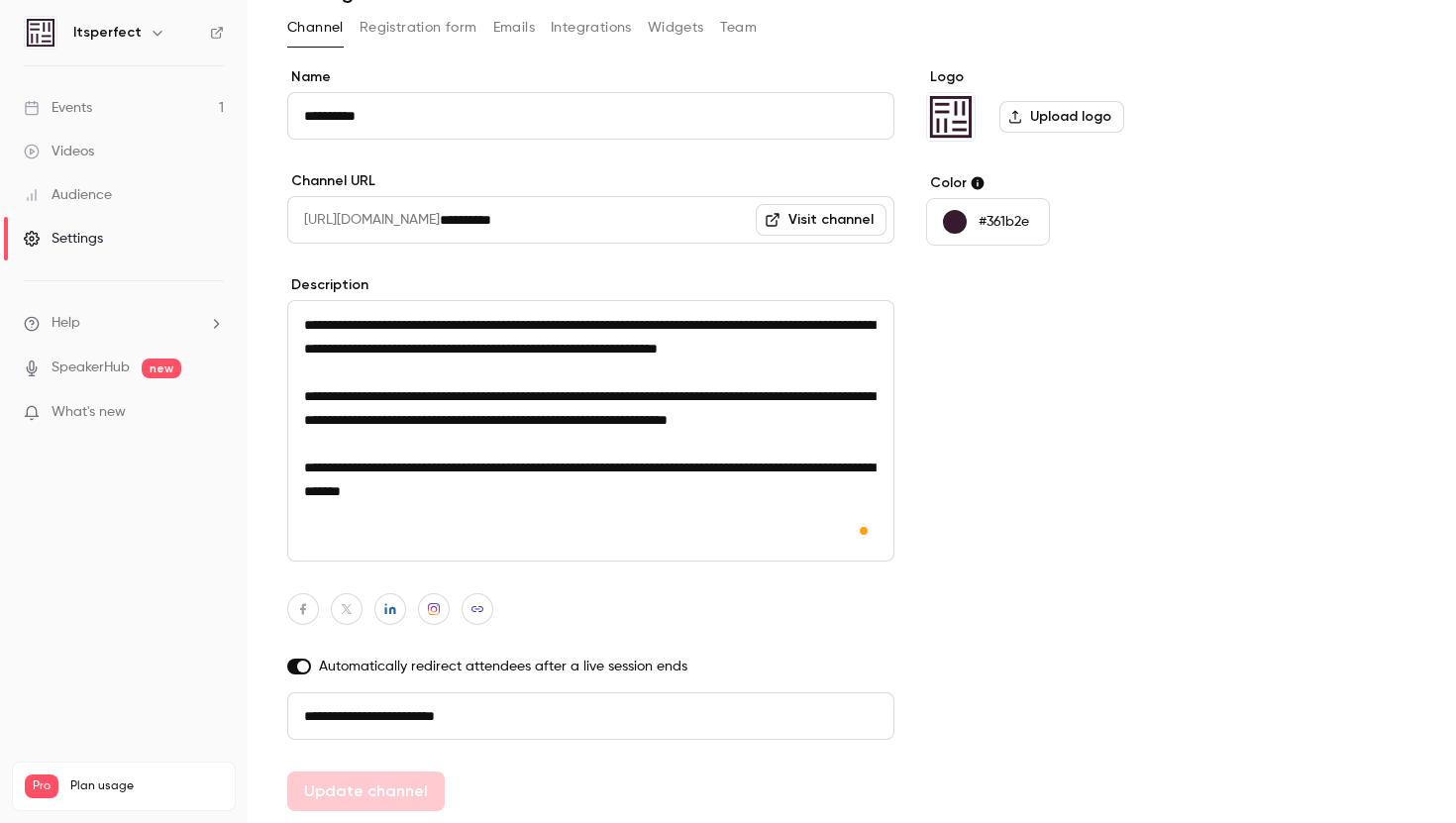 type on "**********" 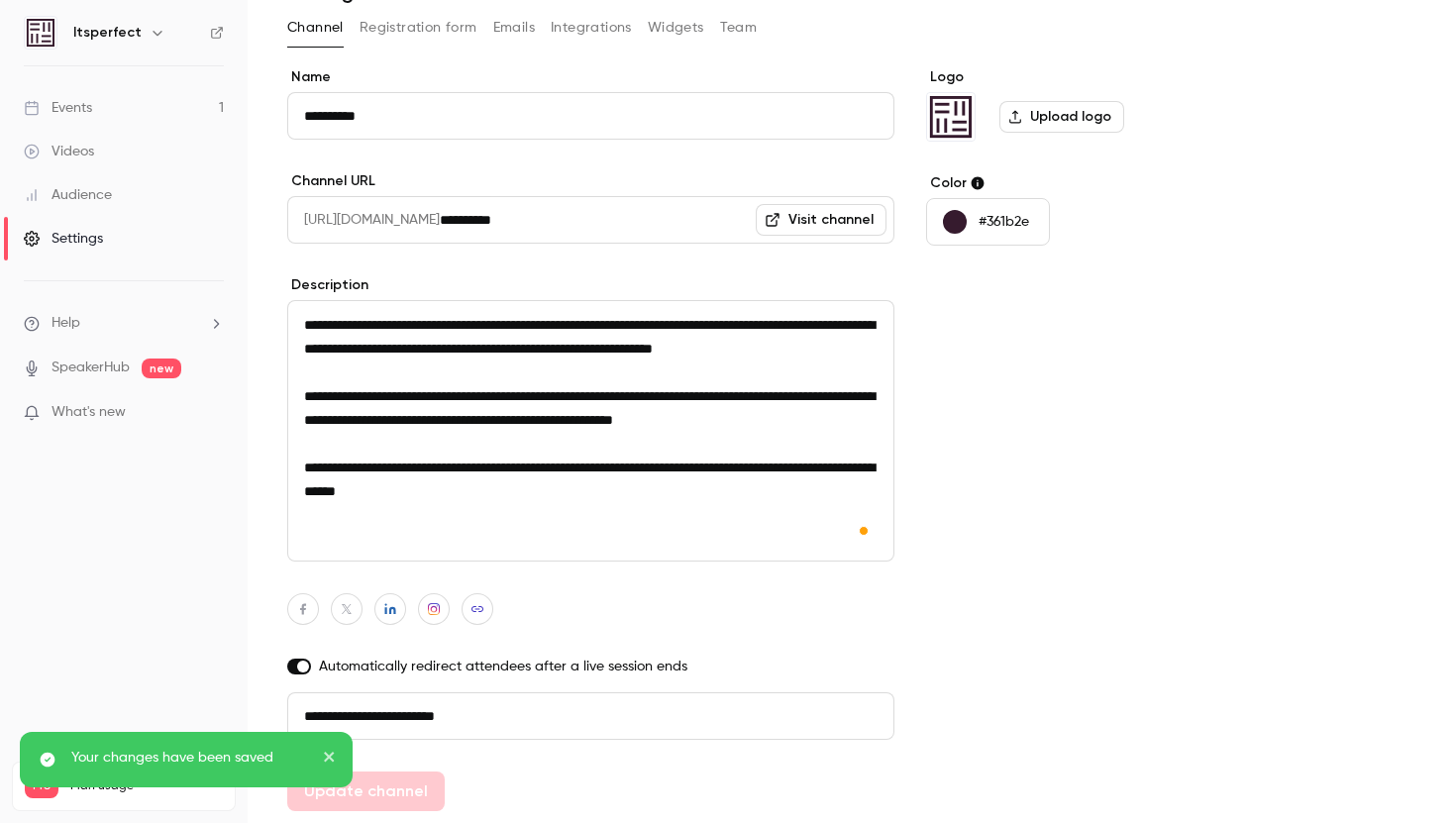 scroll, scrollTop: 0, scrollLeft: 0, axis: both 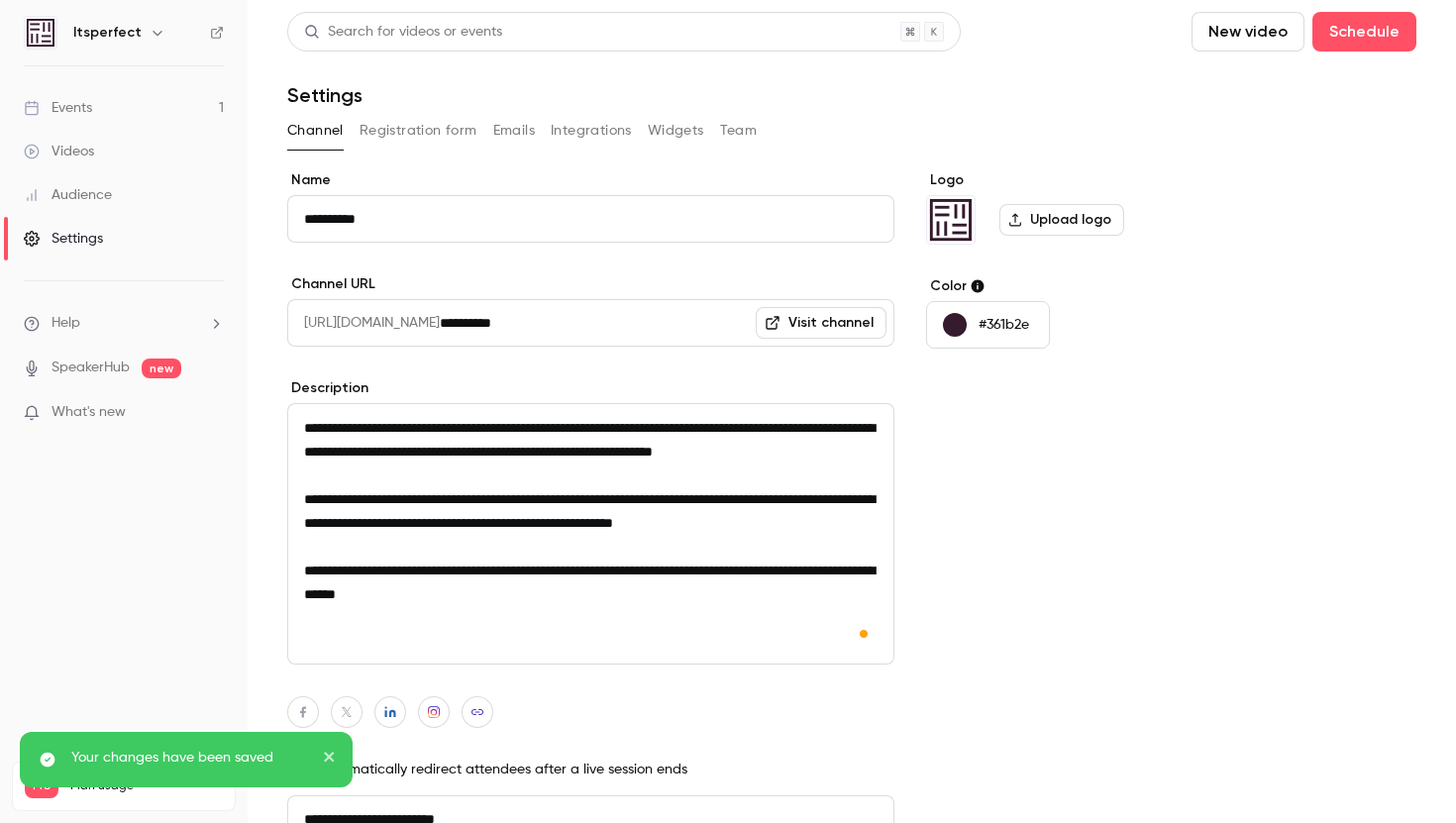 click on "Registration form" at bounding box center [418, 131] 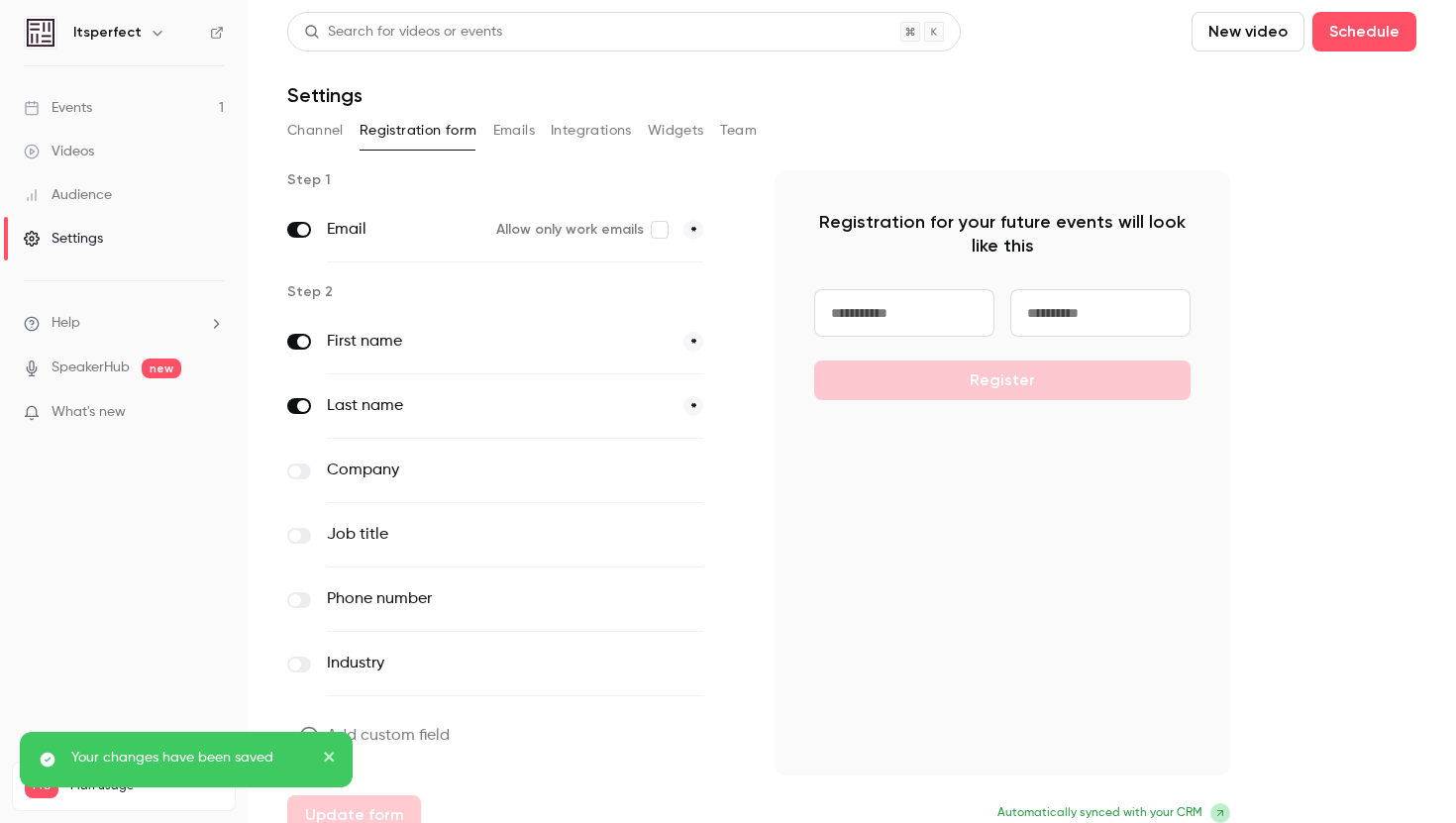 scroll, scrollTop: 24, scrollLeft: 0, axis: vertical 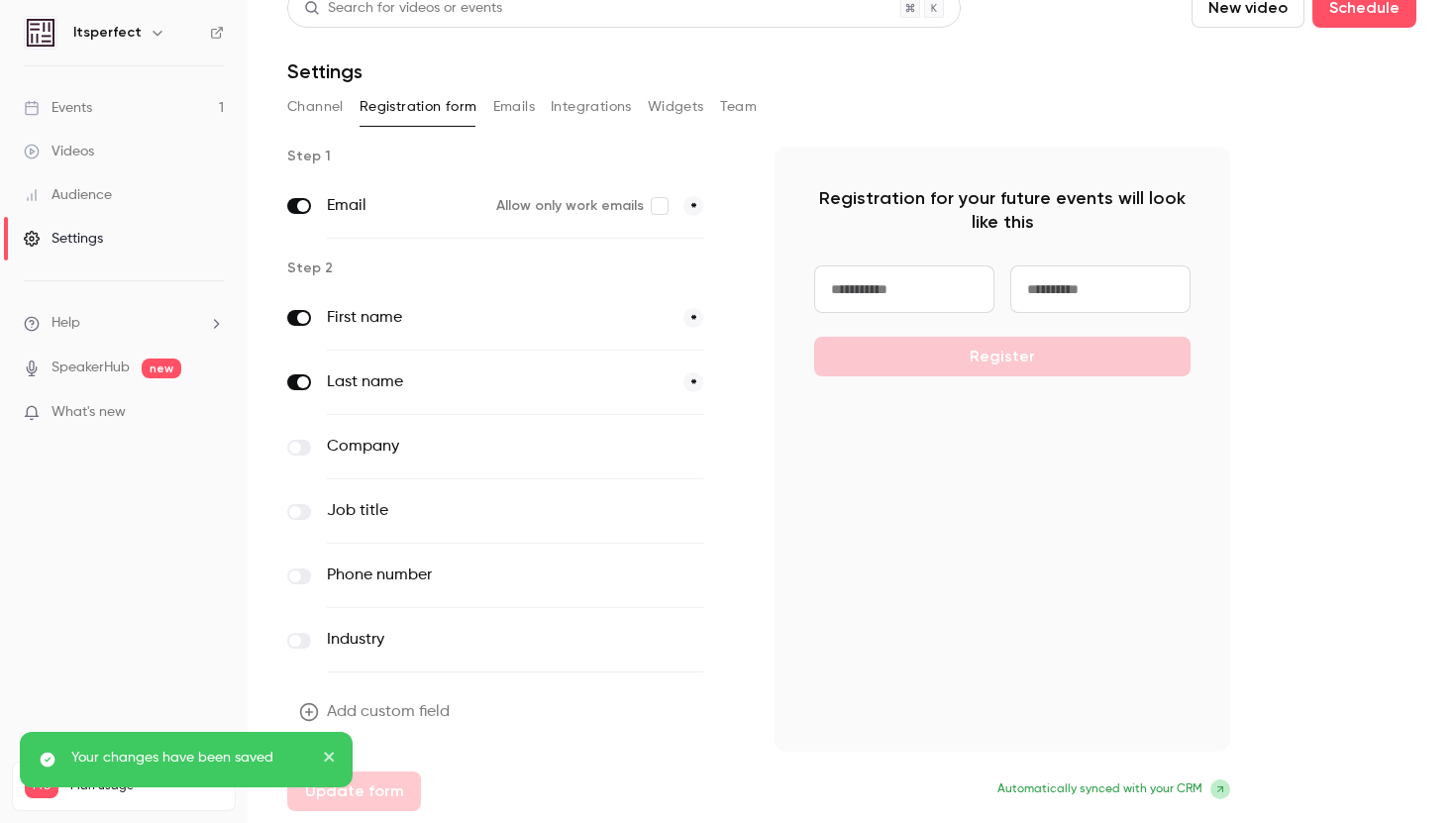click 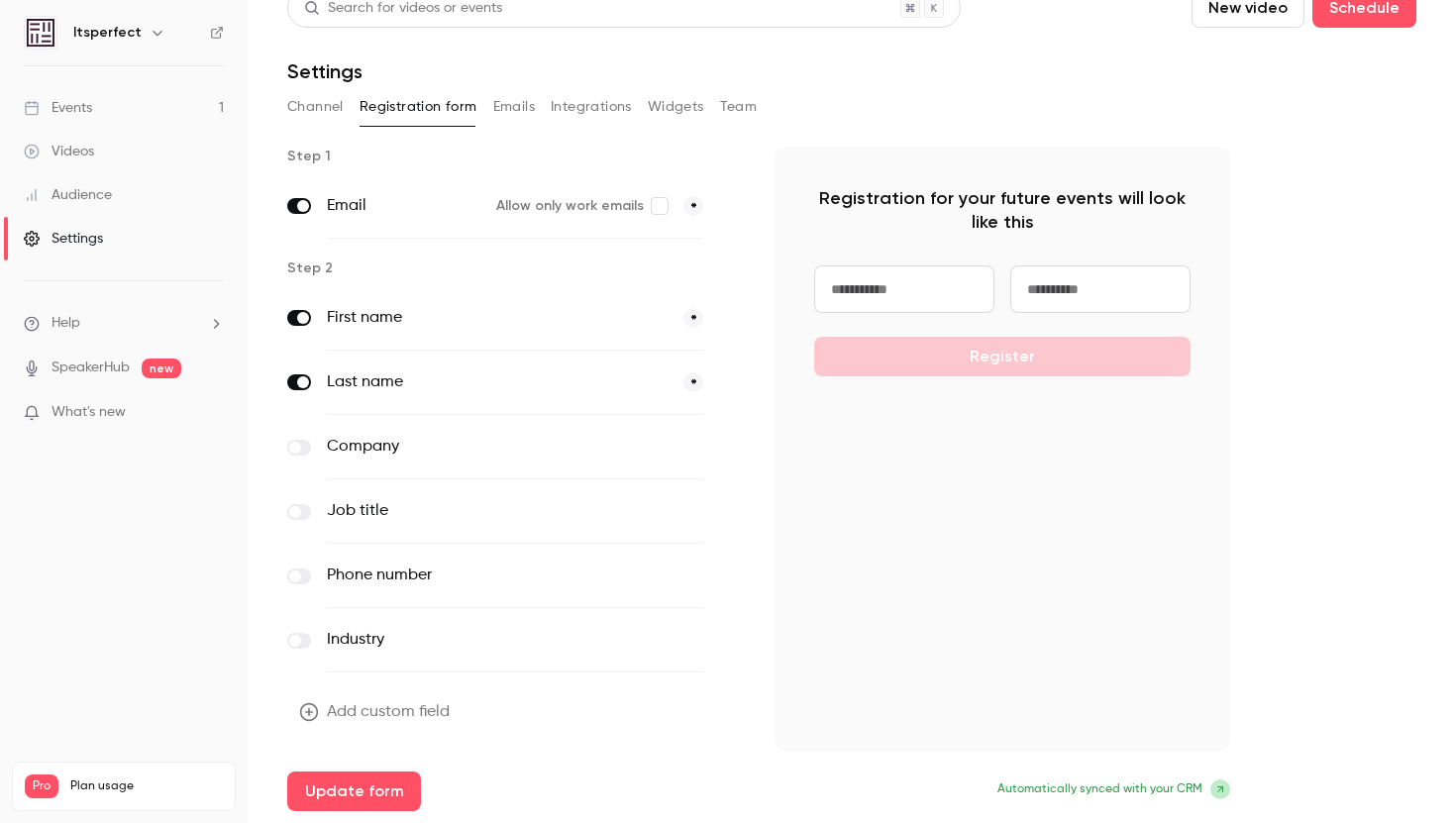 click at bounding box center (295, 448) 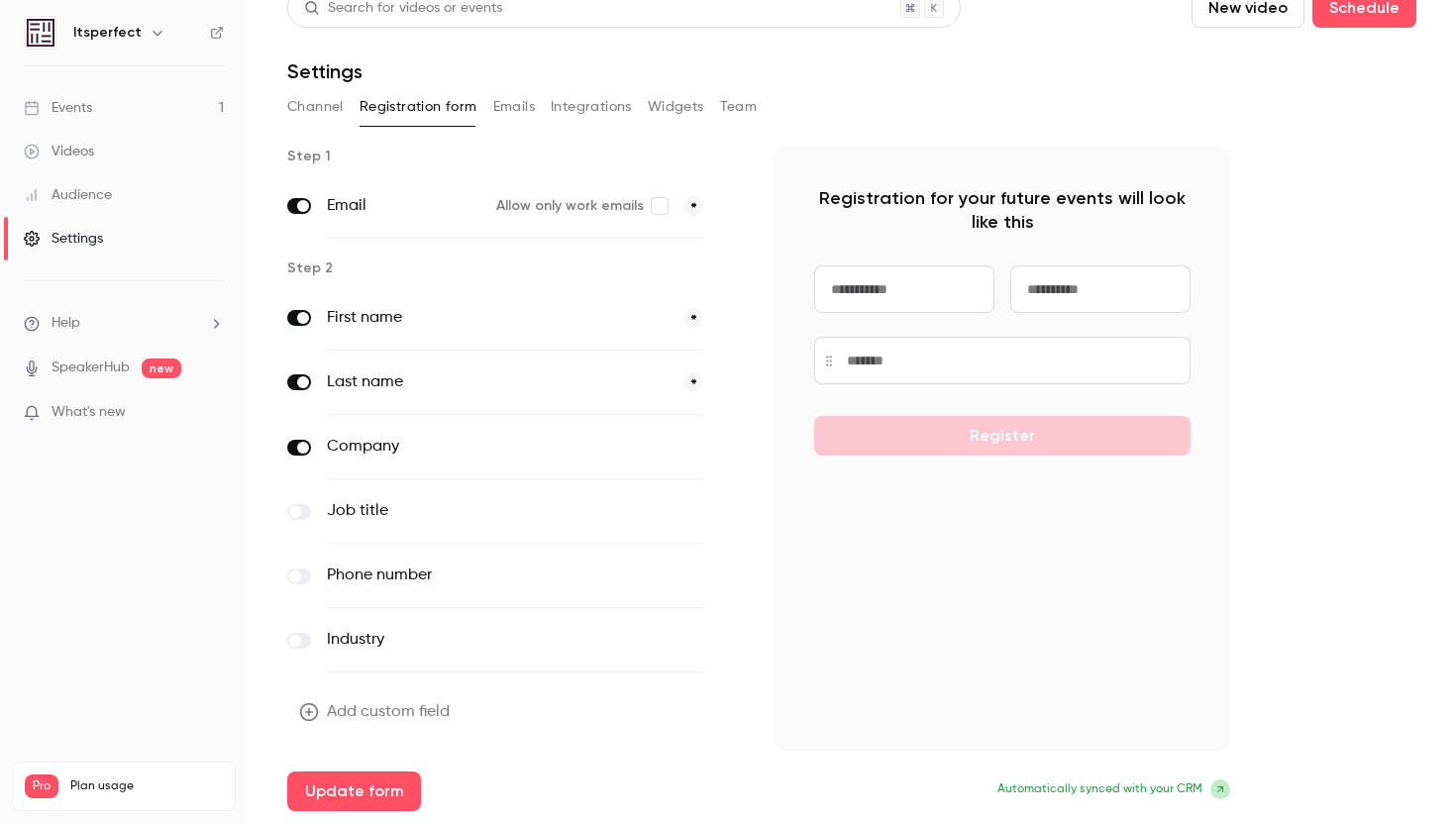 scroll, scrollTop: 0, scrollLeft: 0, axis: both 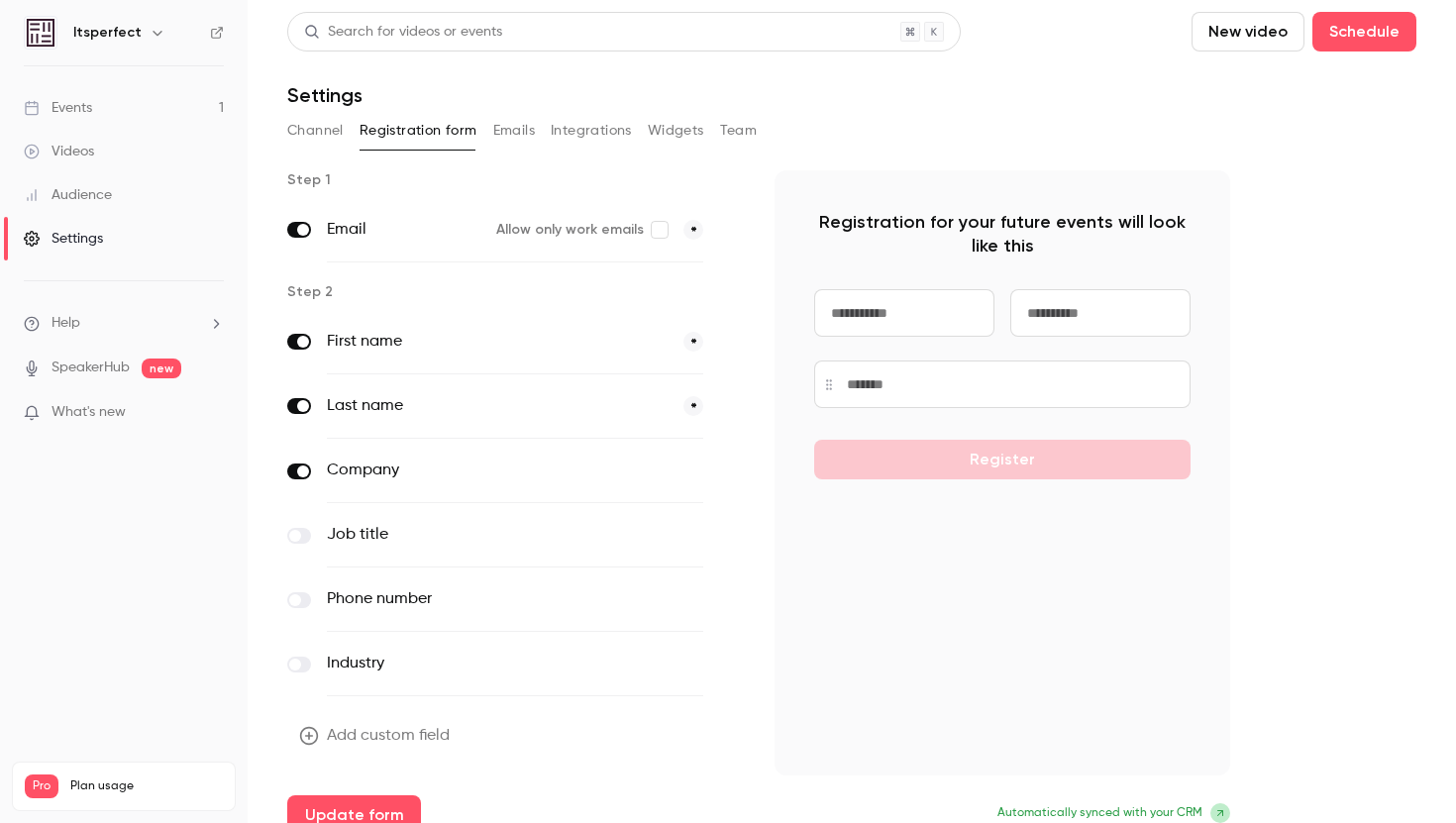 click on "Step 1 Email Allow only work emails * Step 2 First name * Last name * Company
optional Job title
optional Phone number
optional Industry
optional Add custom field Update form Registration for your future events will look like this Register Automatically synced with your CRM" at bounding box center (852, 502) 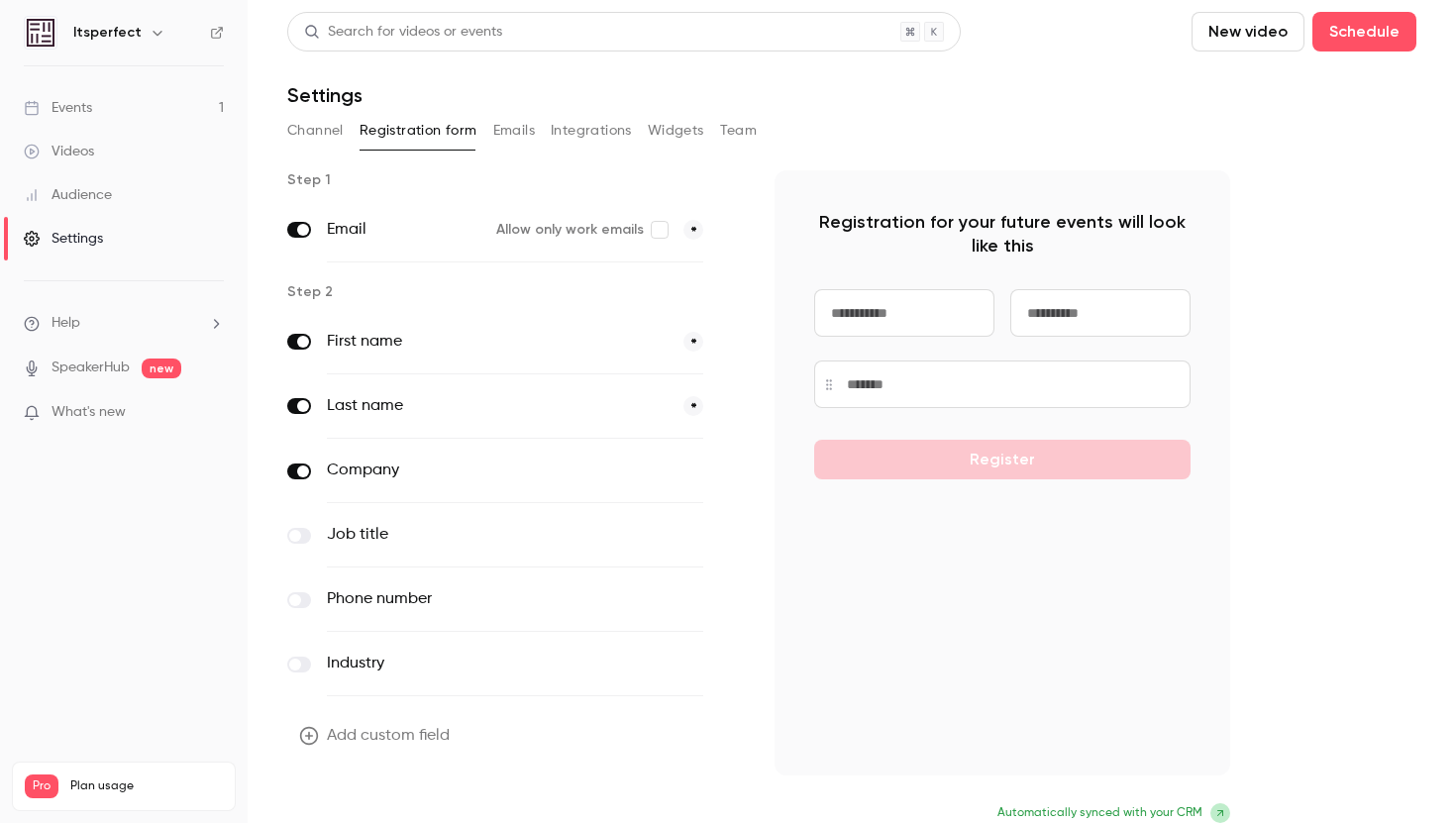 click on "Update form" at bounding box center (354, 815) 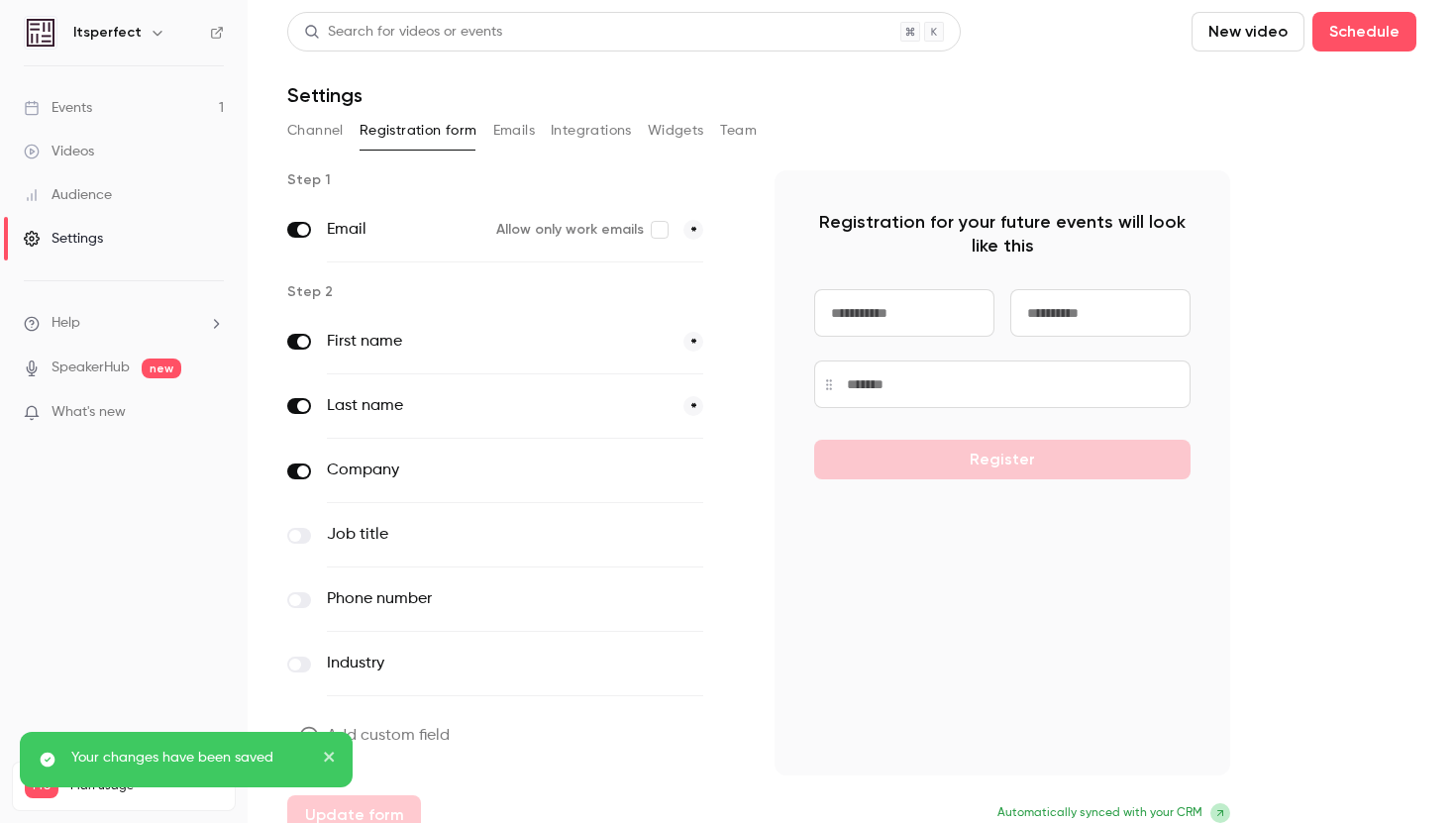 click on "Emails" at bounding box center (514, 131) 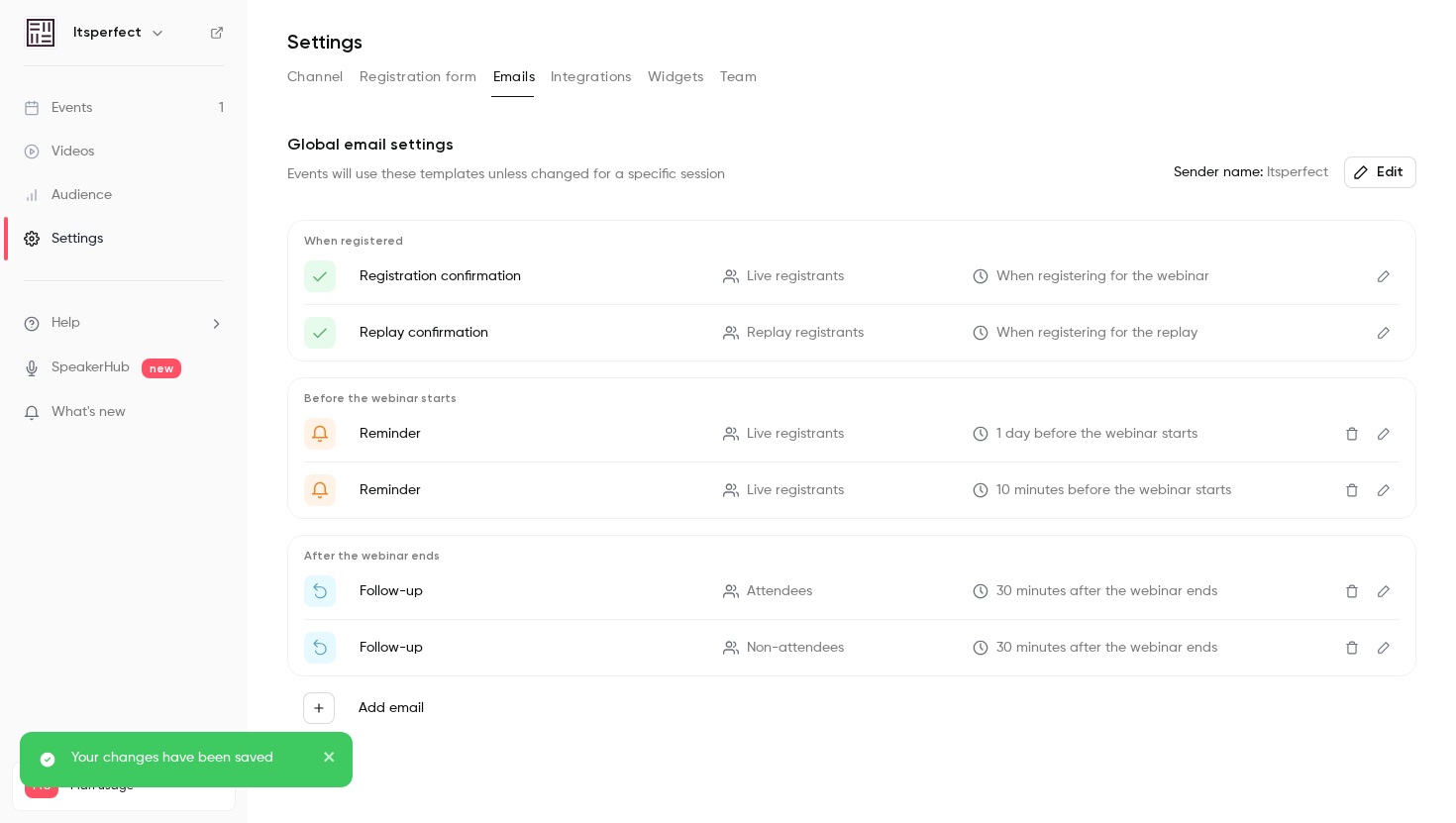 scroll, scrollTop: 0, scrollLeft: 0, axis: both 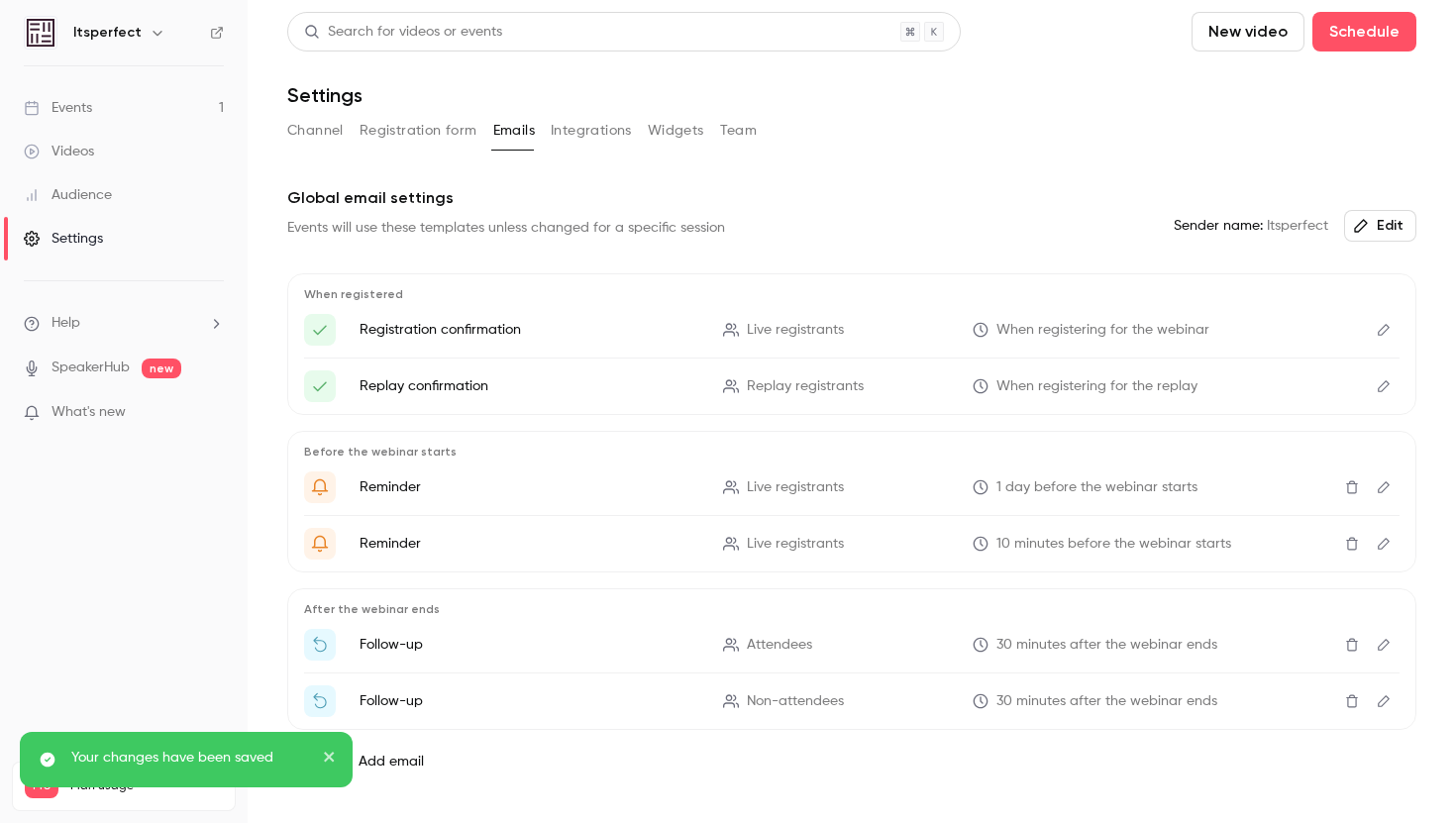 click on "Integrations" at bounding box center [591, 131] 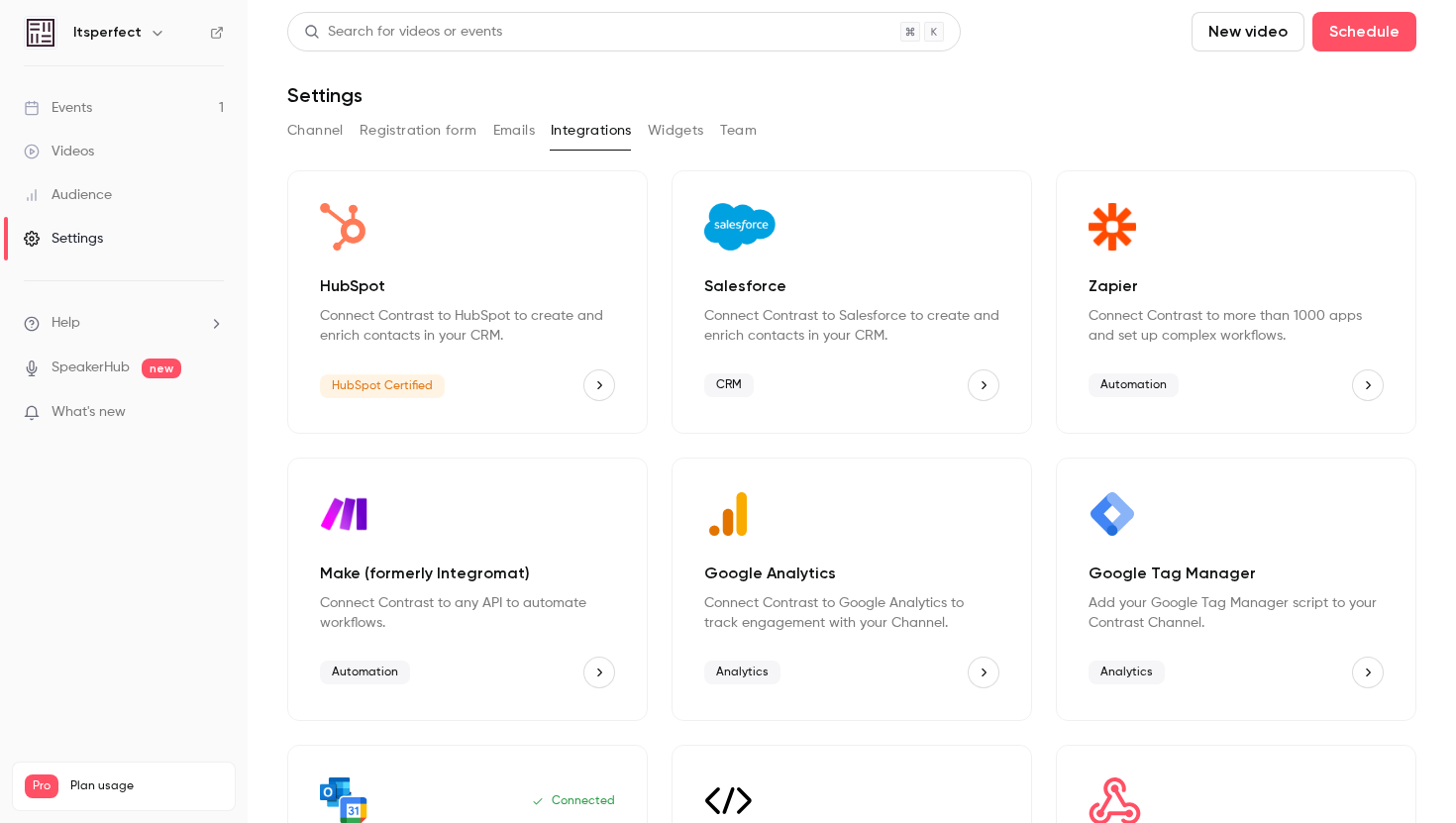 click 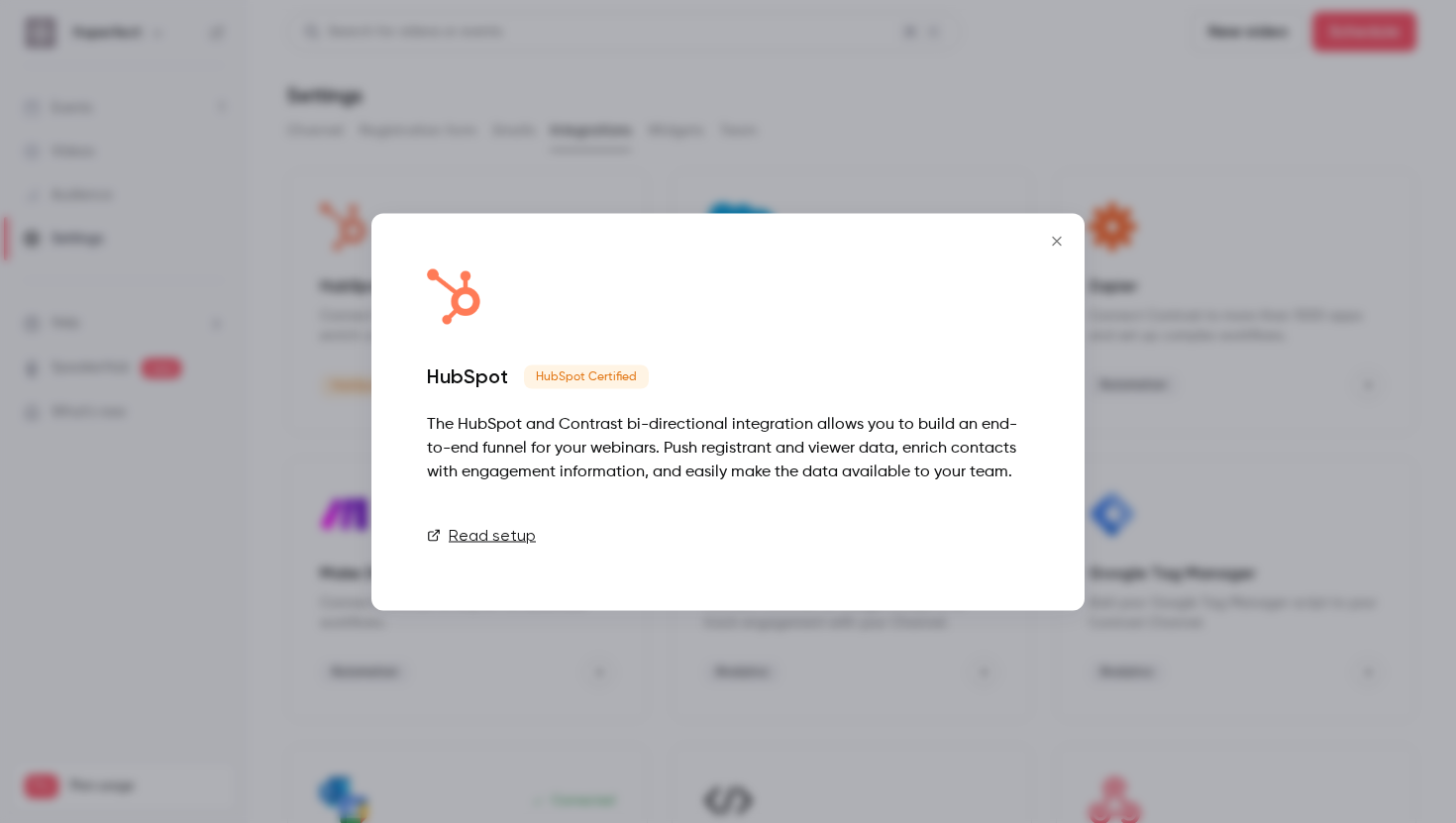 click on "Connect" at bounding box center [980, 535] 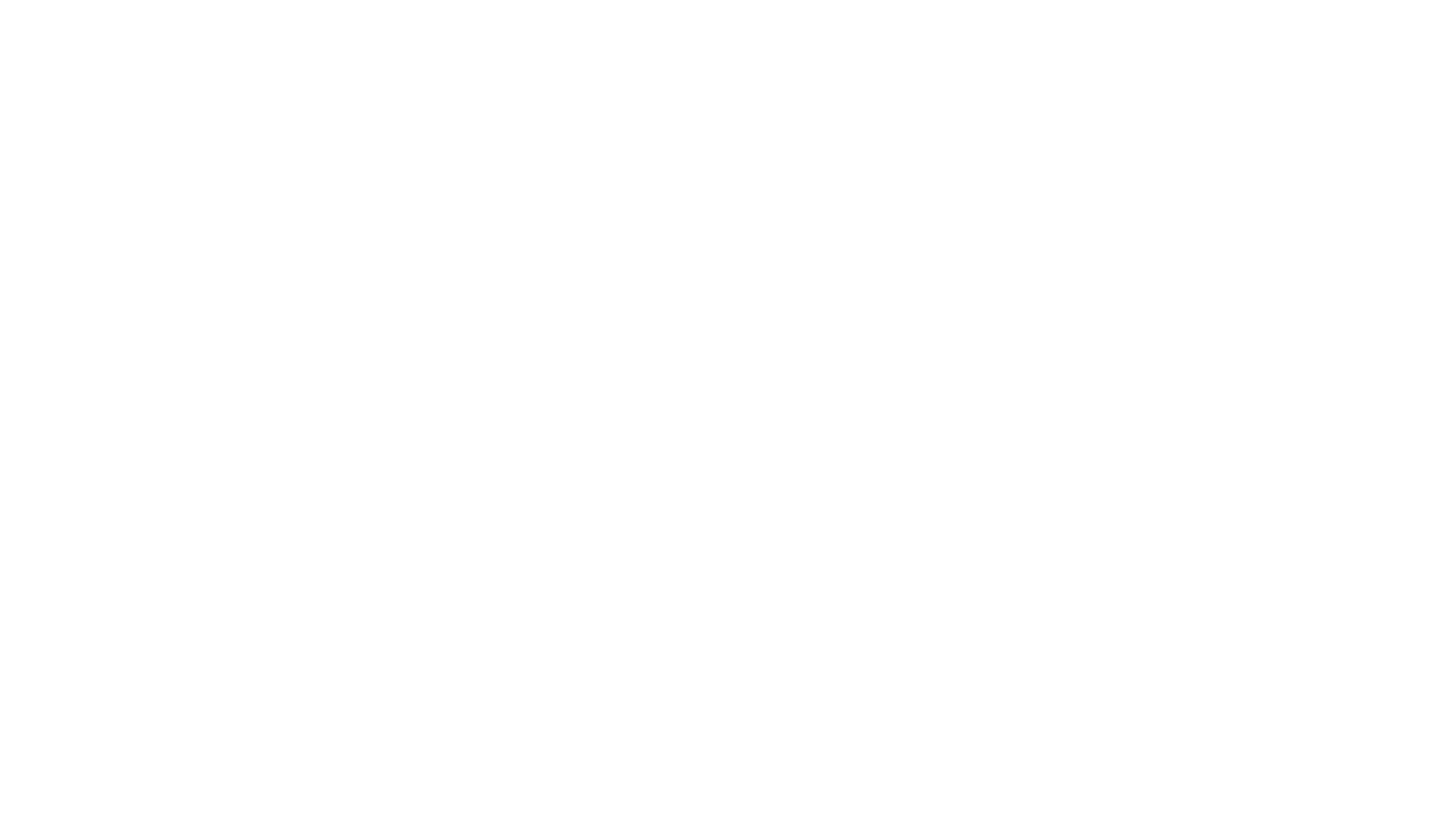 scroll, scrollTop: 0, scrollLeft: 0, axis: both 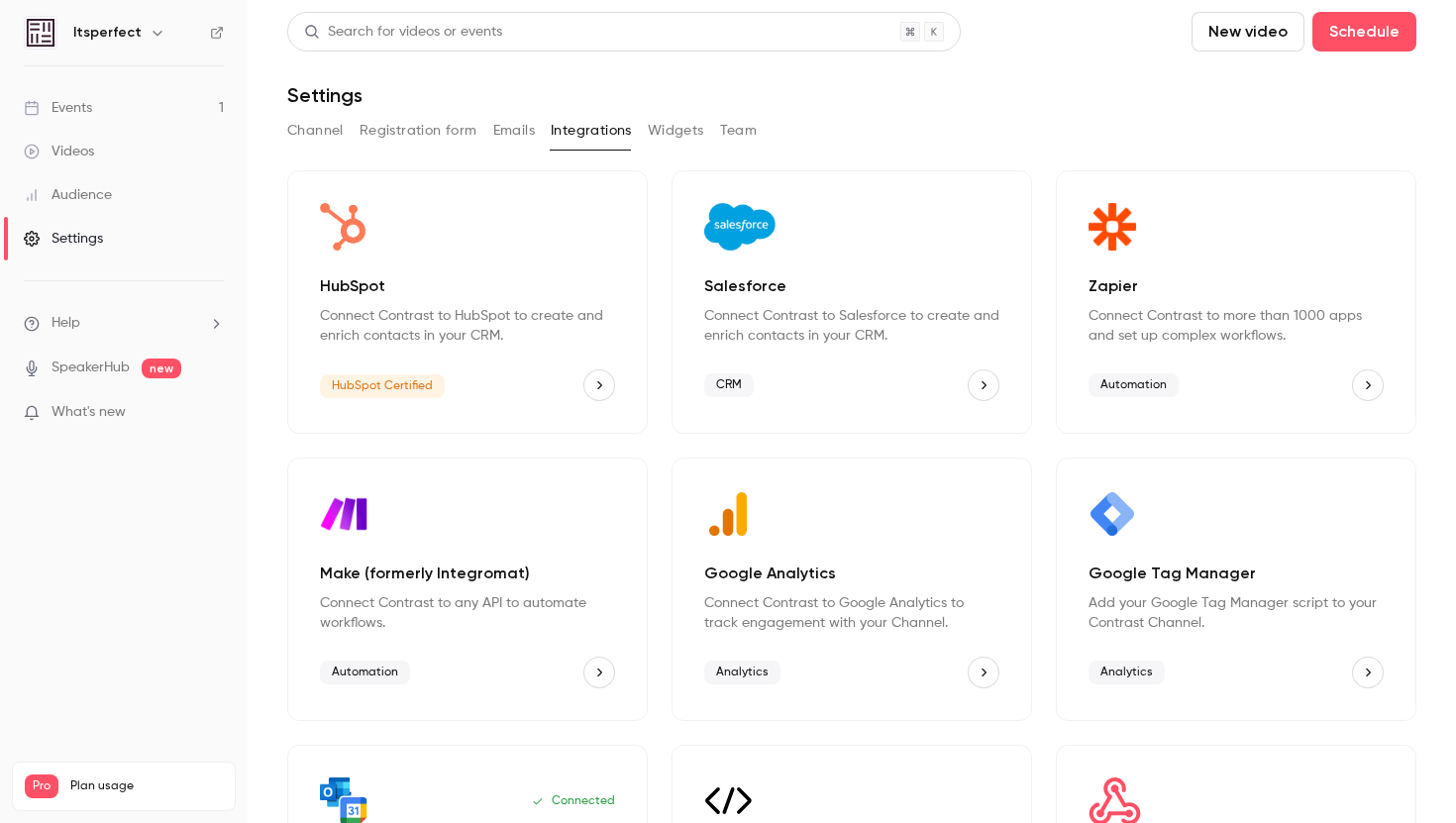 click on "Widgets" at bounding box center [676, 131] 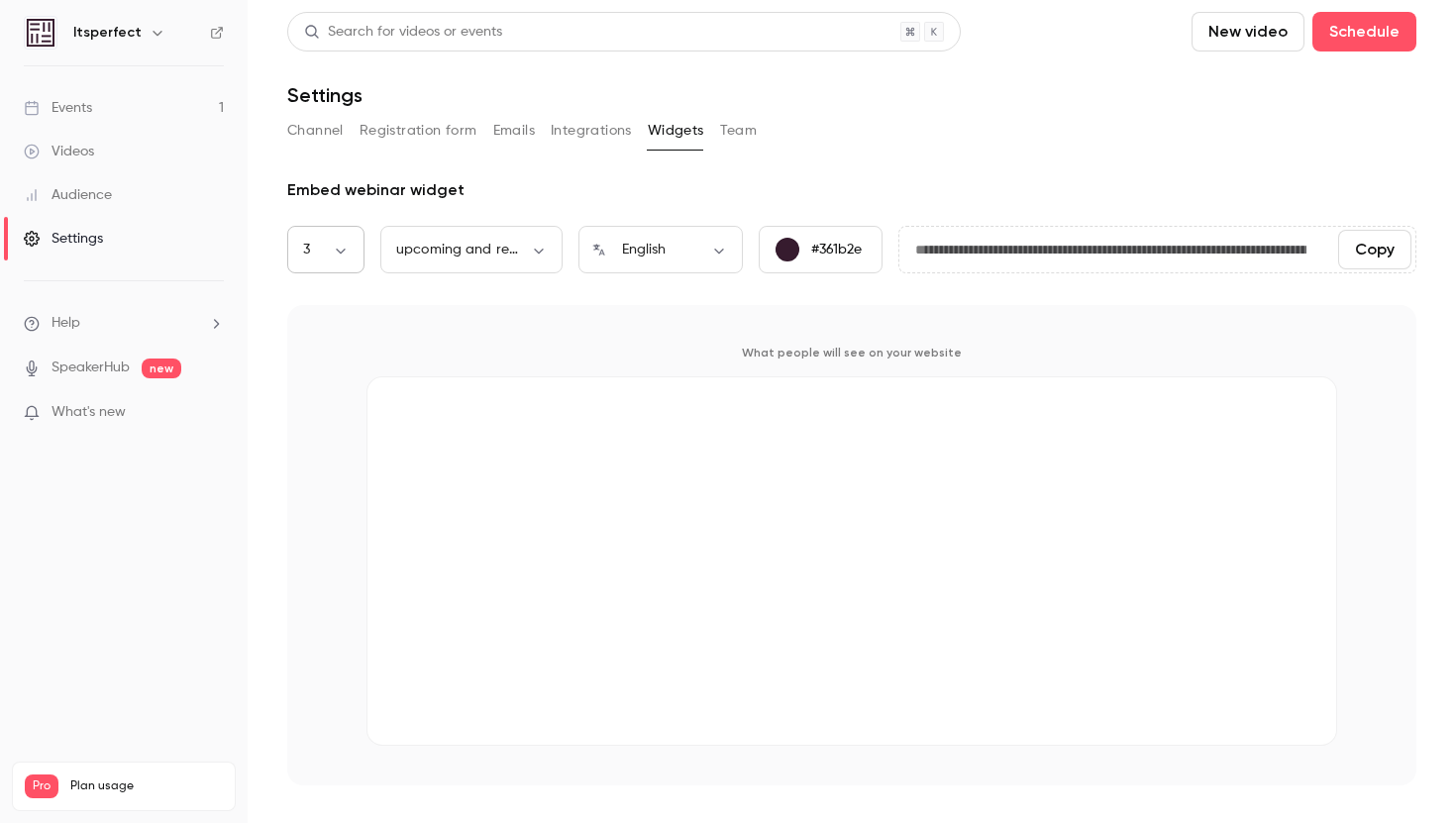 click on "**********" at bounding box center (728, 411) 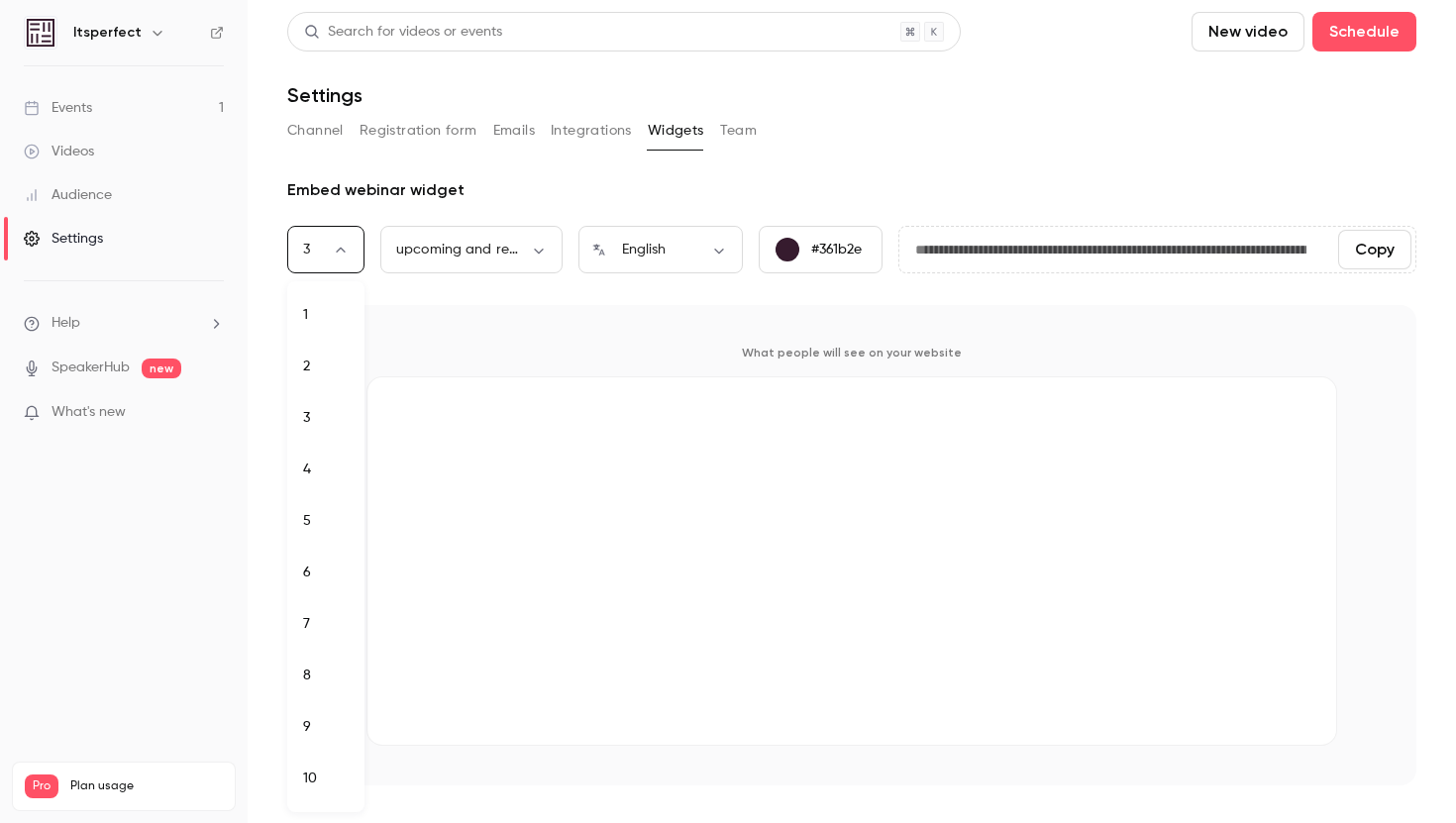 click at bounding box center [728, 411] 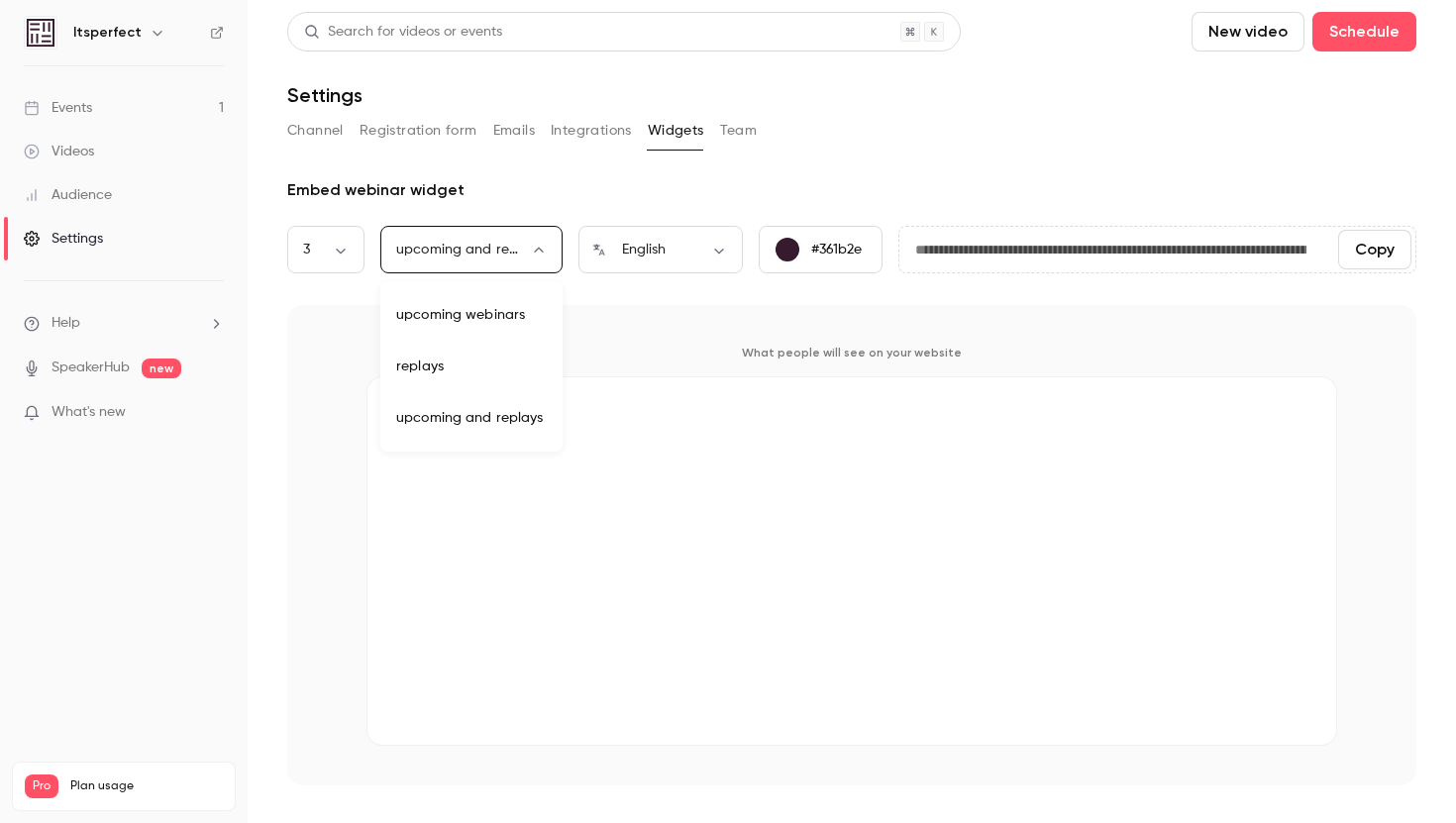 click on "**********" at bounding box center (728, 411) 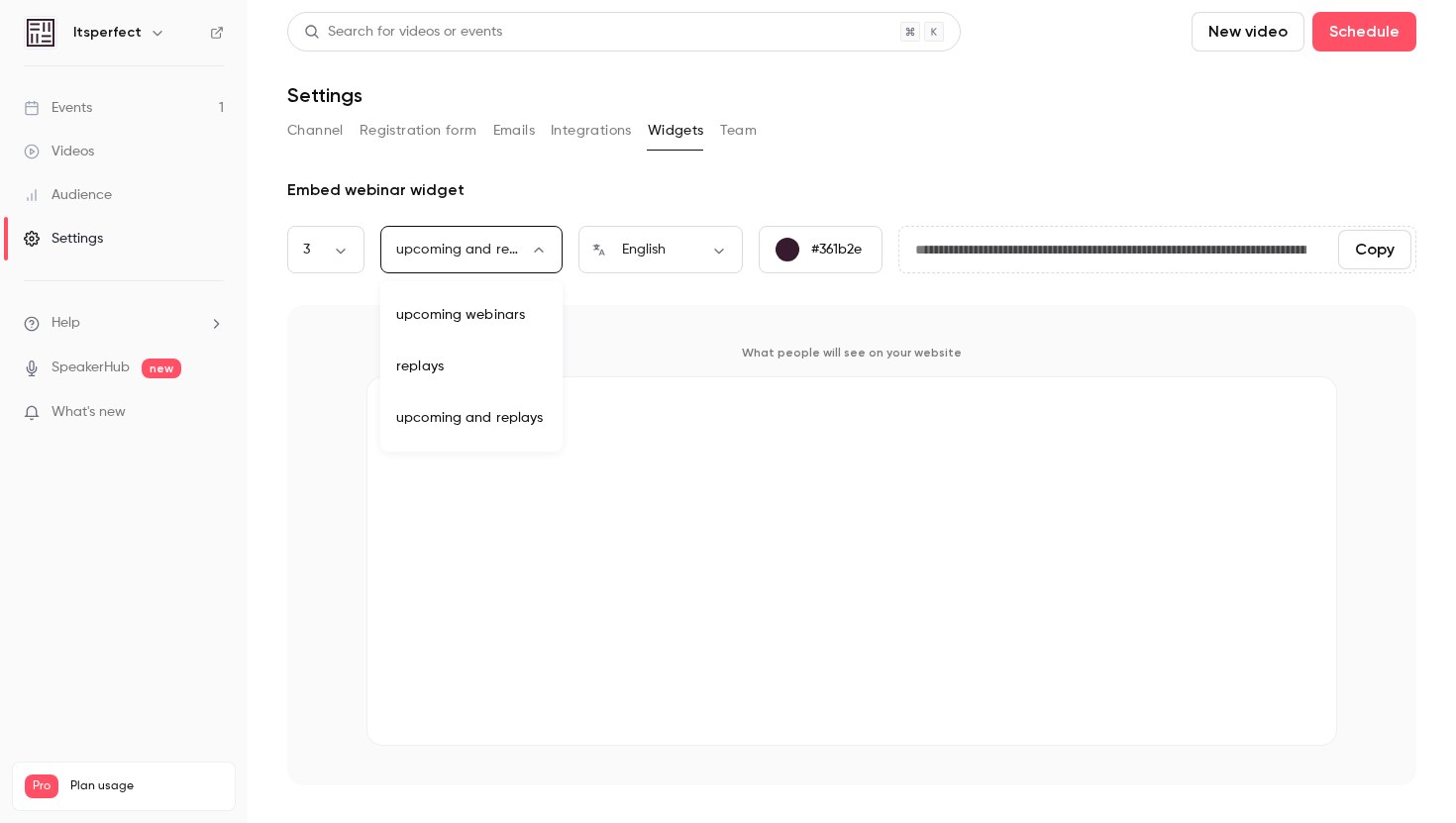 click at bounding box center [728, 411] 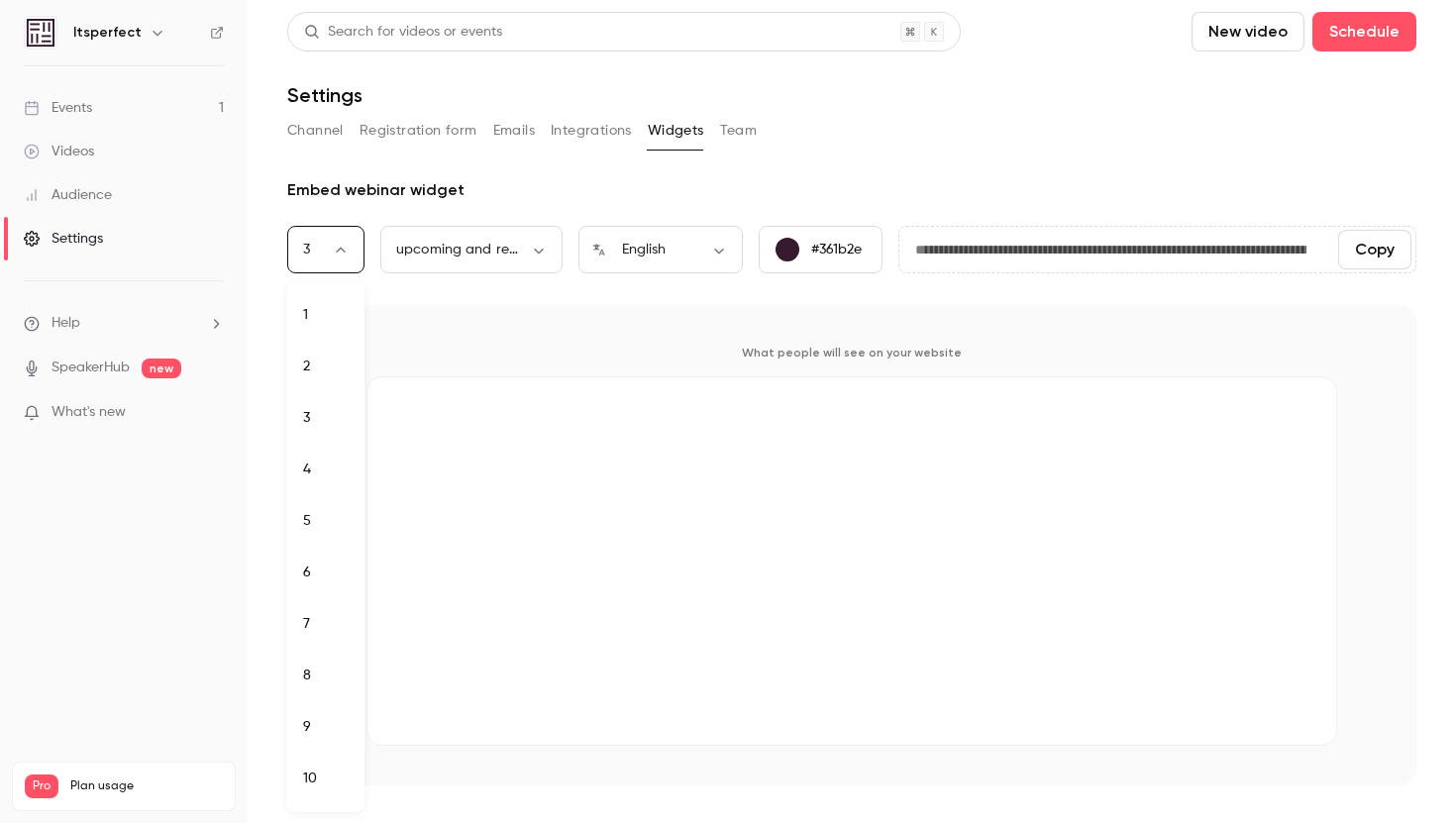 click on "**********" at bounding box center (728, 411) 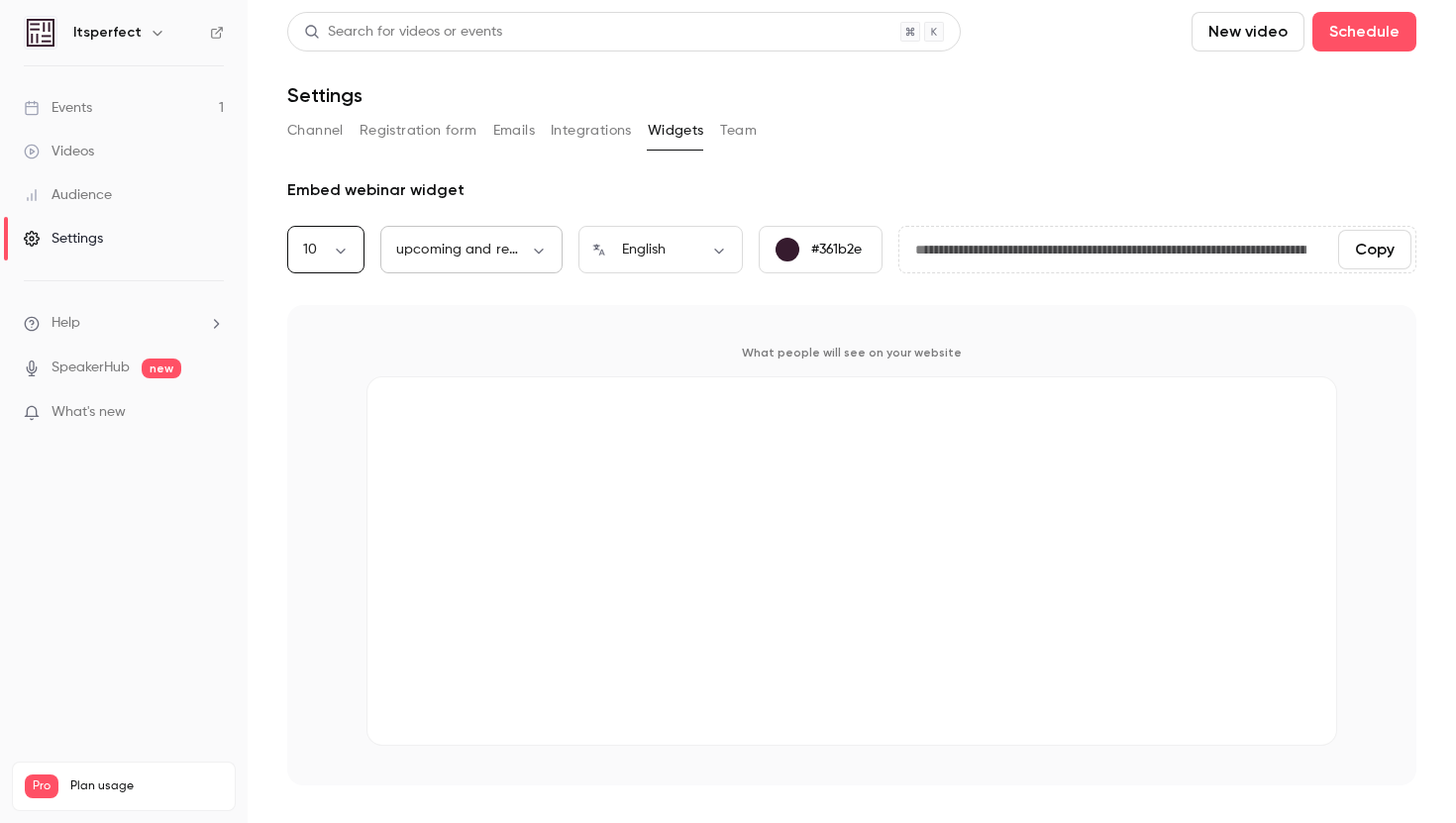 click on "**********" at bounding box center [728, 411] 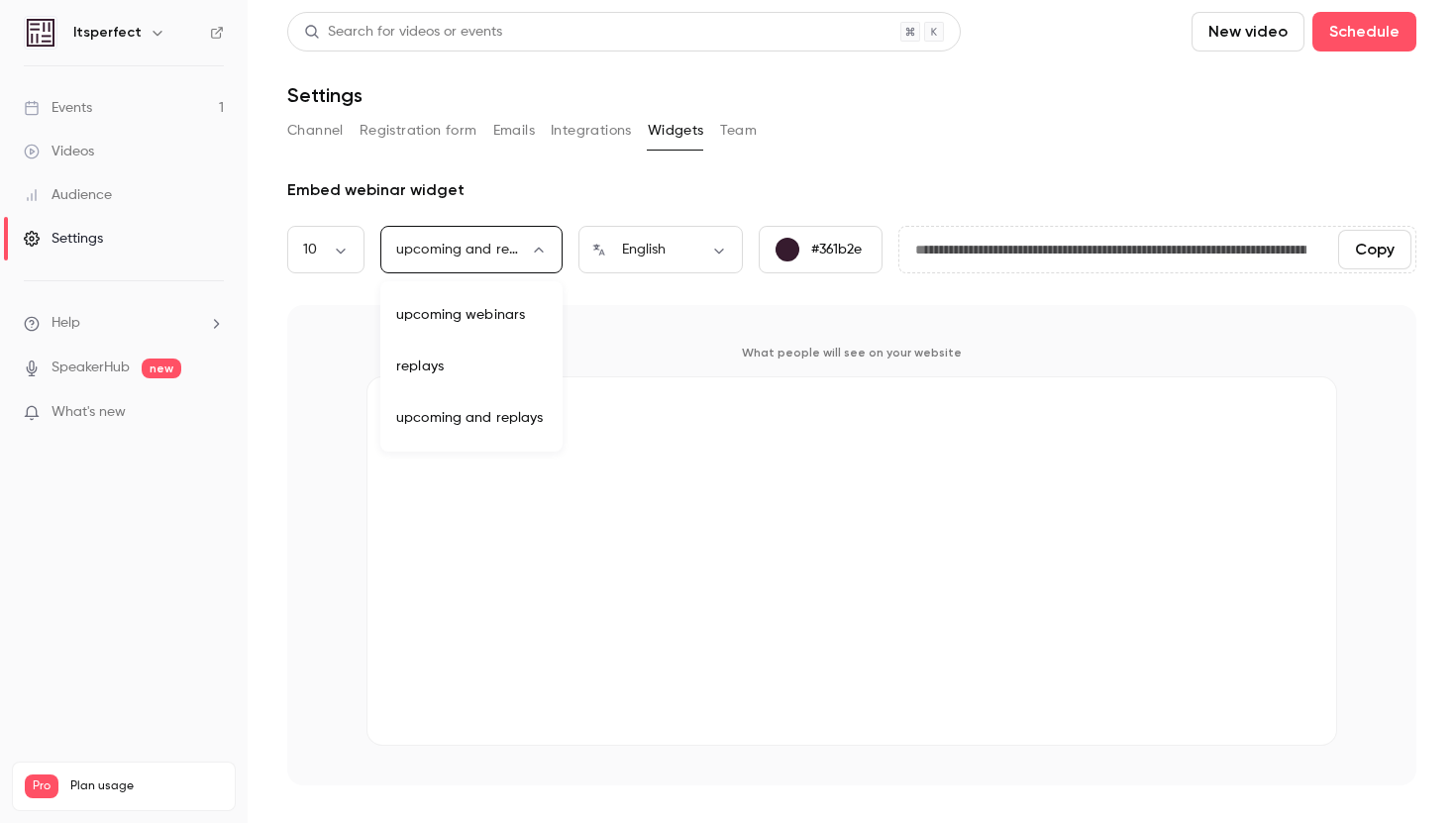 click at bounding box center (728, 411) 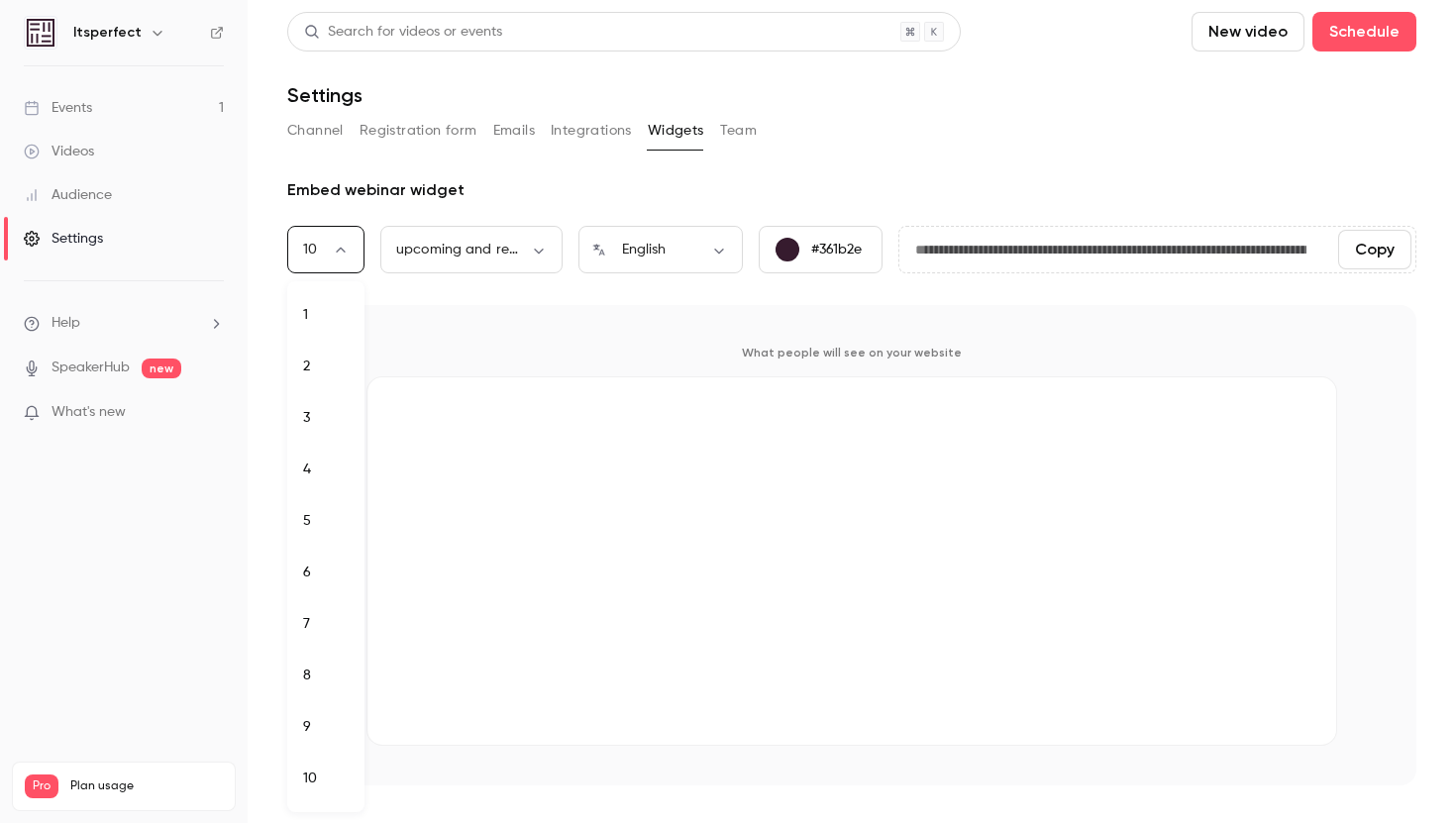click on "**********" at bounding box center [728, 411] 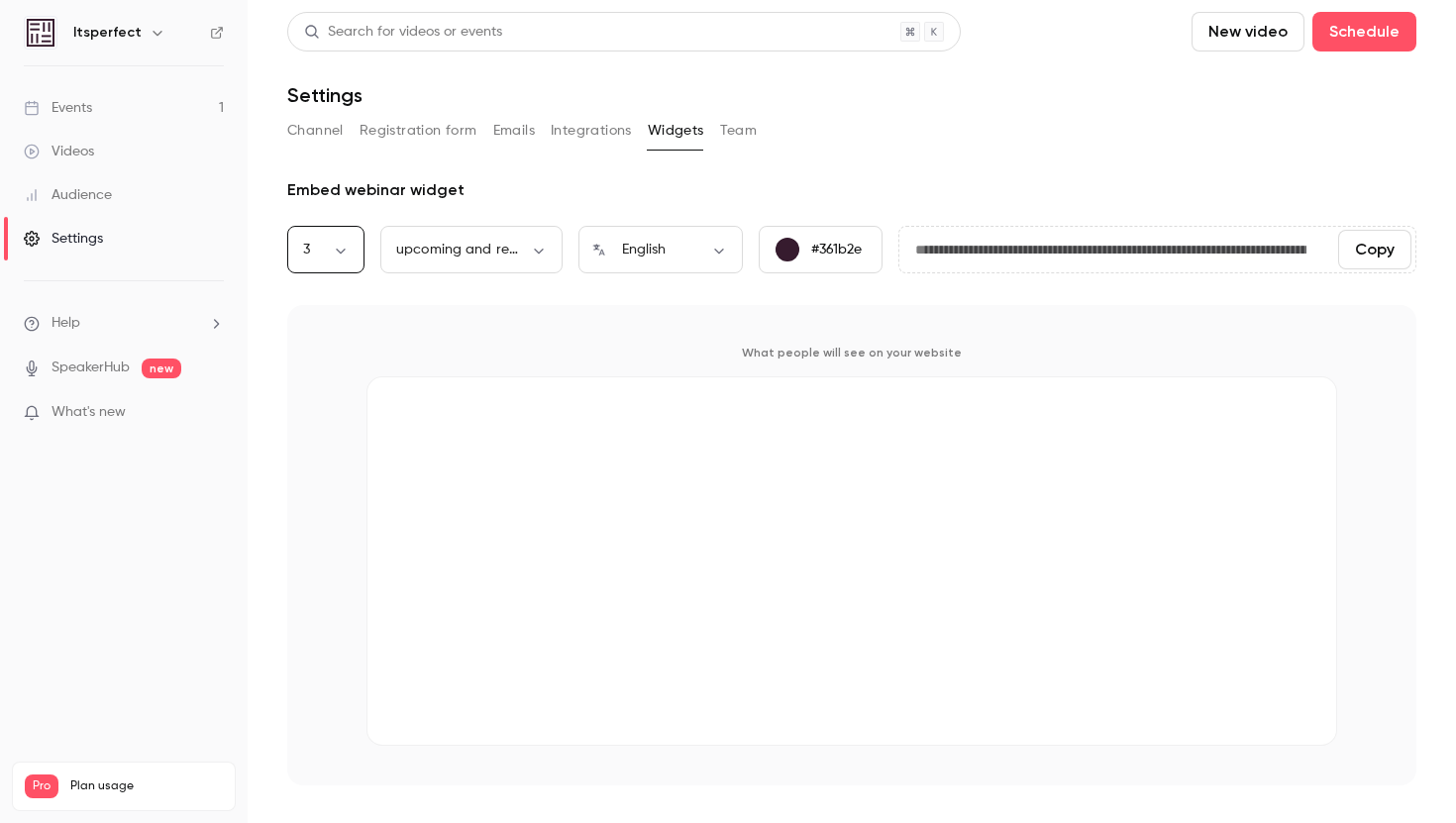 click on "Team" at bounding box center (739, 131) 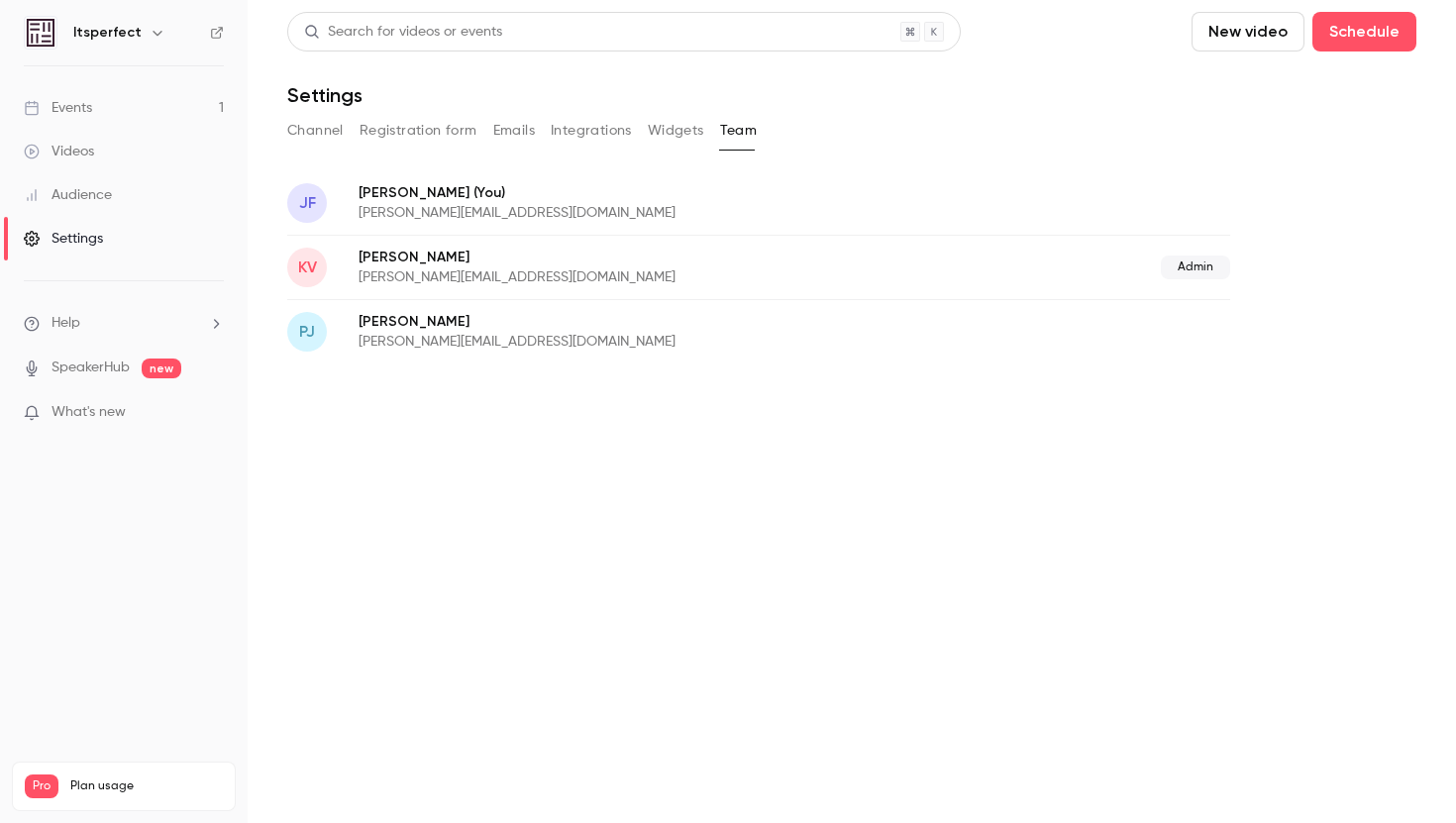 click on "Channel" at bounding box center (315, 131) 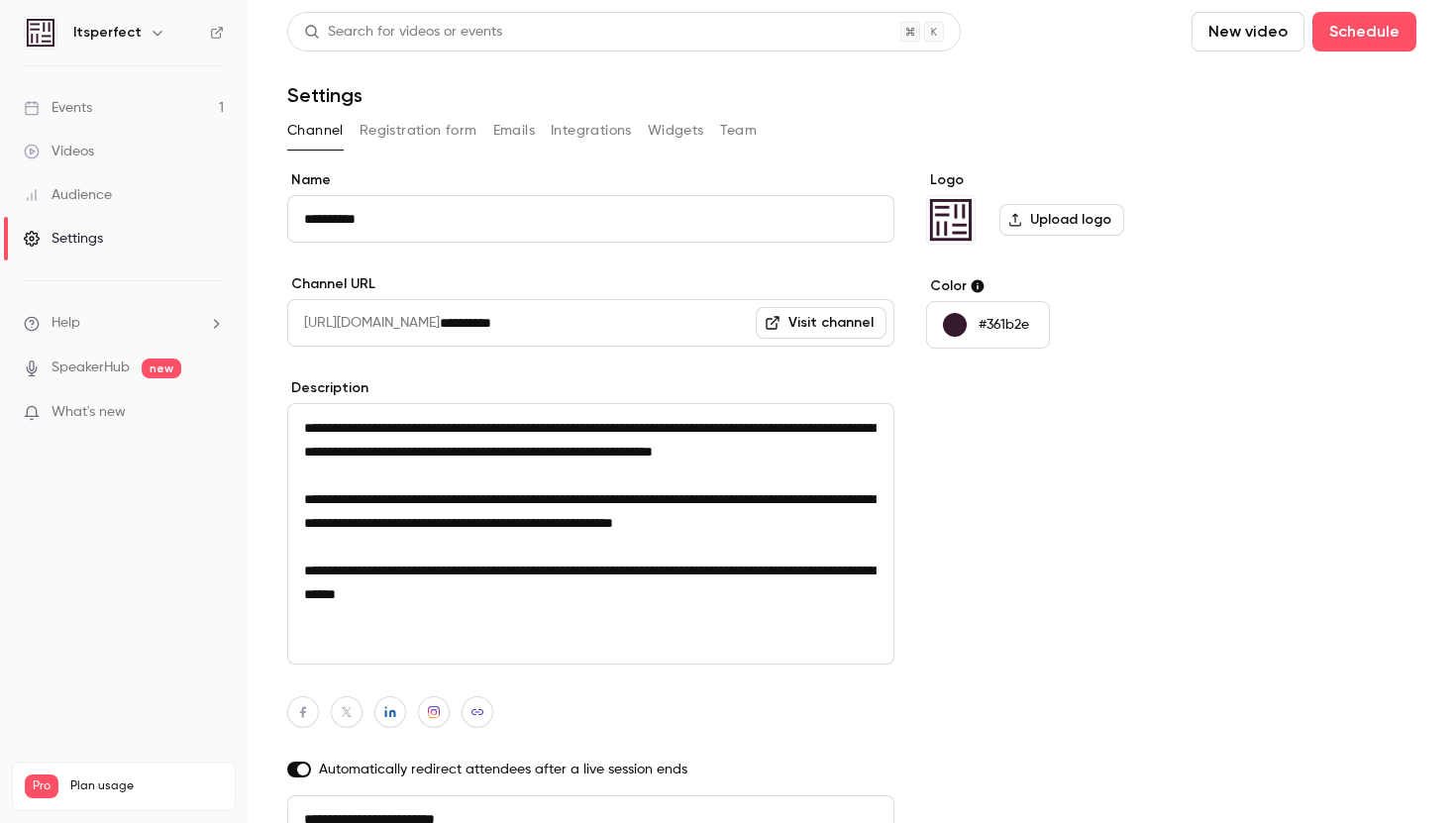 scroll, scrollTop: 20, scrollLeft: 0, axis: vertical 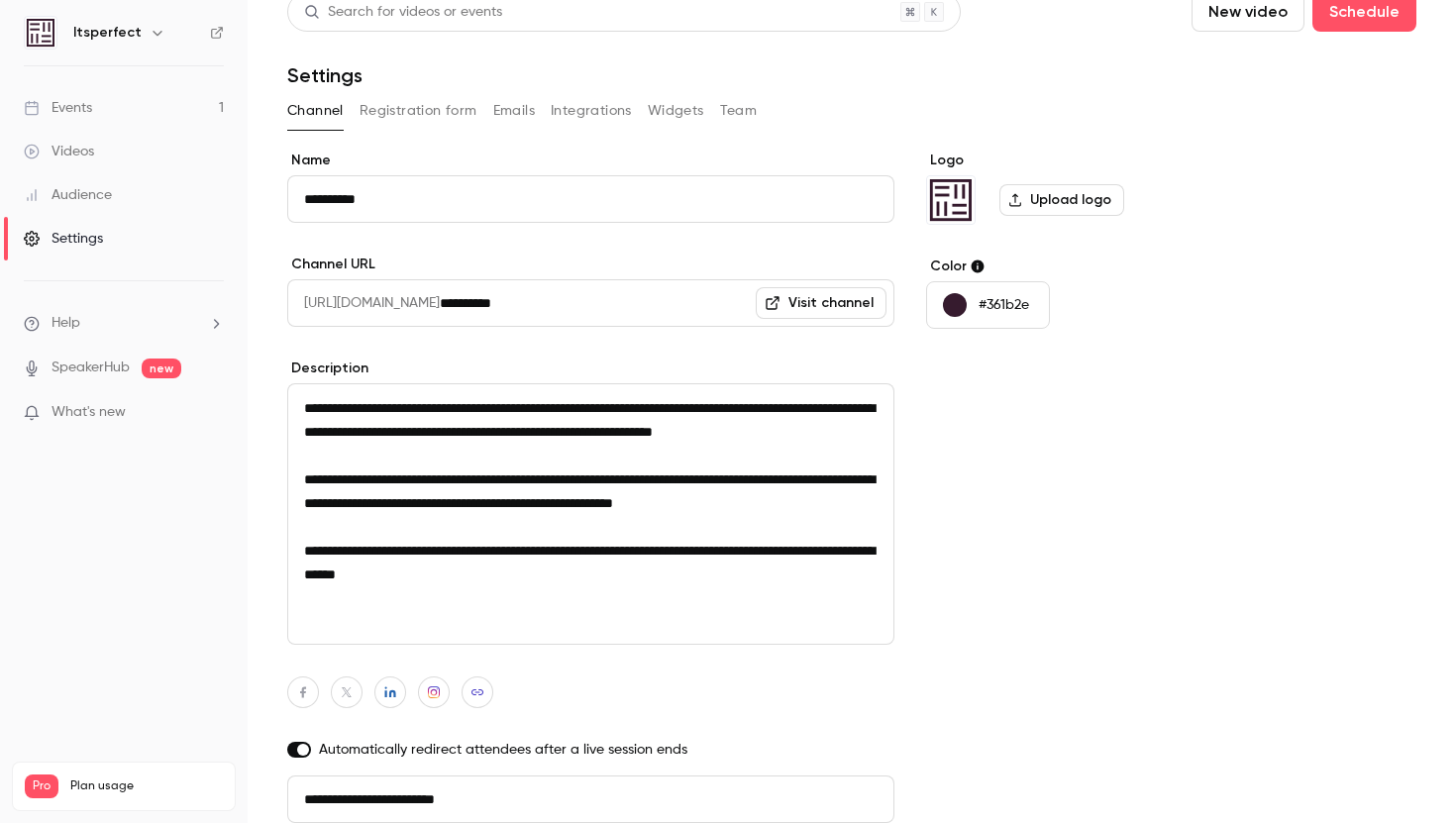 click on "Events 1" at bounding box center (124, 108) 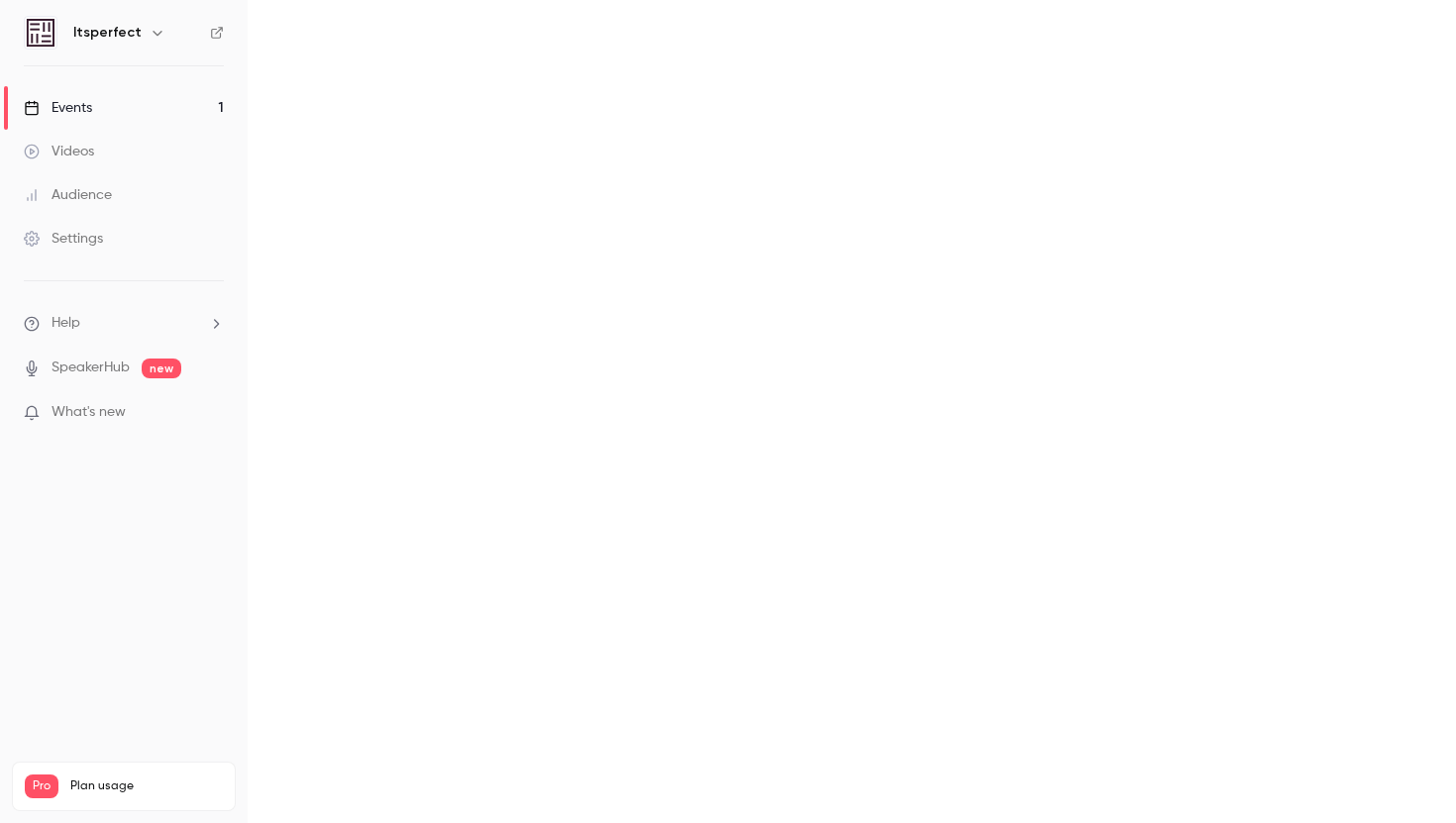 scroll, scrollTop: 0, scrollLeft: 0, axis: both 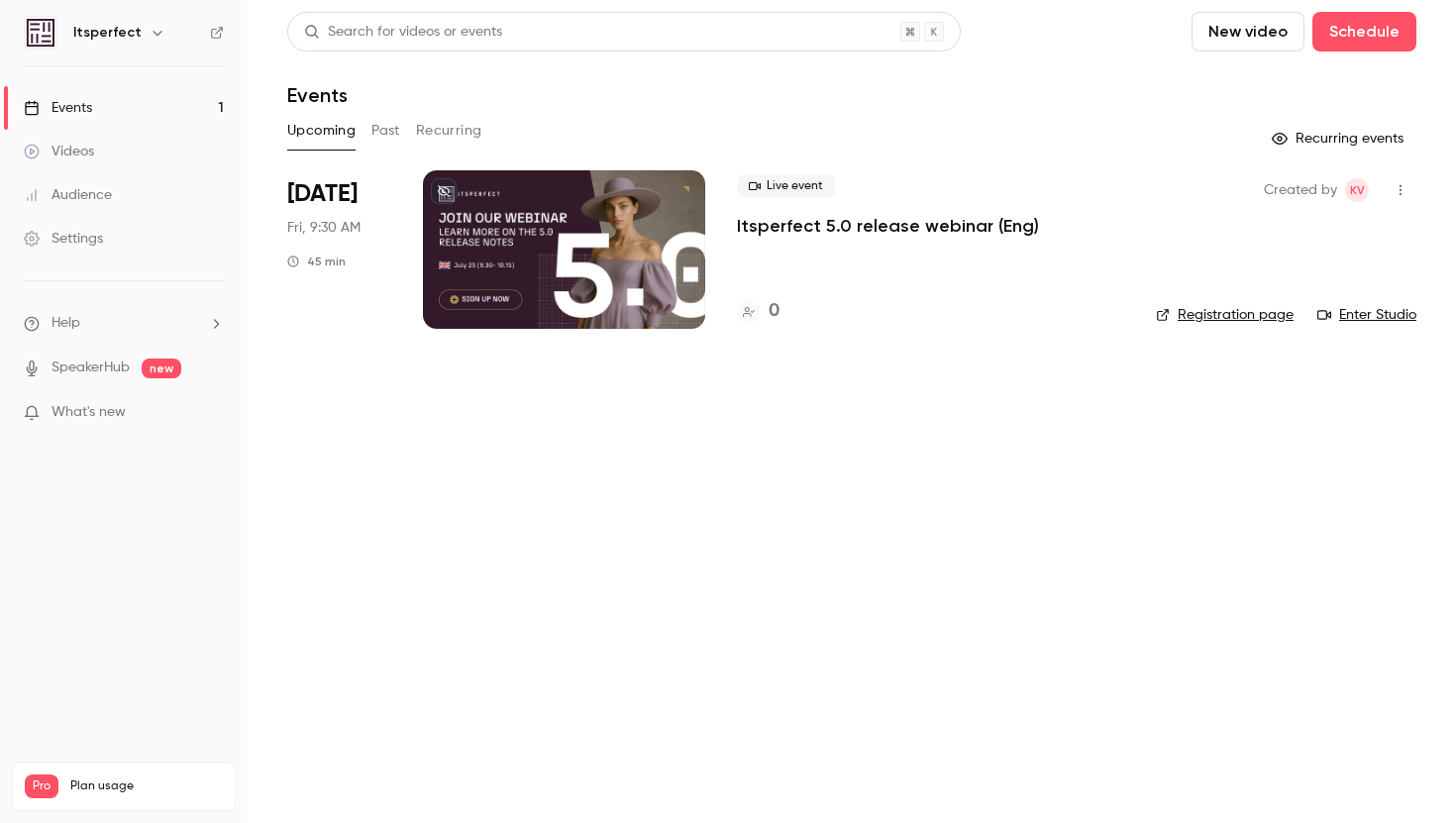 click on "Registration page" at bounding box center (1224, 315) 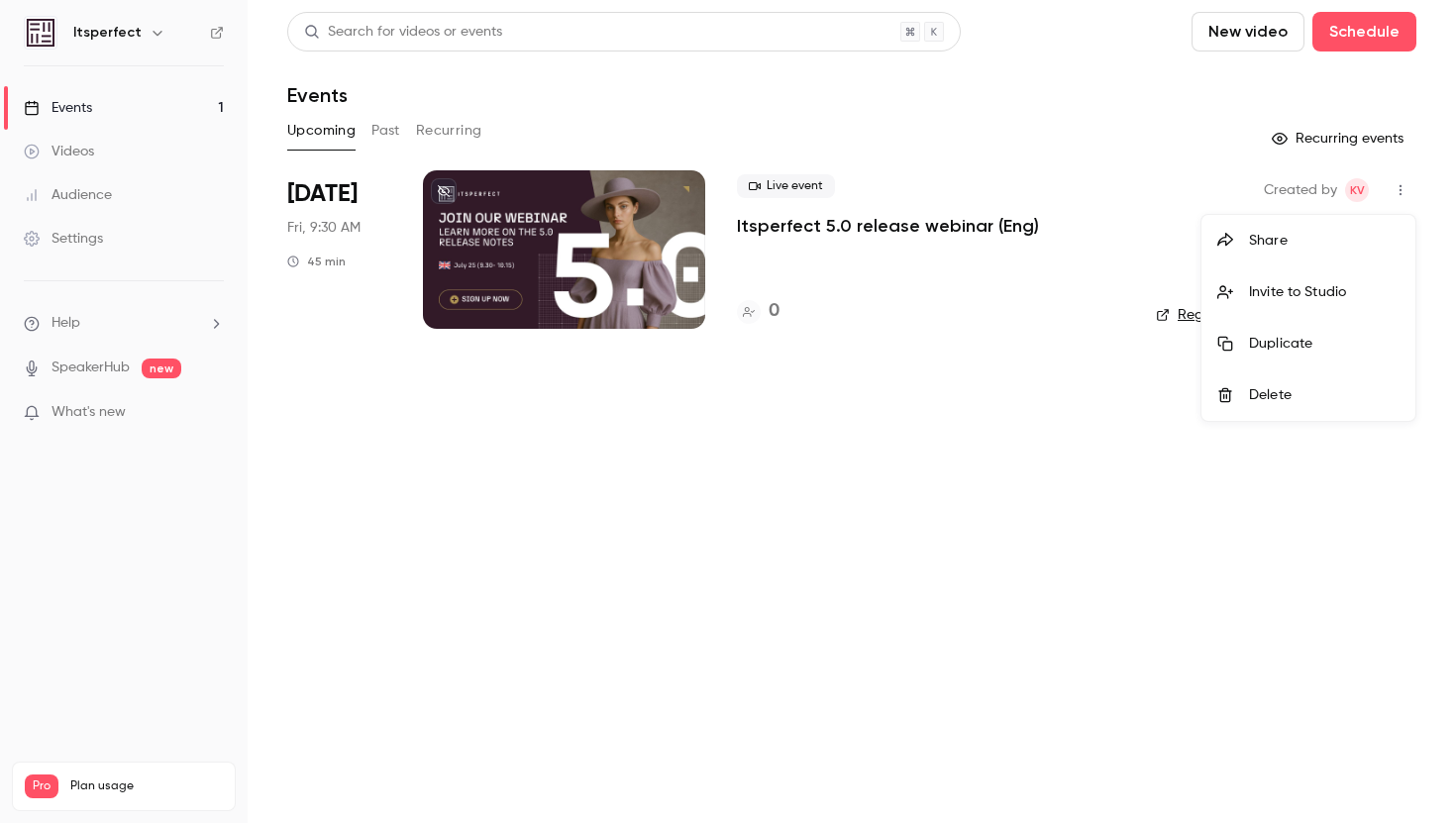 click on "Share" at bounding box center (1324, 241) 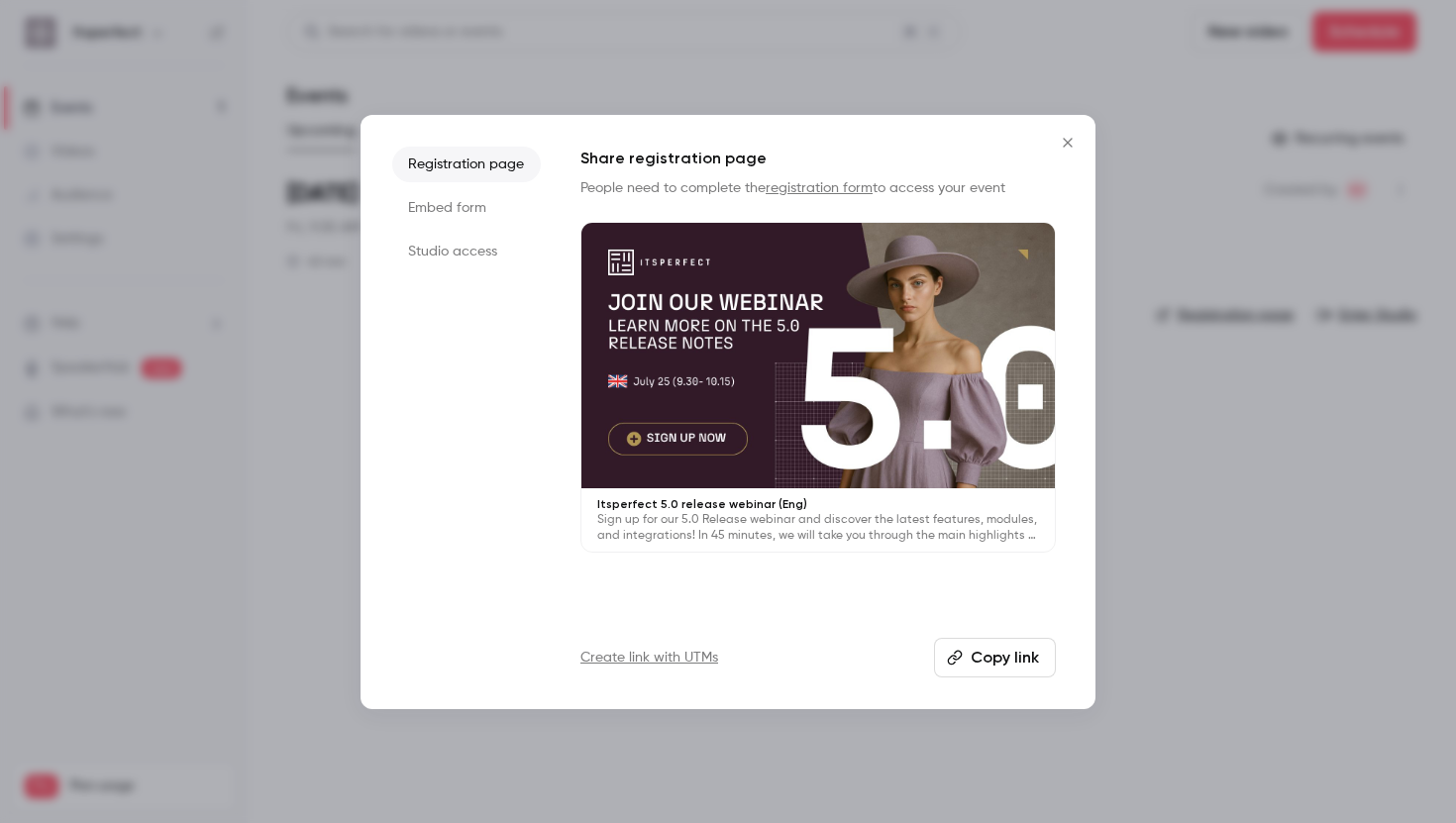 click on "Embed form" at bounding box center [467, 208] 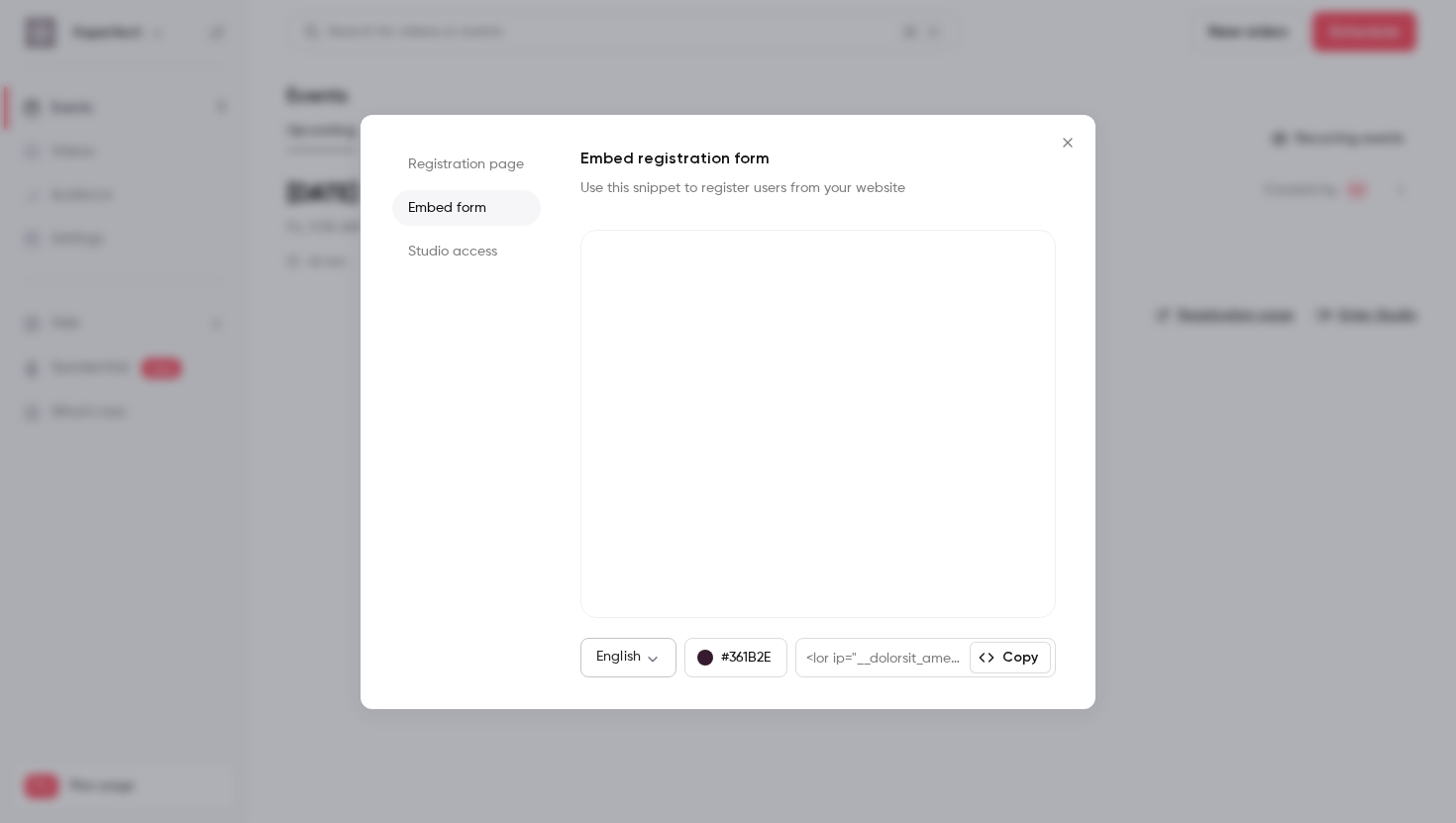 click on "Itsperfect Events 1 Videos Audience Settings Help SpeakerHub new What's new Pro Plan usage Videos 0  / 90 Monthly registrants 0  / 100 Search for videos or events New video Schedule Events Upcoming Past Recurring Recurring events Jul 25 Fri, 9:30 AM 45 min Live event  Itsperfect 5.0 release webinar (Eng) 0 Created by Kv Registration page Enter Studio Registration page Embed form Studio access Embed registration form Use this snippet to register users from your website   English ** ​ #361B2E Copy" at bounding box center [728, 411] 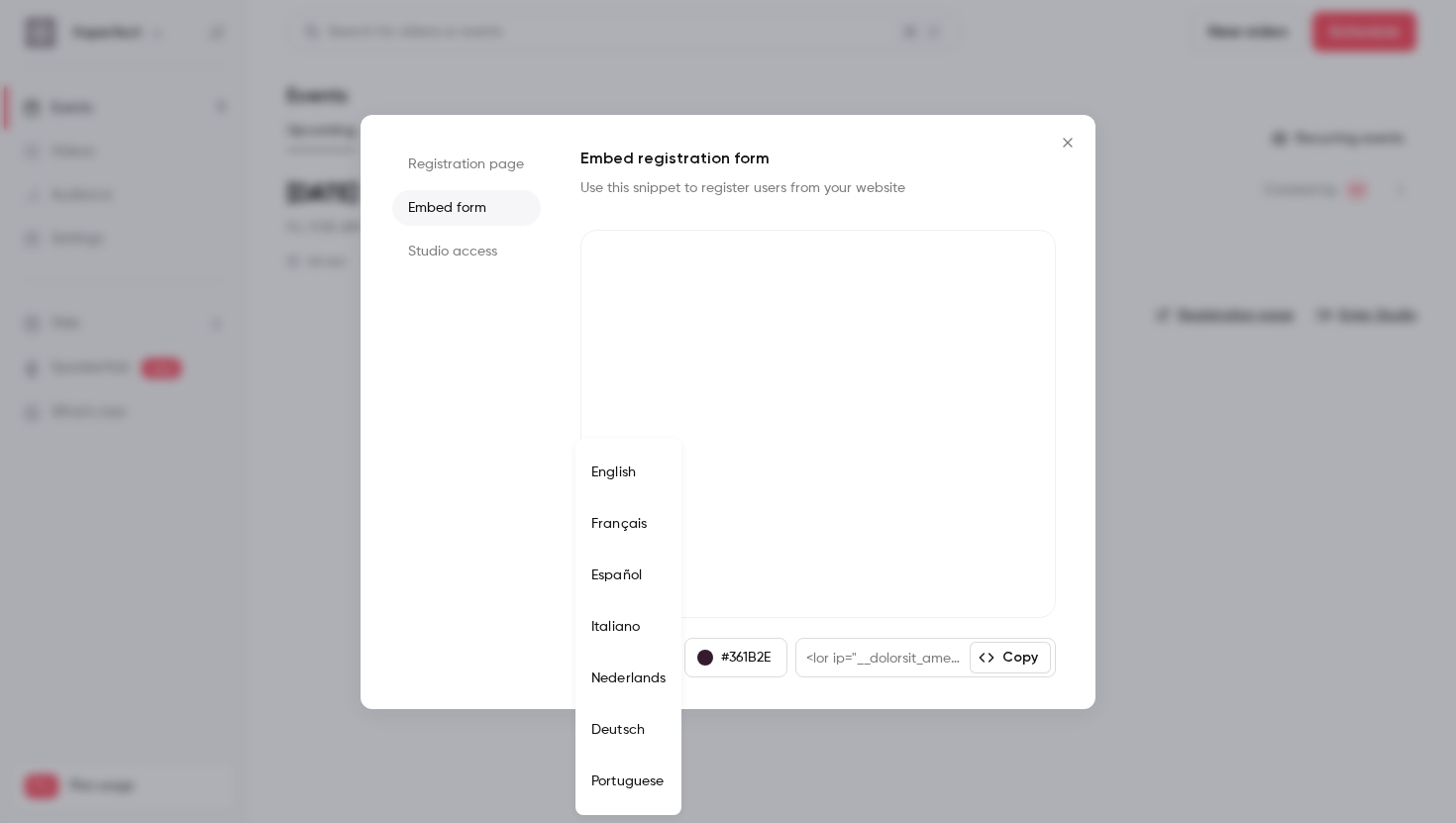 click at bounding box center [728, 411] 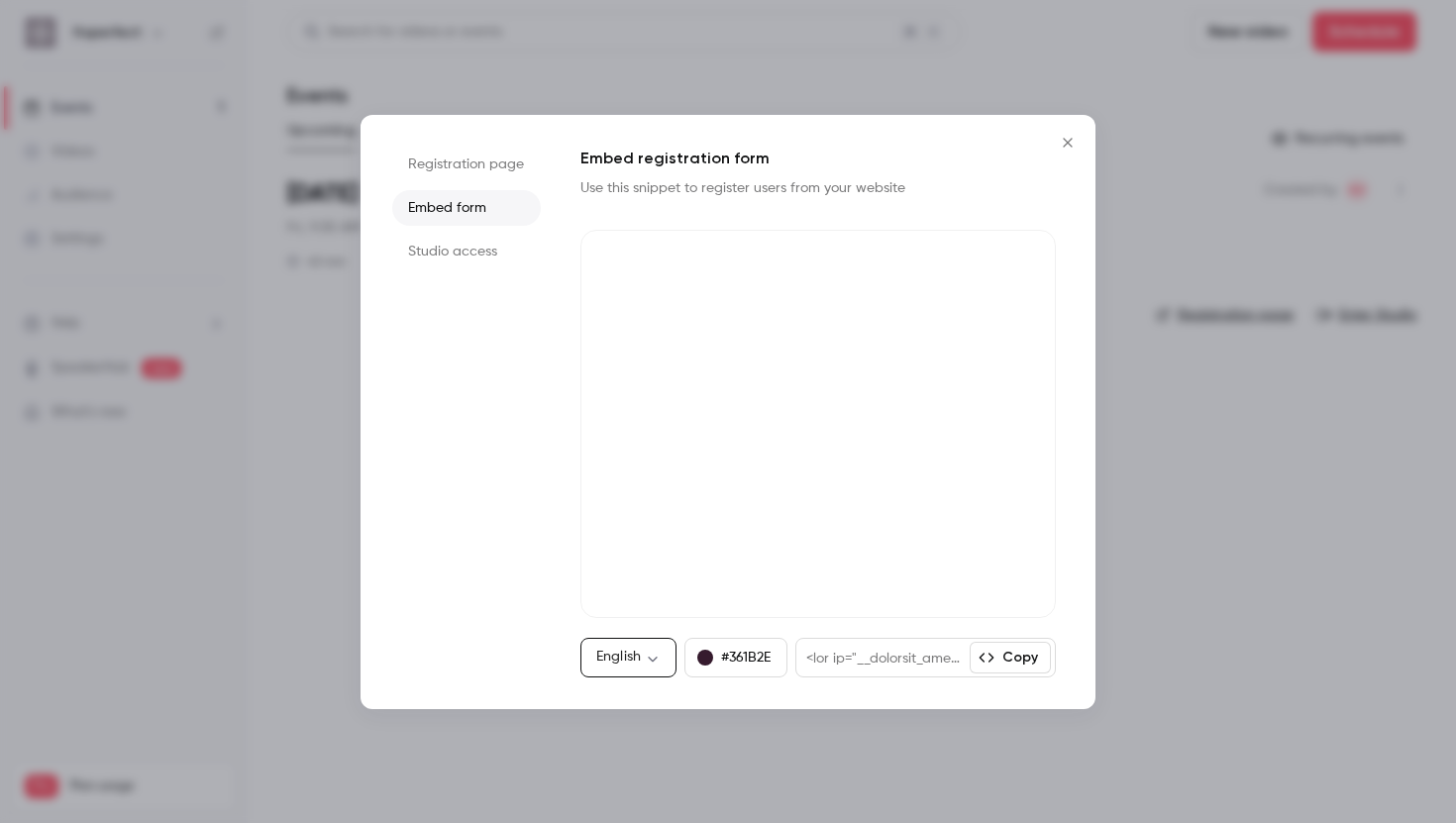 click on "Copy" at bounding box center [1010, 658] 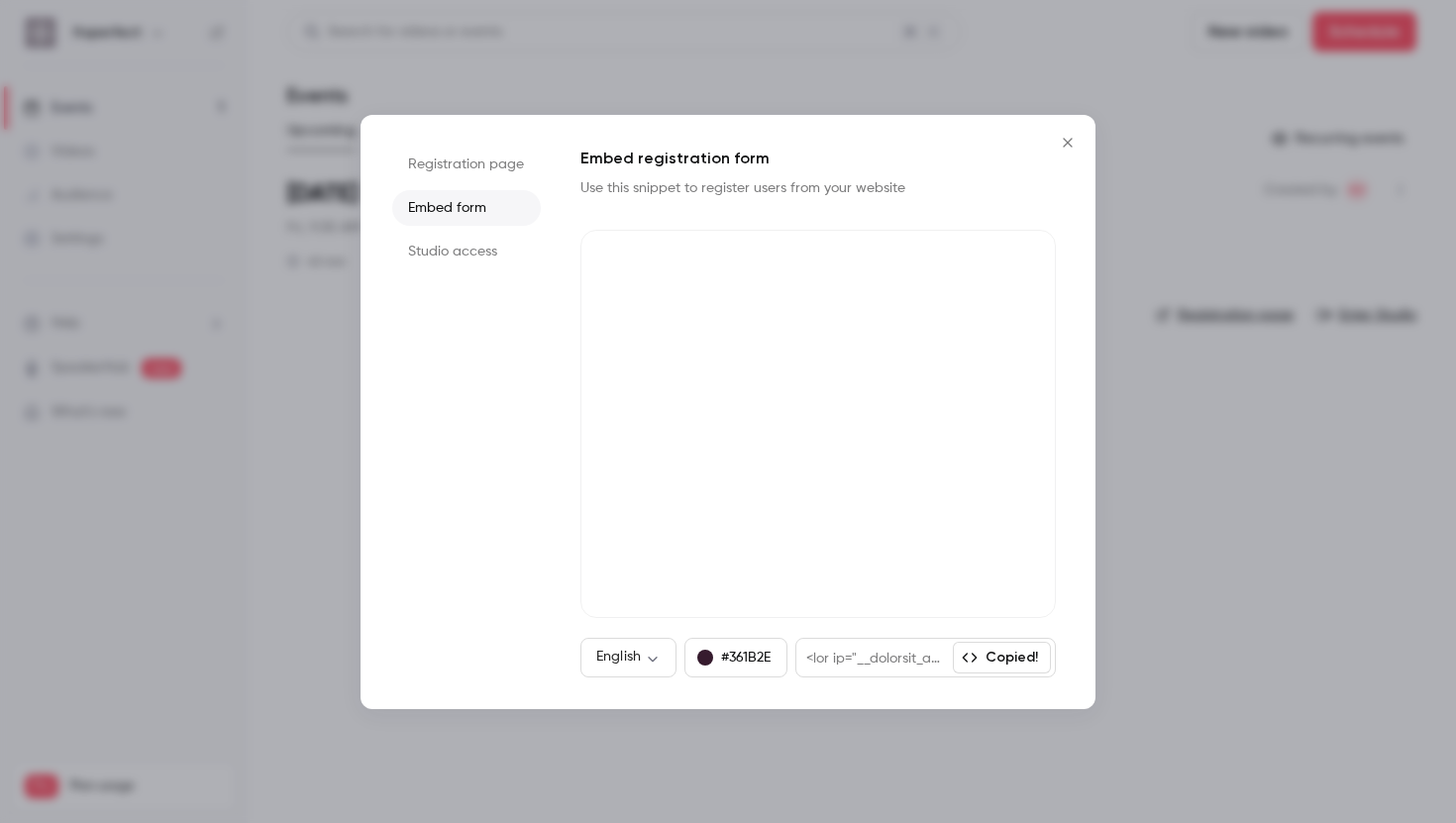 click 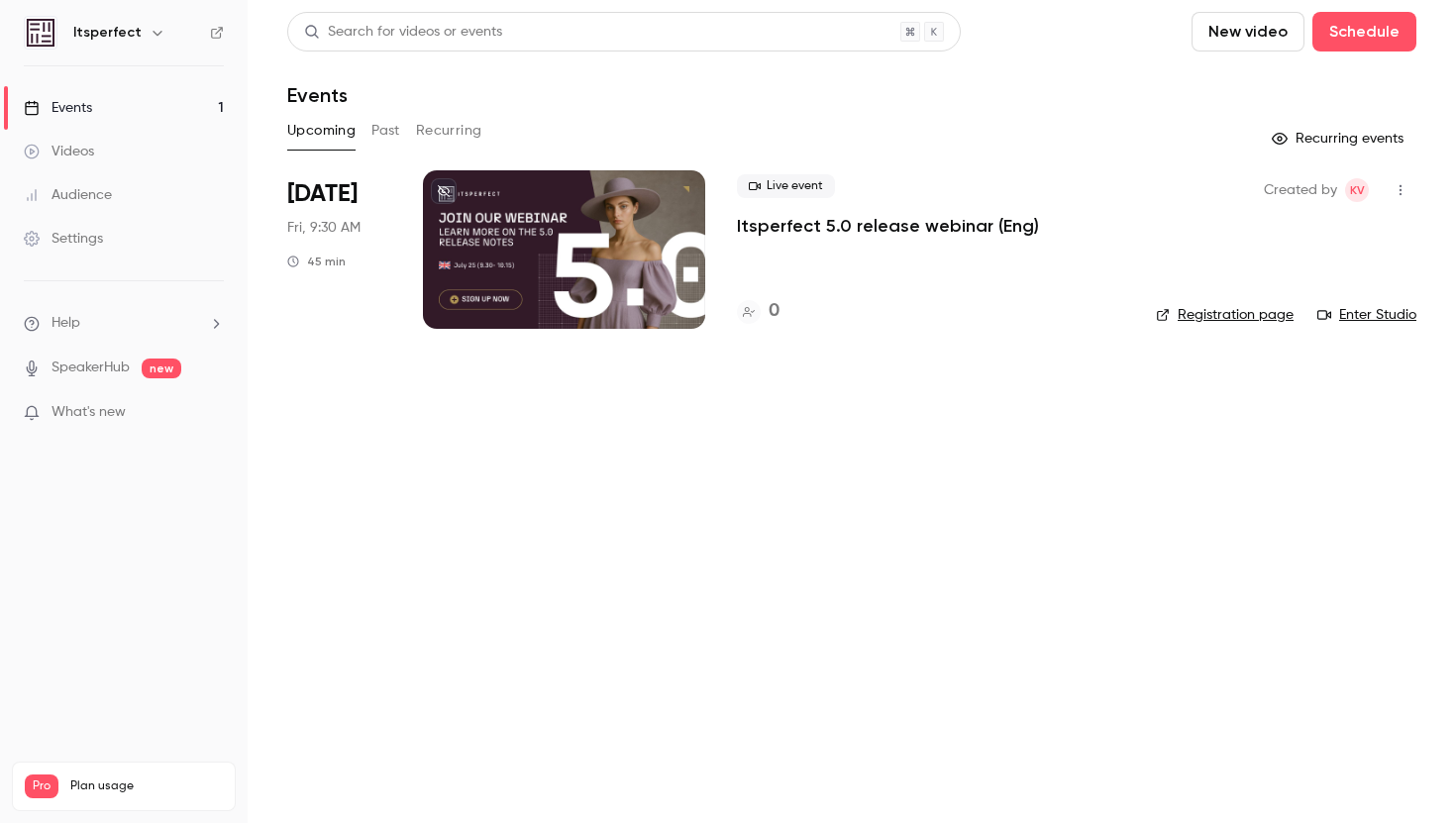 click at bounding box center (1401, 190) 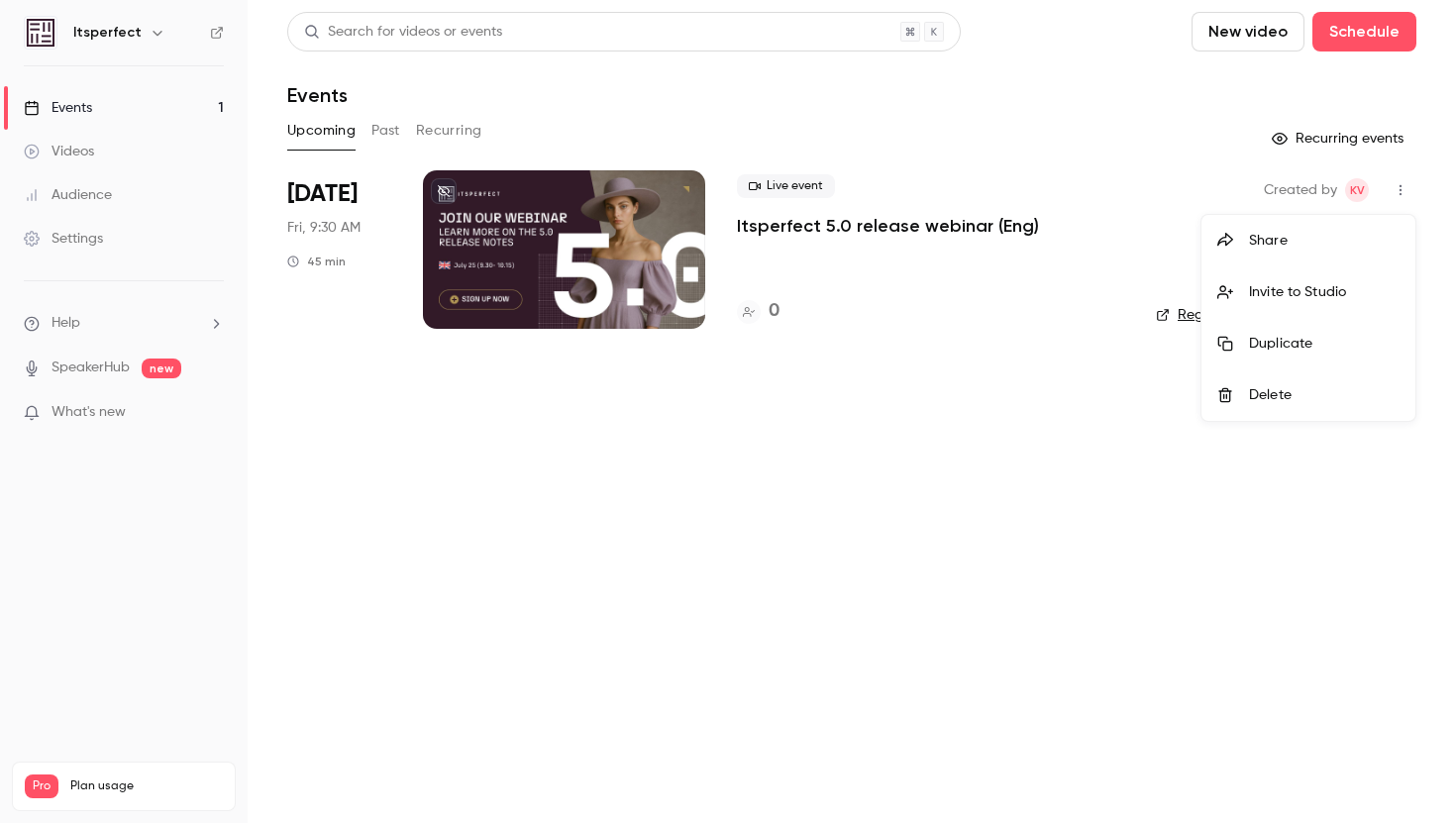 click on "Share" at bounding box center [1324, 241] 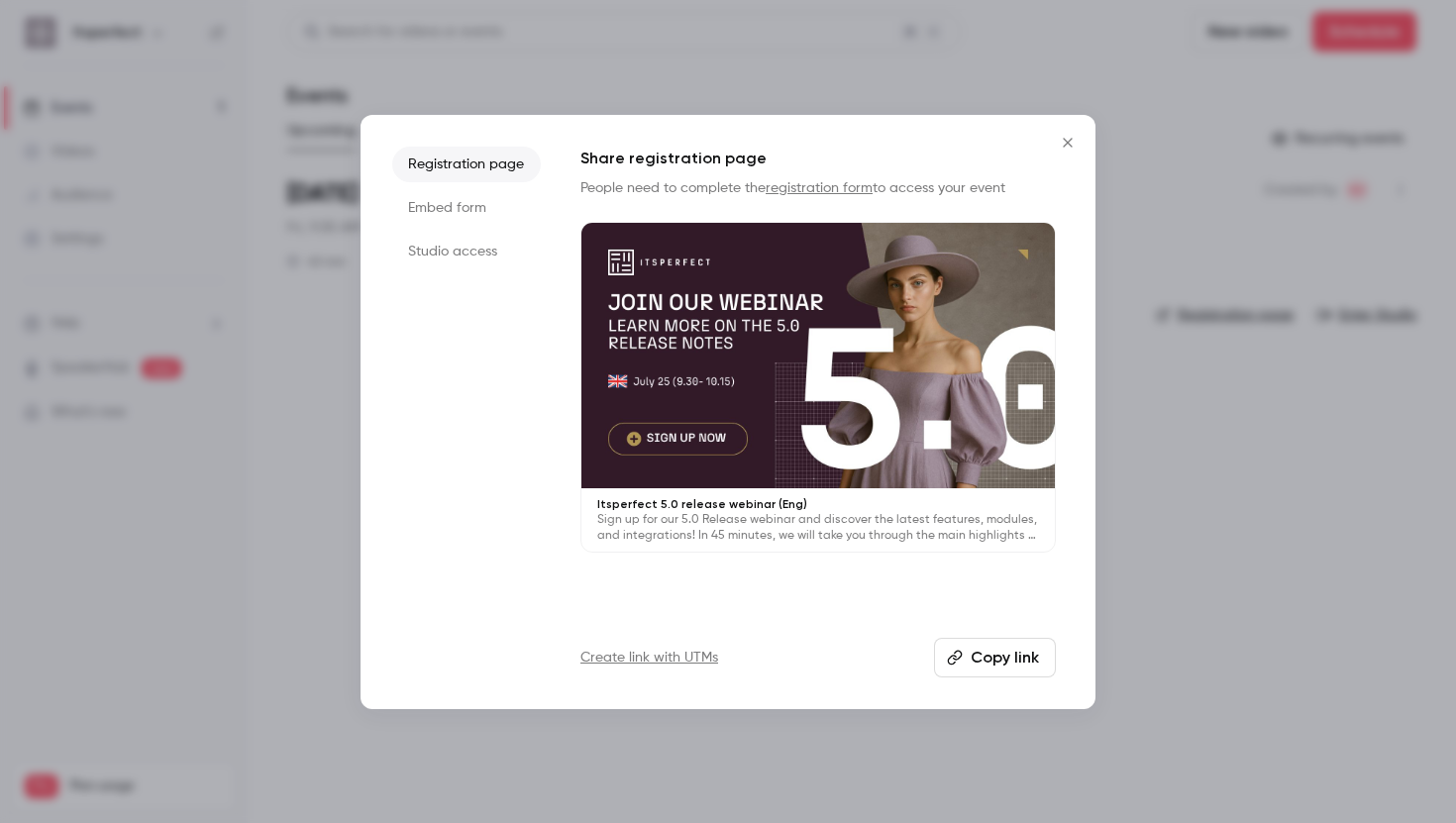 click on "Embed form" at bounding box center (467, 208) 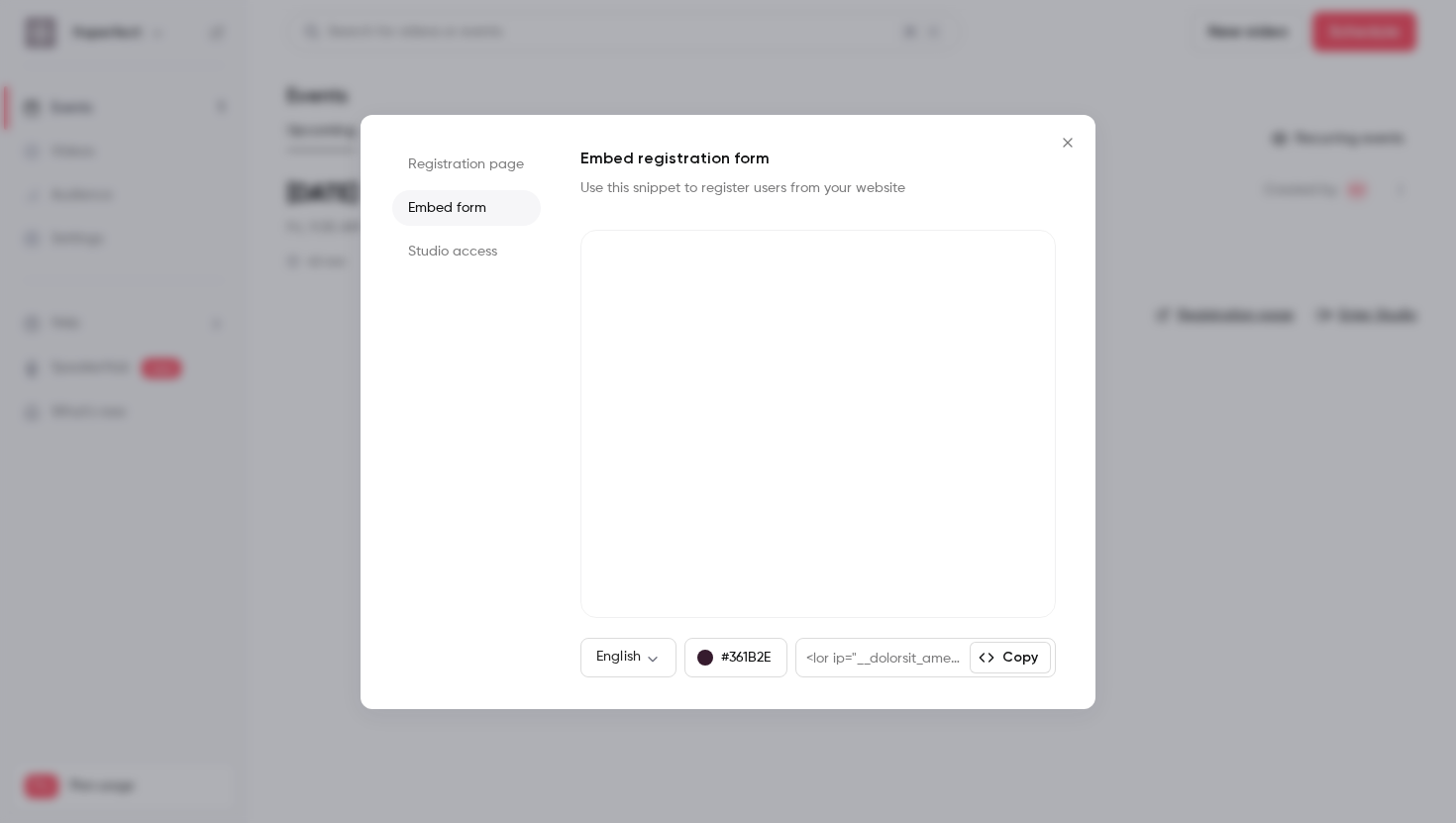 click on "Copy" at bounding box center (1010, 658) 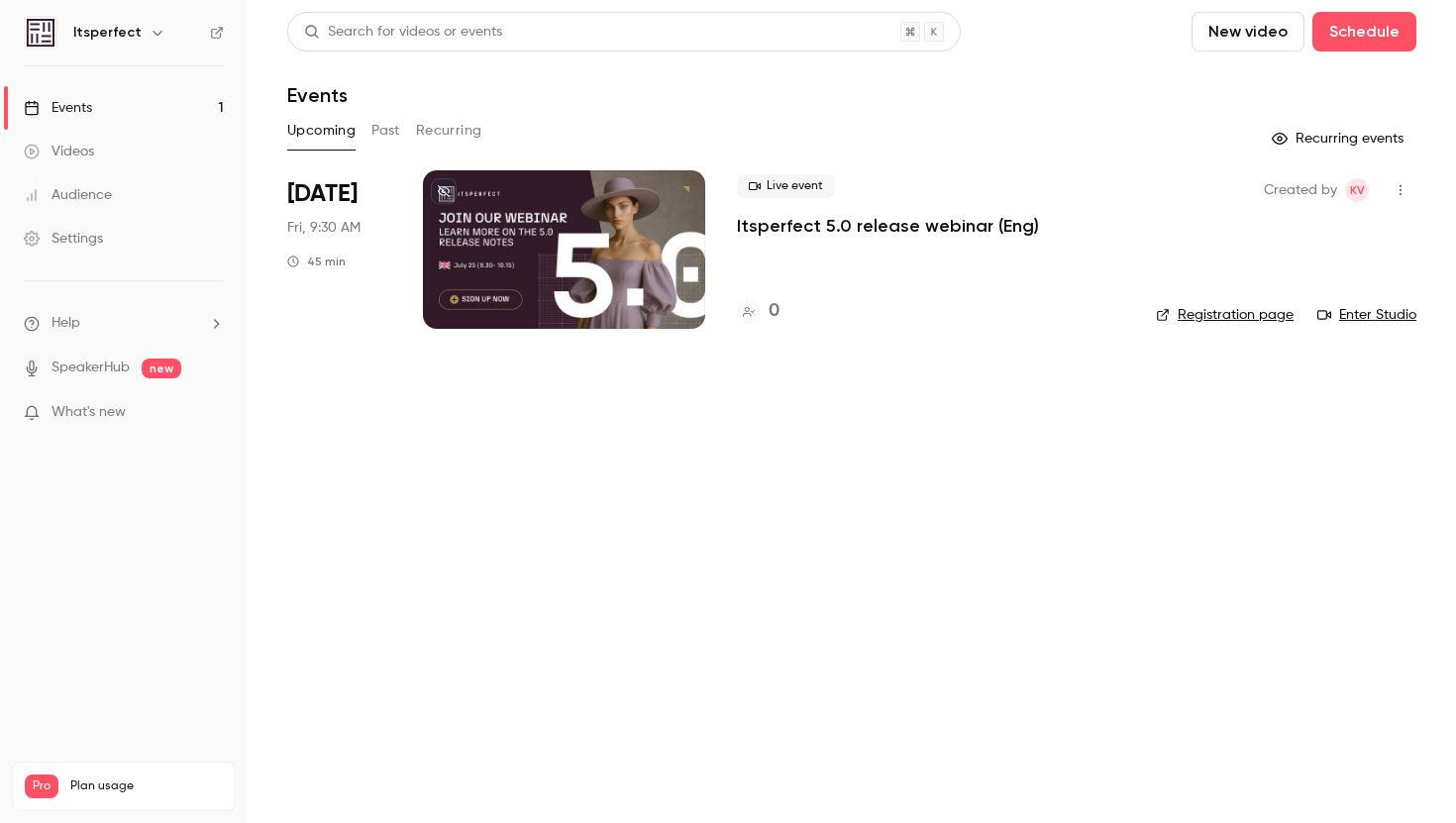 click at bounding box center [564, 250] 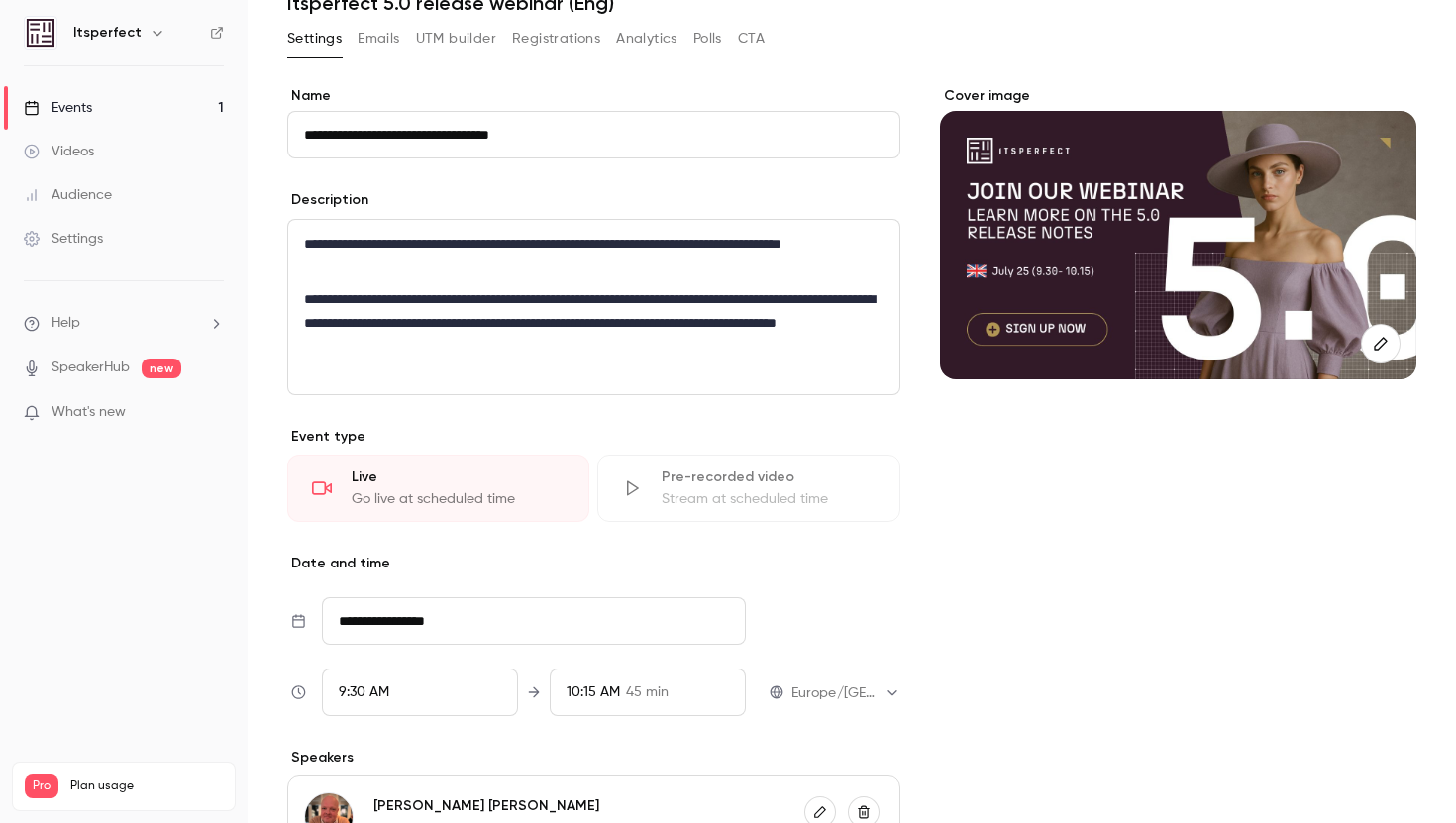 scroll, scrollTop: 605, scrollLeft: 0, axis: vertical 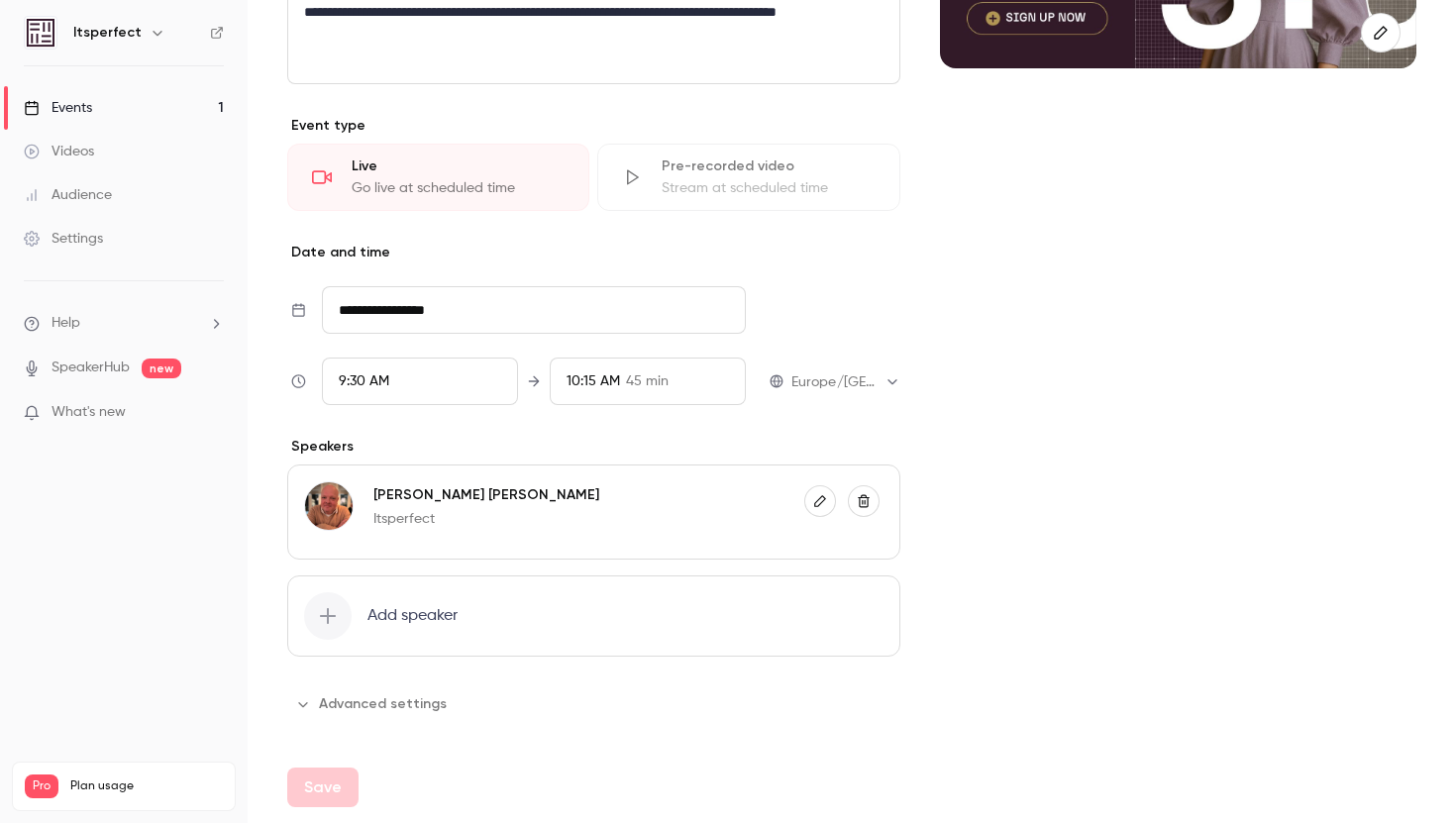 click on "Add speaker" at bounding box center [412, 616] 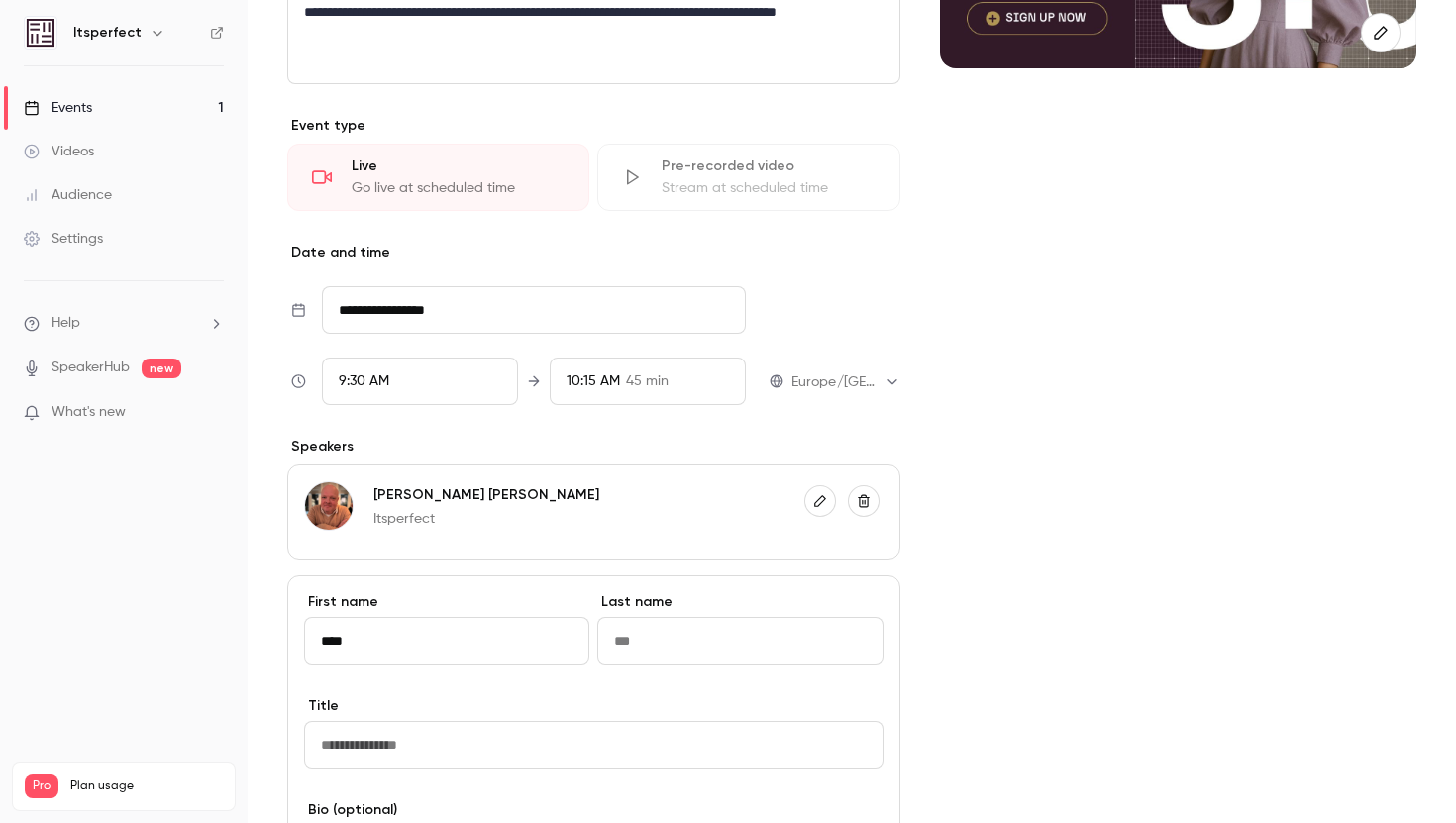 type on "****" 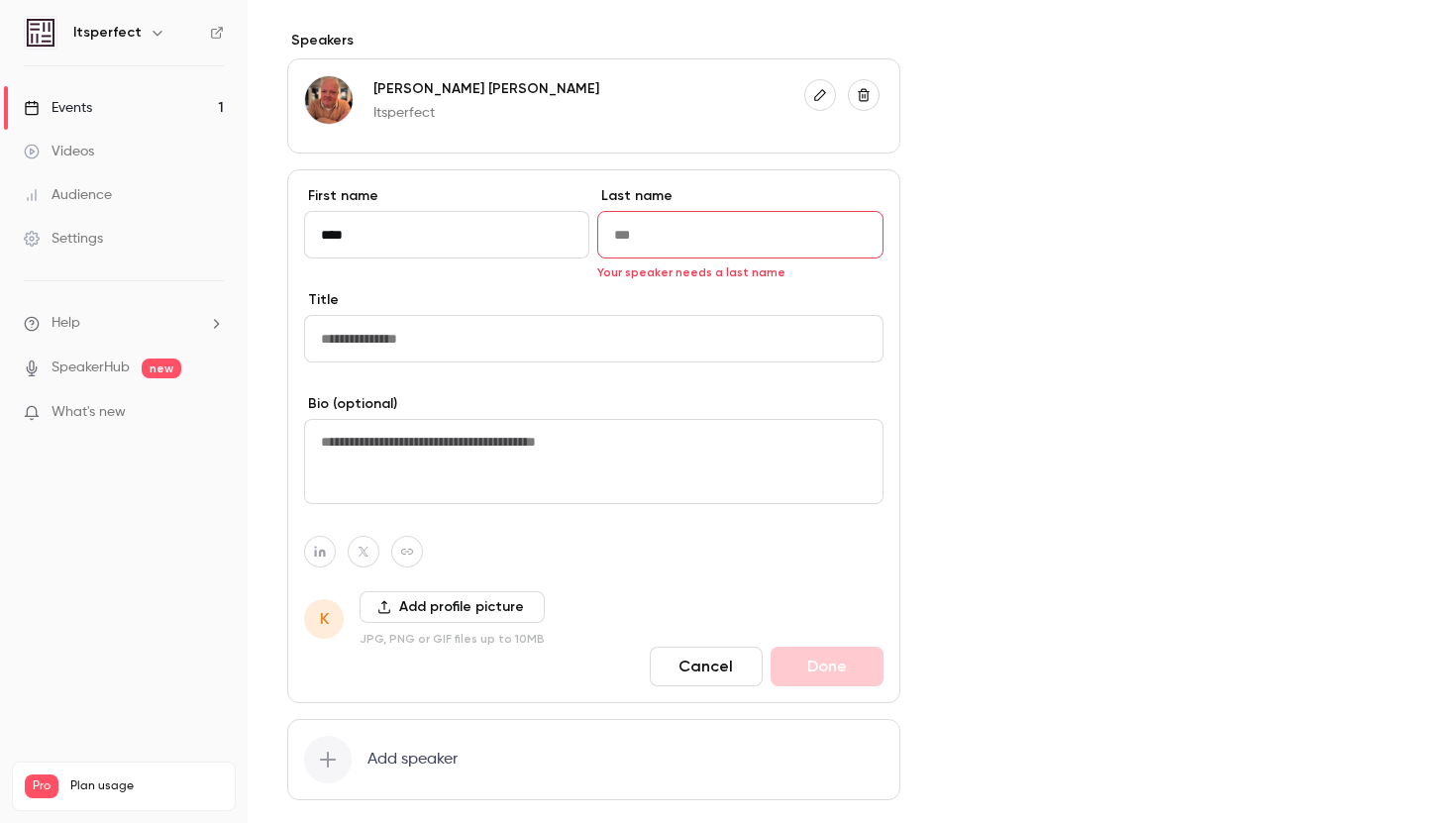 click on "Add profile picture" at bounding box center [452, 607] 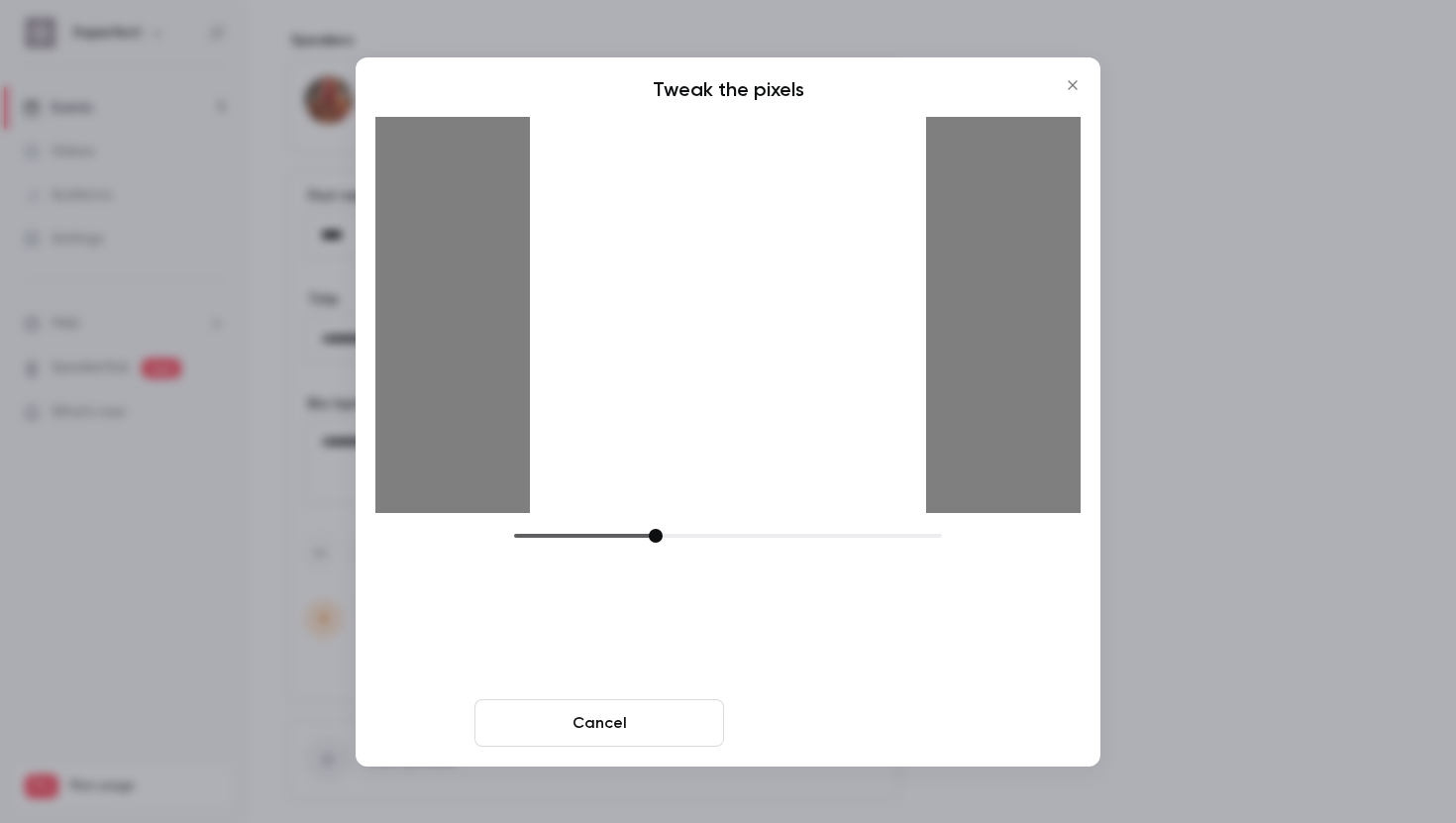 click on "Crop and save" at bounding box center (857, 723) 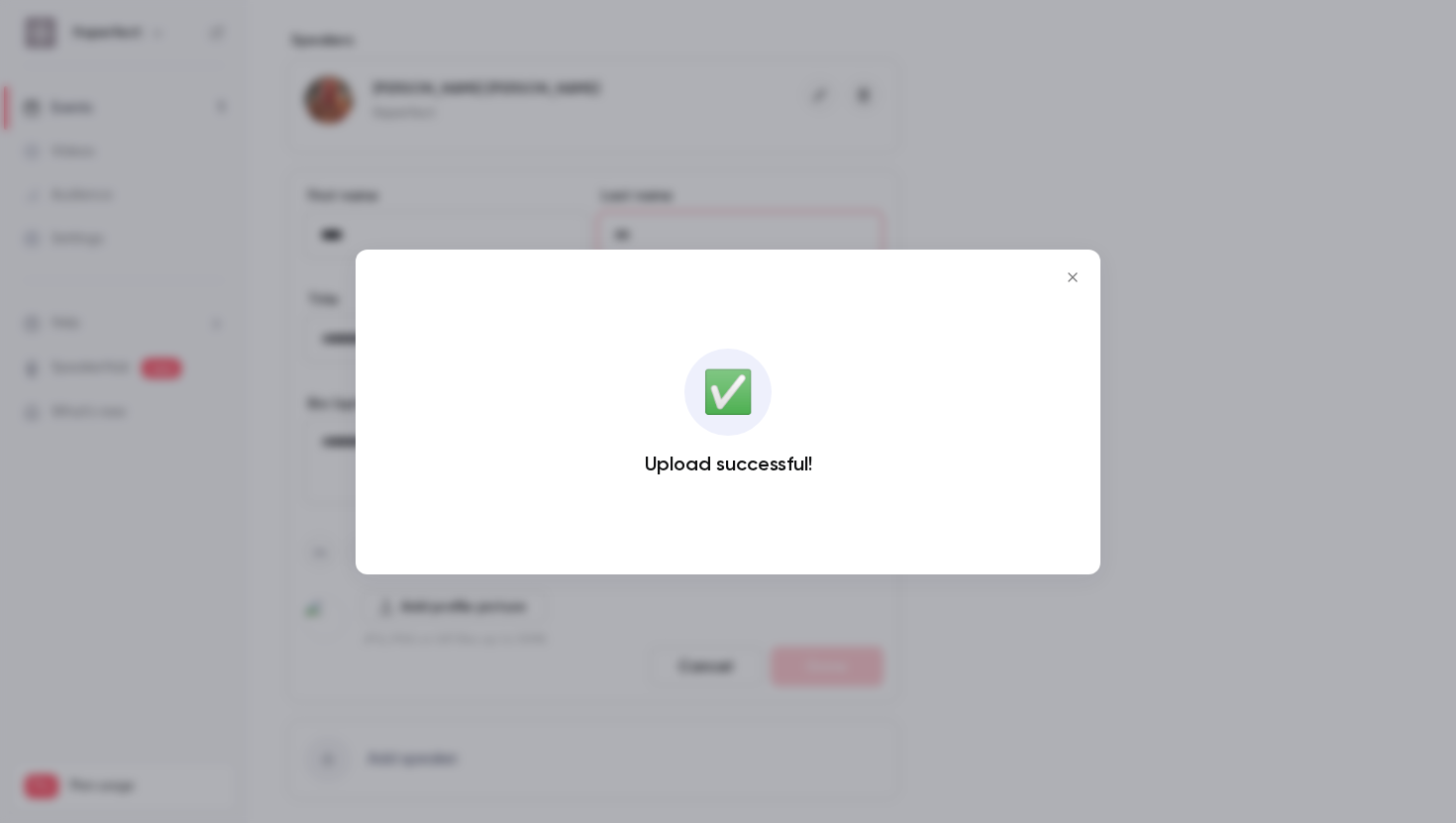 click 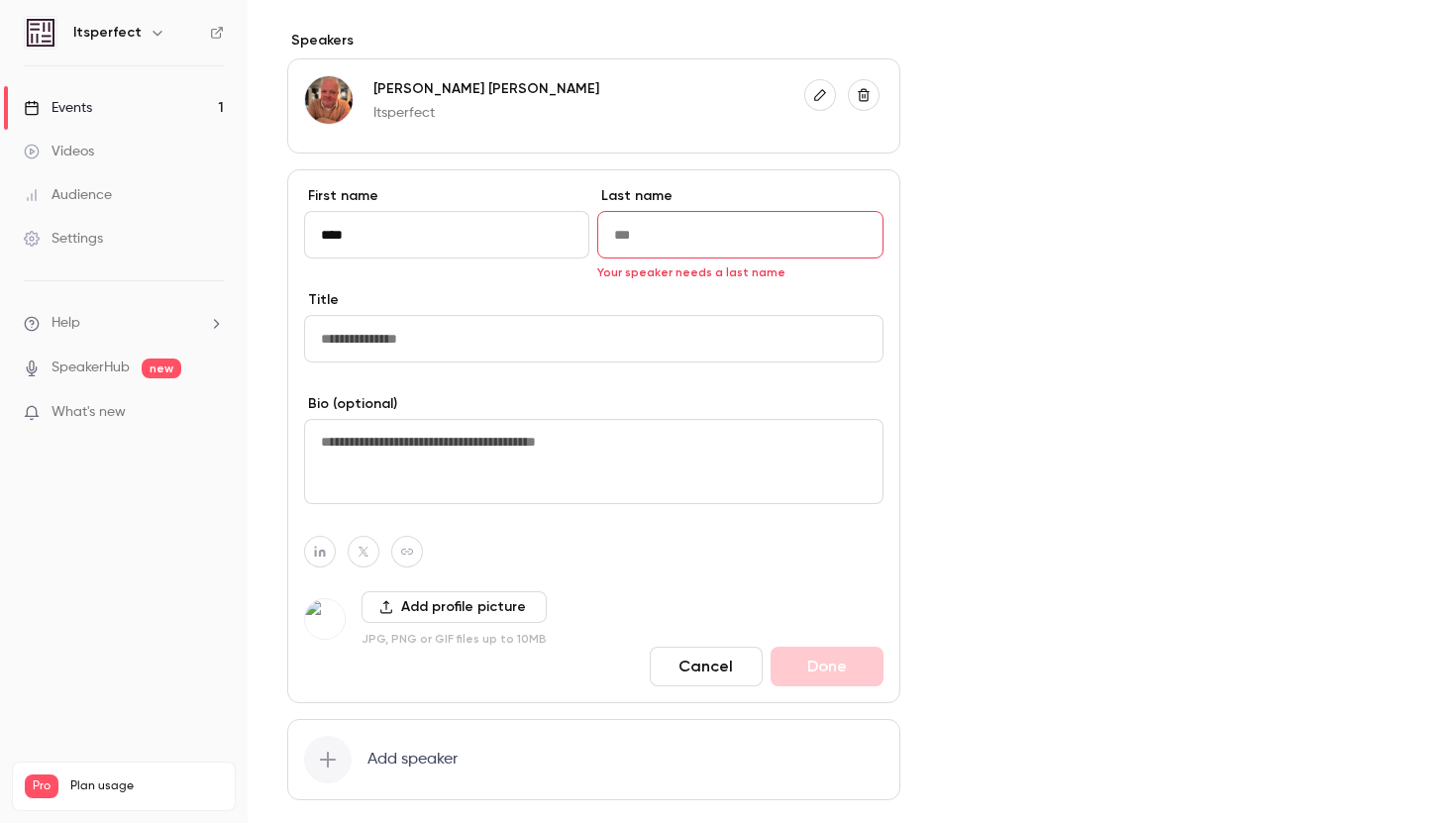 click at bounding box center (593, 462) 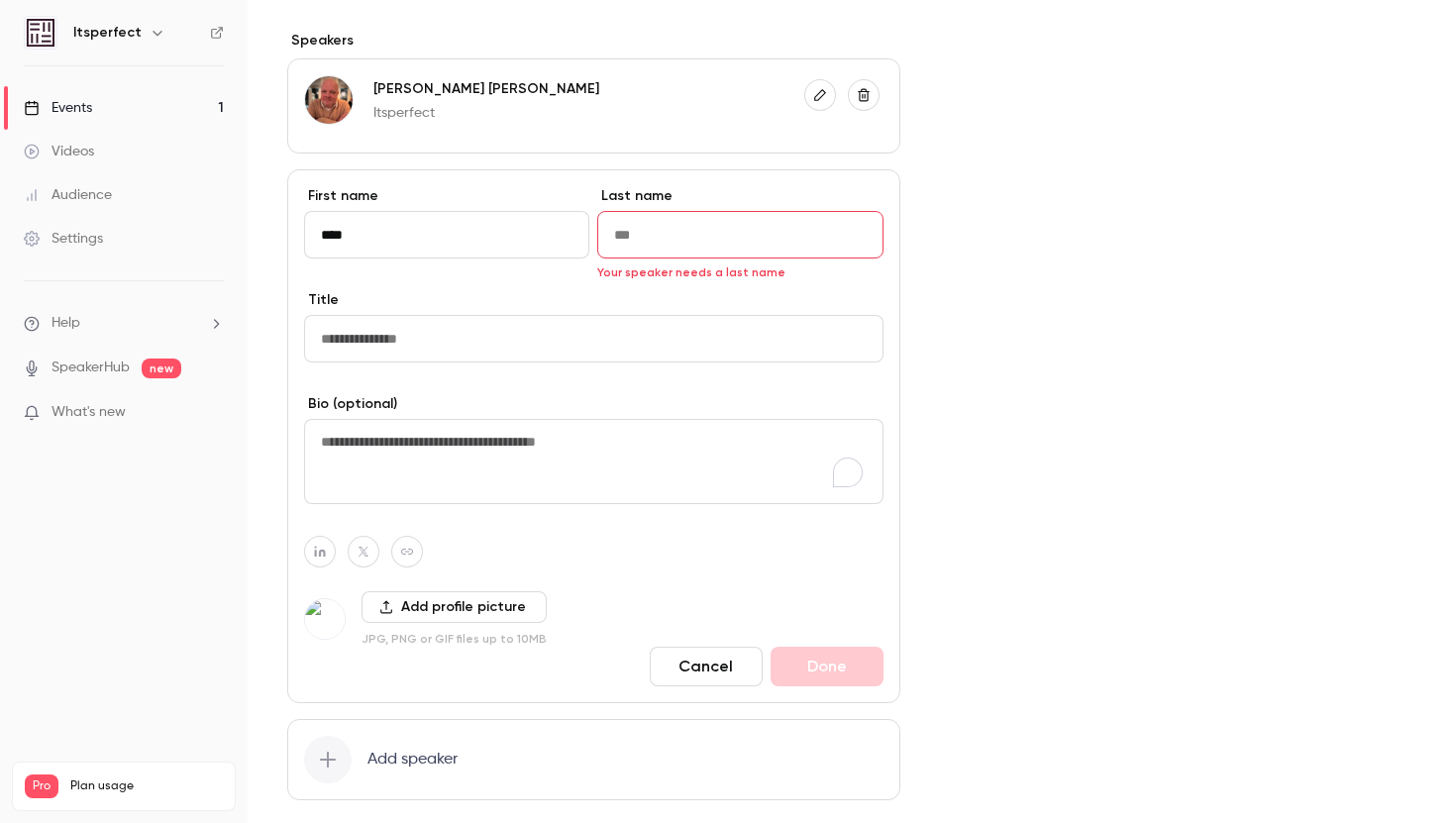 click on "****" at bounding box center [447, 235] 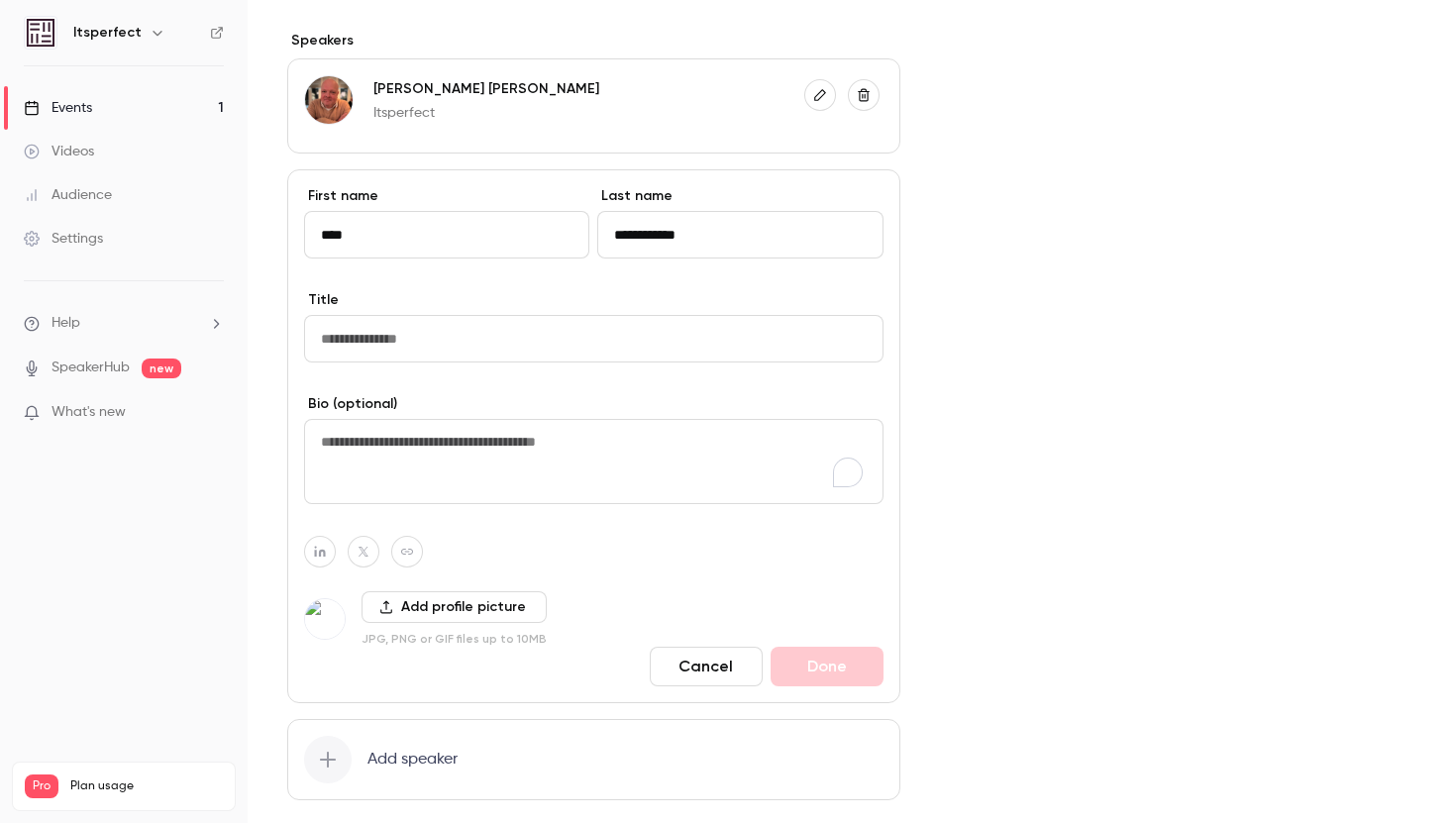 scroll, scrollTop: 1155, scrollLeft: 0, axis: vertical 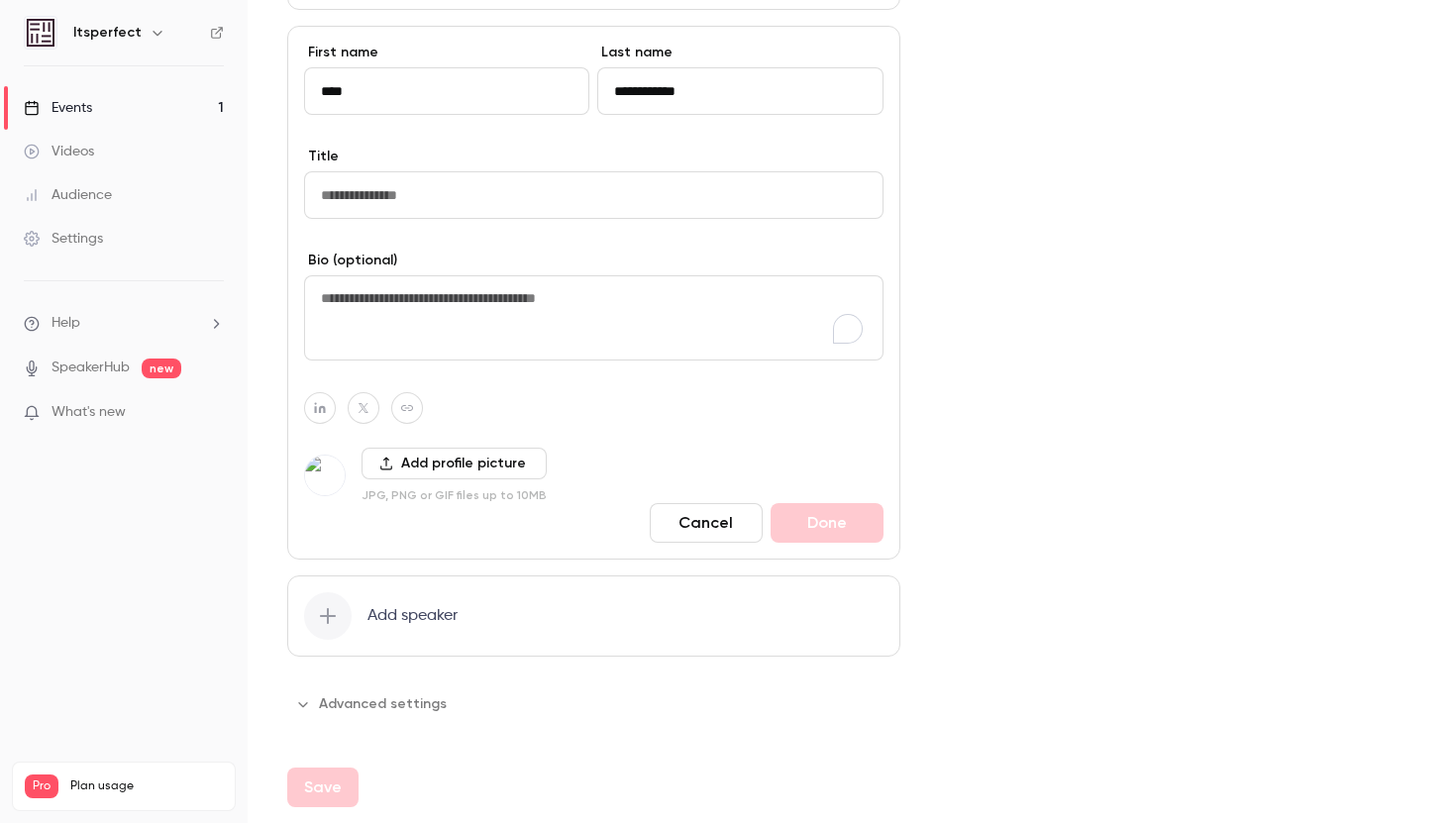type on "**********" 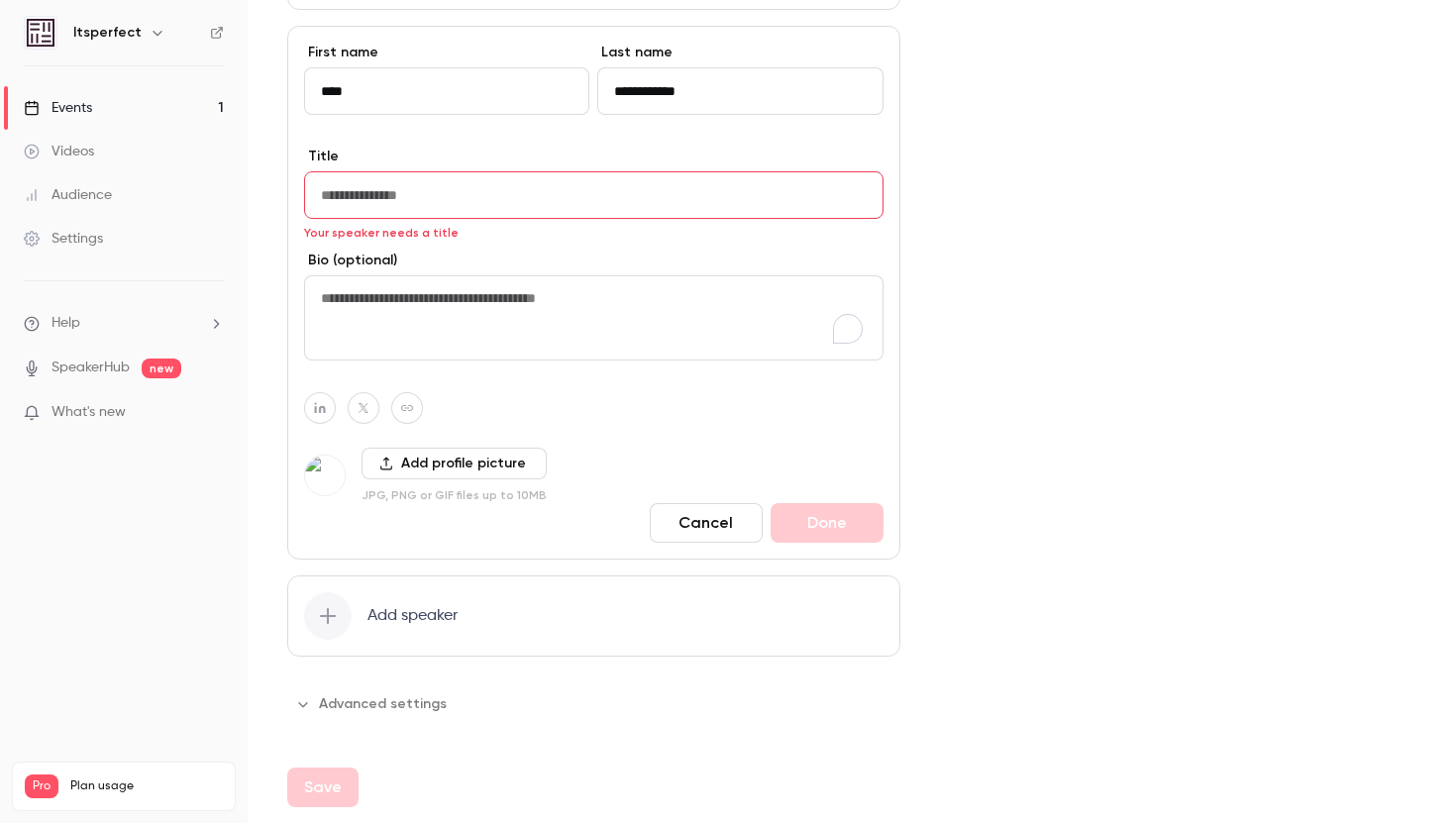 click at bounding box center (593, 195) 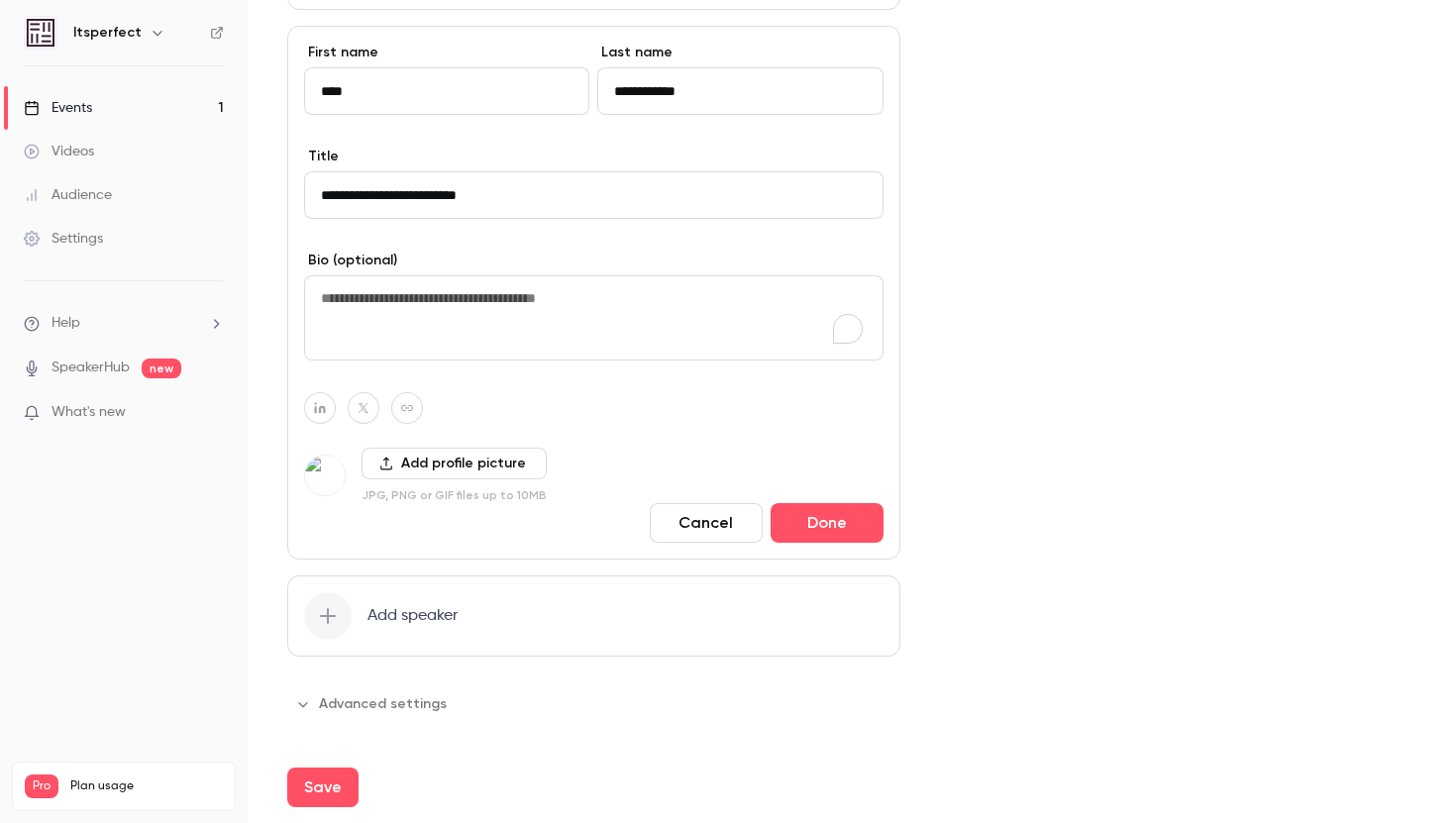 type on "**********" 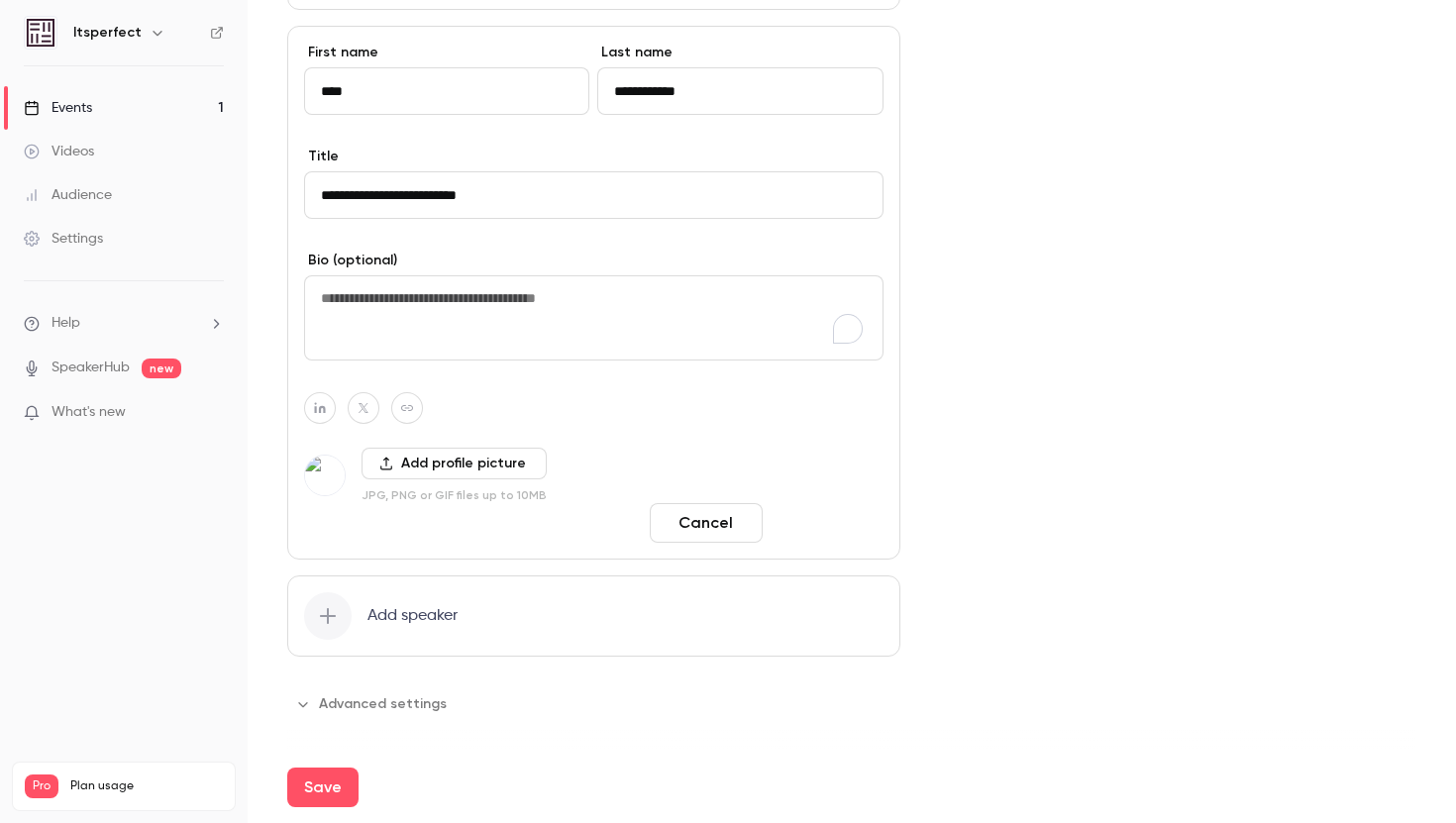 click on "Done" at bounding box center [827, 523] 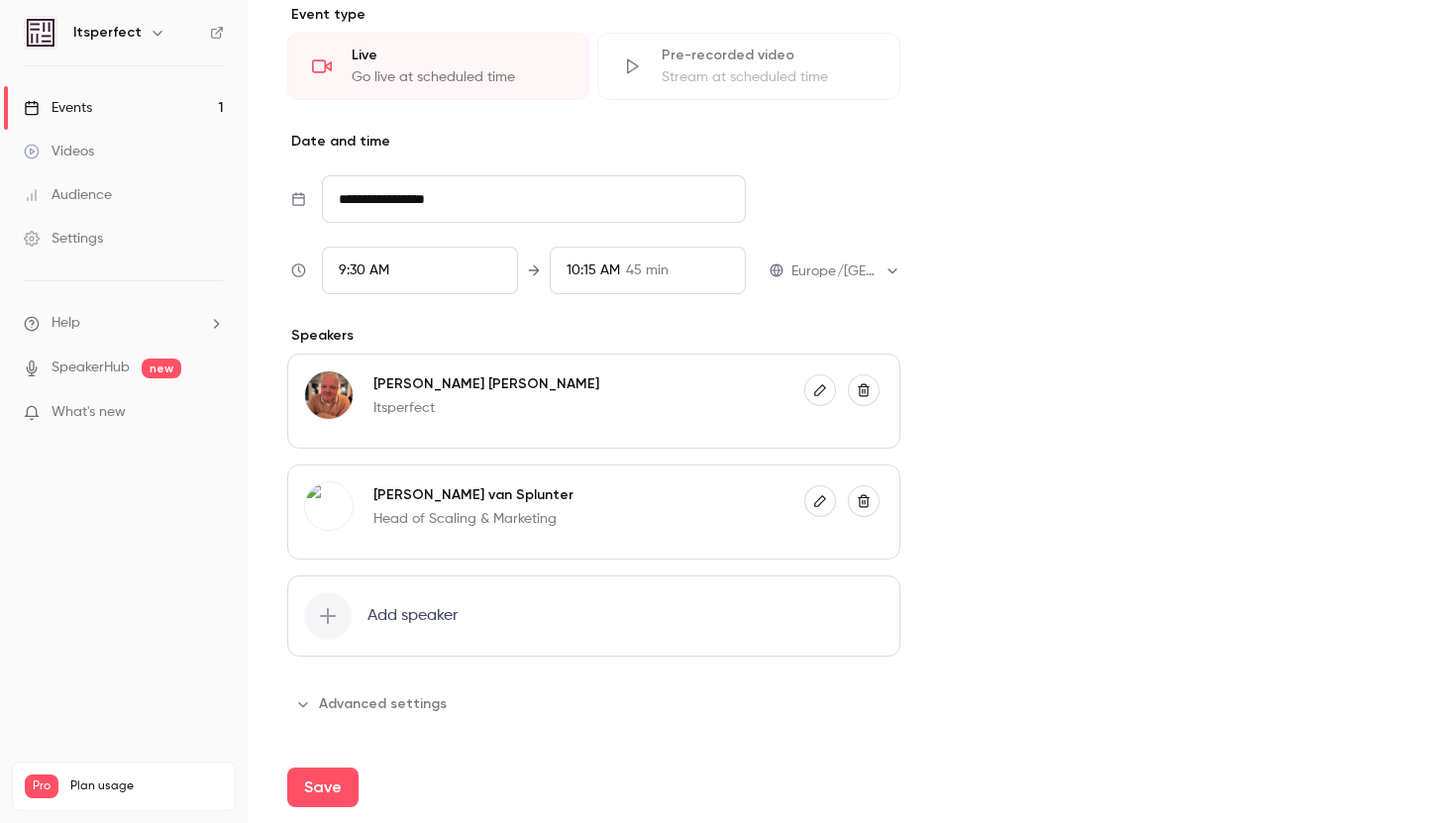scroll, scrollTop: 716, scrollLeft: 0, axis: vertical 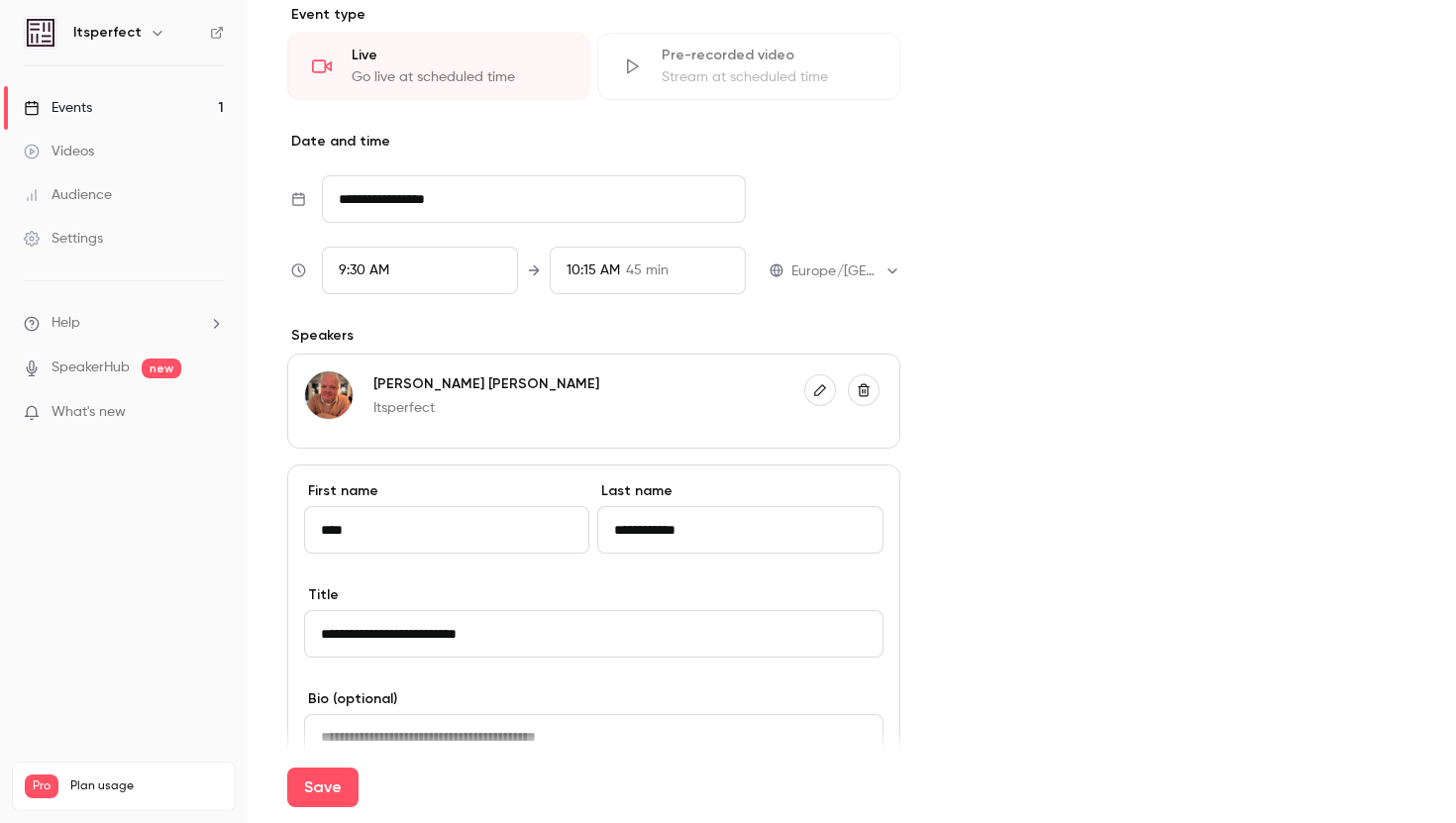 click on "**********" at bounding box center [593, 634] 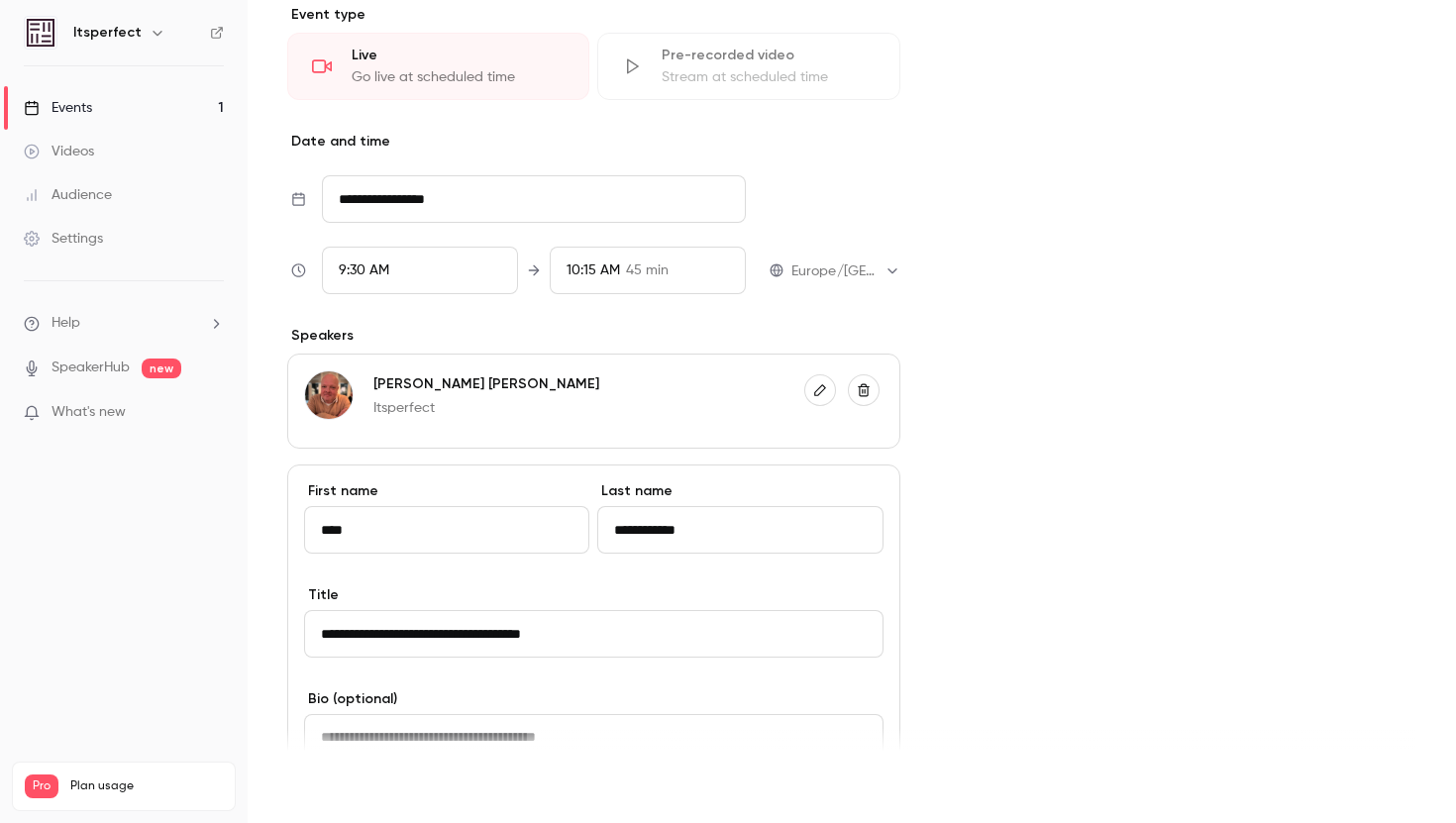 type on "**********" 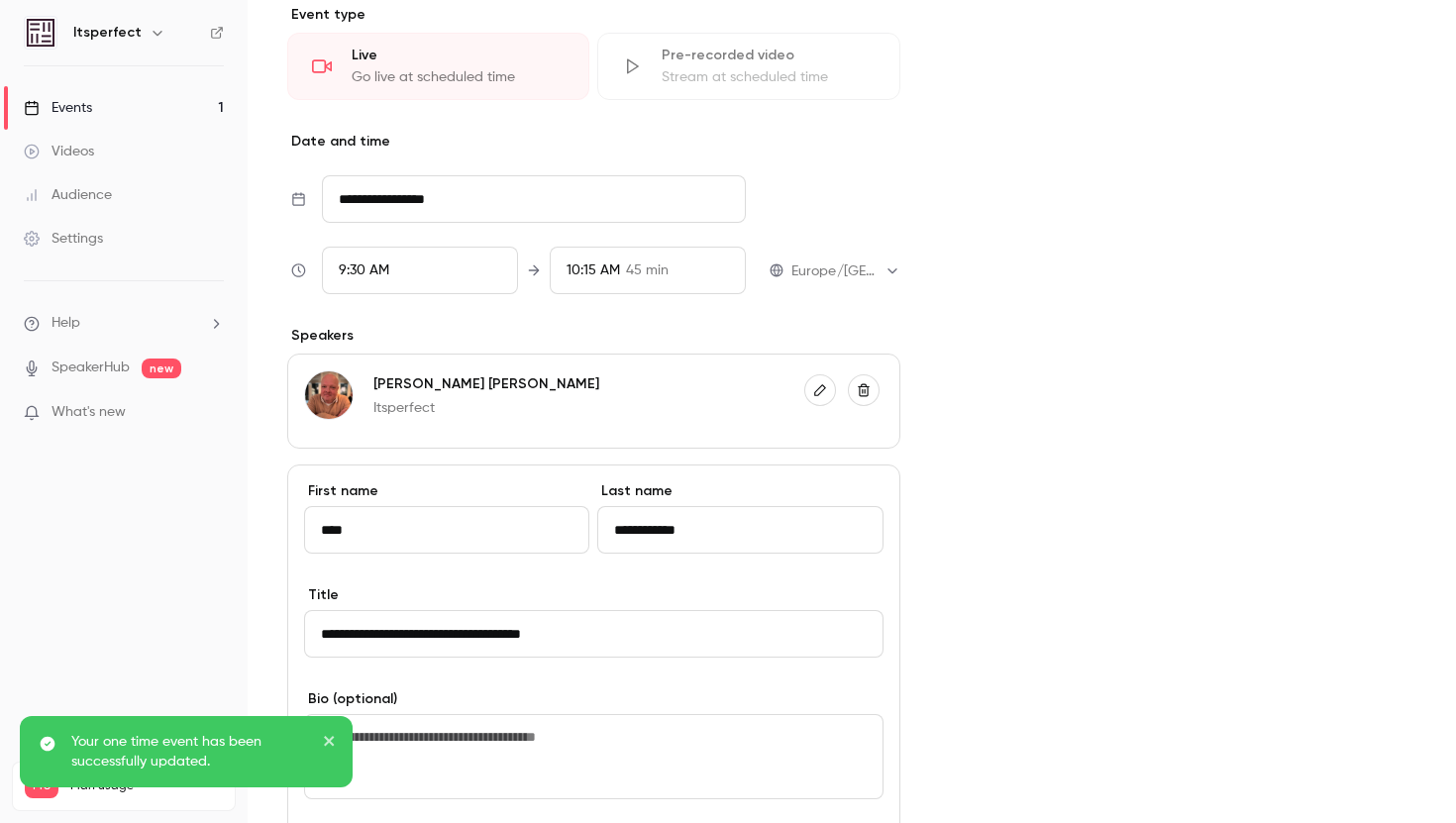 scroll, scrollTop: 1033, scrollLeft: 0, axis: vertical 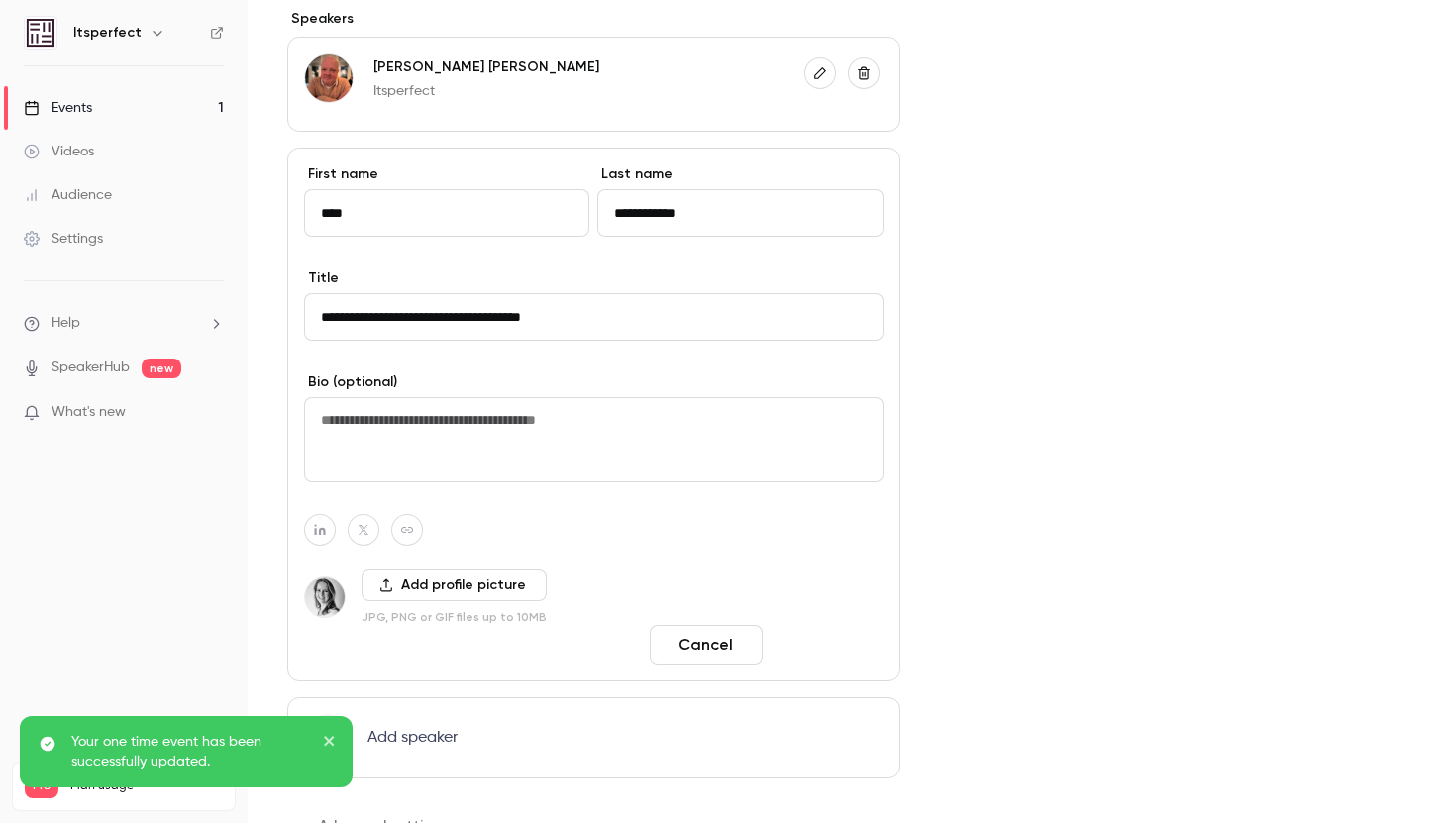 click on "Done" at bounding box center [827, 645] 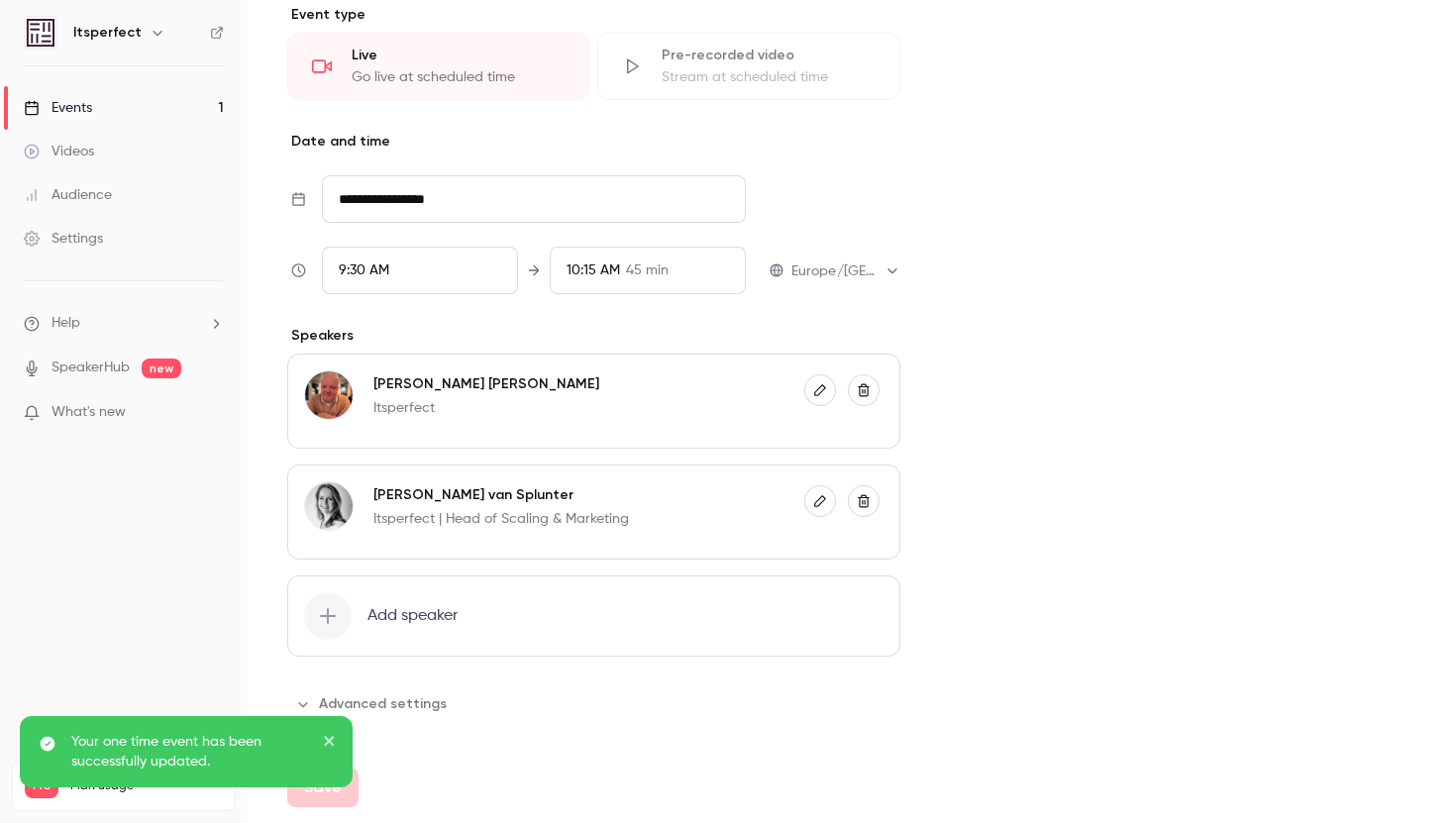 scroll, scrollTop: 716, scrollLeft: 0, axis: vertical 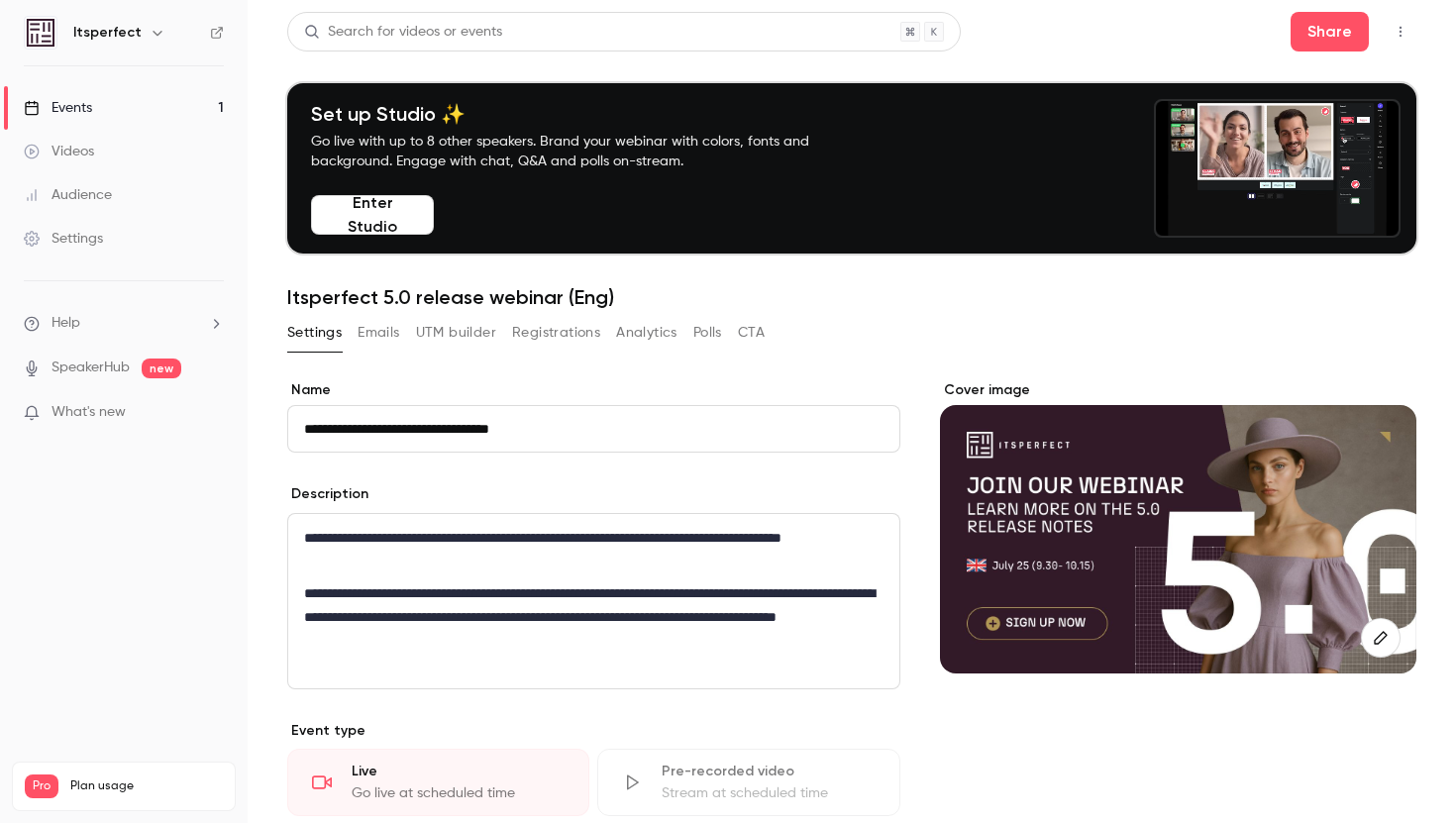 click 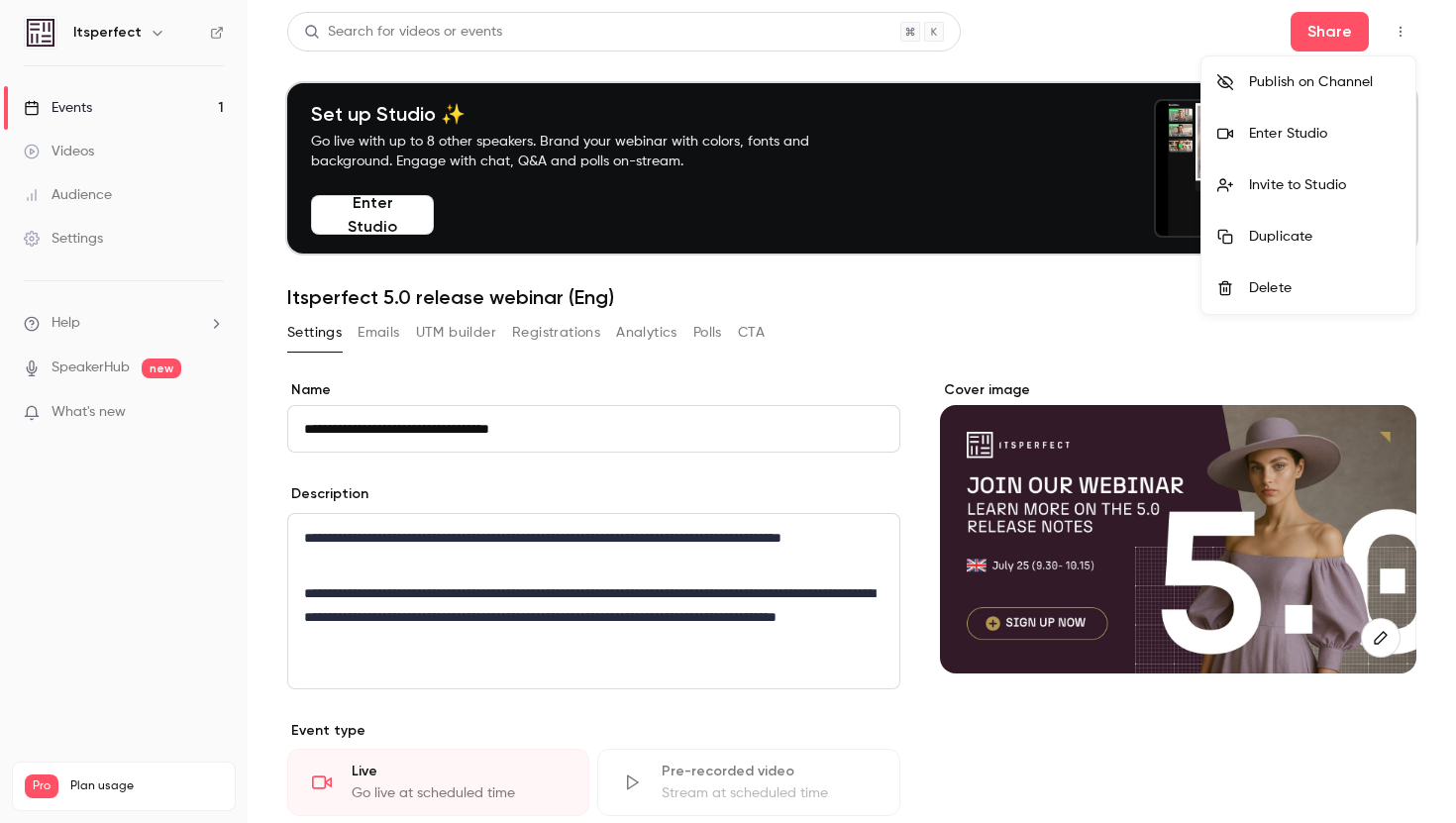 click at bounding box center (728, 411) 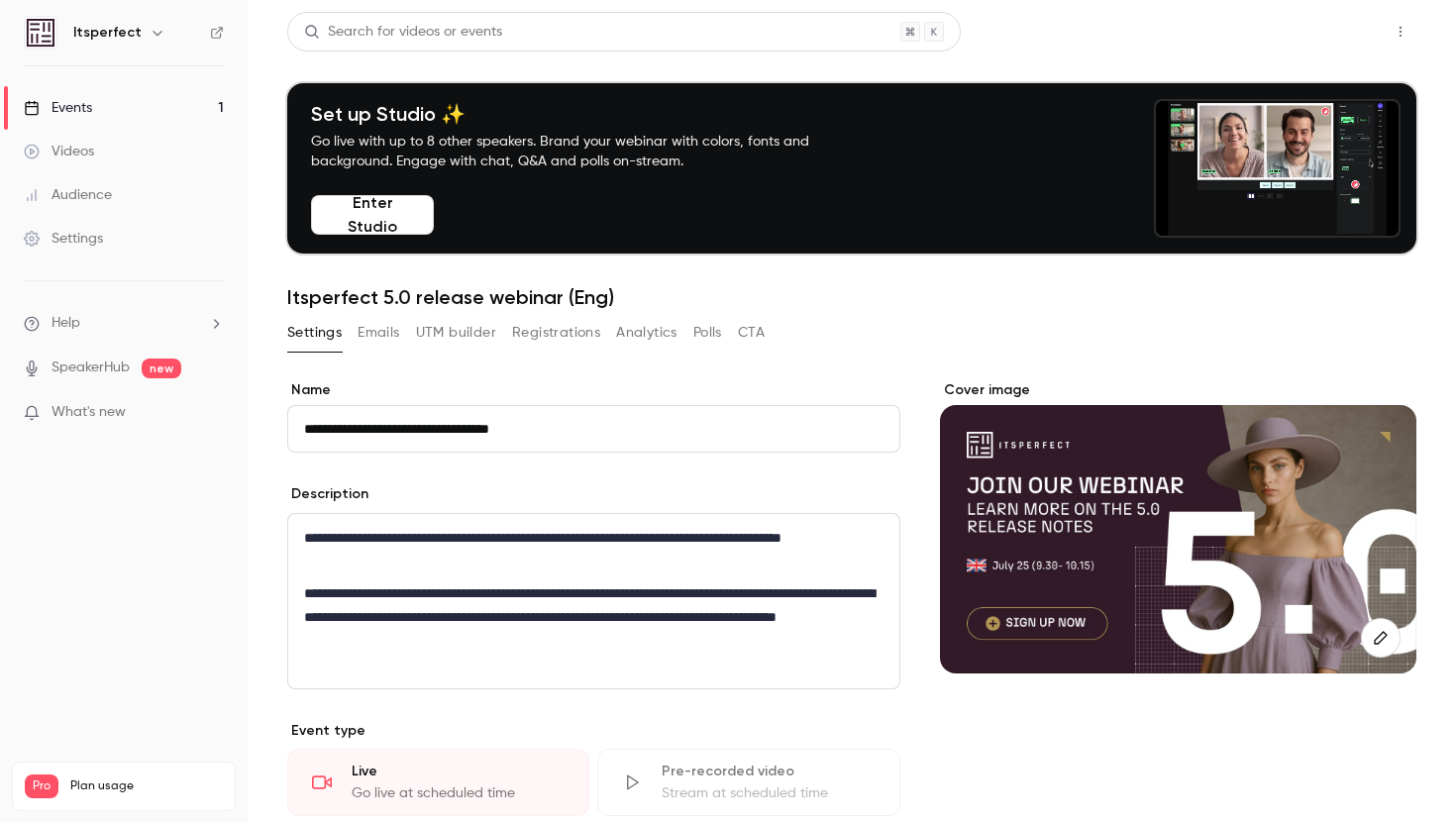 click on "Share" at bounding box center [1329, 32] 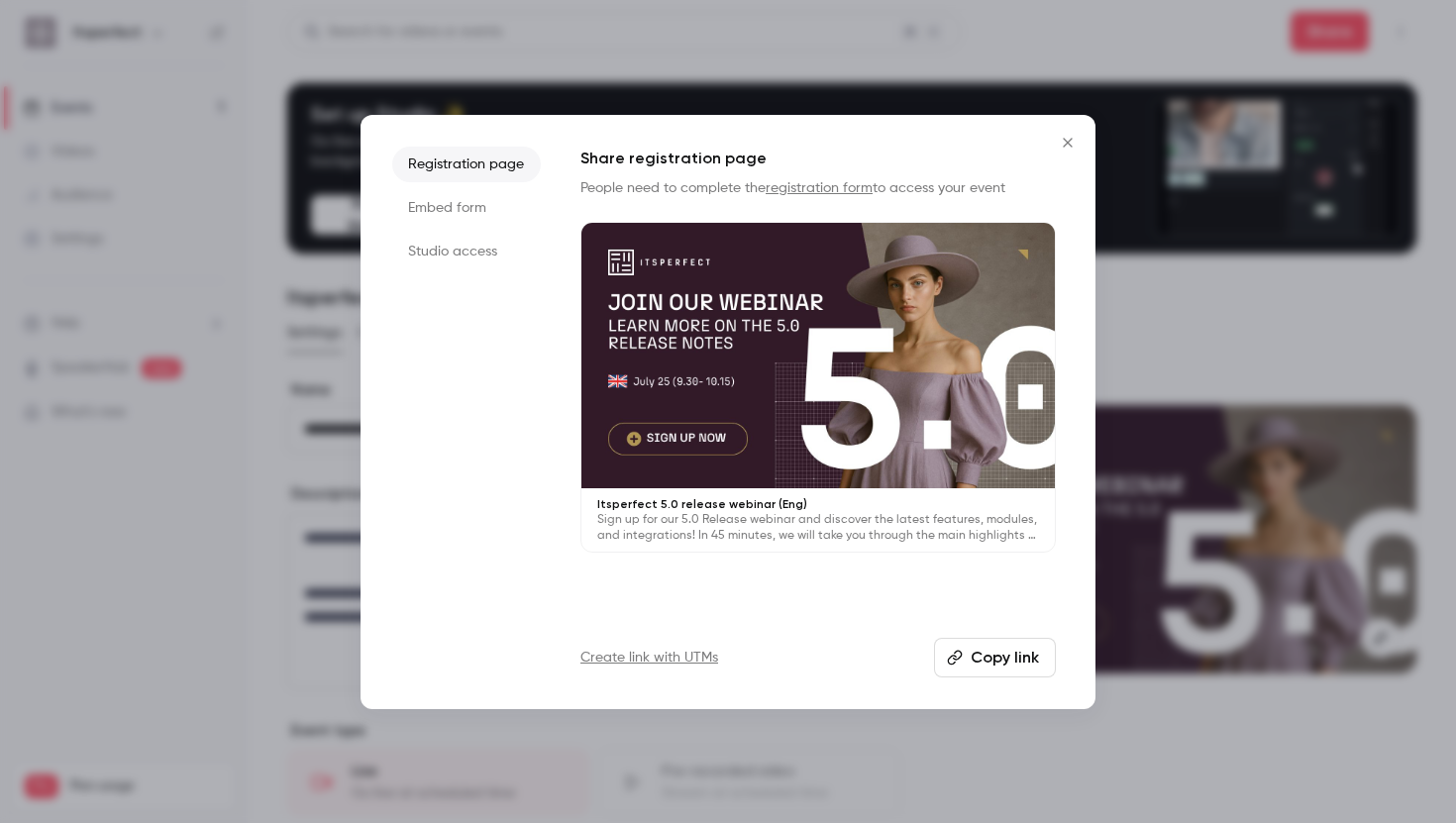 click on "Embed form" at bounding box center (467, 208) 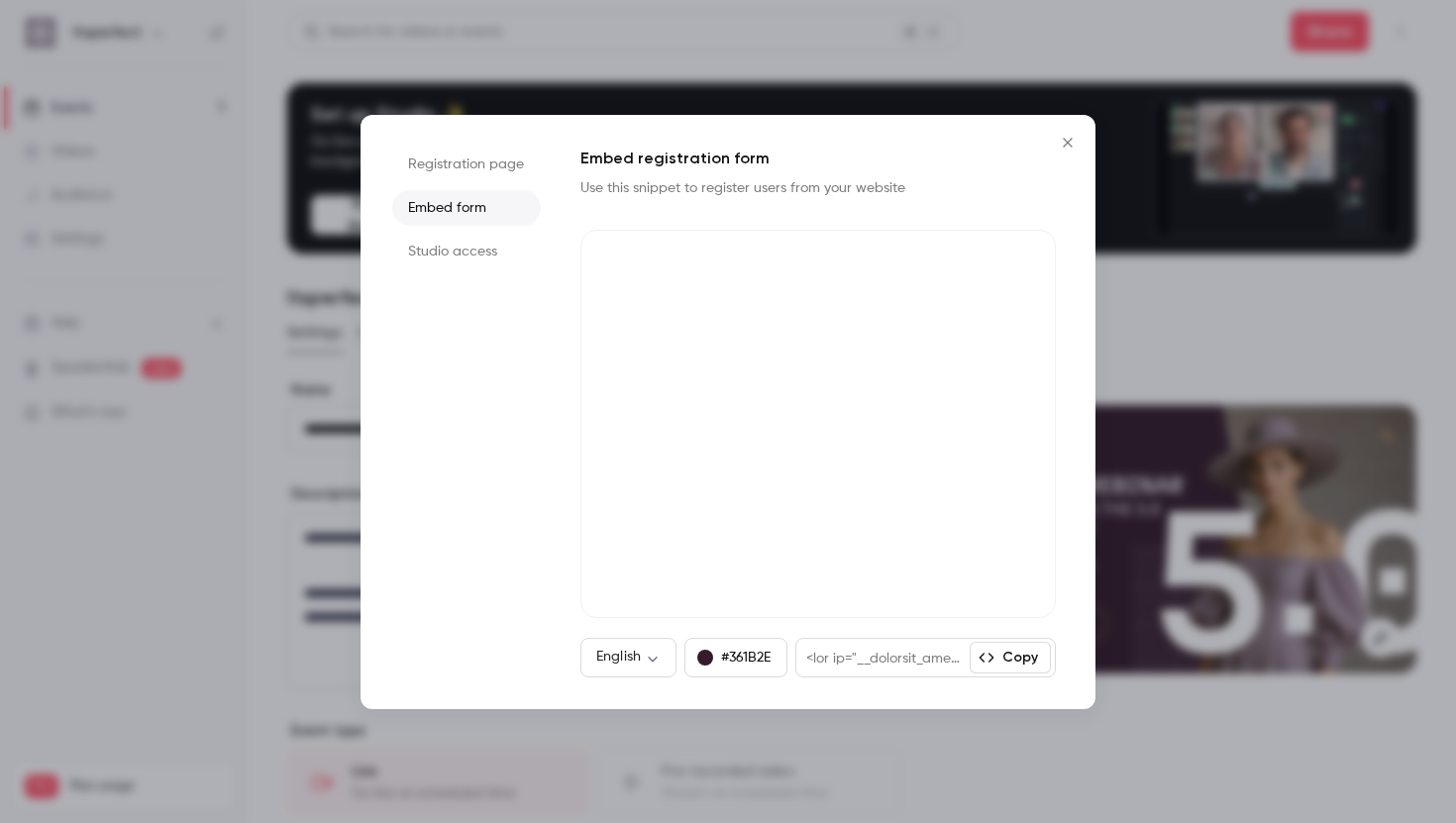 click on "Studio access" at bounding box center [467, 252] 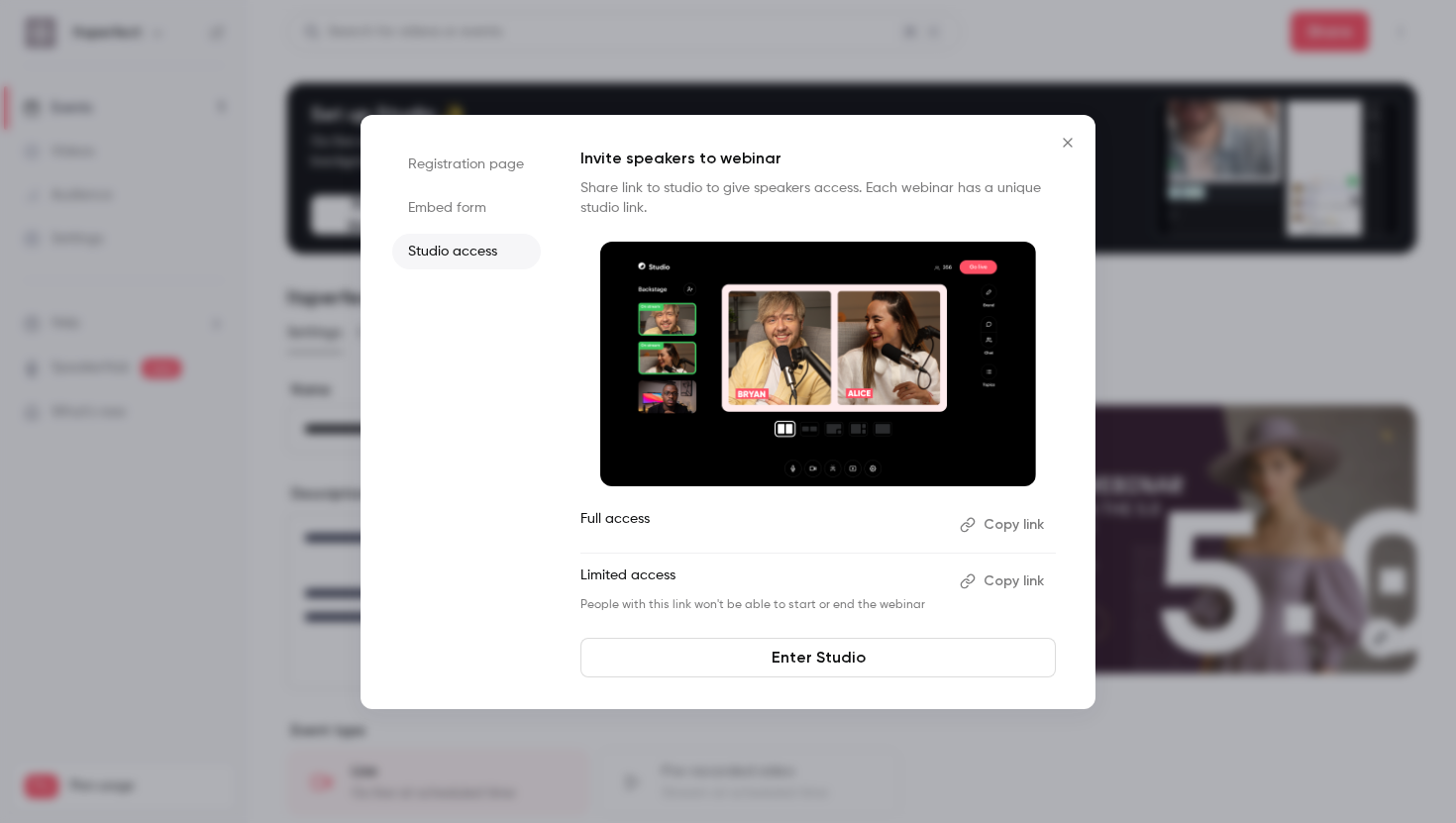 click on "Embed form" at bounding box center [467, 208] 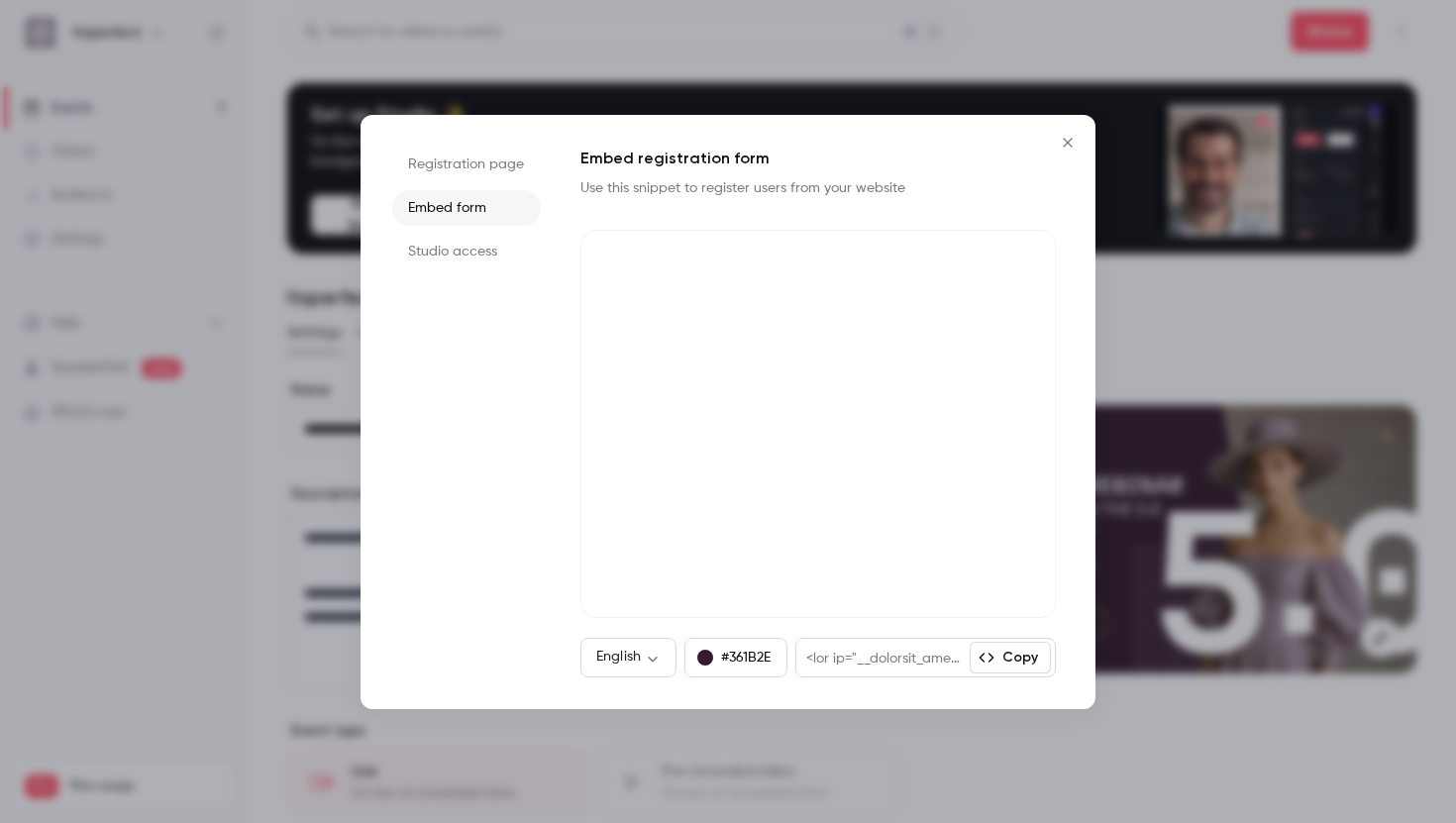 click on "Copy" at bounding box center [1010, 658] 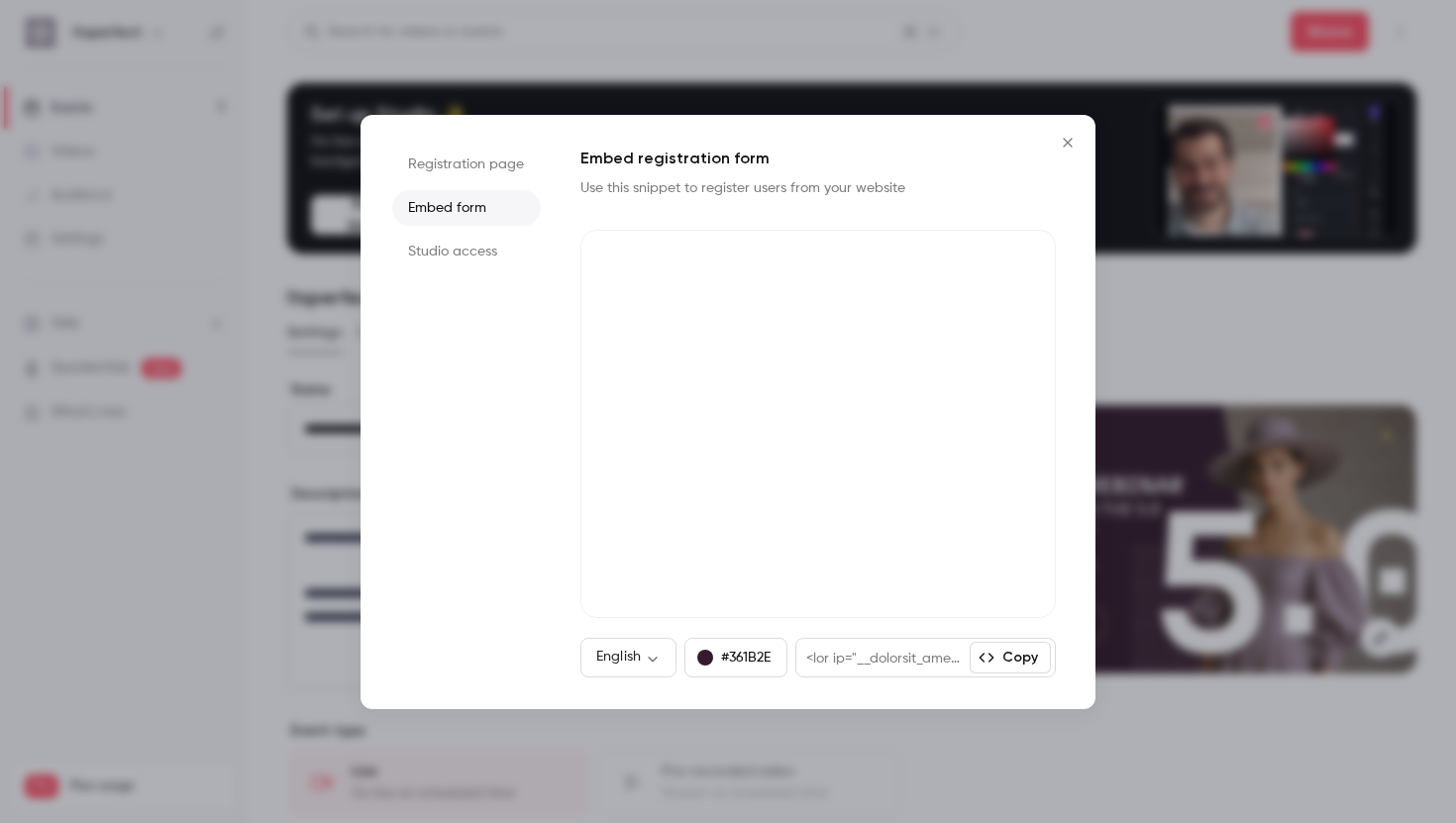 click 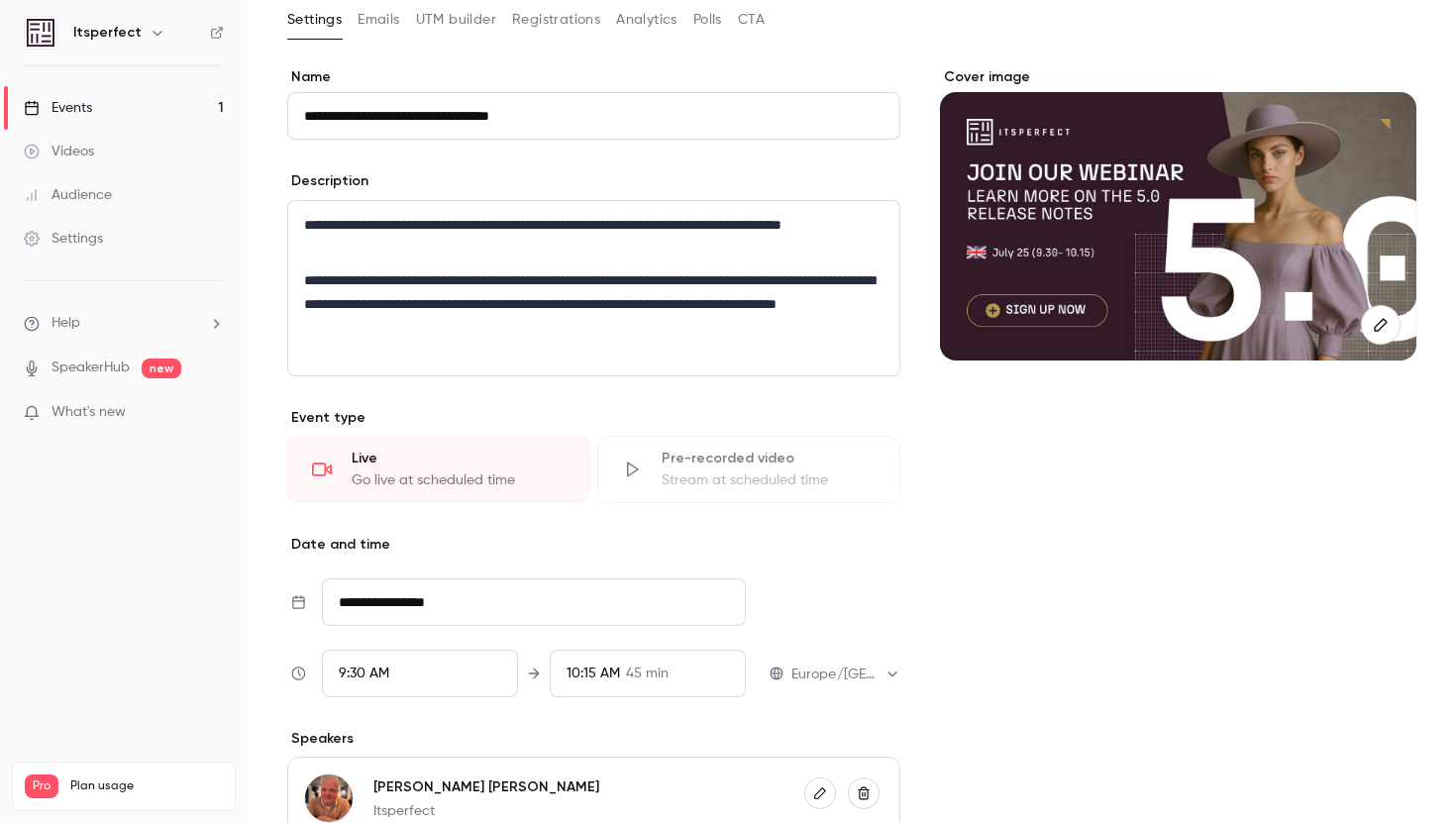 scroll, scrollTop: 0, scrollLeft: 0, axis: both 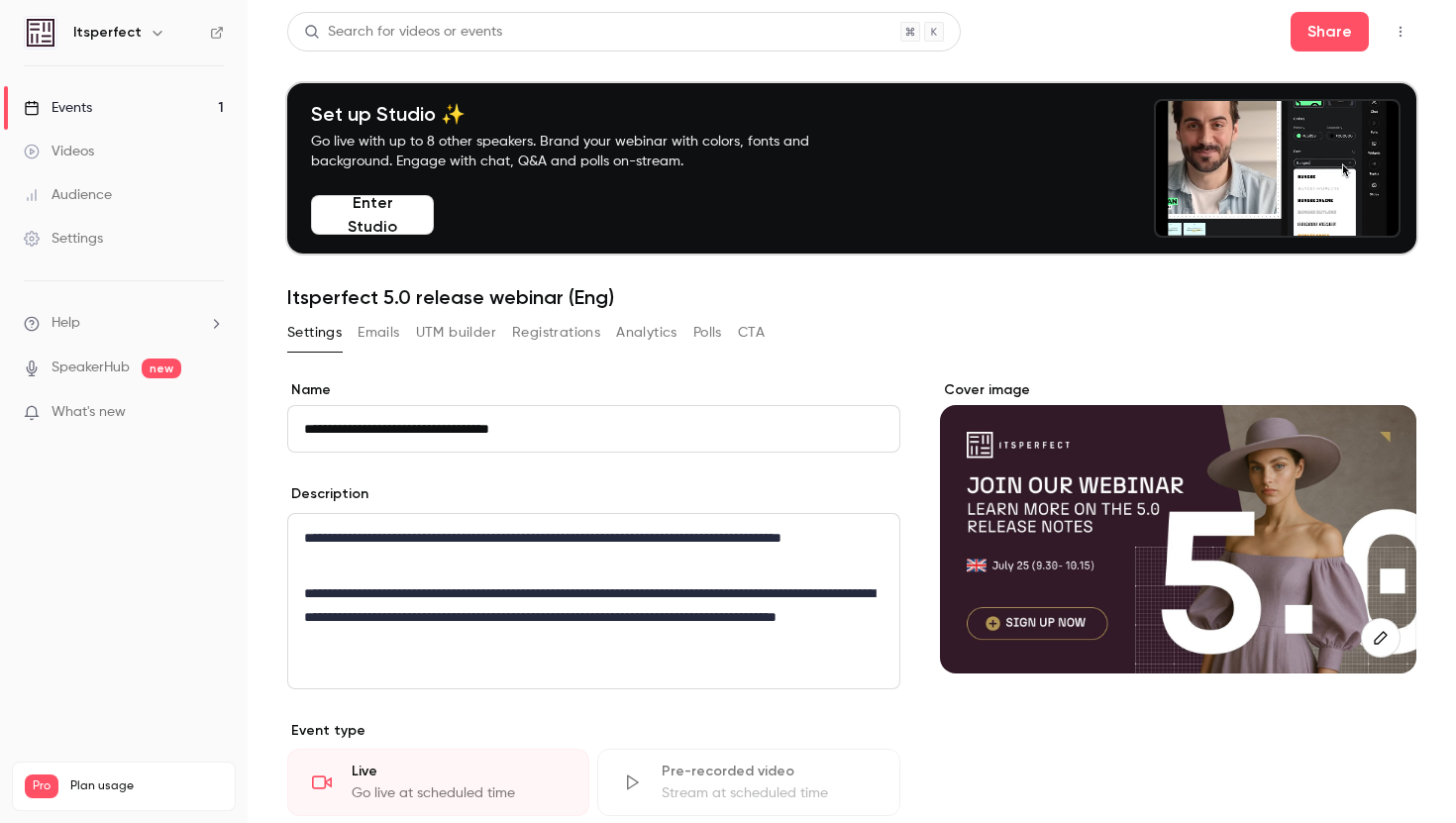 click 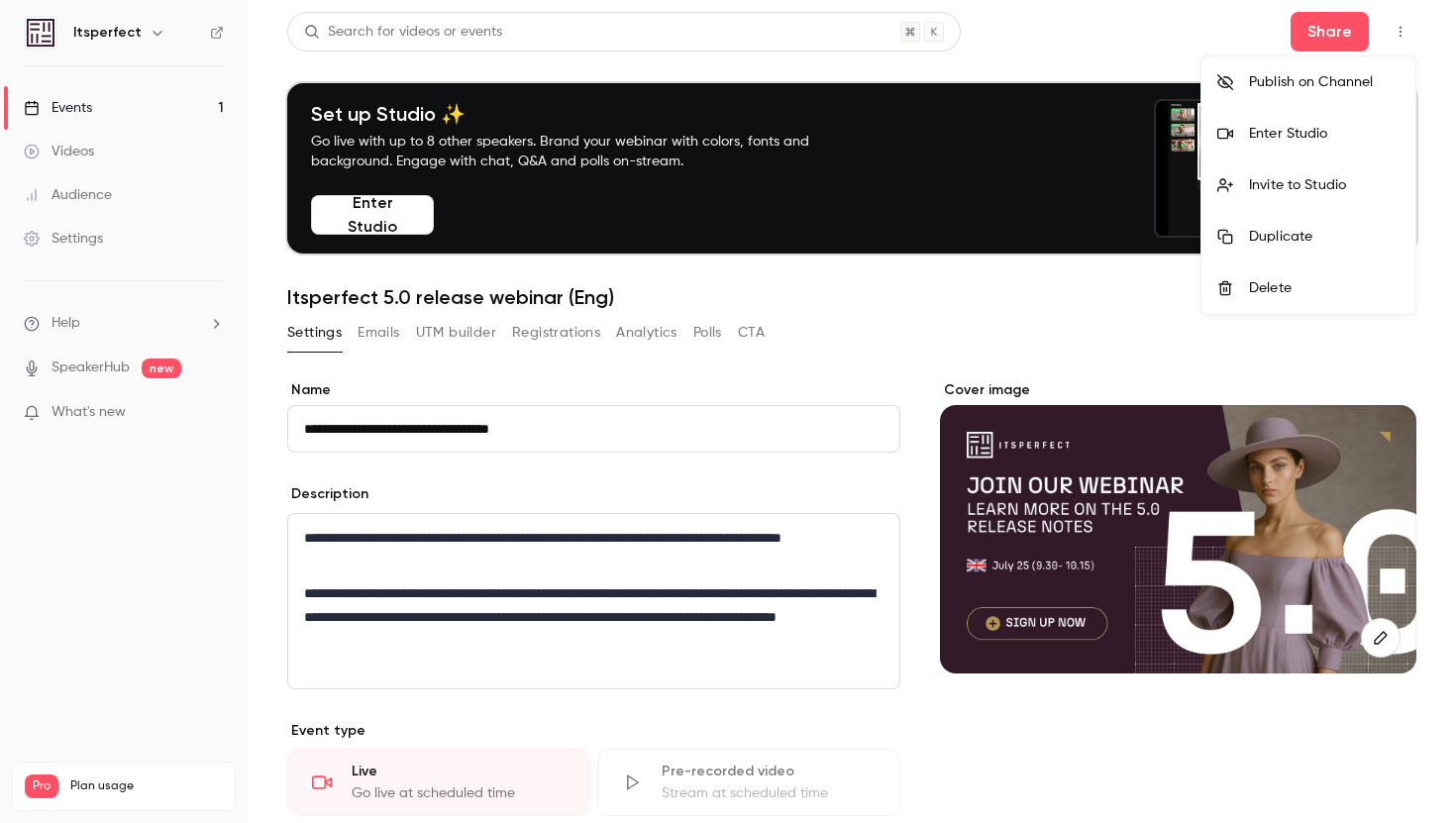 click on "Enter Studio" at bounding box center [1308, 134] 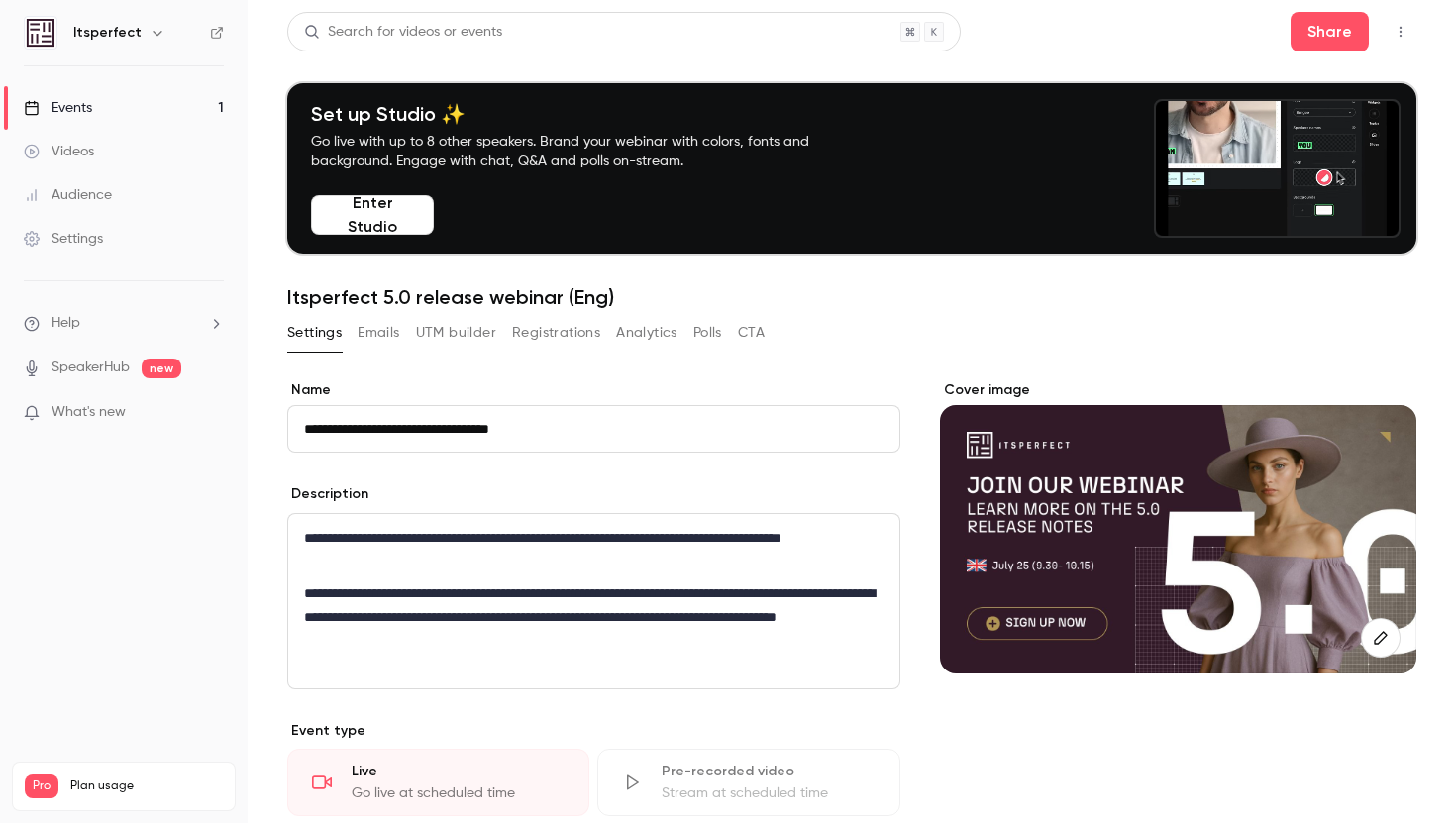 scroll, scrollTop: 124, scrollLeft: 0, axis: vertical 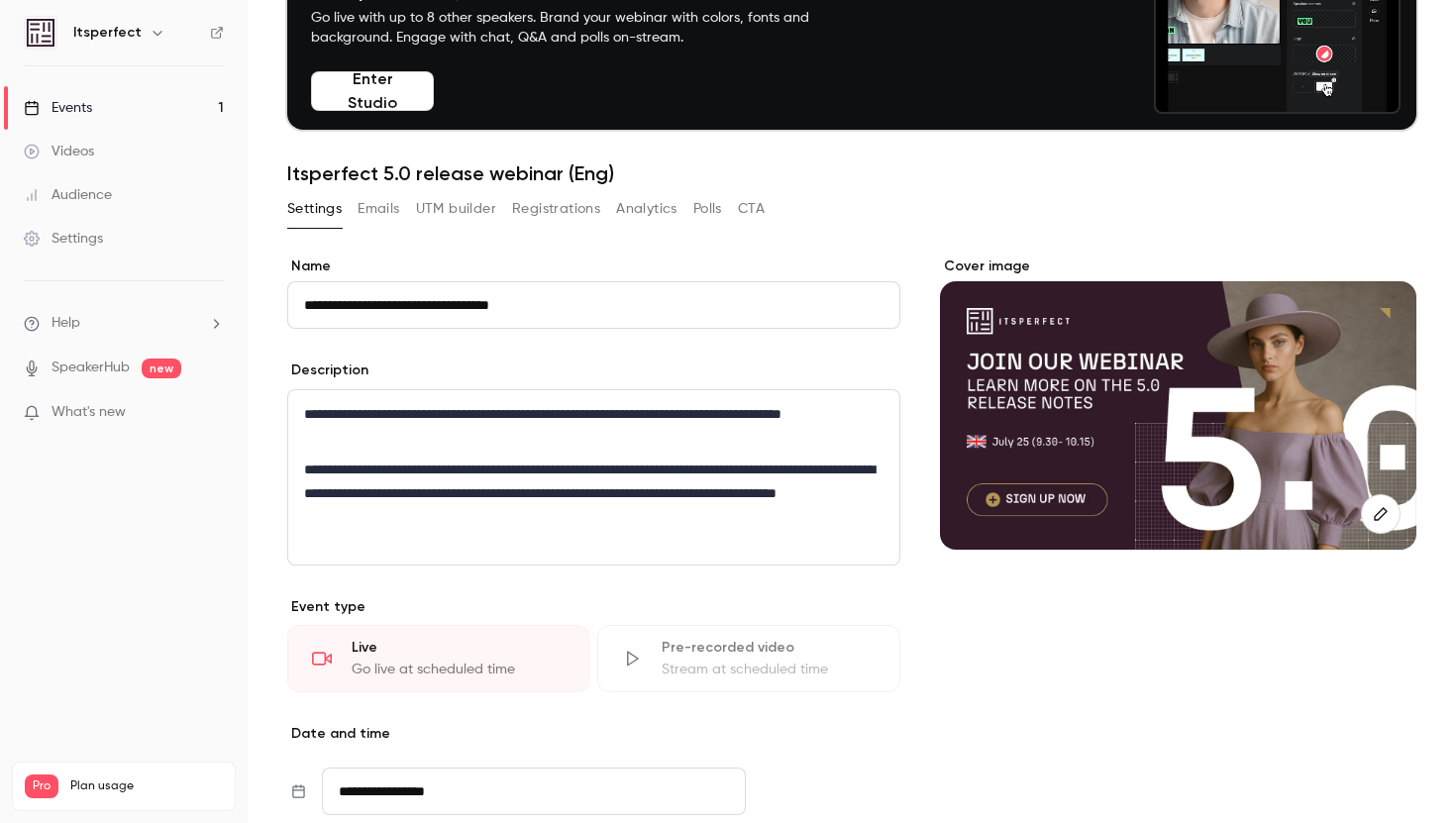 click on "**********" at bounding box center (593, 493) 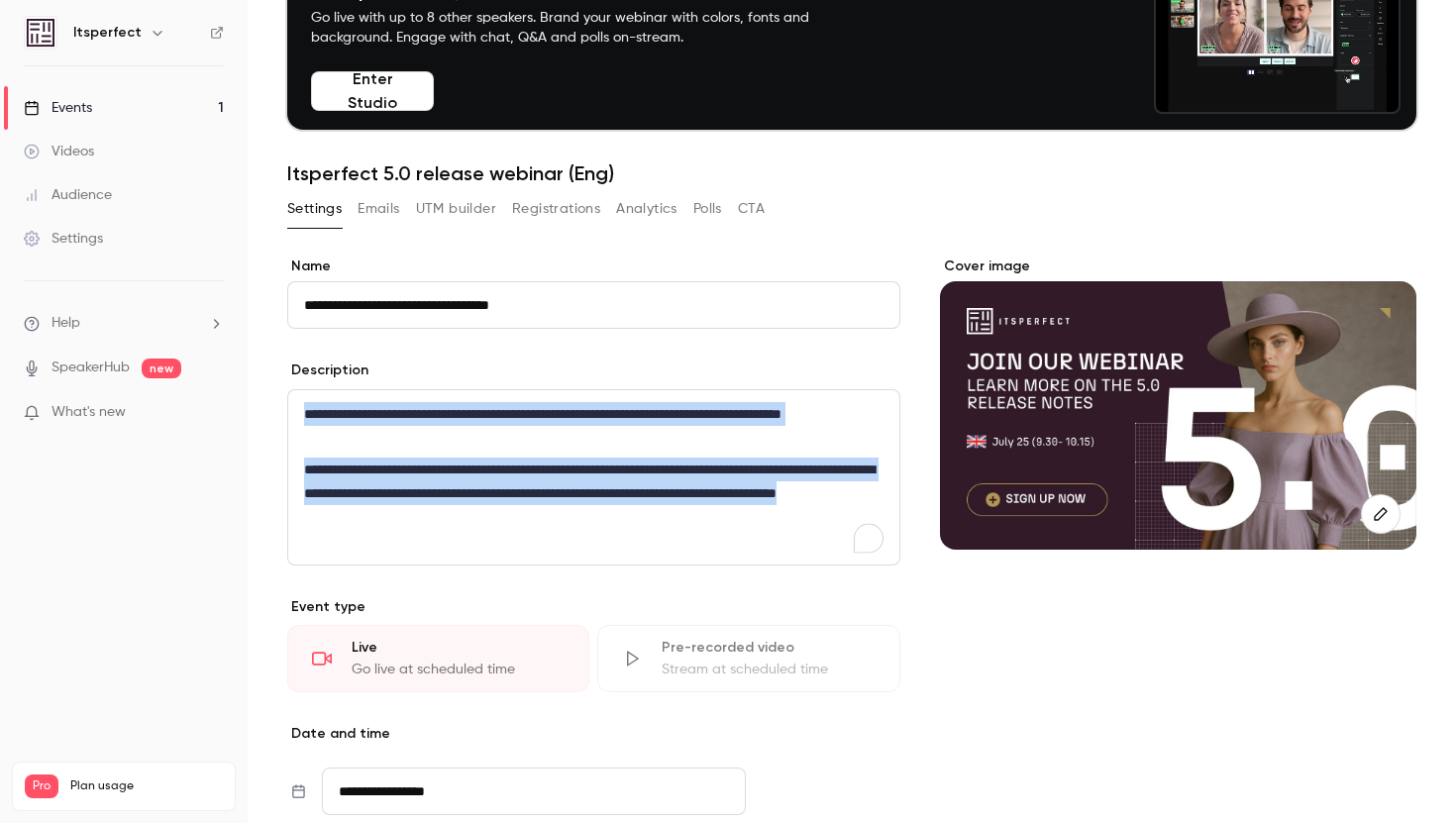 drag, startPoint x: 546, startPoint y: 512, endPoint x: 252, endPoint y: 414, distance: 309.9032 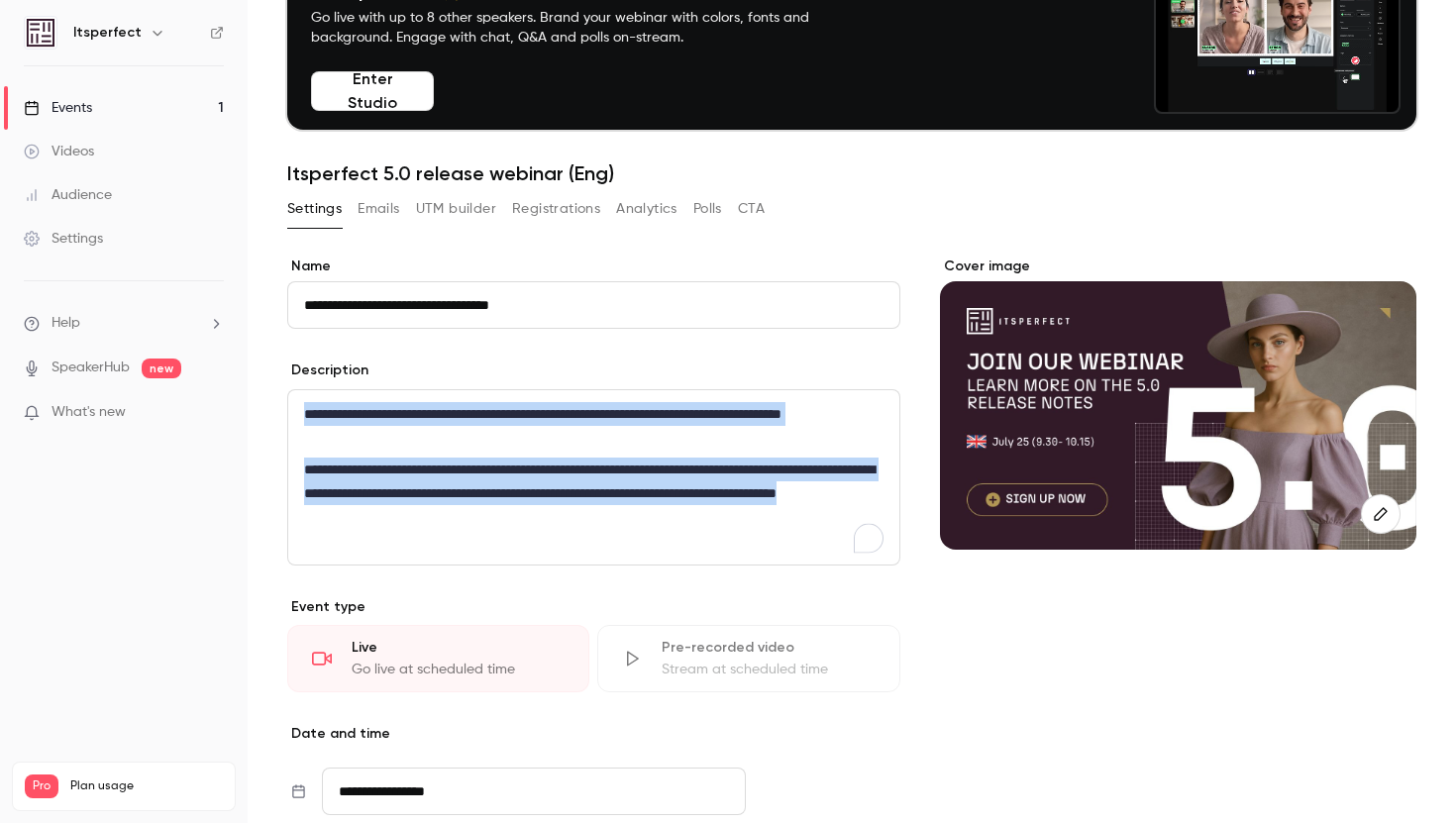 click on "**********" at bounding box center [852, 411] 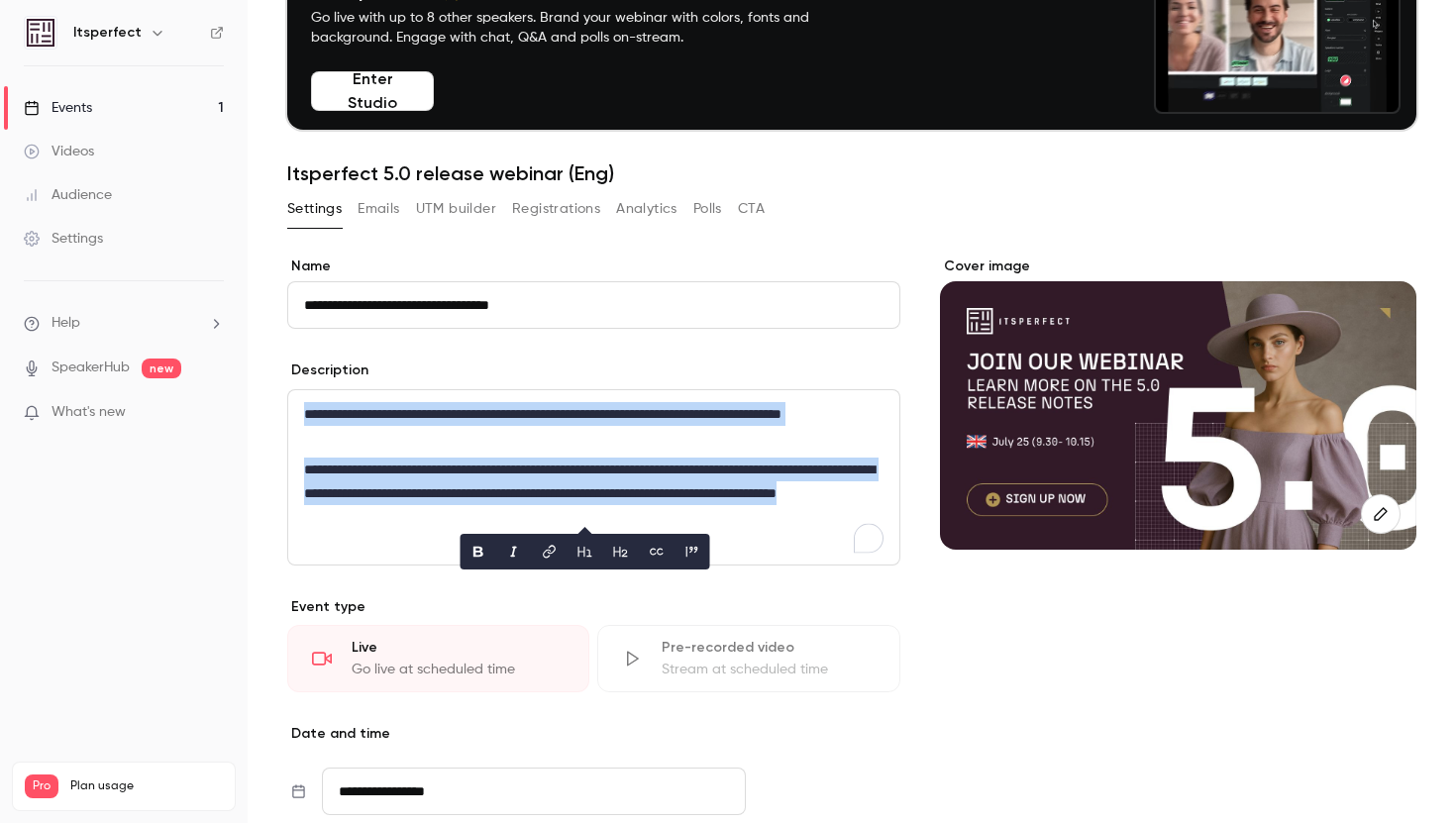 copy on "**********" 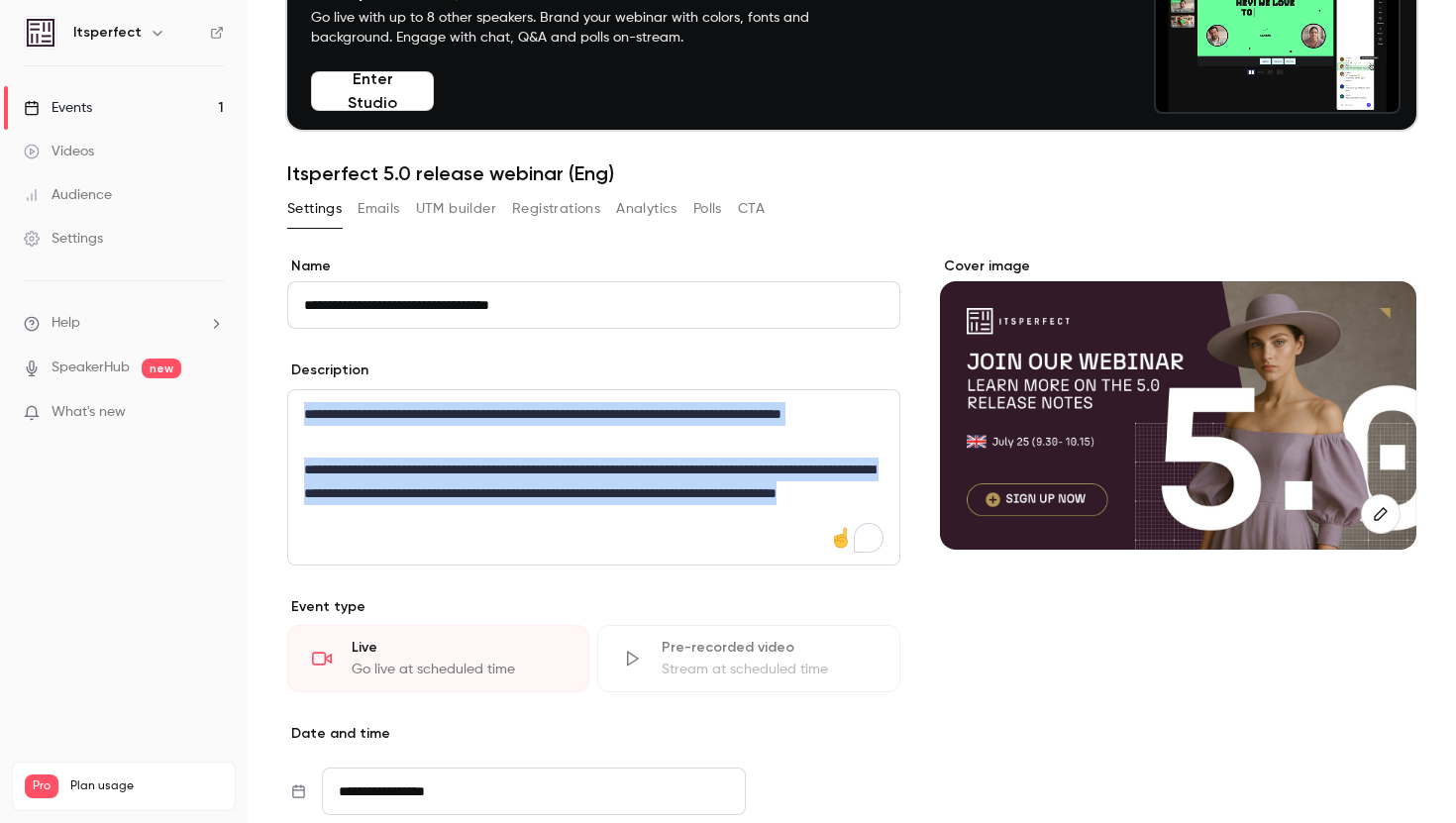 click on "**********" at bounding box center [593, 493] 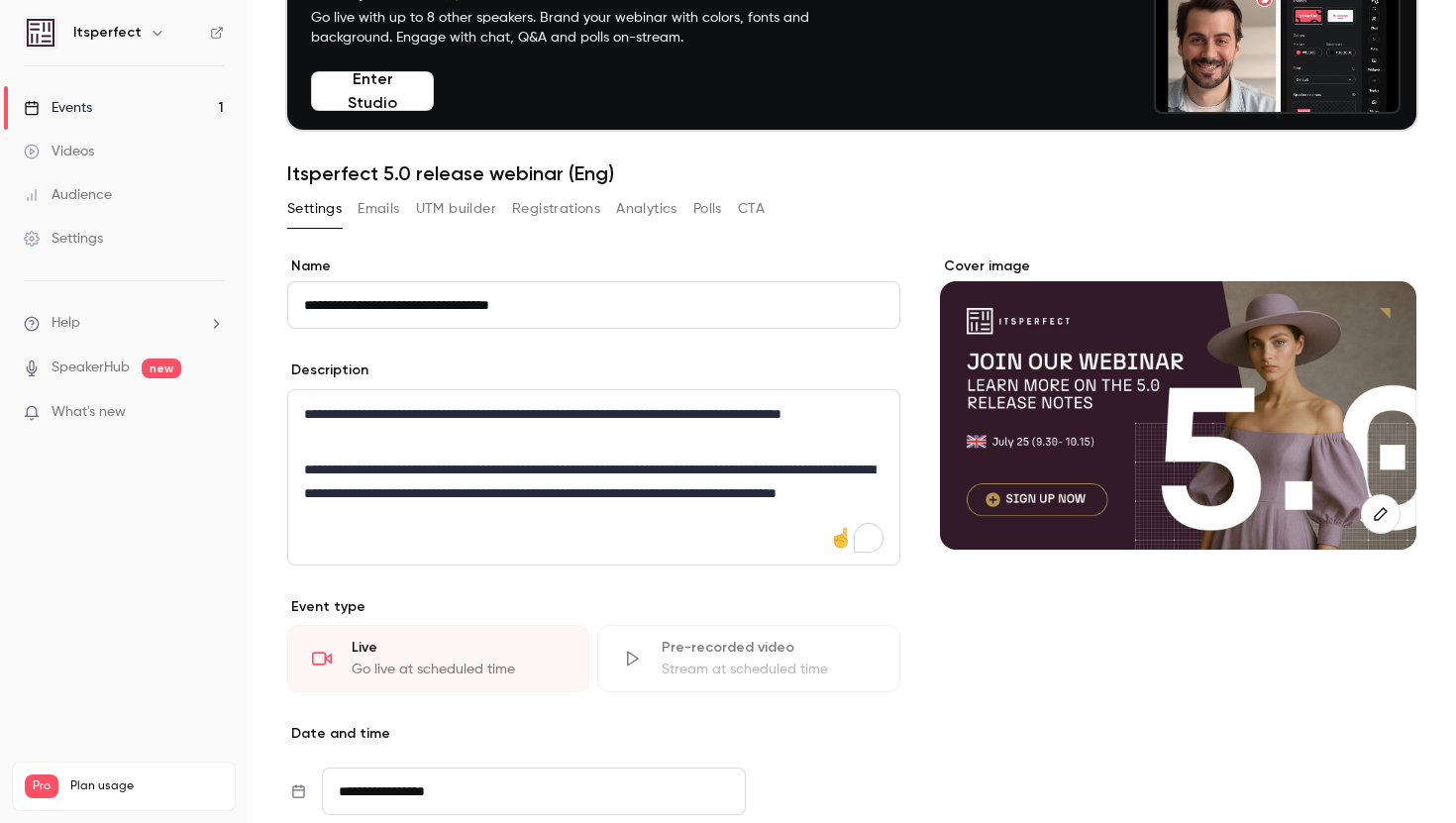 click on "Emails" at bounding box center [378, 209] 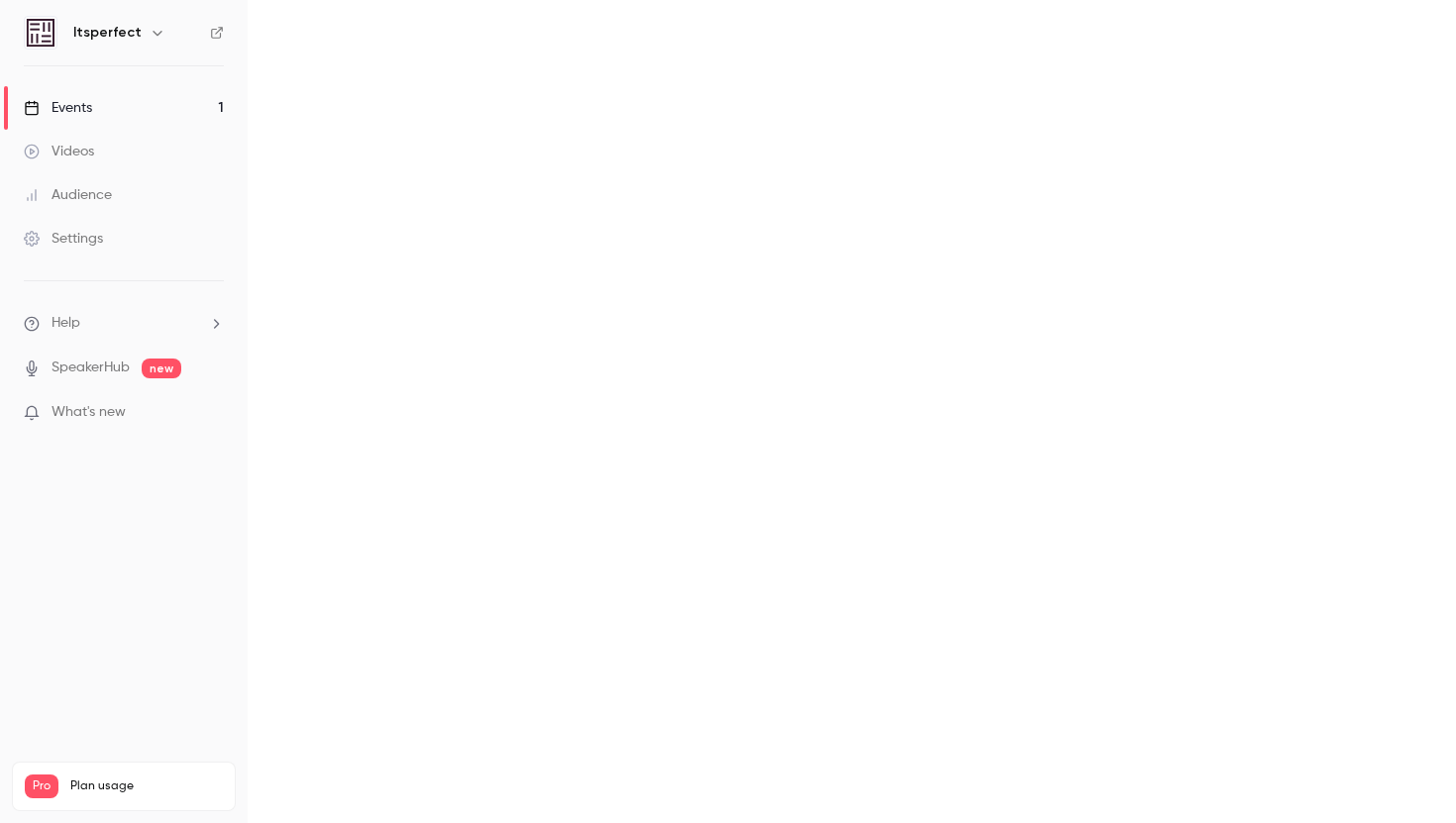 scroll, scrollTop: 0, scrollLeft: 0, axis: both 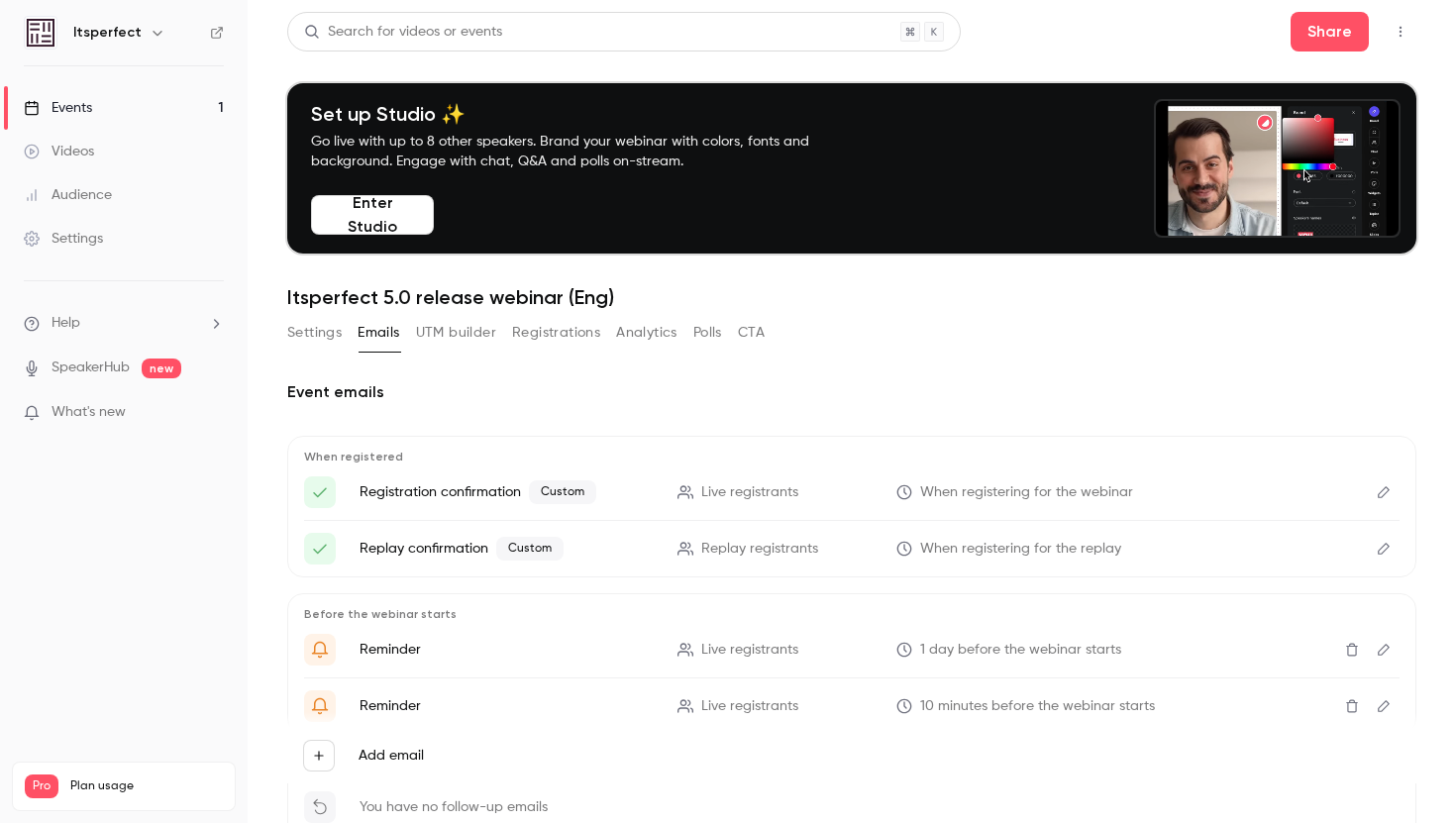 click on "Registrations" at bounding box center (556, 333) 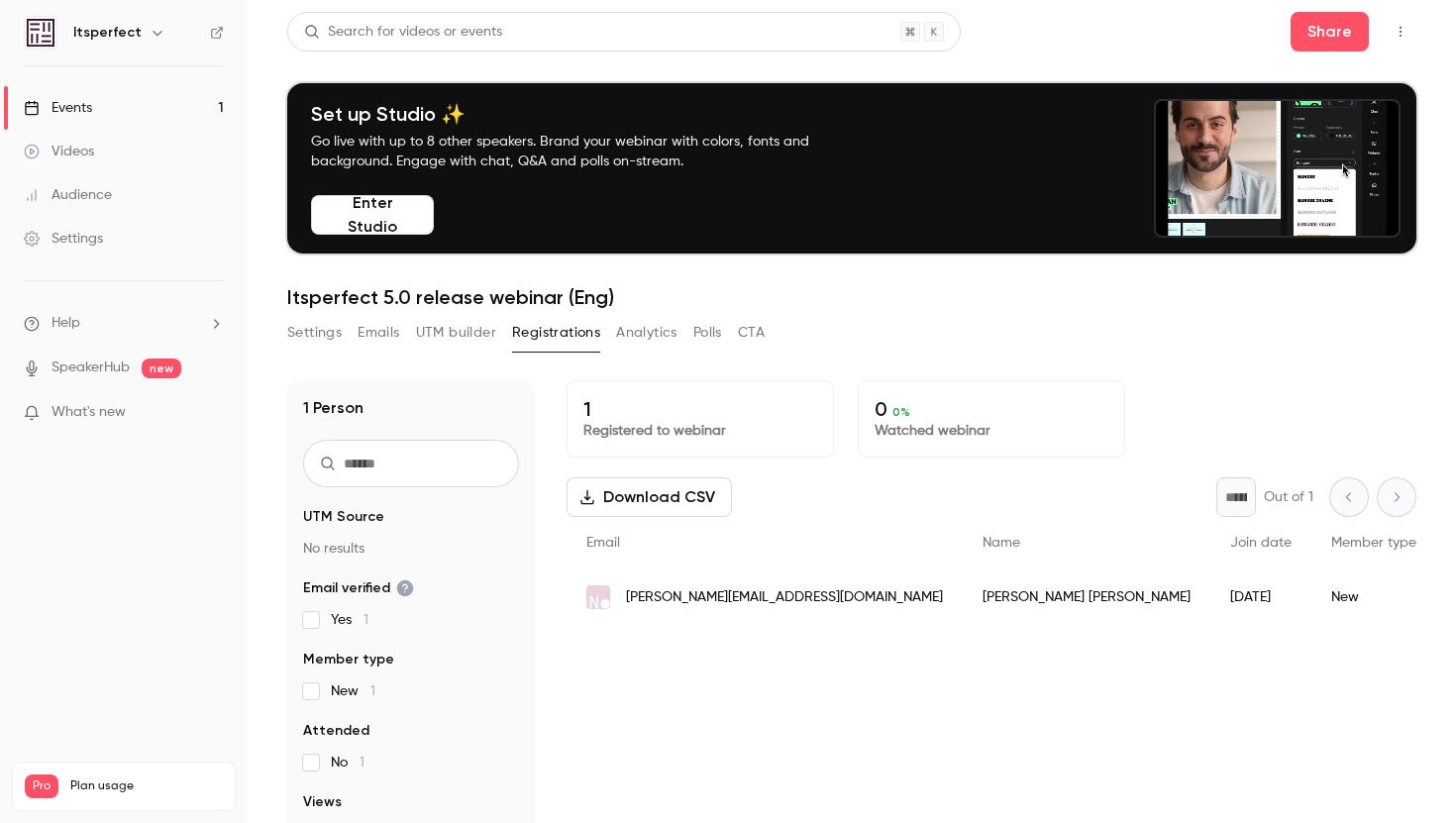 click on "Settings" at bounding box center [314, 333] 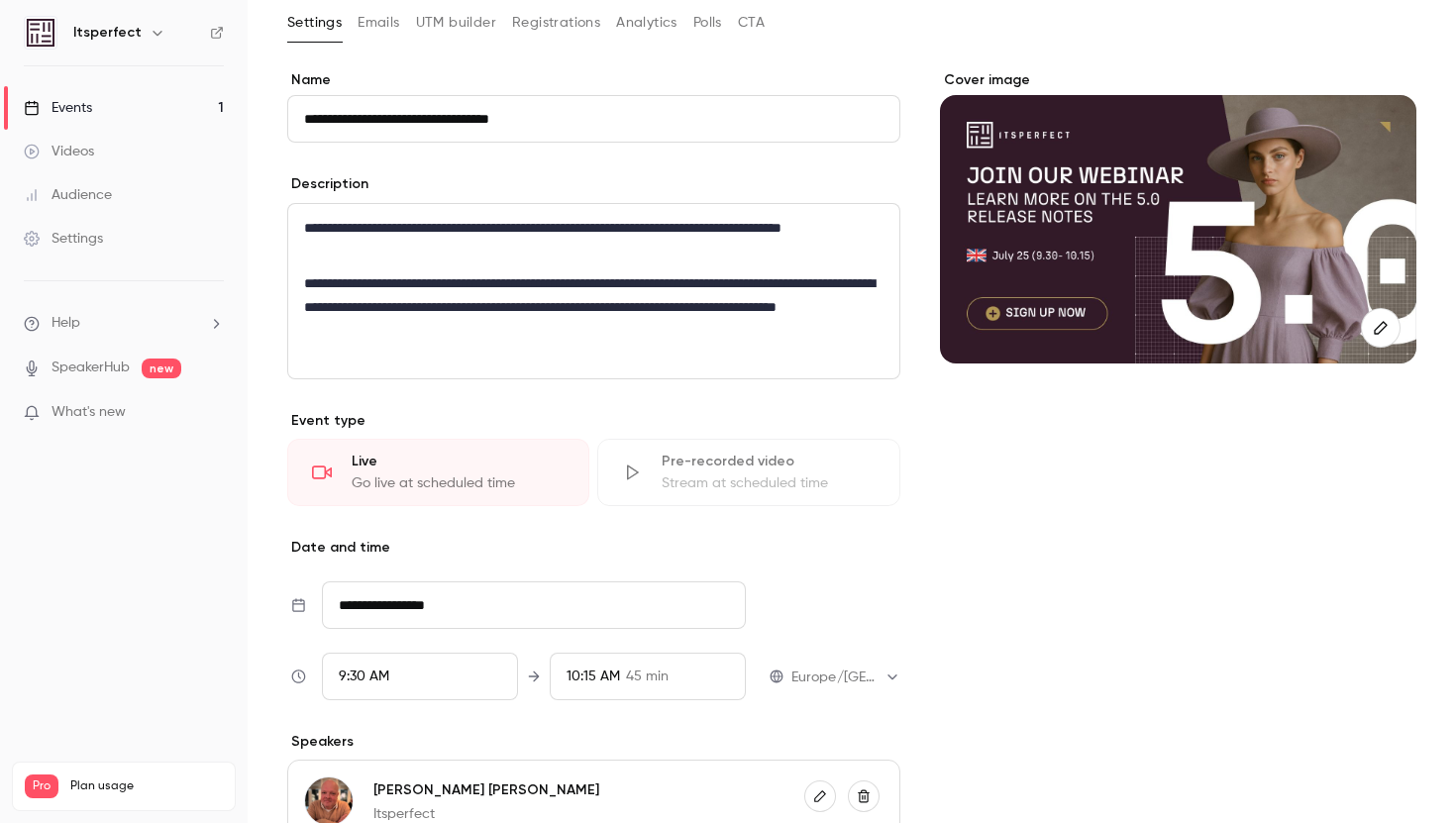 scroll, scrollTop: 0, scrollLeft: 0, axis: both 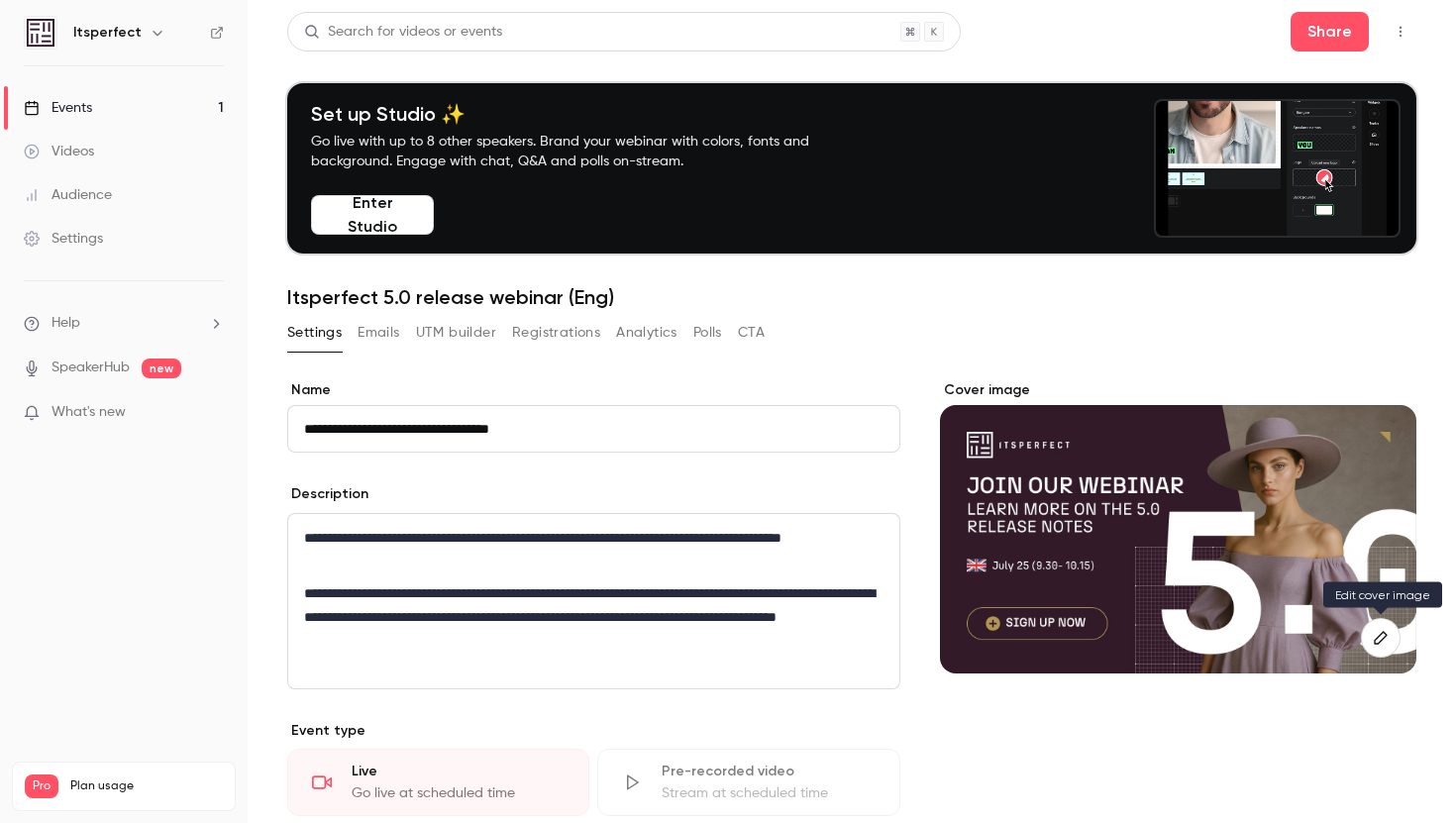 click 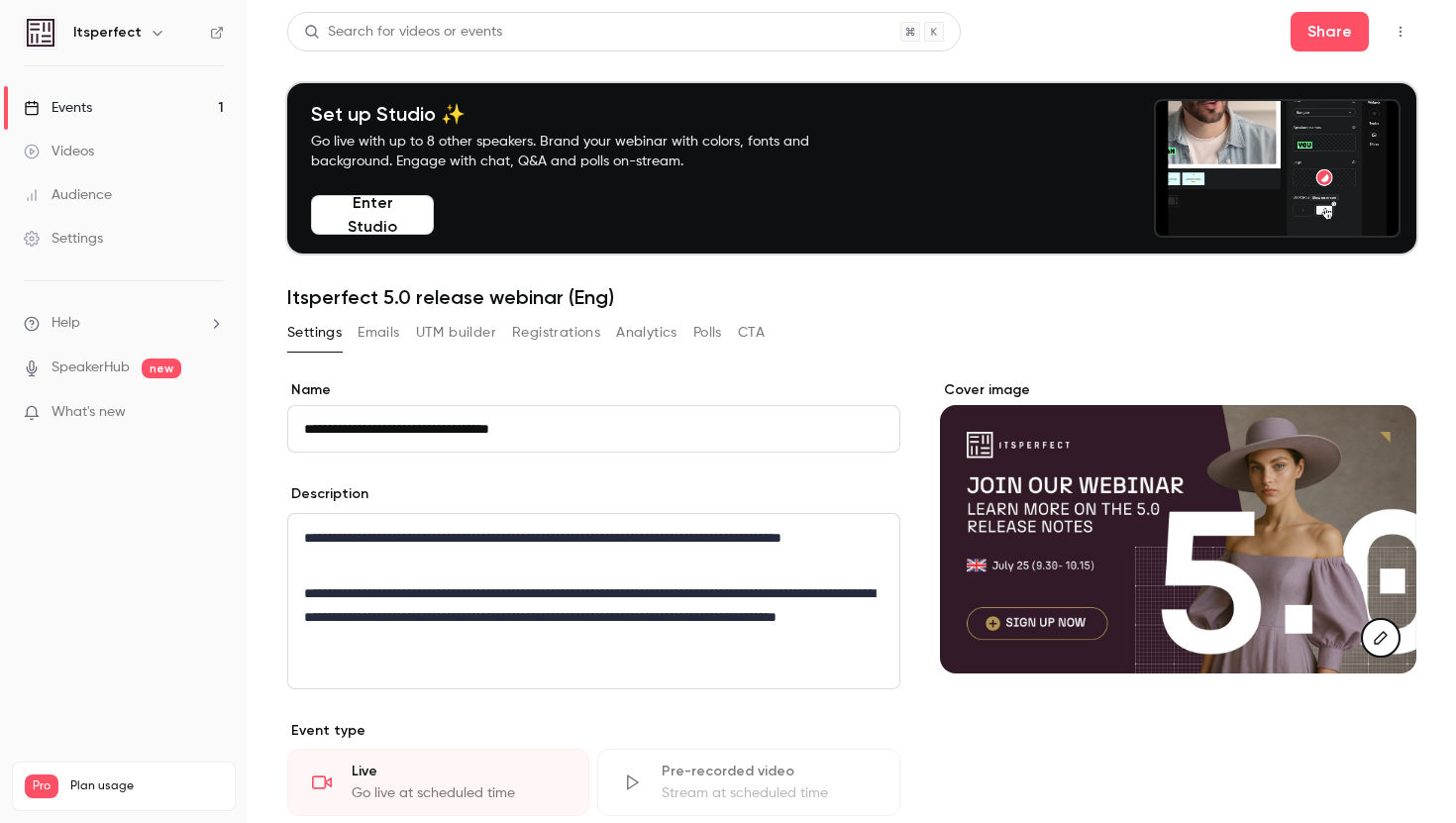 type 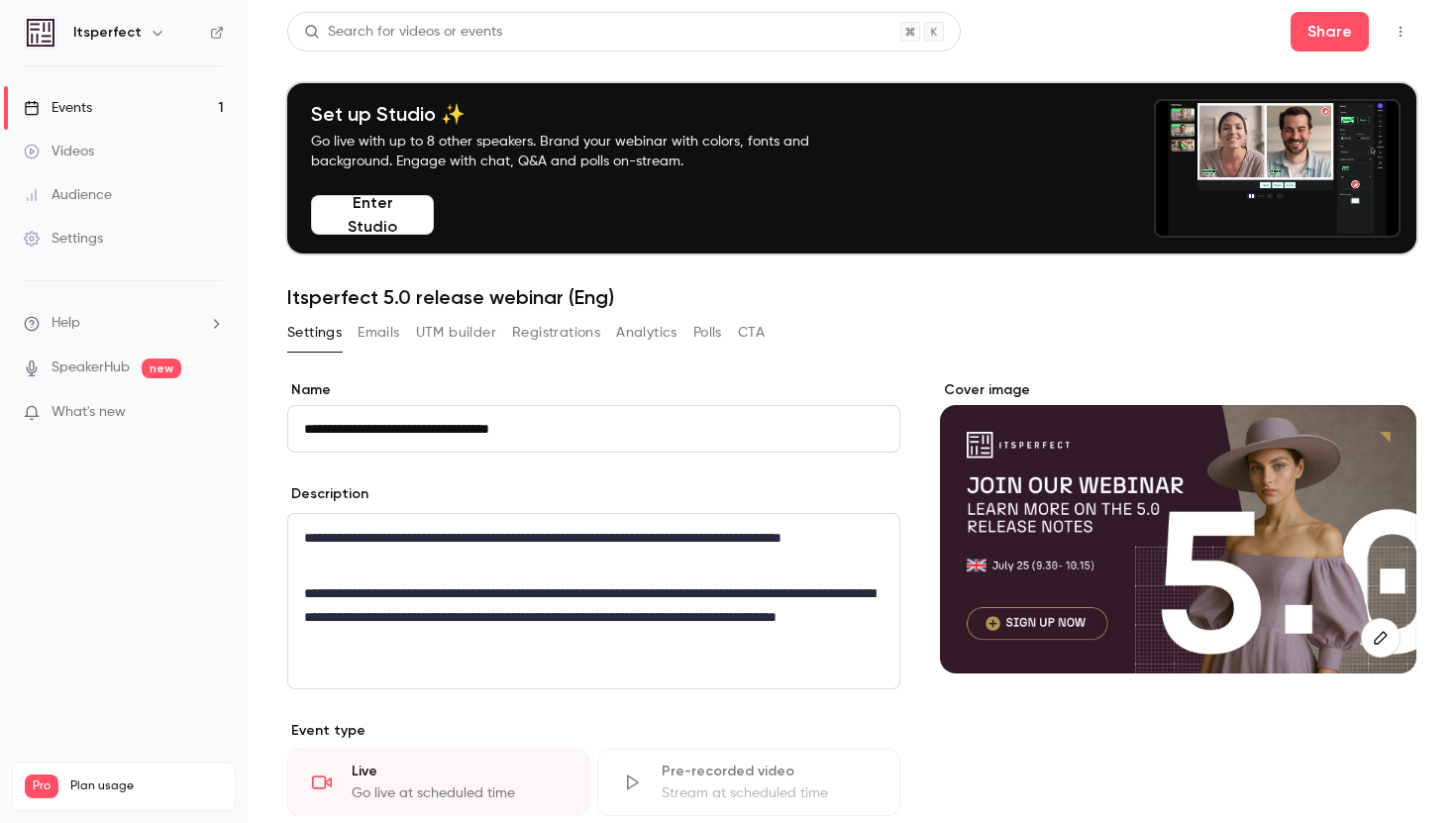 click 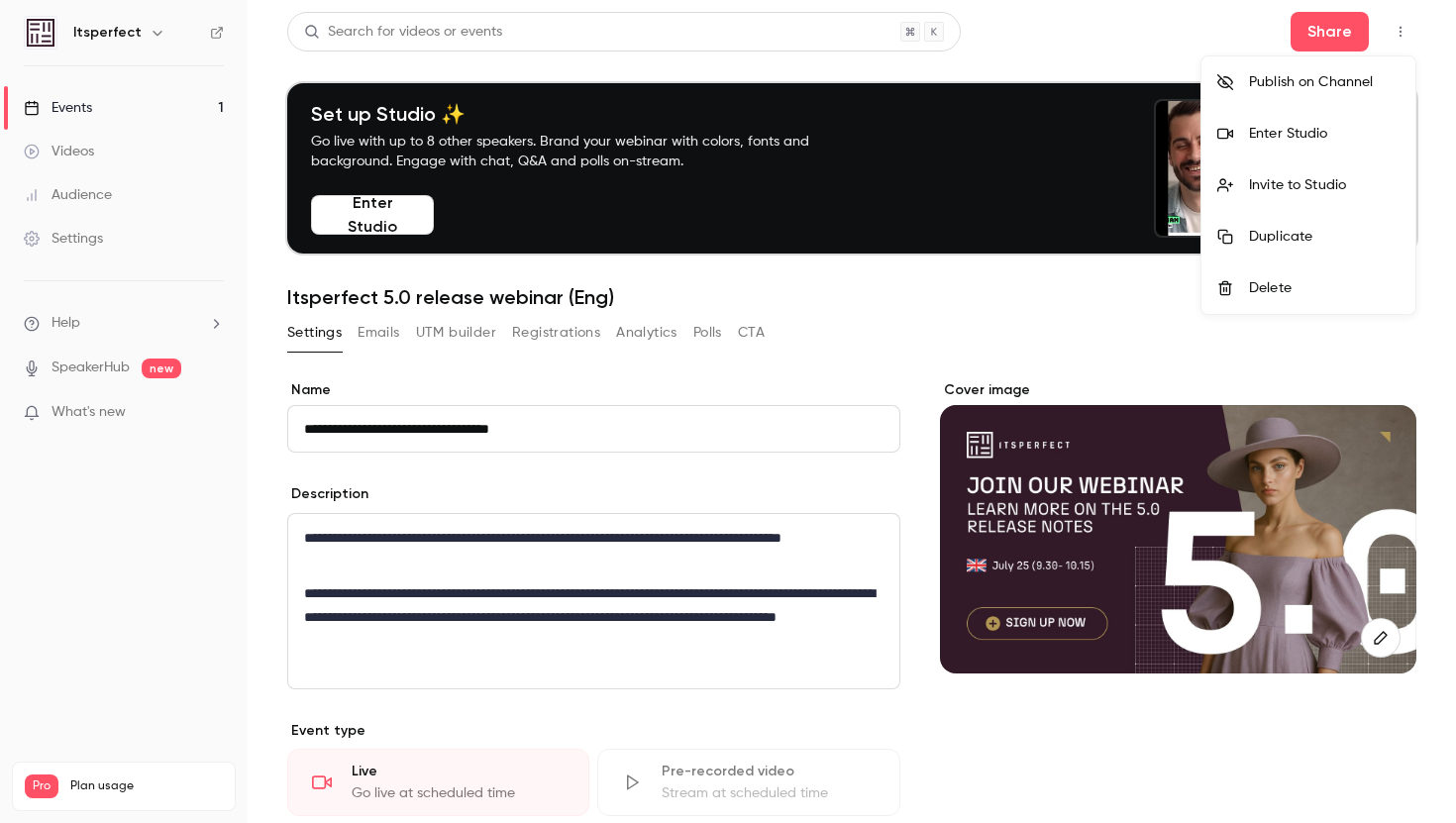 type 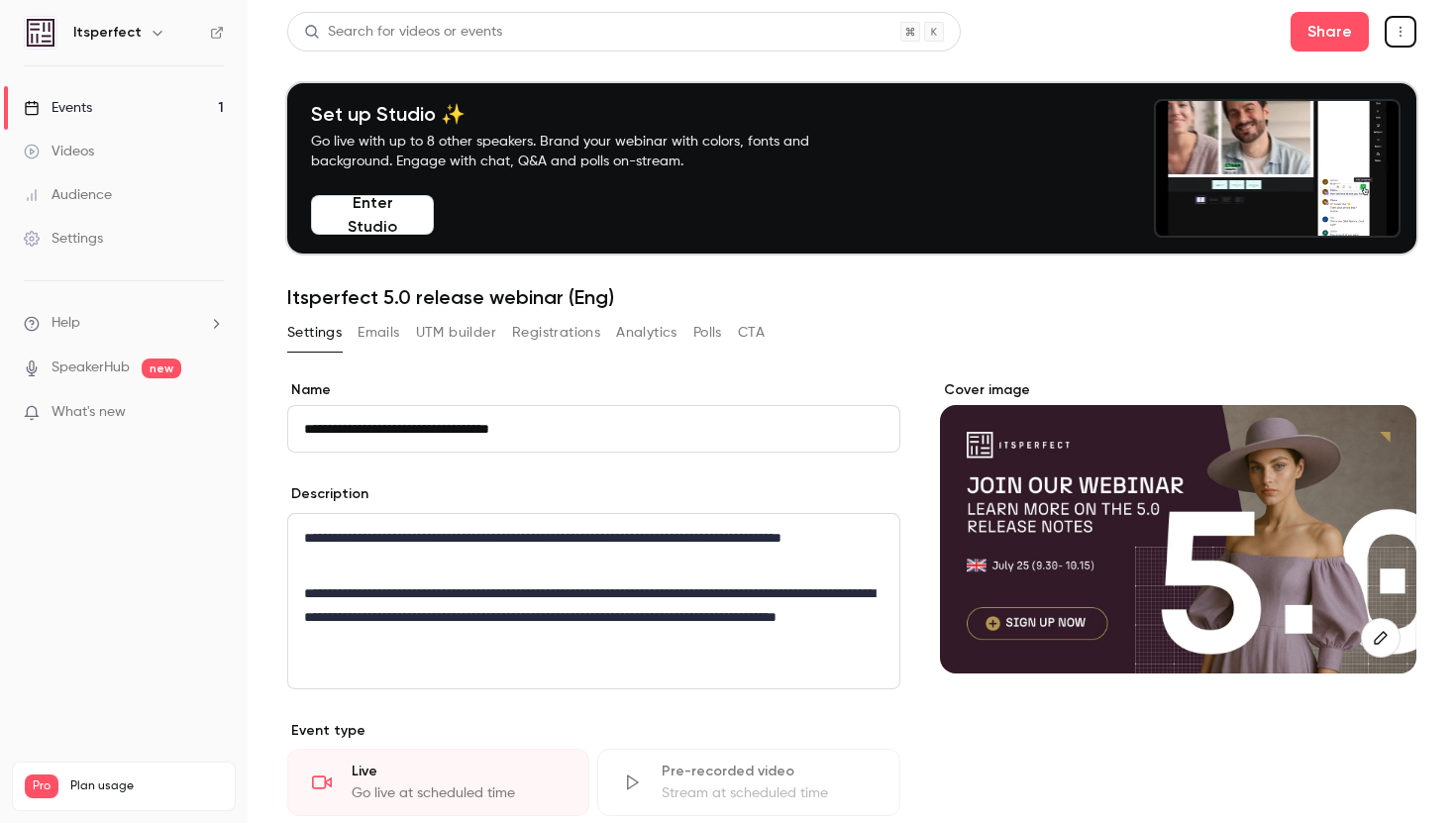 type 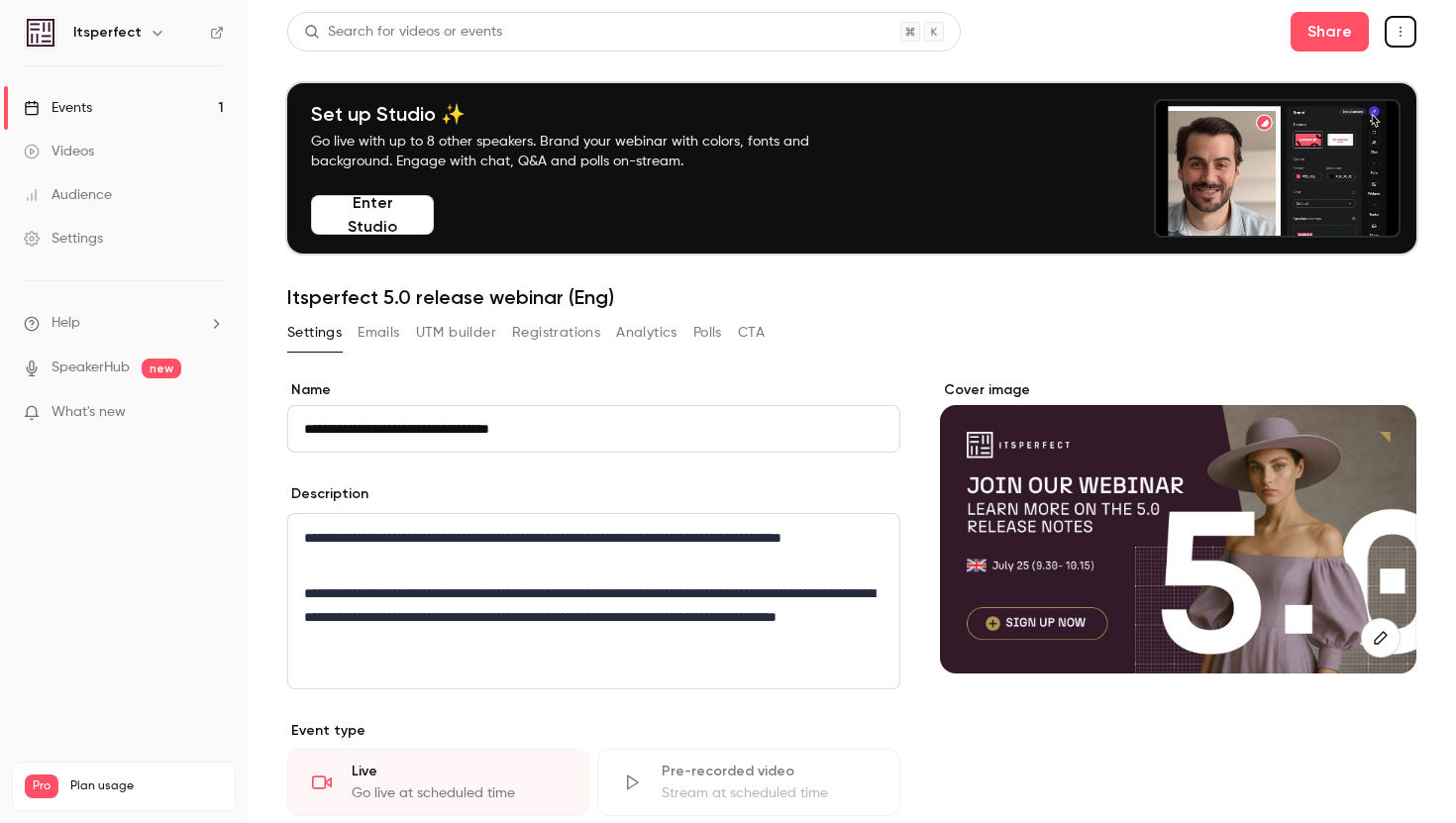 click on "Events" at bounding box center (57, 108) 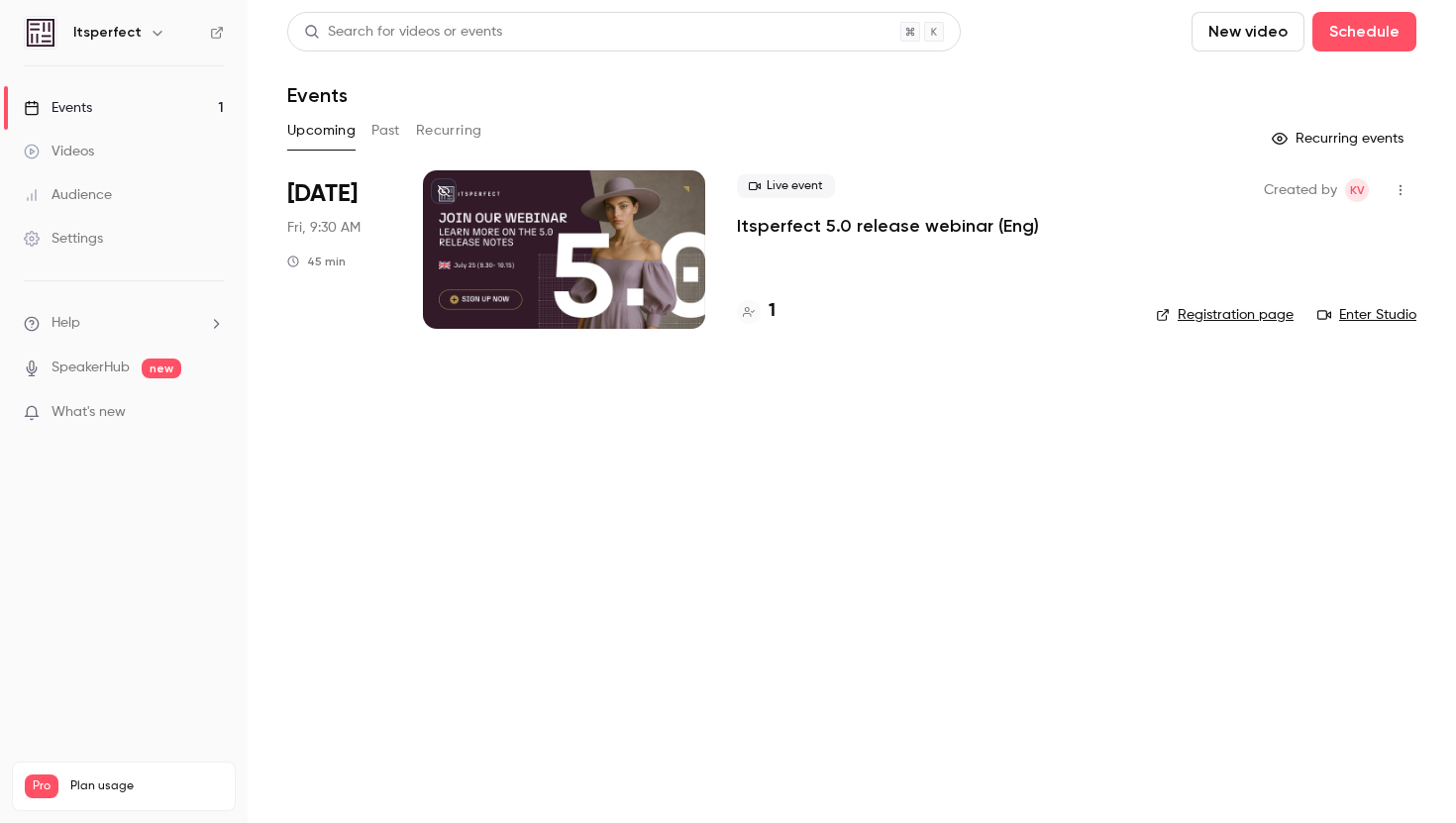 click on "Registration page" at bounding box center [1224, 315] 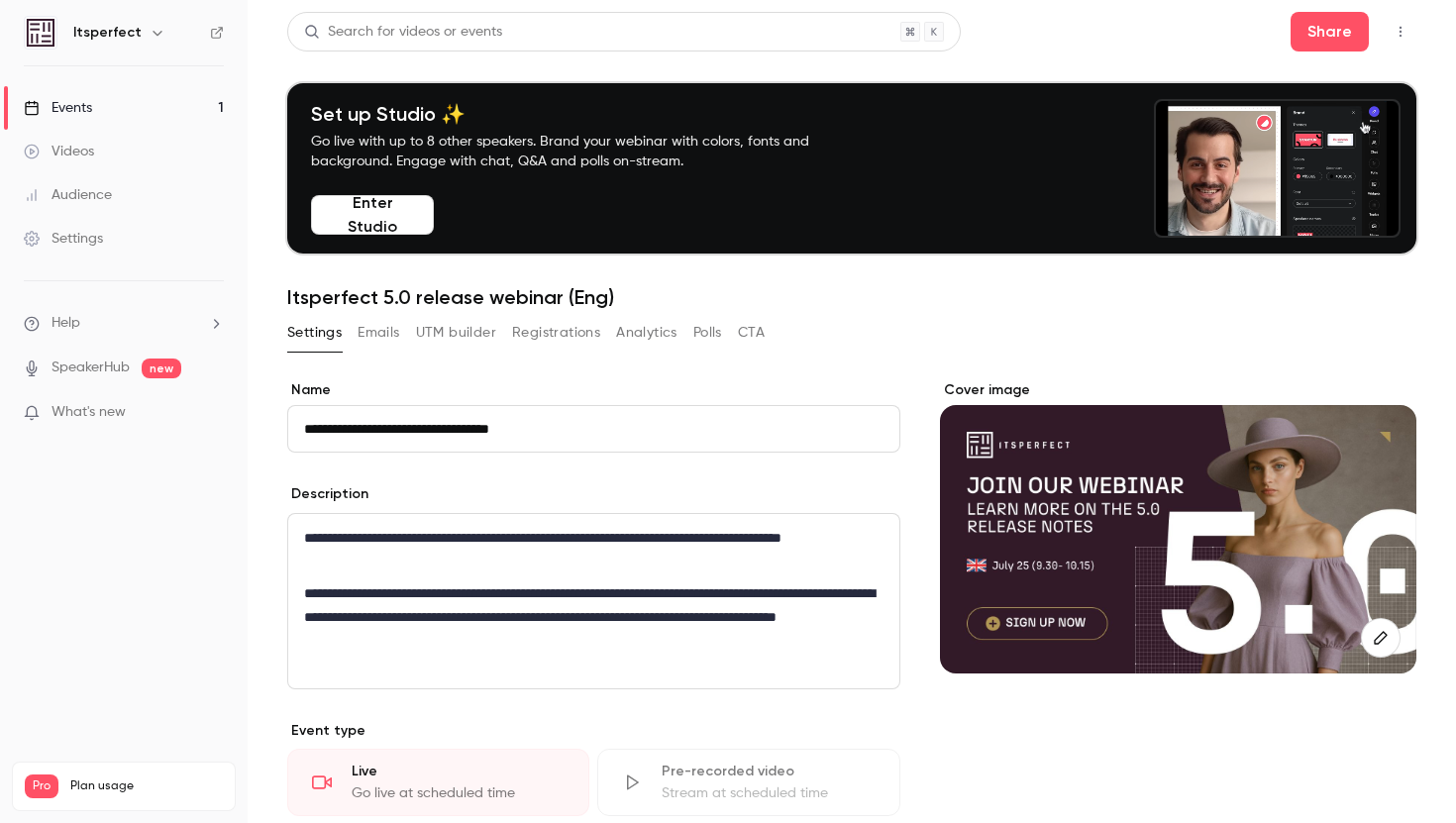 click on "Emails" at bounding box center (378, 333) 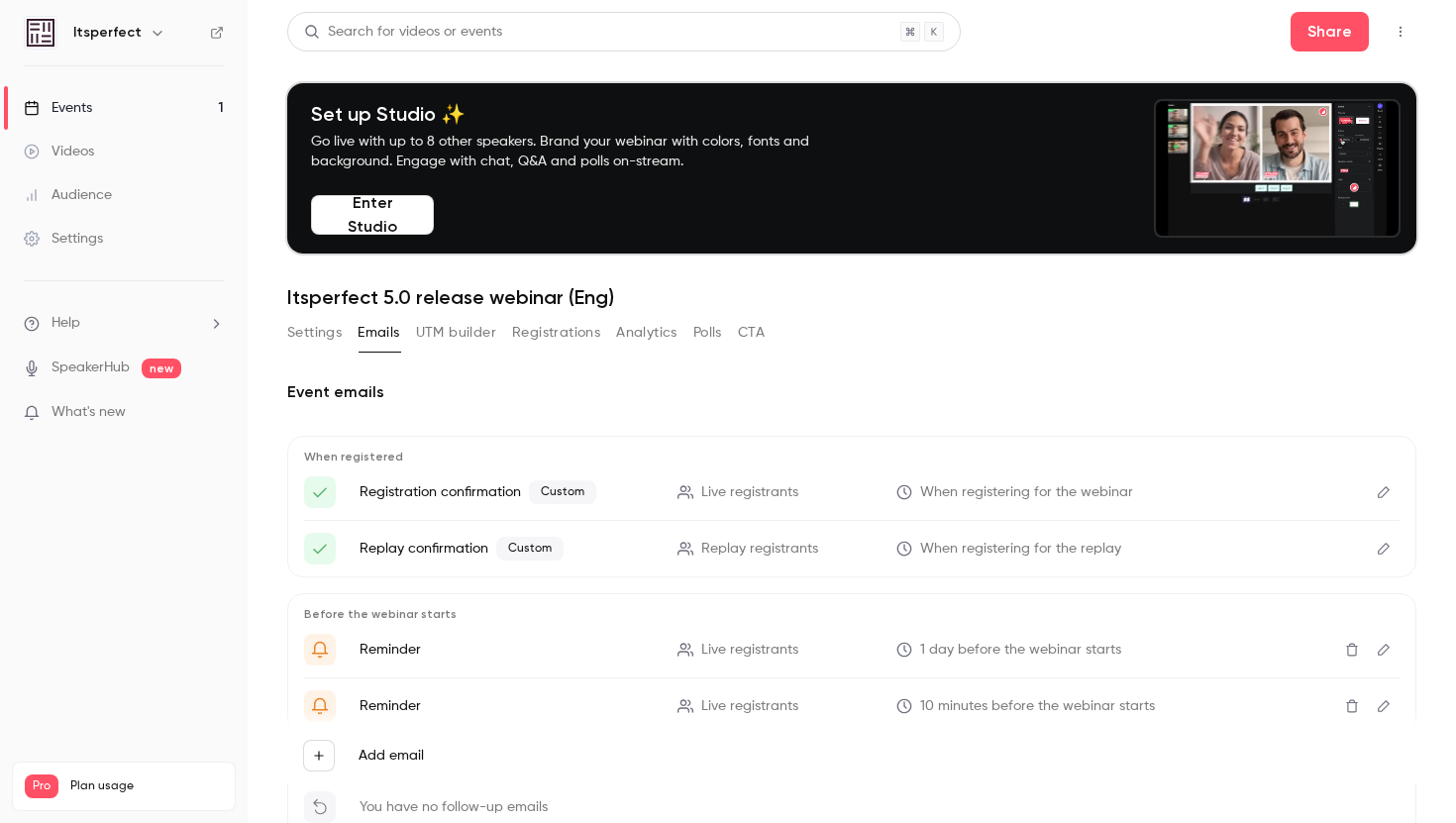 click on "Settings" at bounding box center [314, 333] 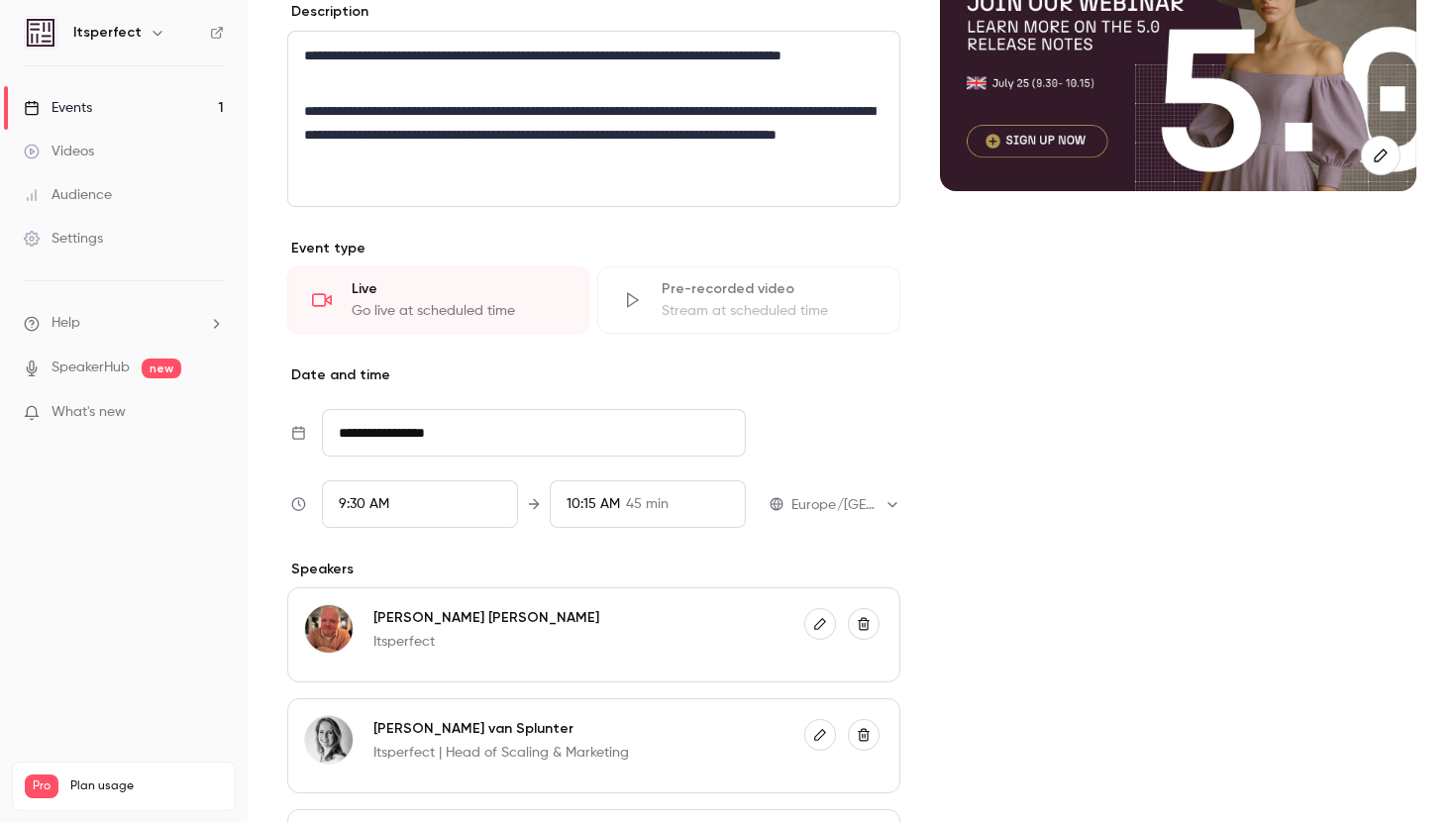 scroll, scrollTop: 0, scrollLeft: 0, axis: both 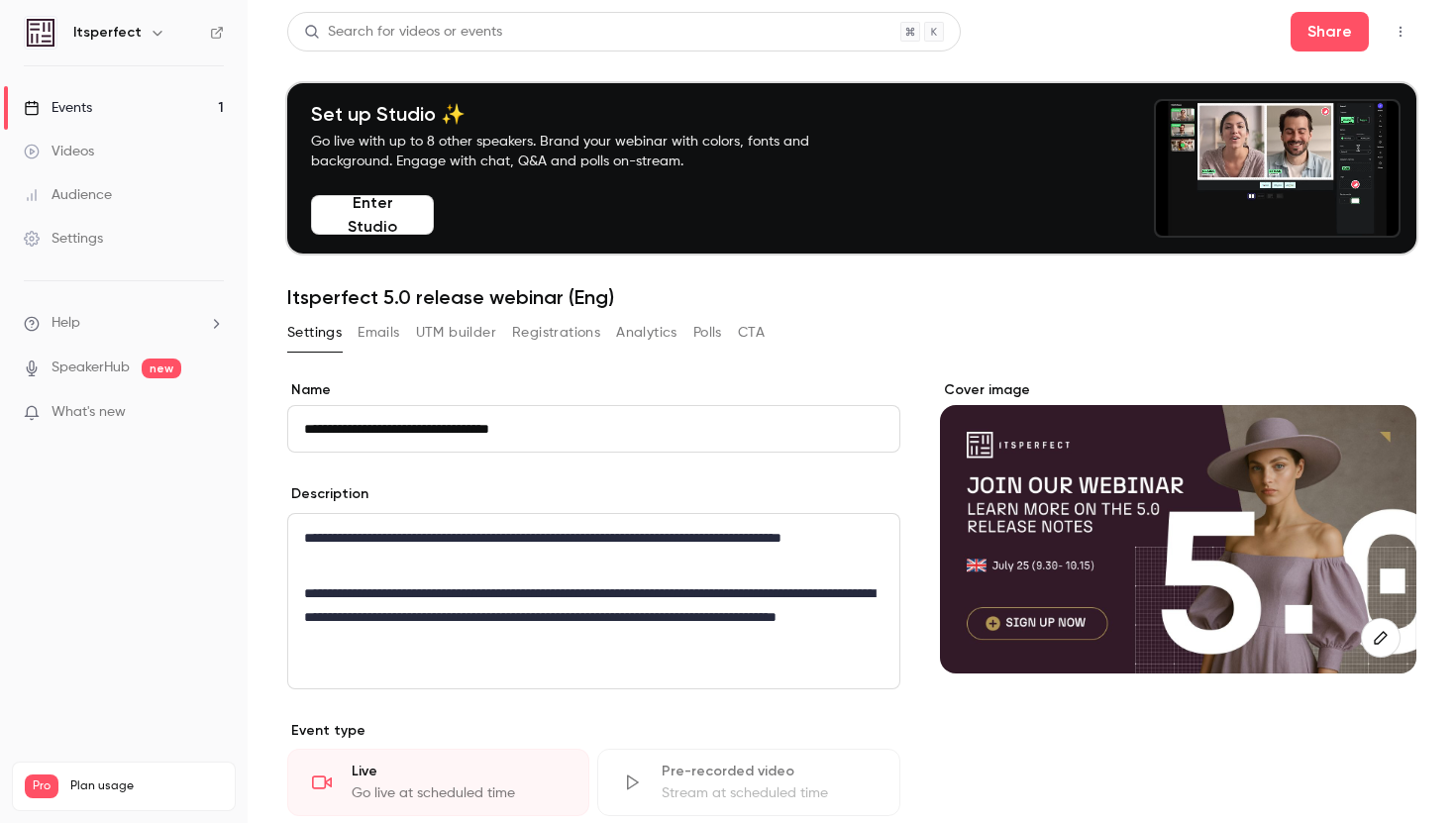 click on "Settings" at bounding box center (63, 239) 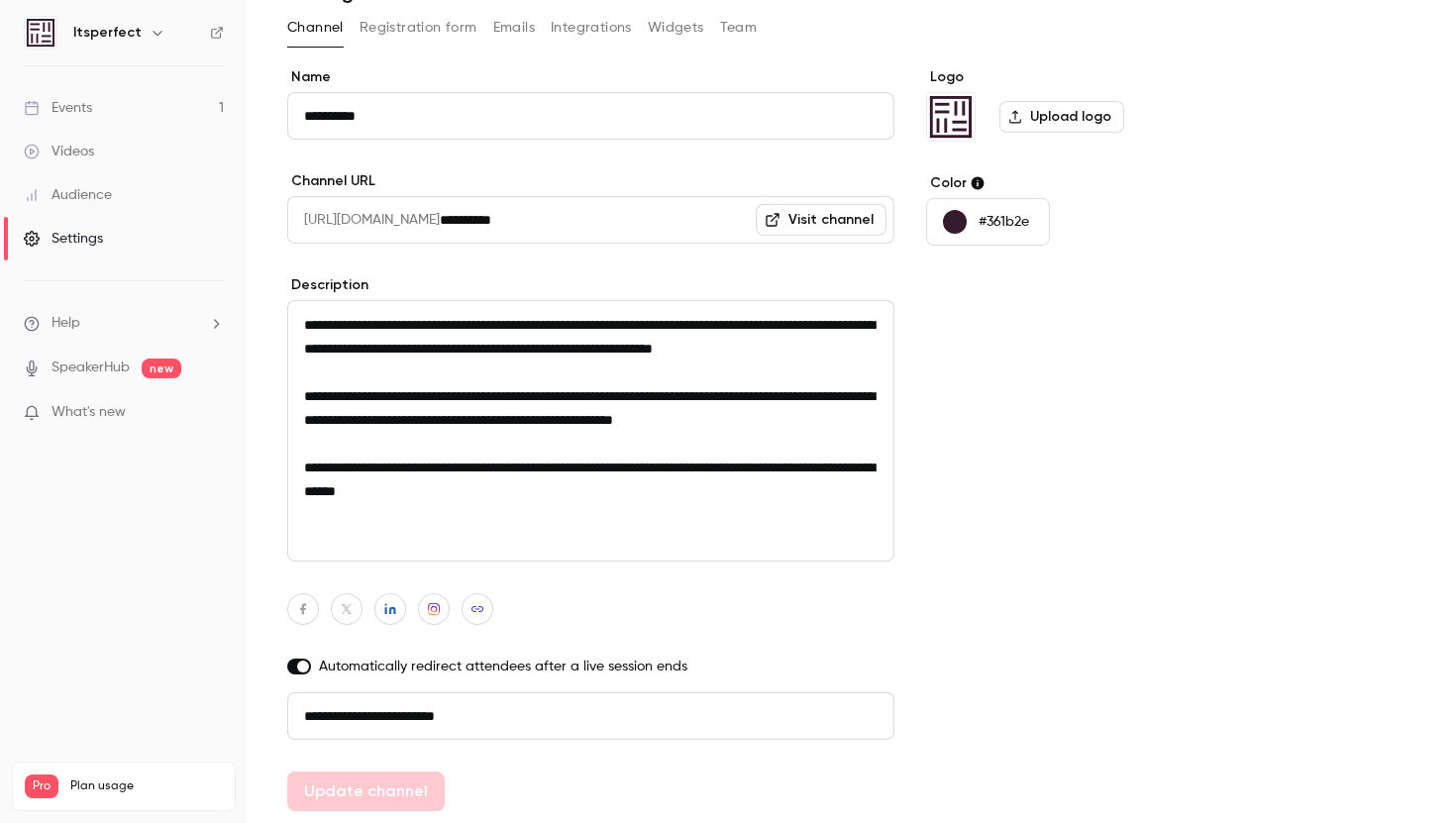 scroll, scrollTop: 0, scrollLeft: 0, axis: both 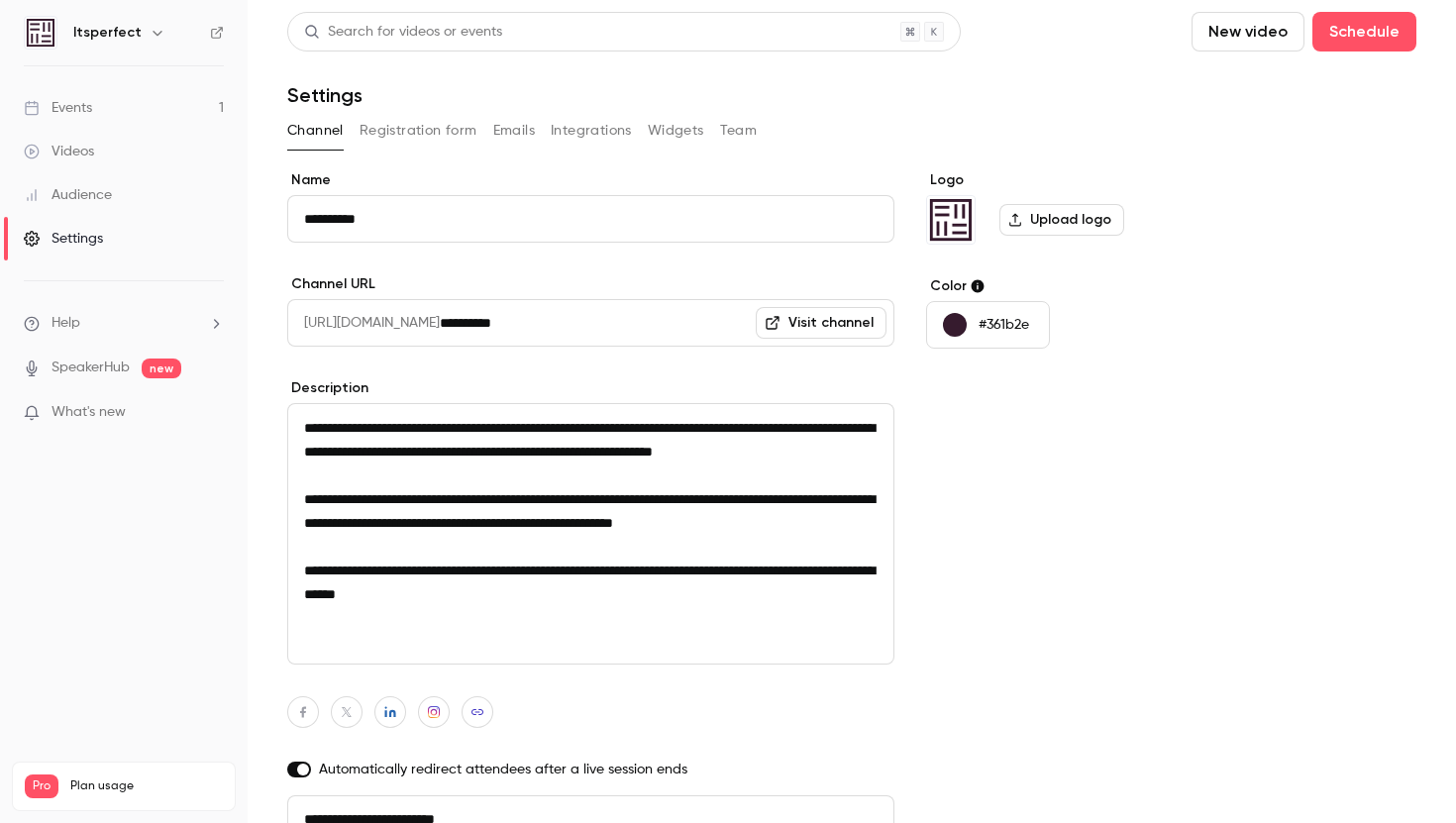 click on "Registration form" at bounding box center (418, 131) 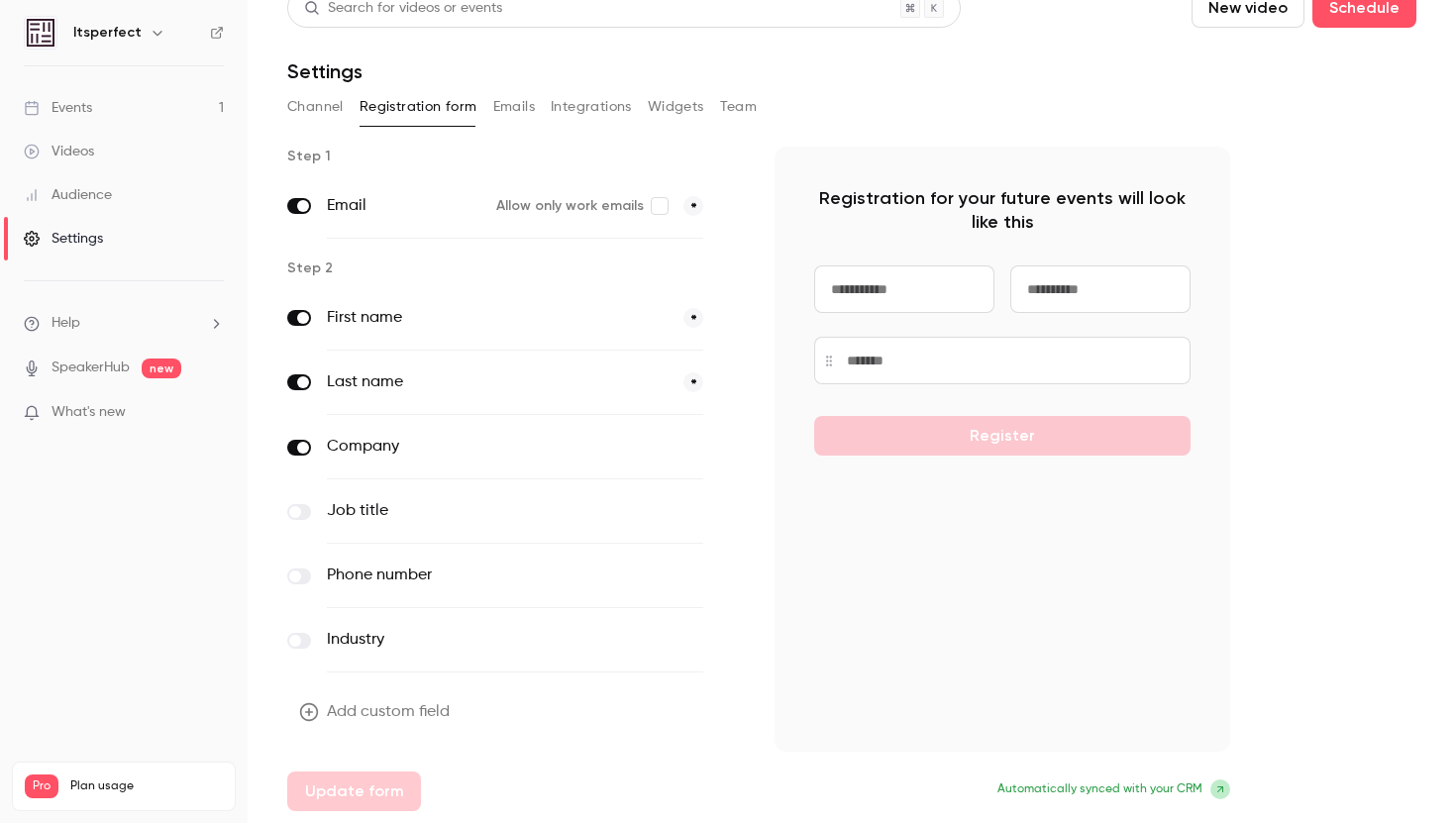 scroll, scrollTop: 0, scrollLeft: 0, axis: both 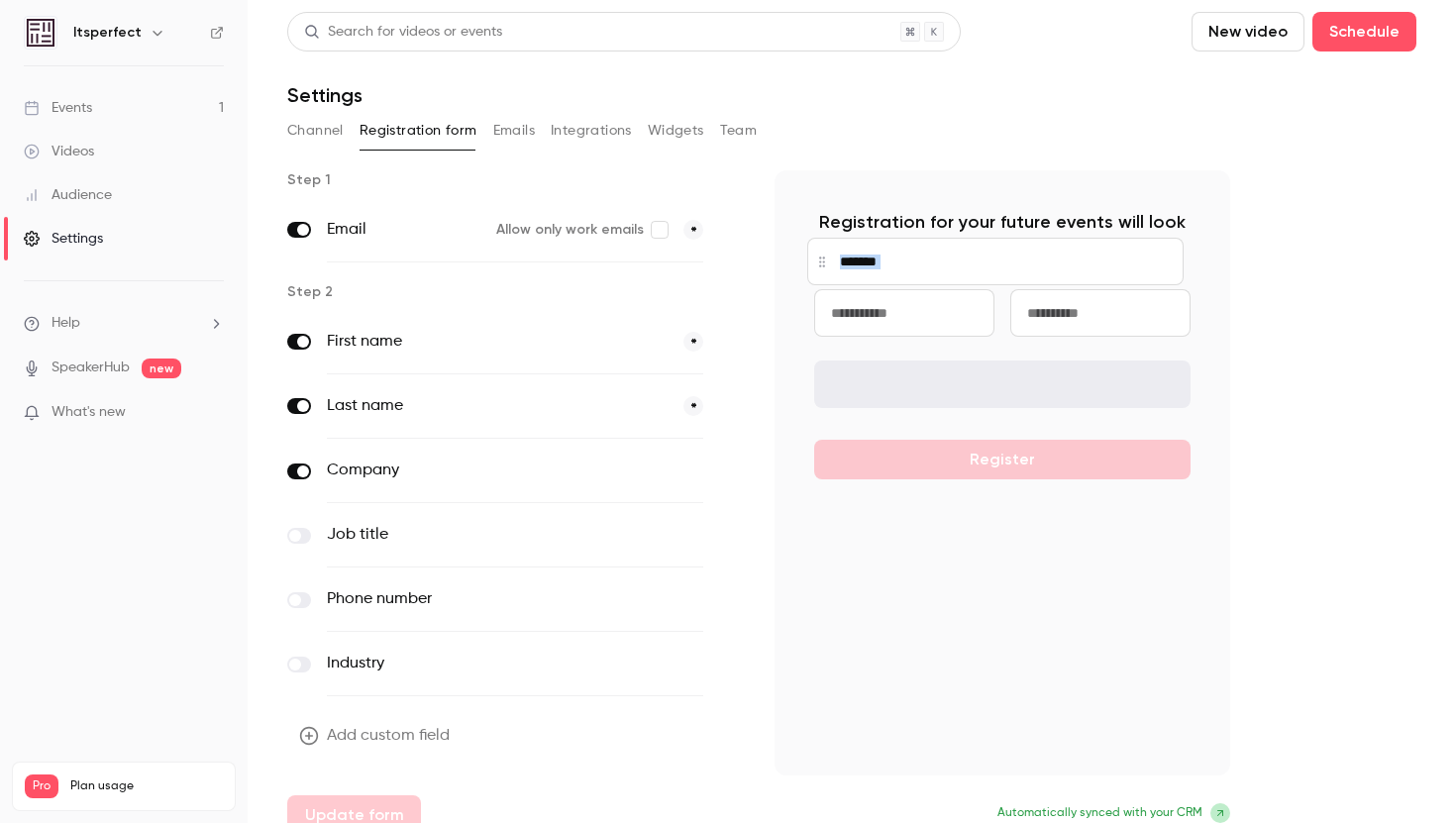 drag, startPoint x: 828, startPoint y: 388, endPoint x: 821, endPoint y: 265, distance: 123.199026 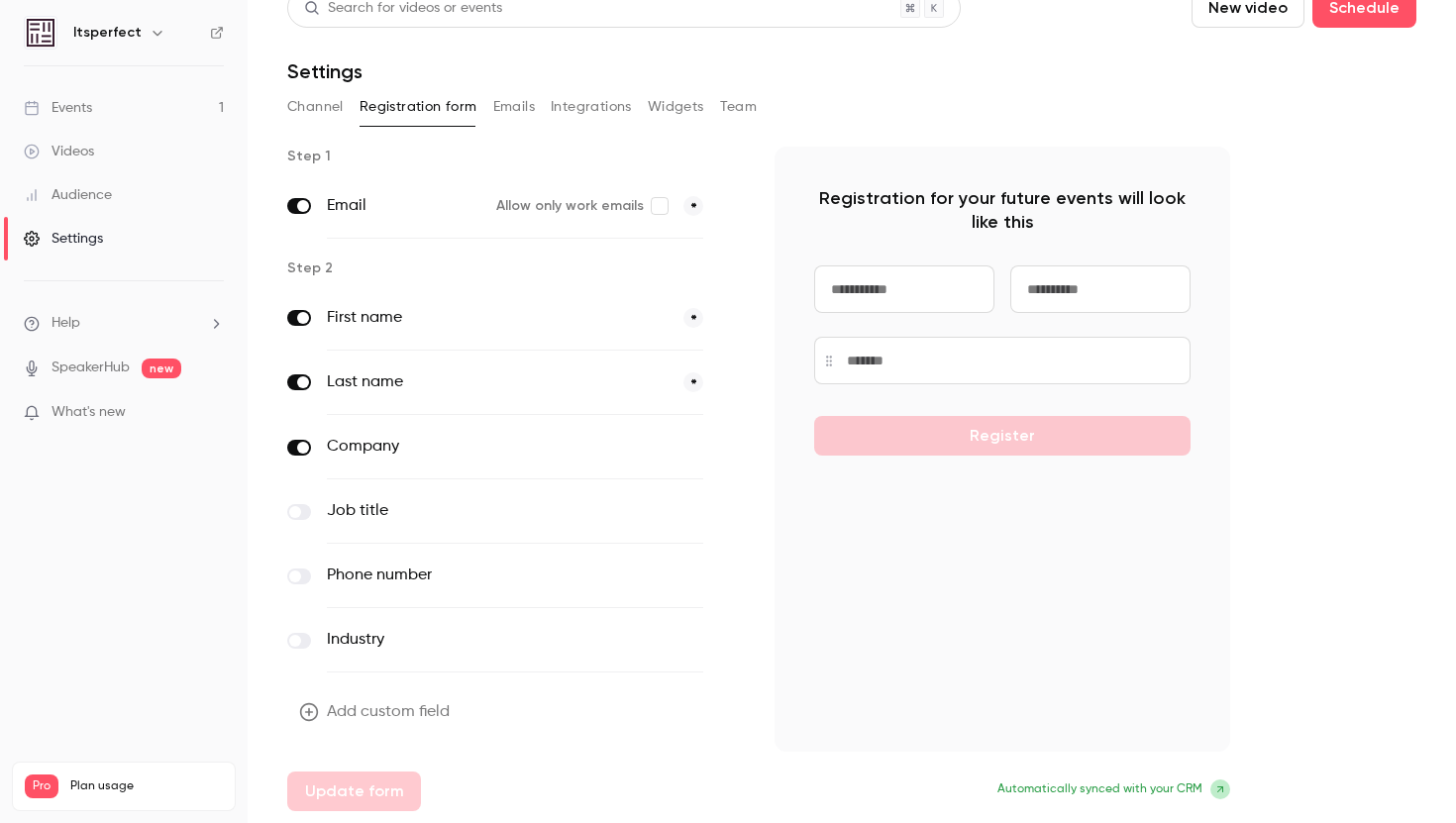 scroll, scrollTop: 0, scrollLeft: 0, axis: both 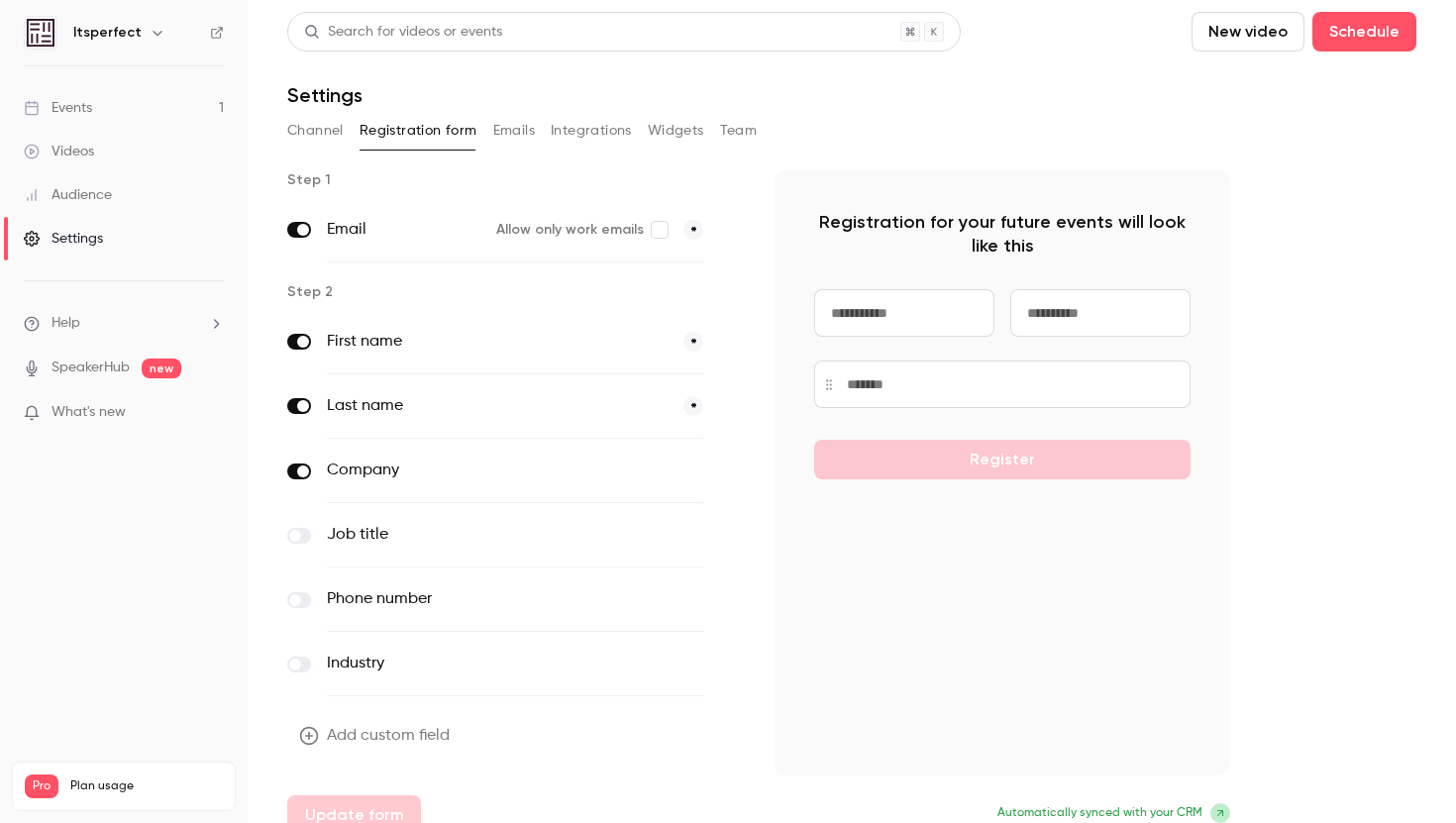 click on "Emails" at bounding box center (514, 131) 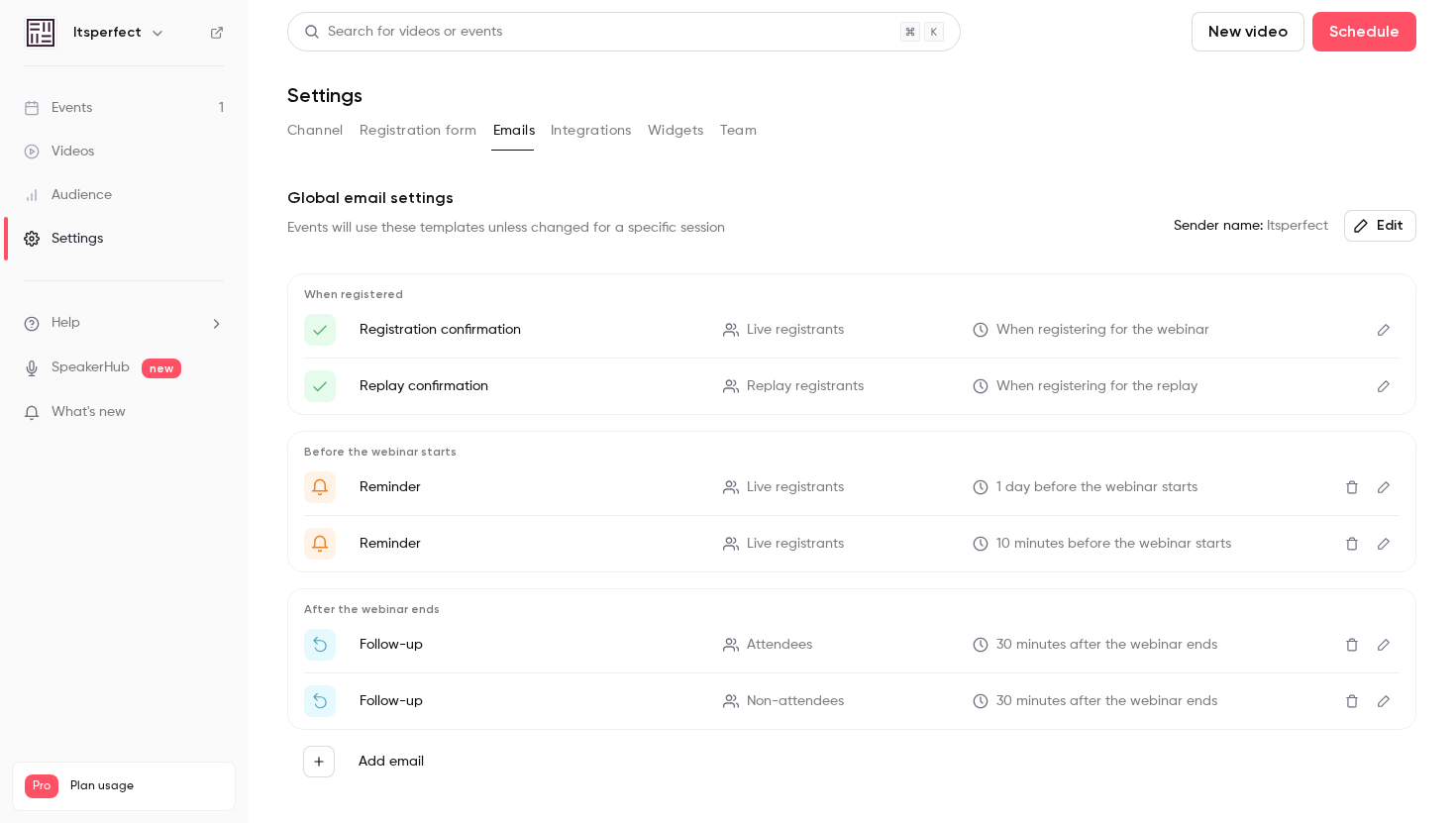 click on "Integrations" at bounding box center (591, 131) 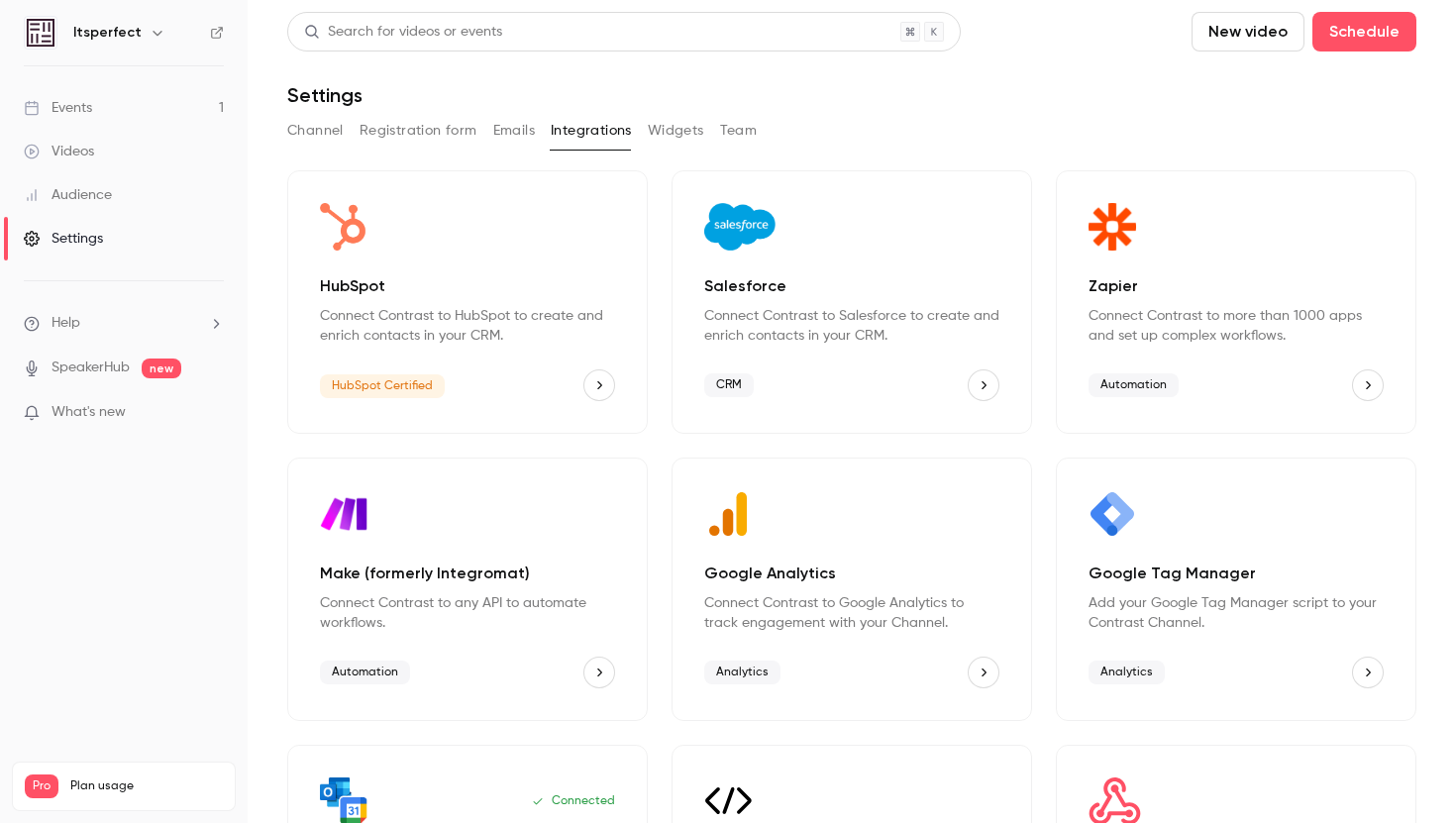 click on "Widgets" at bounding box center (676, 131) 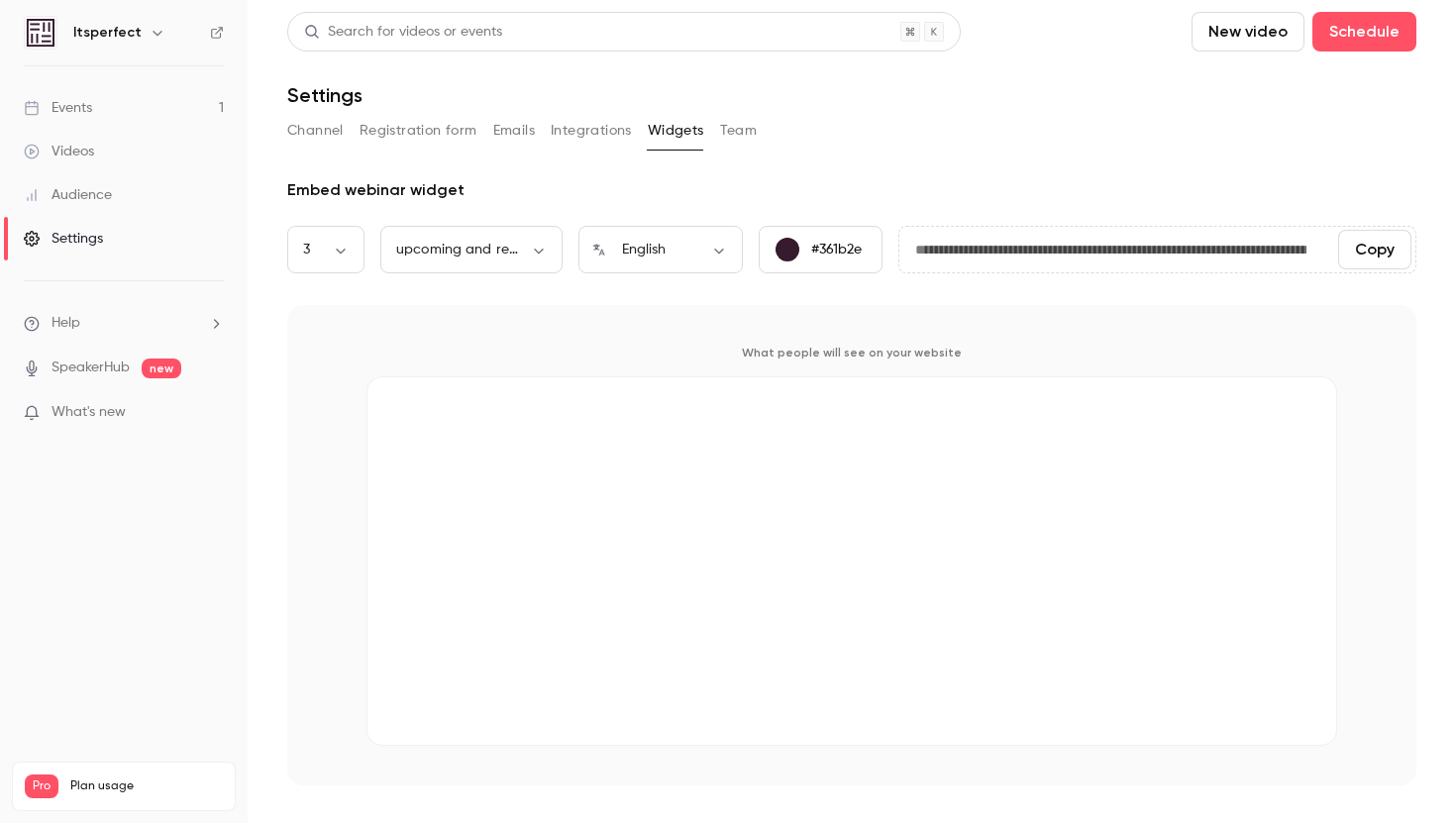 click on "Registration form" at bounding box center [418, 131] 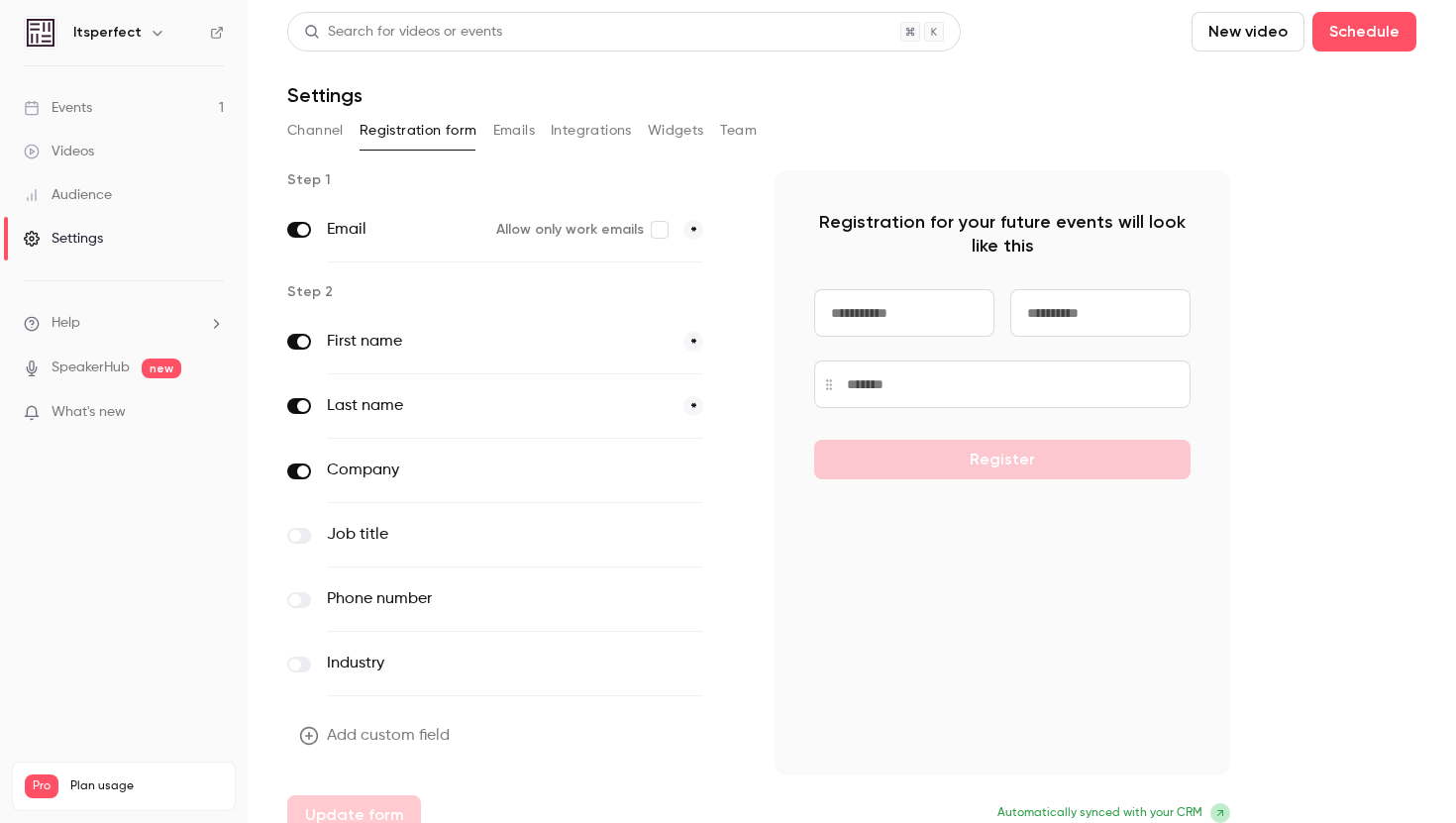 click on "Channel" at bounding box center [315, 131] 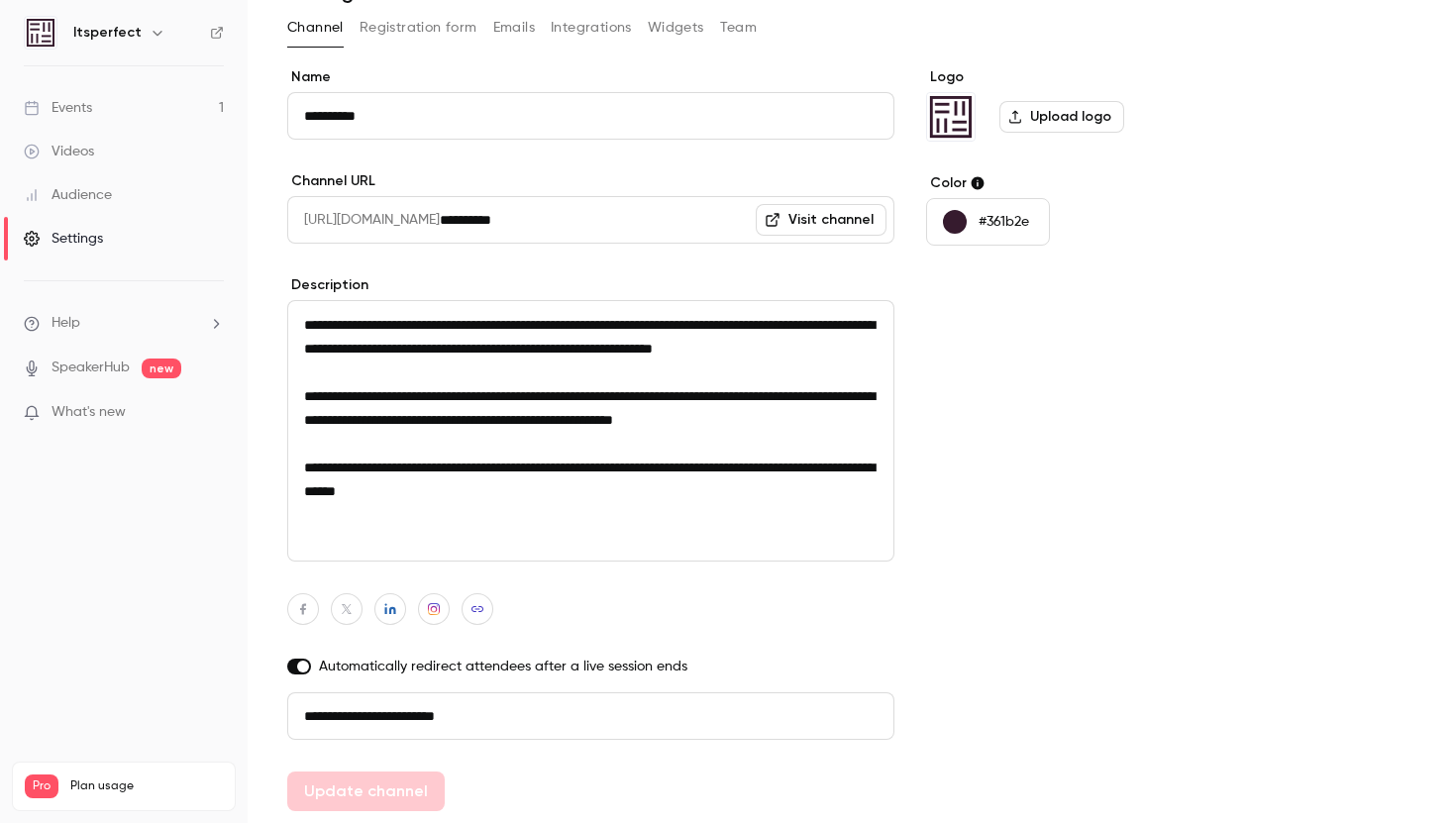 scroll, scrollTop: 0, scrollLeft: 0, axis: both 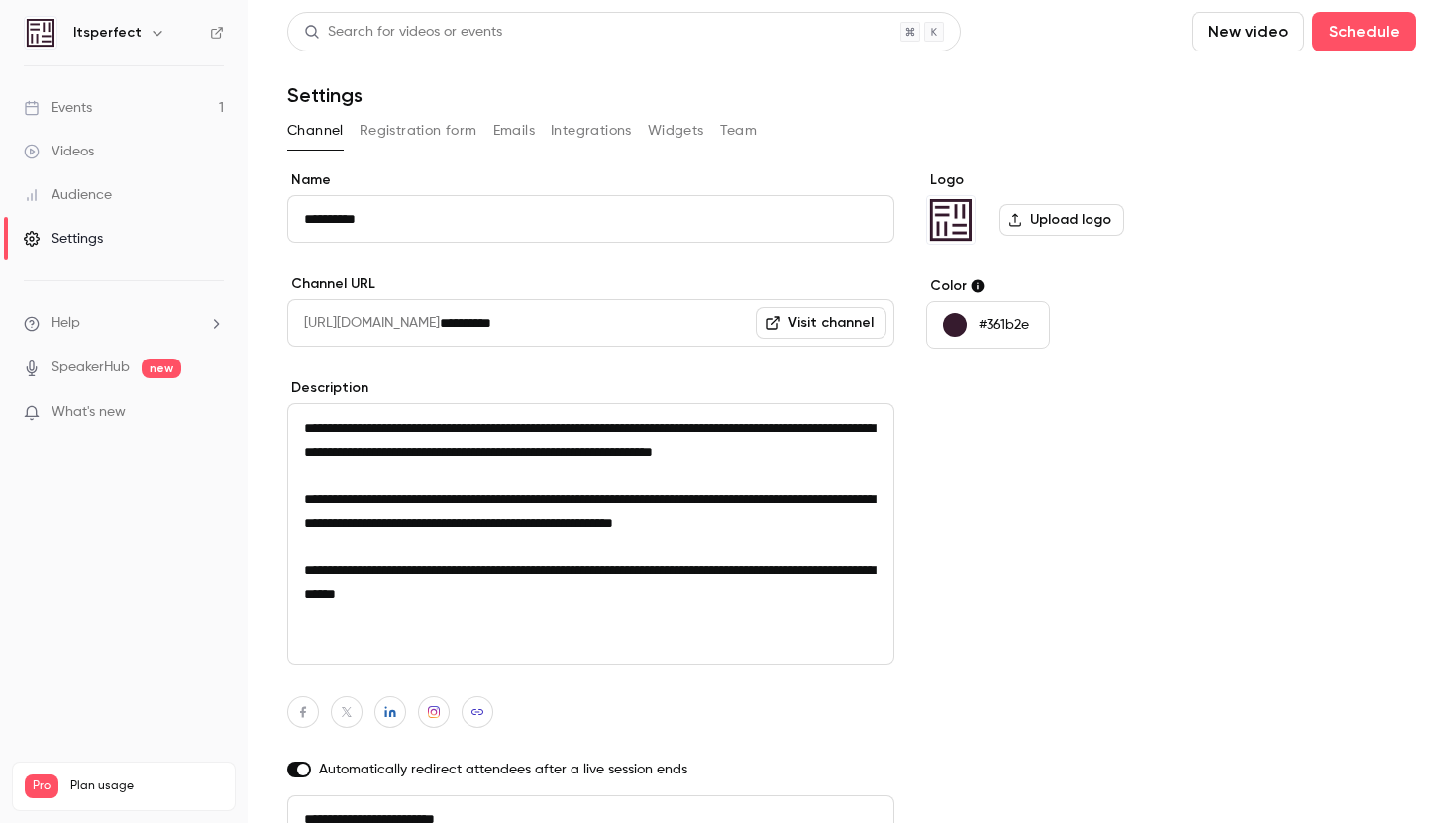 click on "Events" at bounding box center [57, 108] 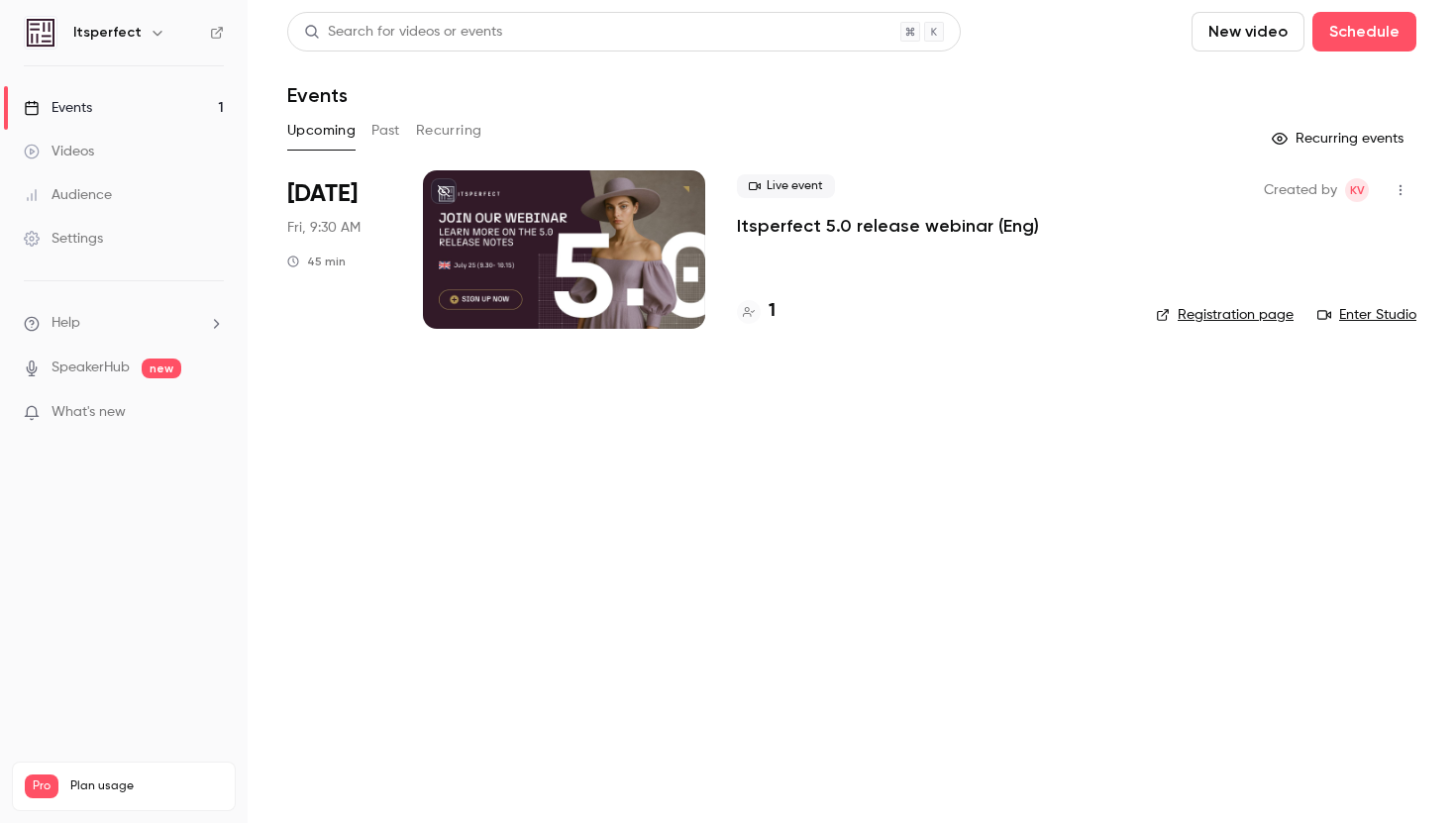 click 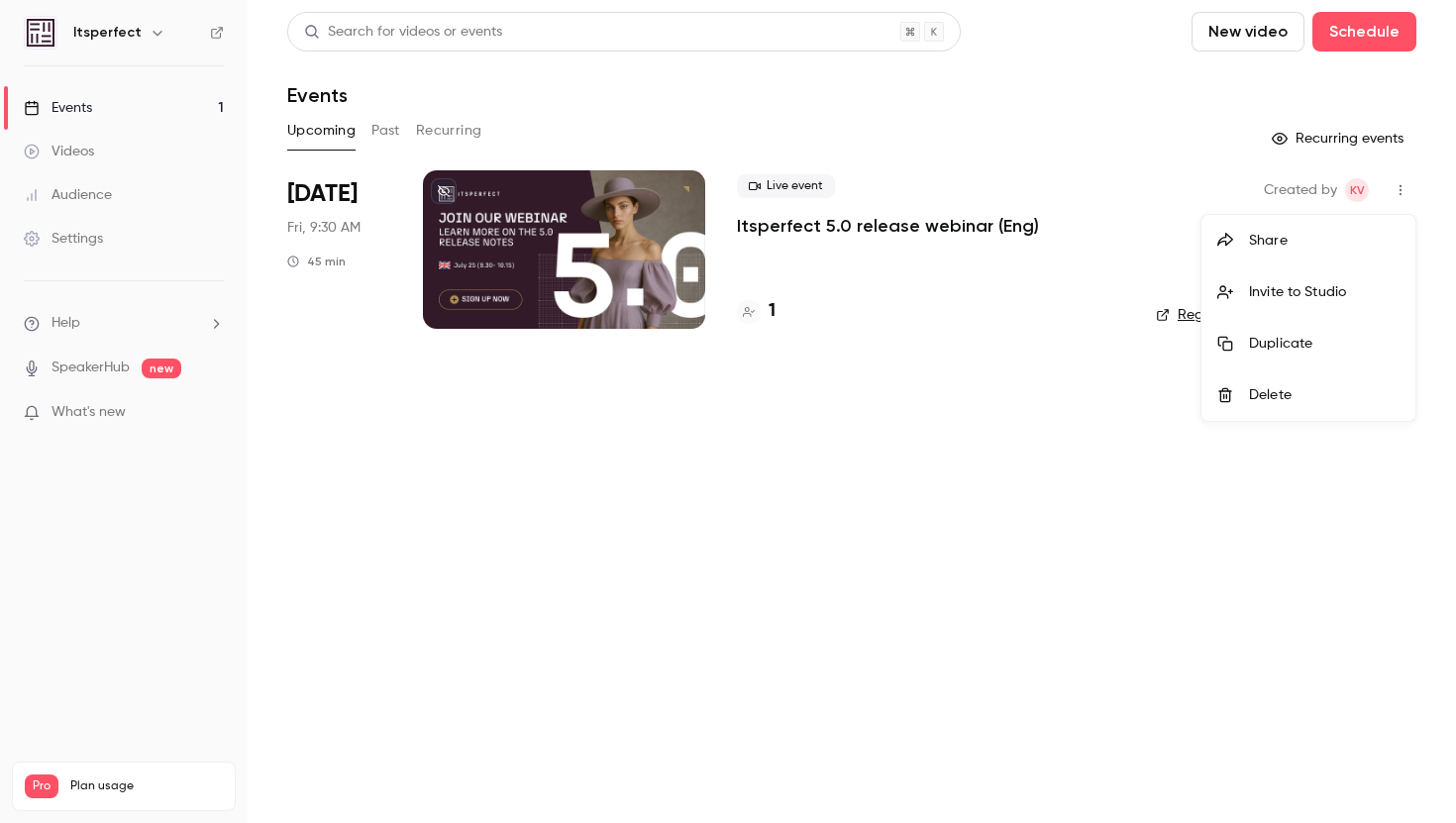 click on "Duplicate" at bounding box center (1324, 344) 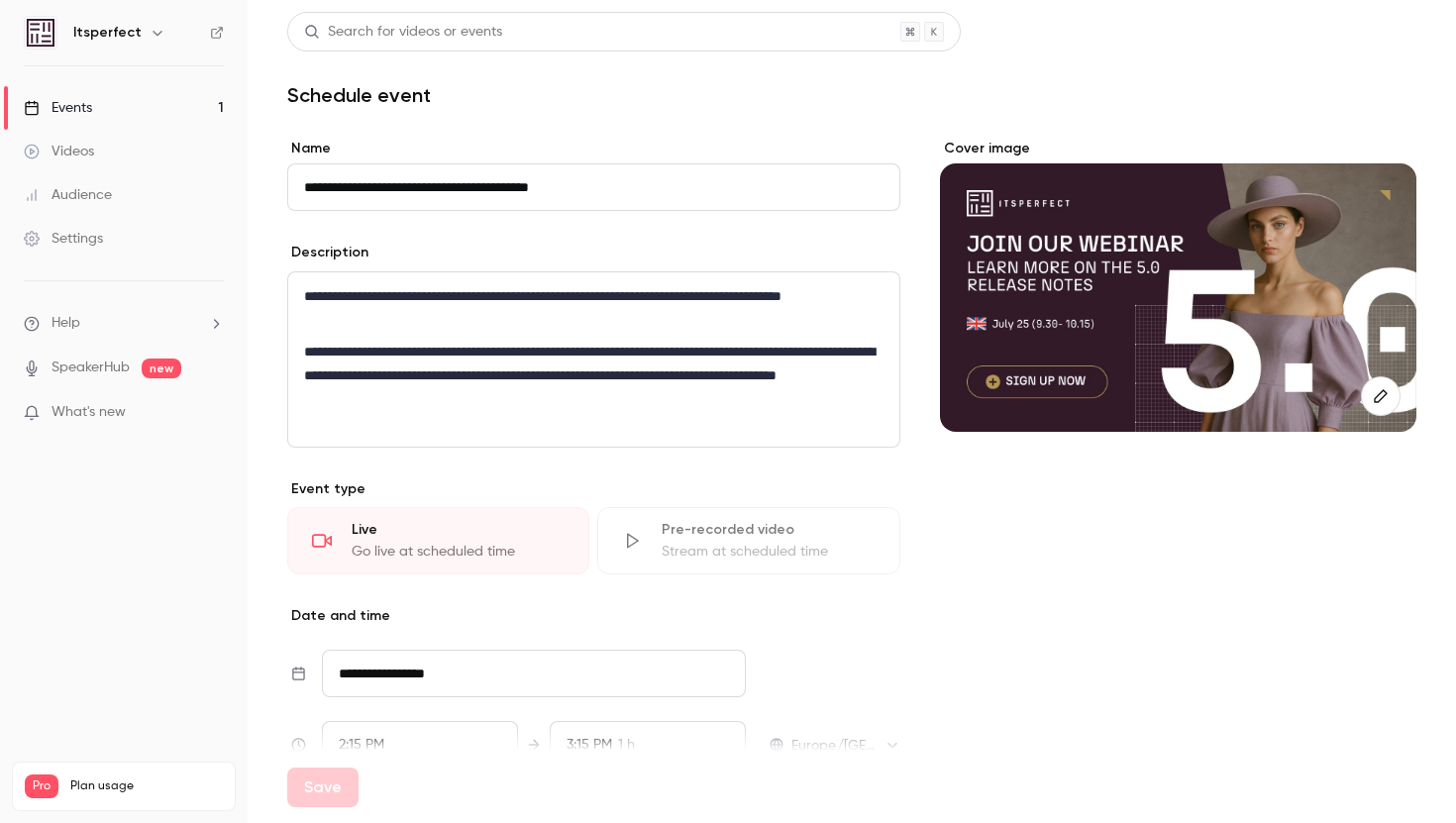 click on "**********" at bounding box center (593, 187) 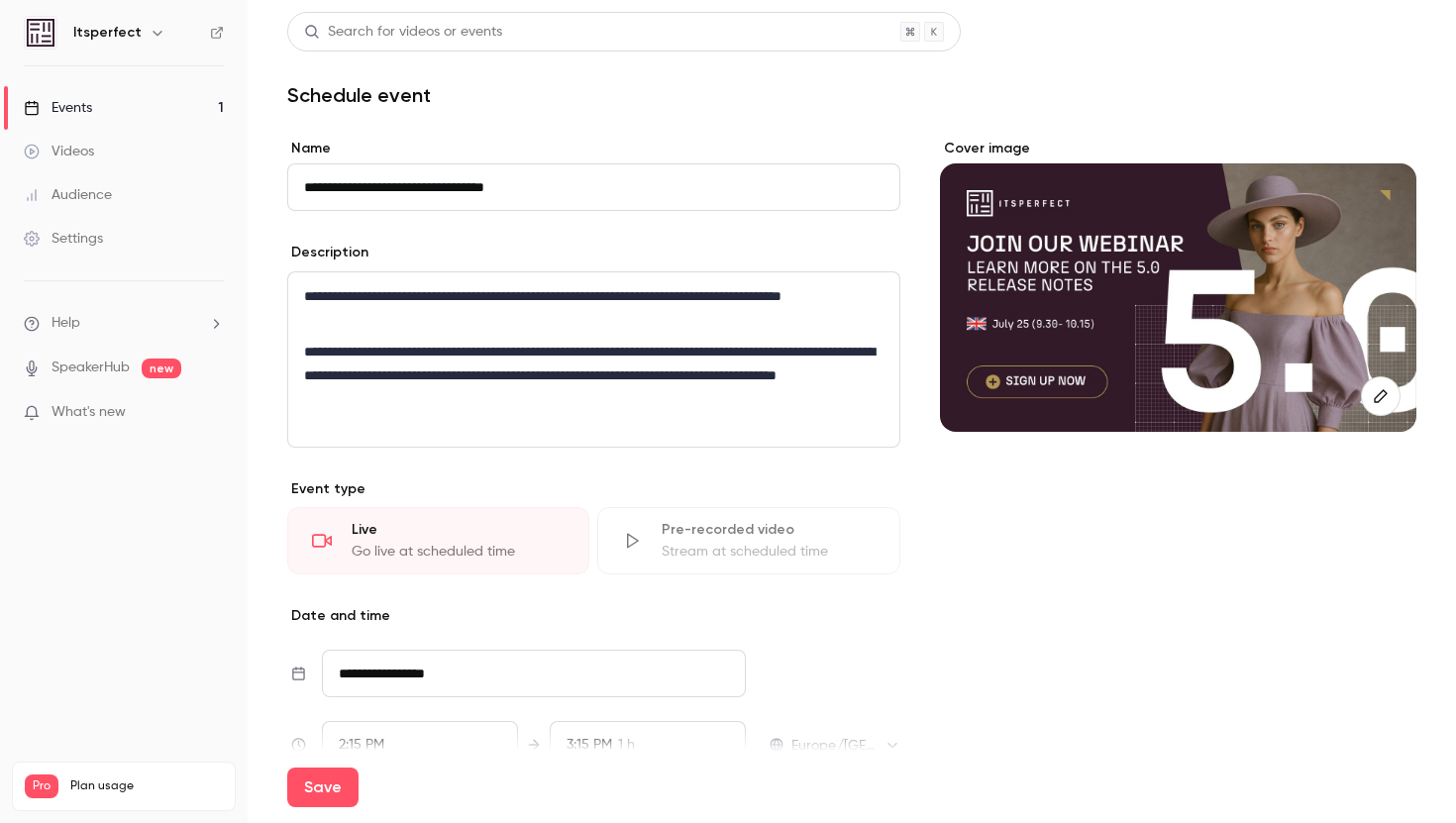 type on "**********" 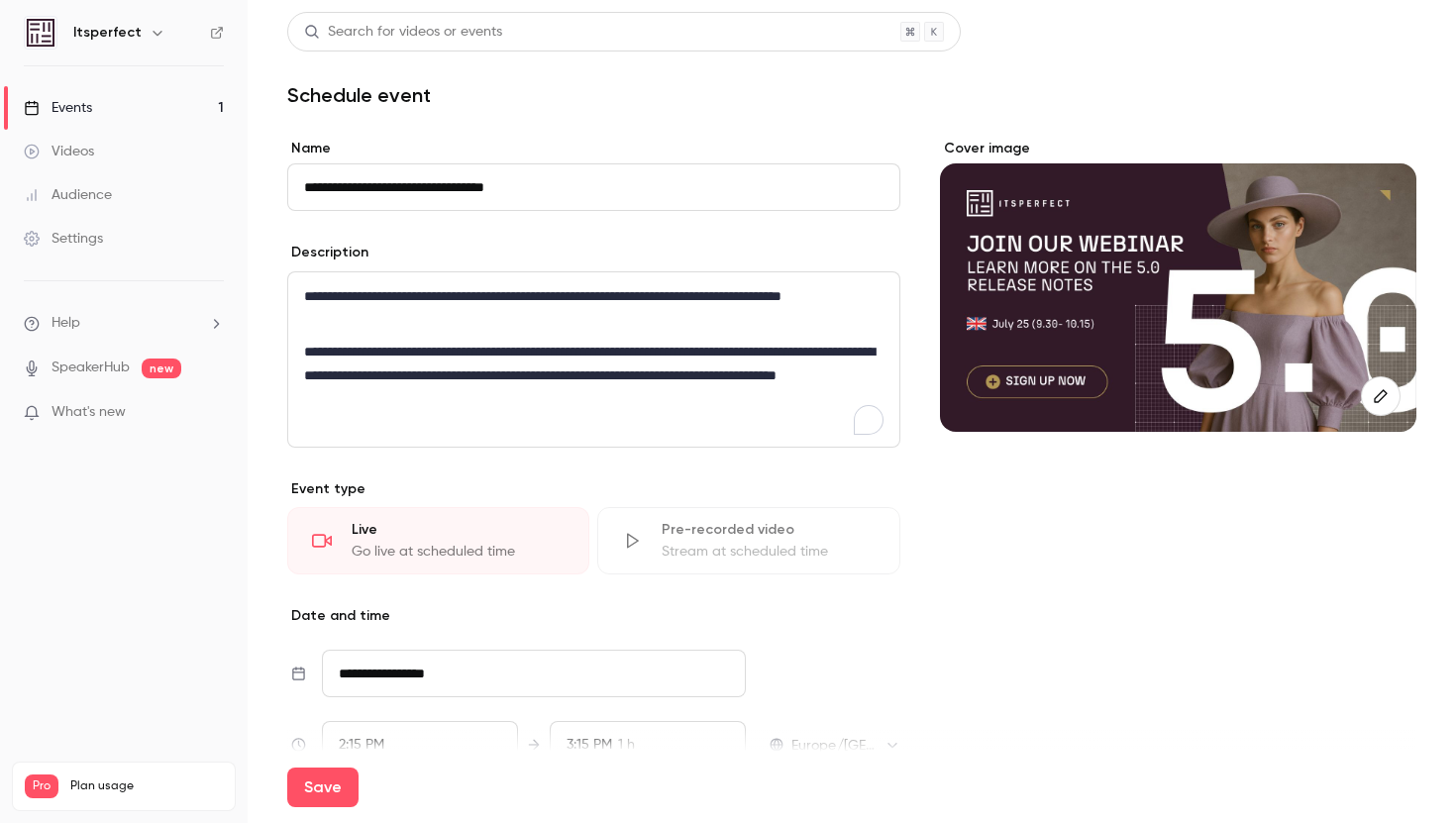 scroll, scrollTop: 280, scrollLeft: 0, axis: vertical 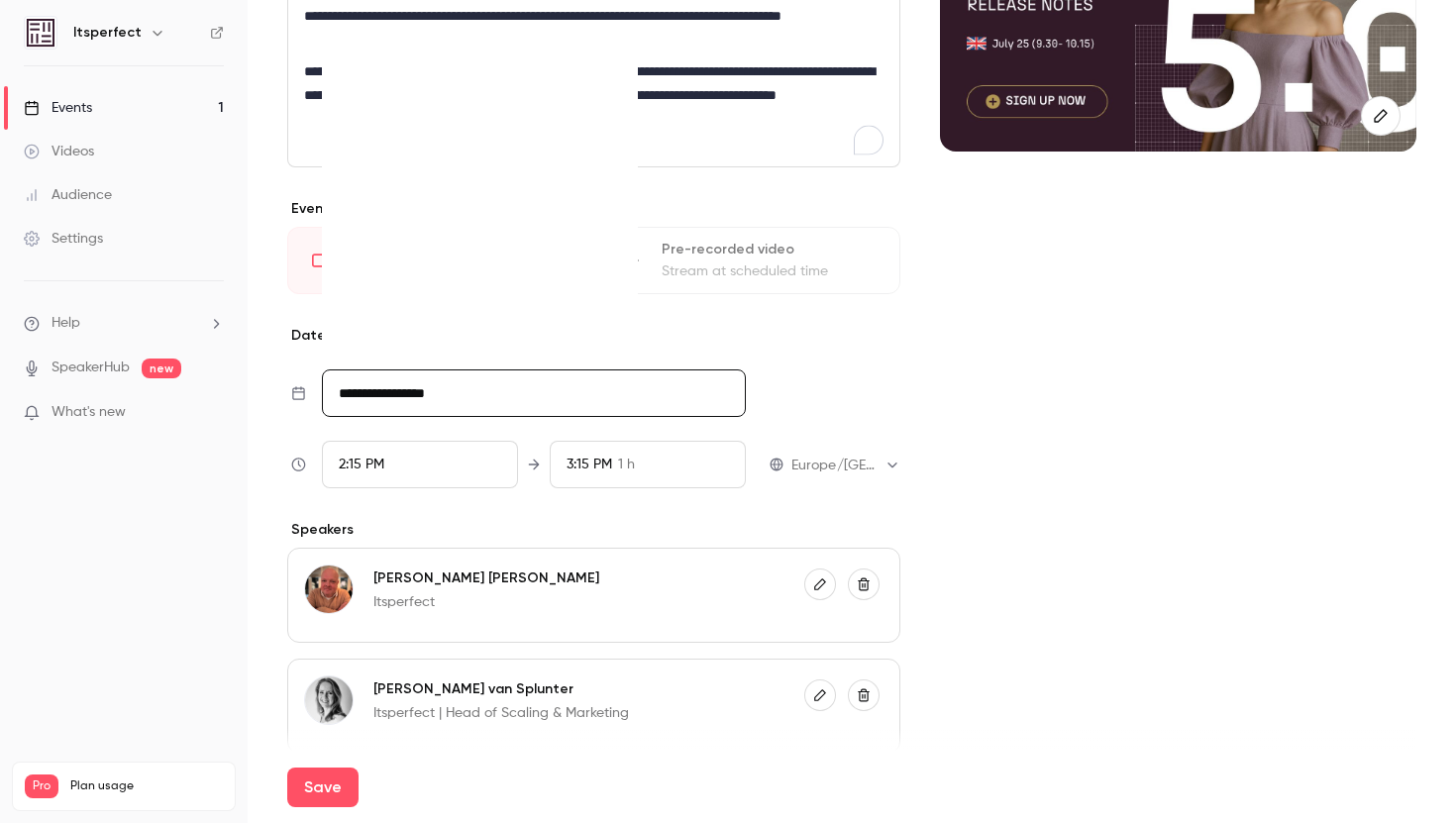 click on "**********" at bounding box center [534, 393] 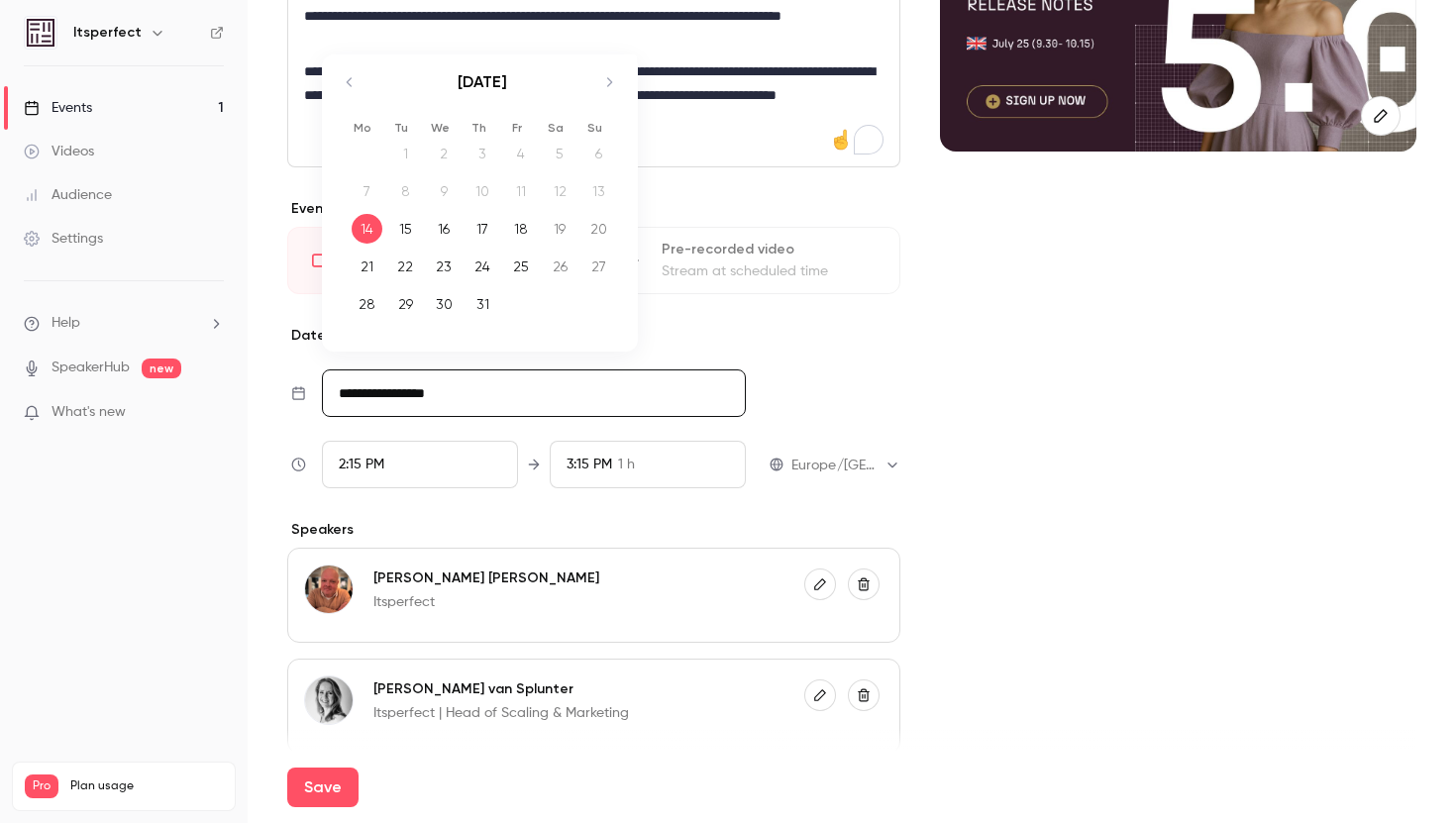 click on "25" at bounding box center [521, 266] 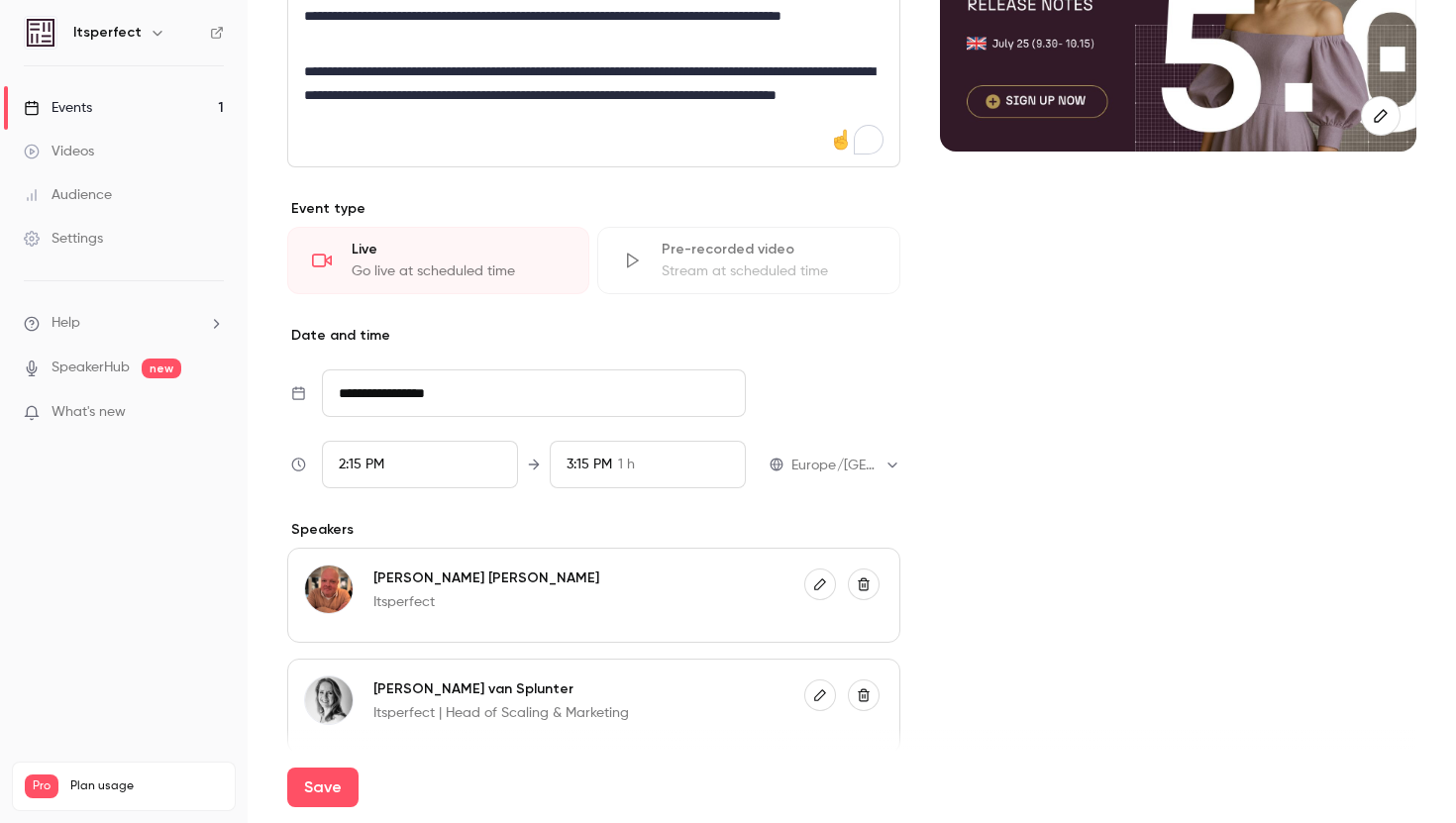 click on "Cover image" at bounding box center [1178, 382] 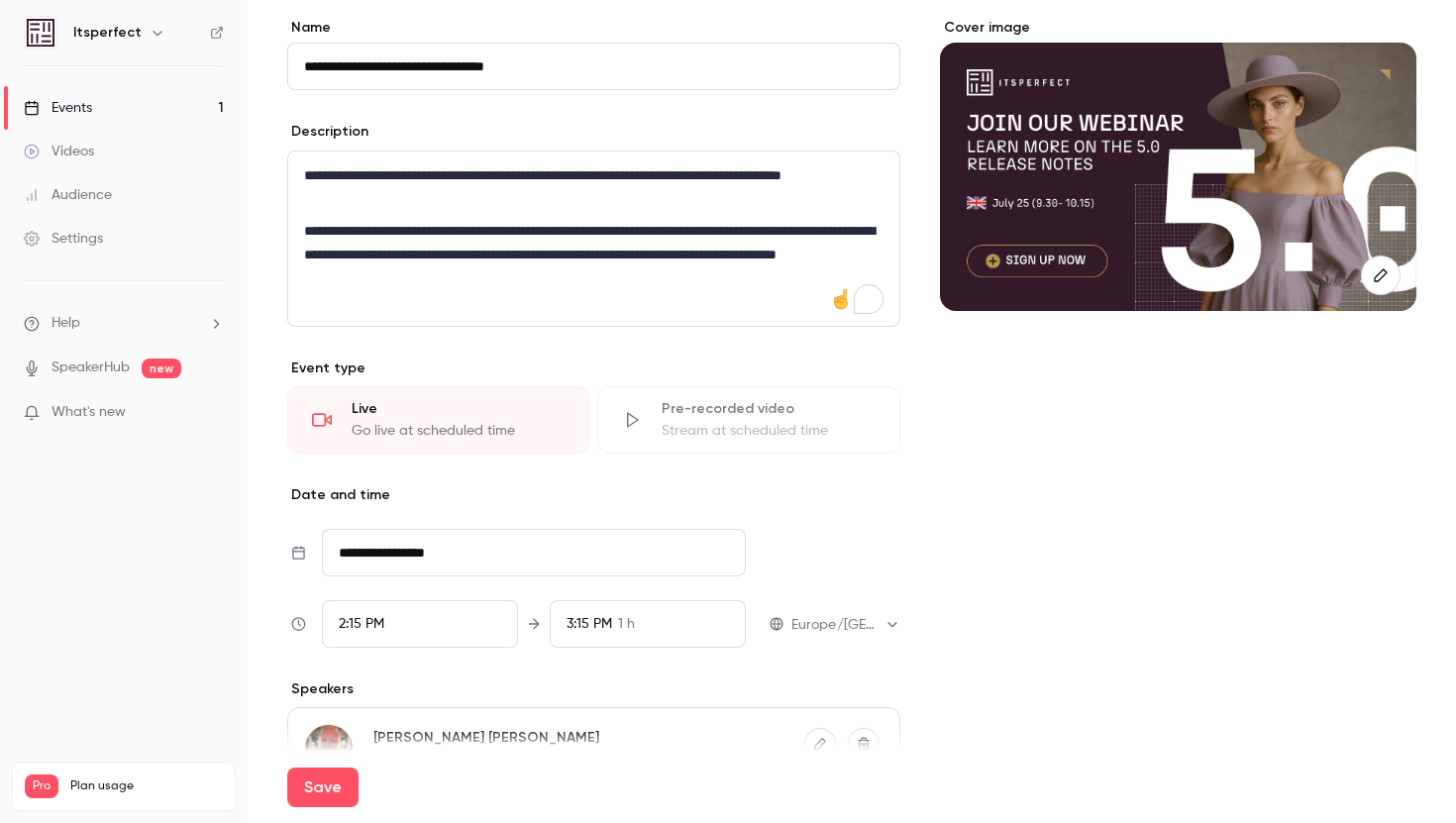 scroll, scrollTop: 148, scrollLeft: 0, axis: vertical 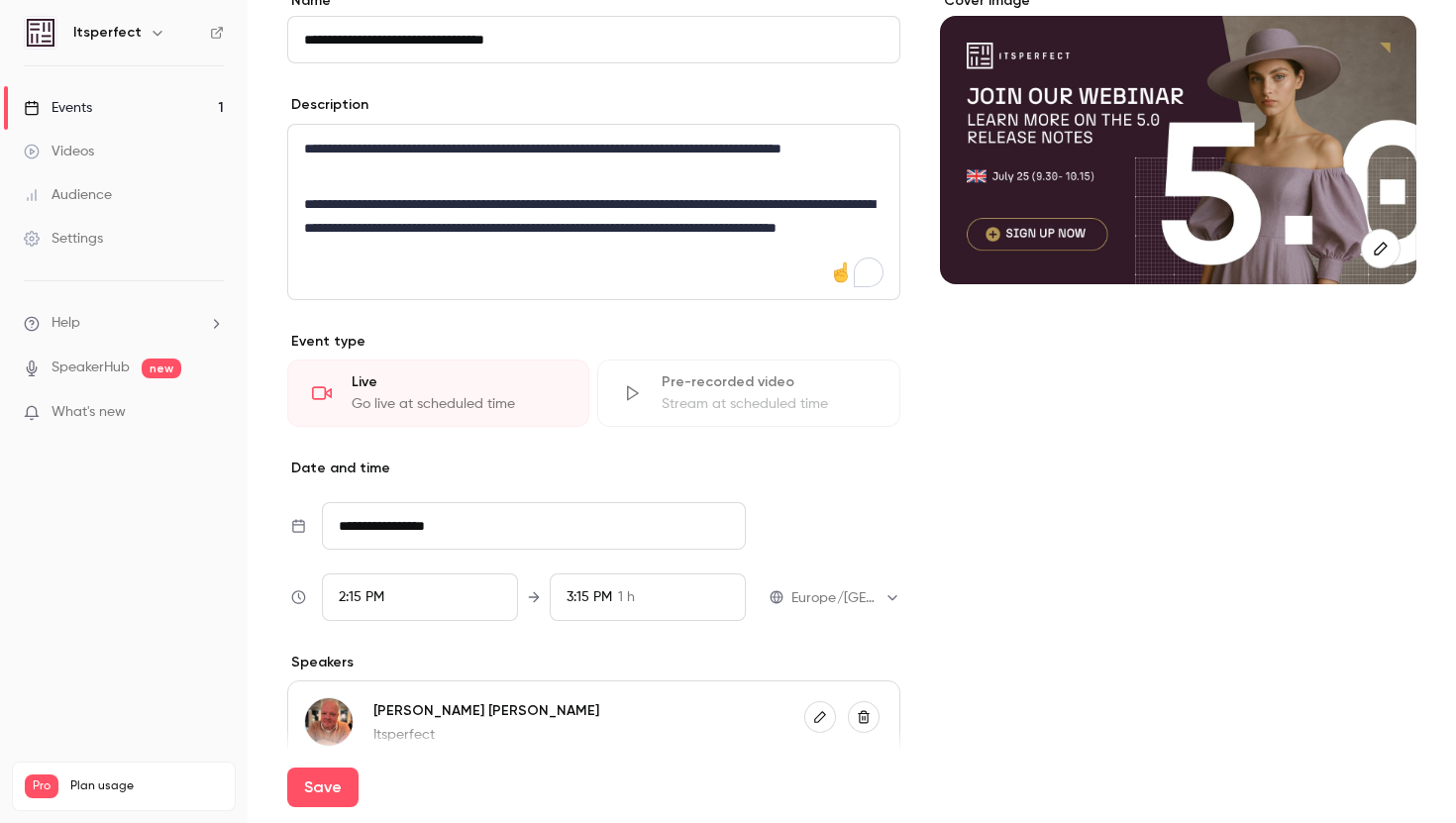 click on "2:15 PM" at bounding box center [420, 597] 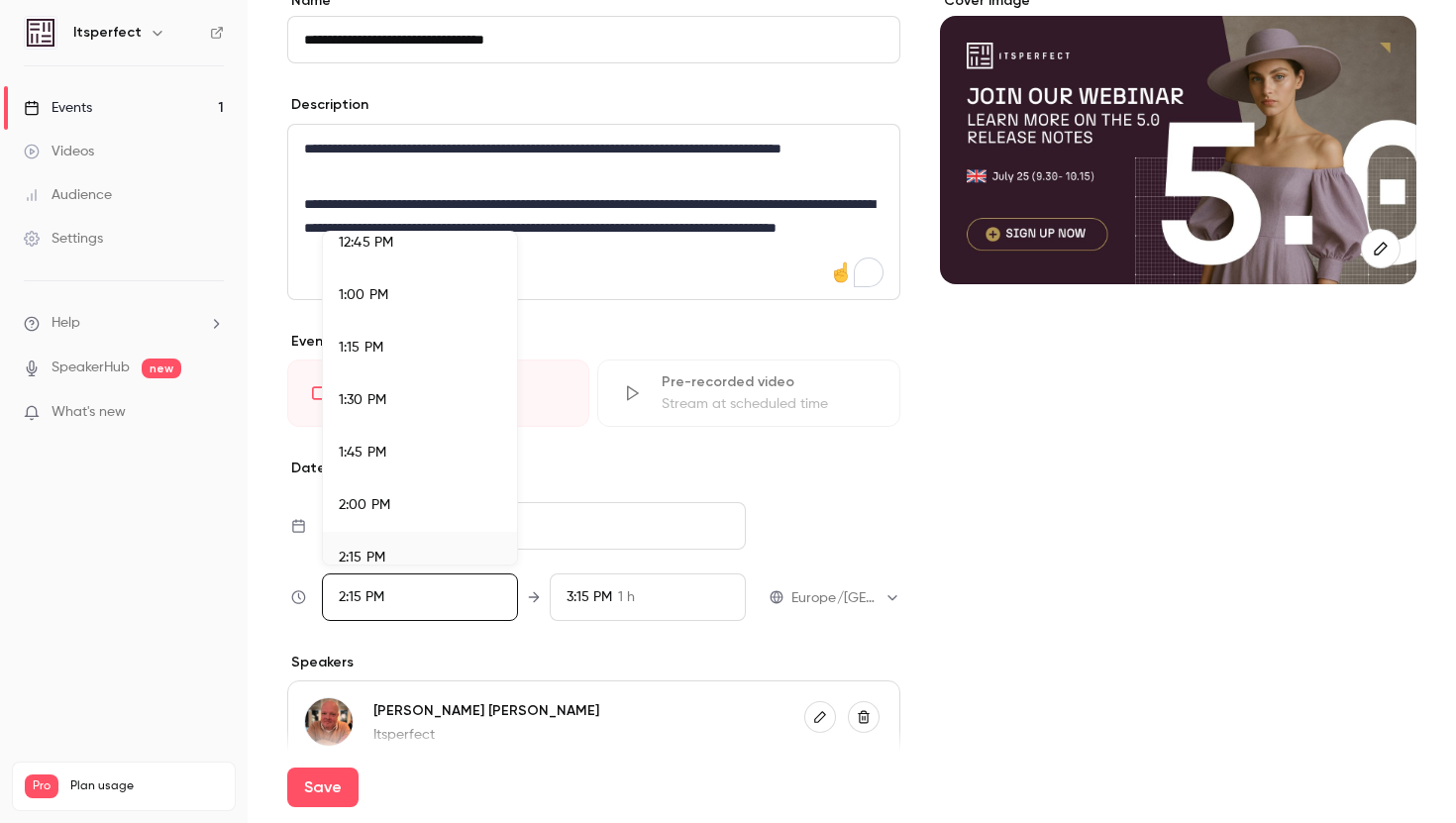 scroll, scrollTop: 1889, scrollLeft: 0, axis: vertical 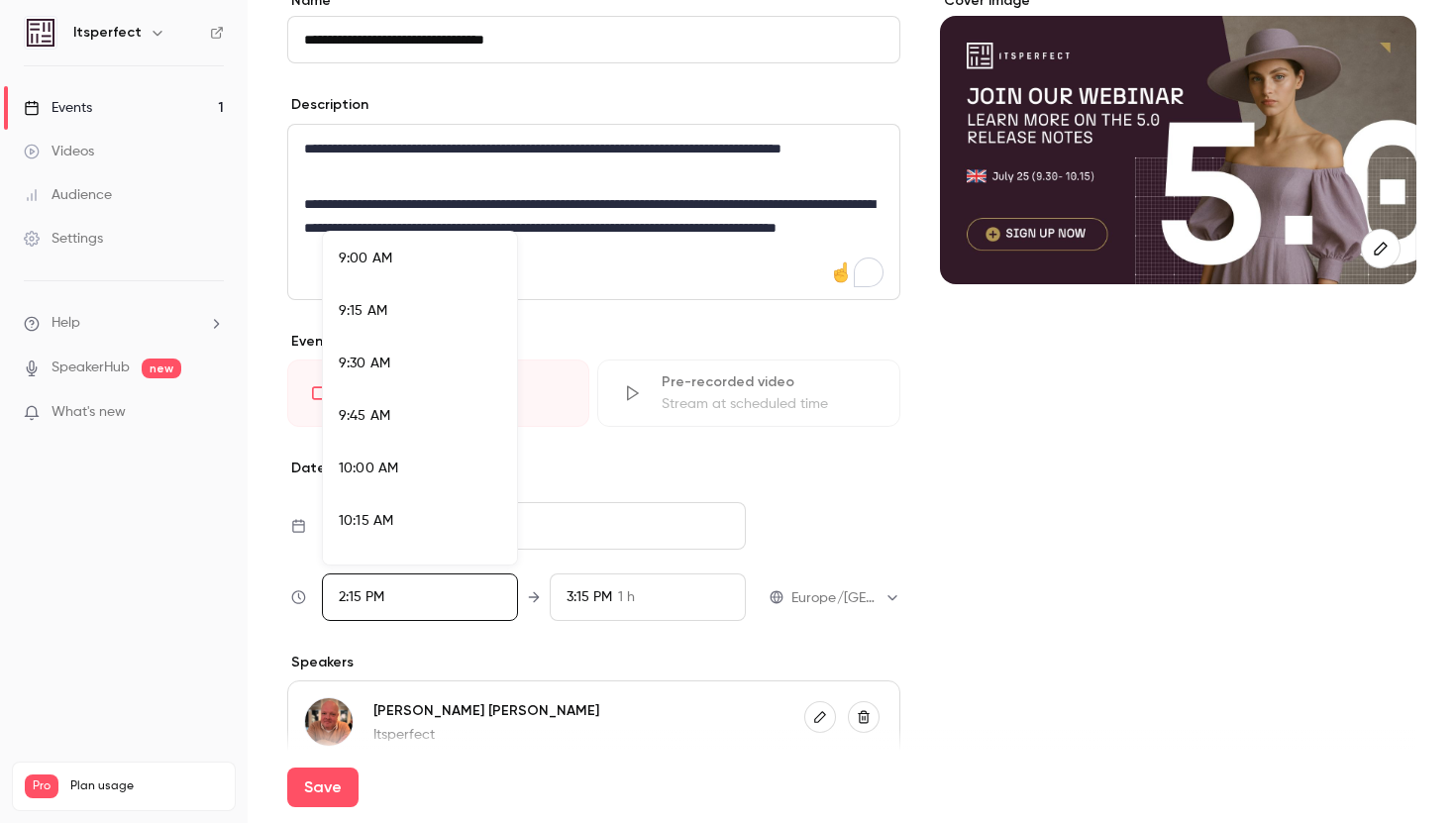click on "9:30 AM" at bounding box center (420, 363) 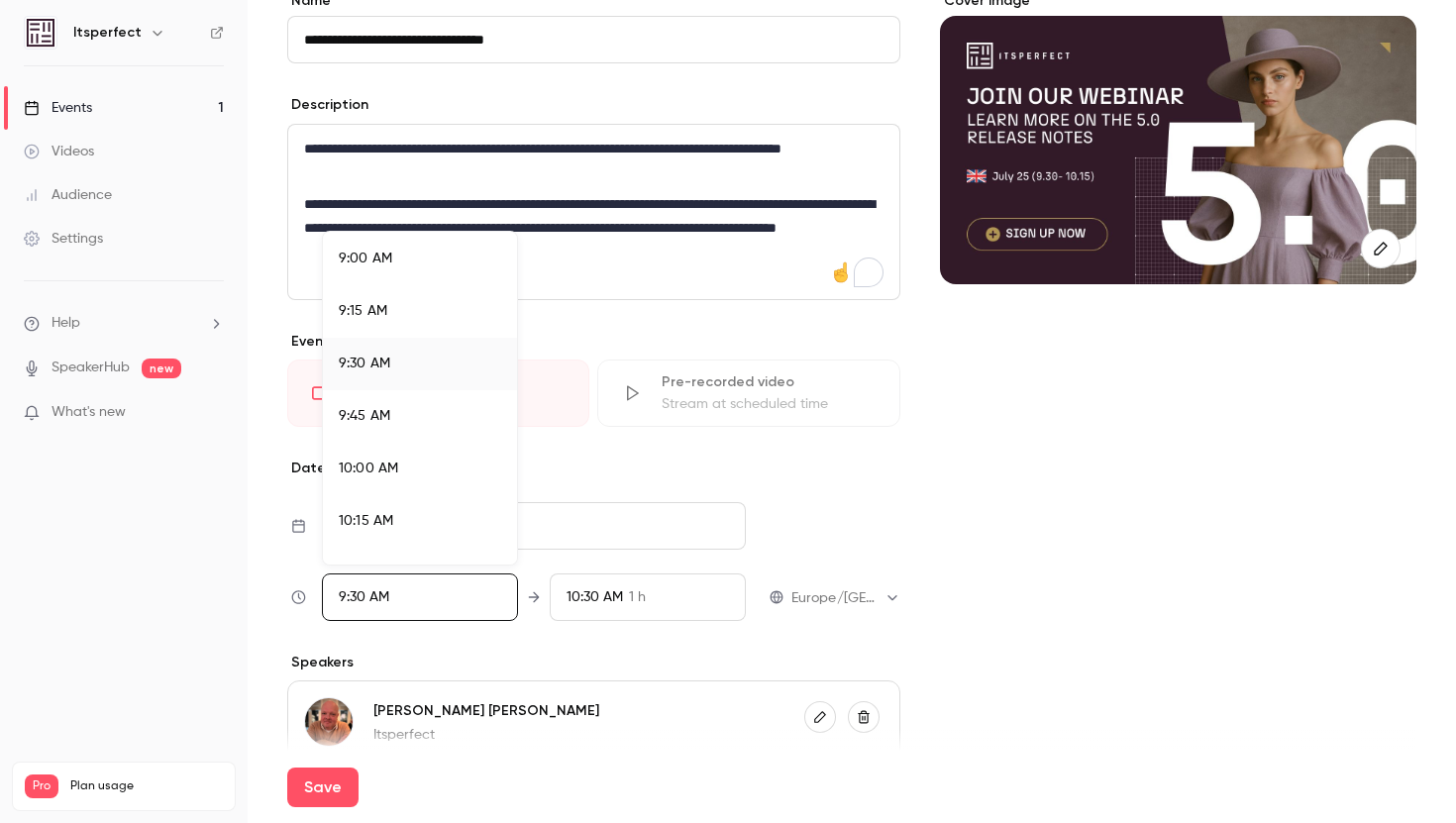 click at bounding box center [728, 411] 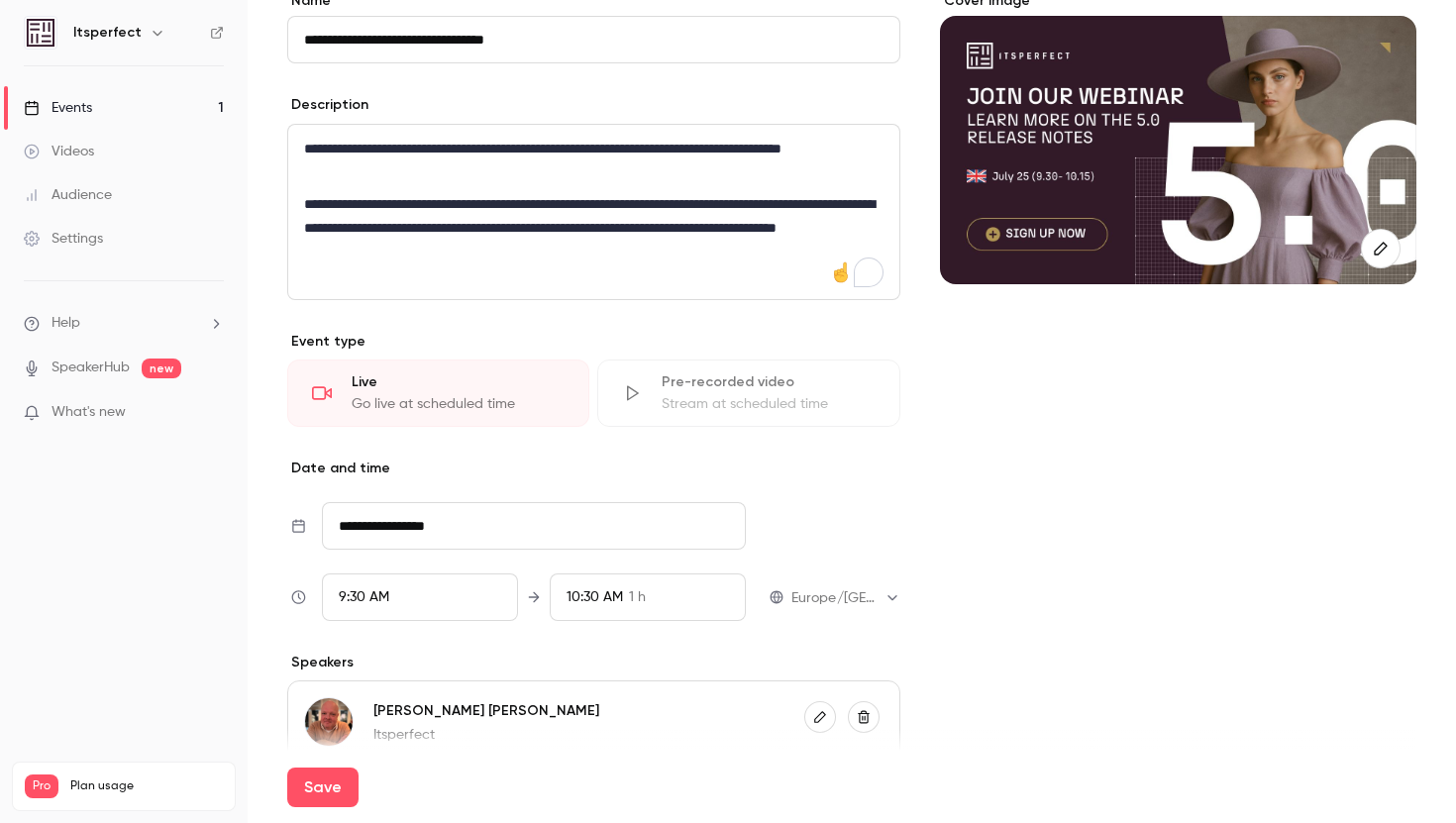 scroll, scrollTop: 2851, scrollLeft: 0, axis: vertical 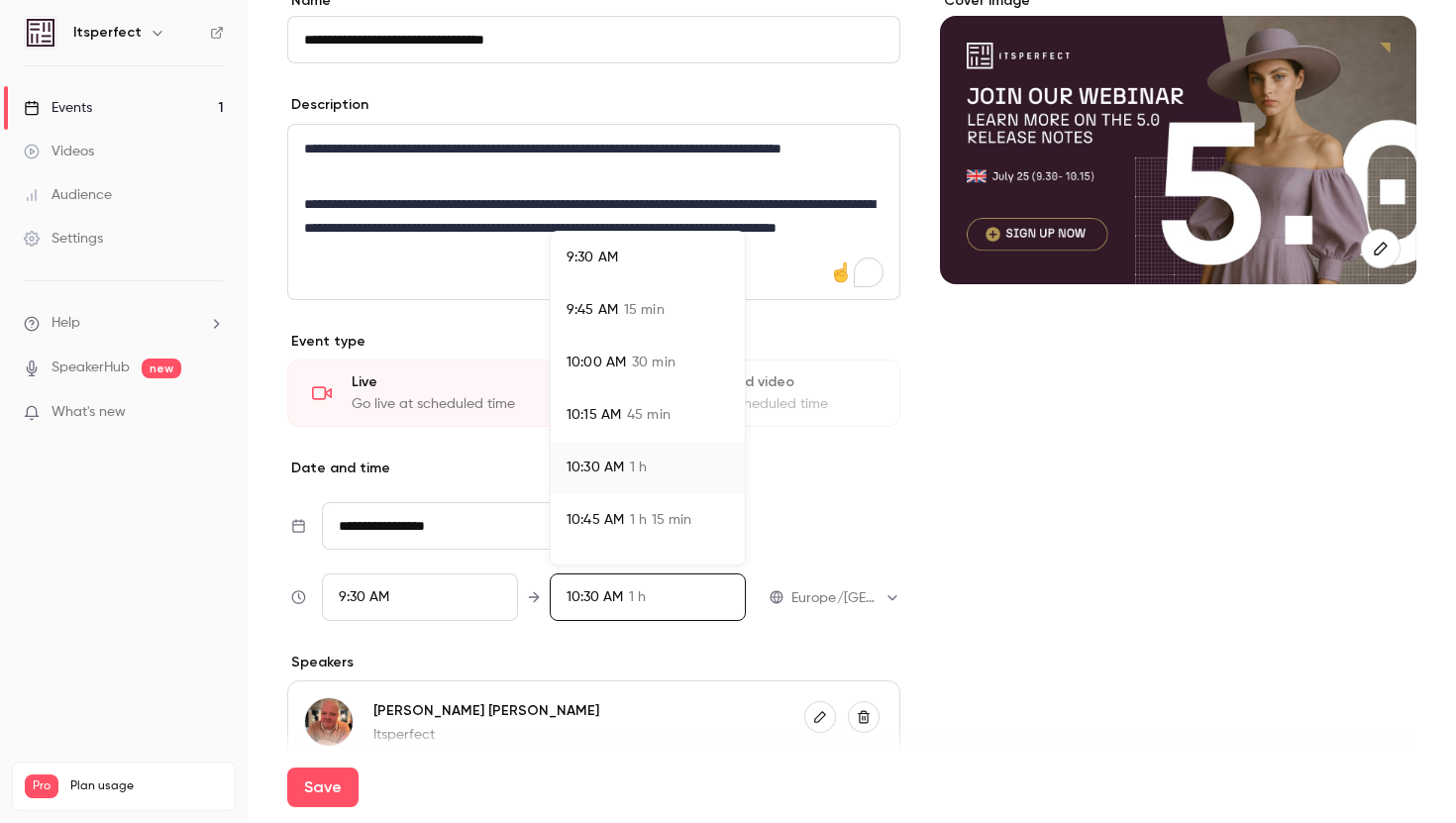 click on "45 min" at bounding box center [649, 415] 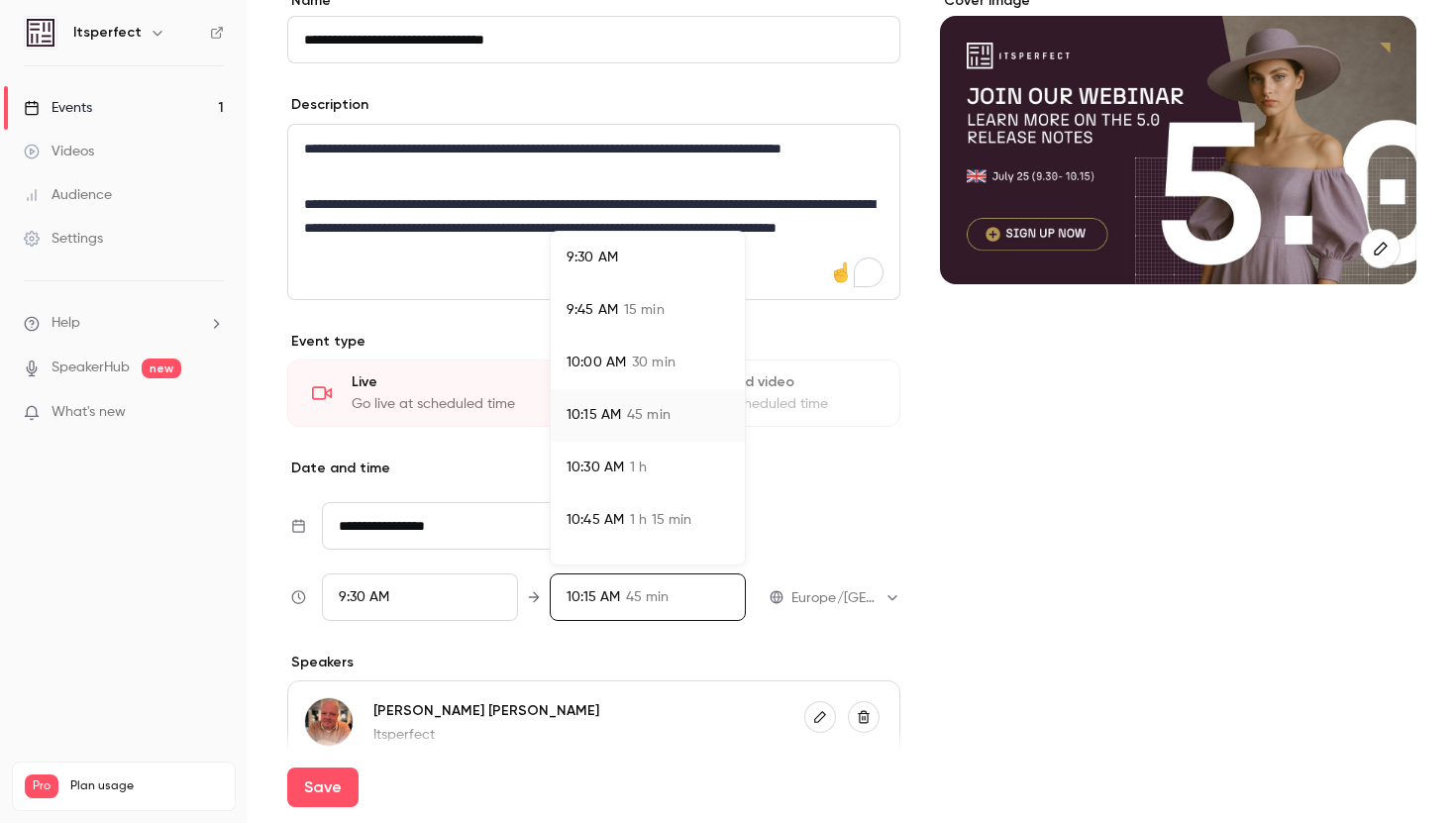 click at bounding box center [728, 411] 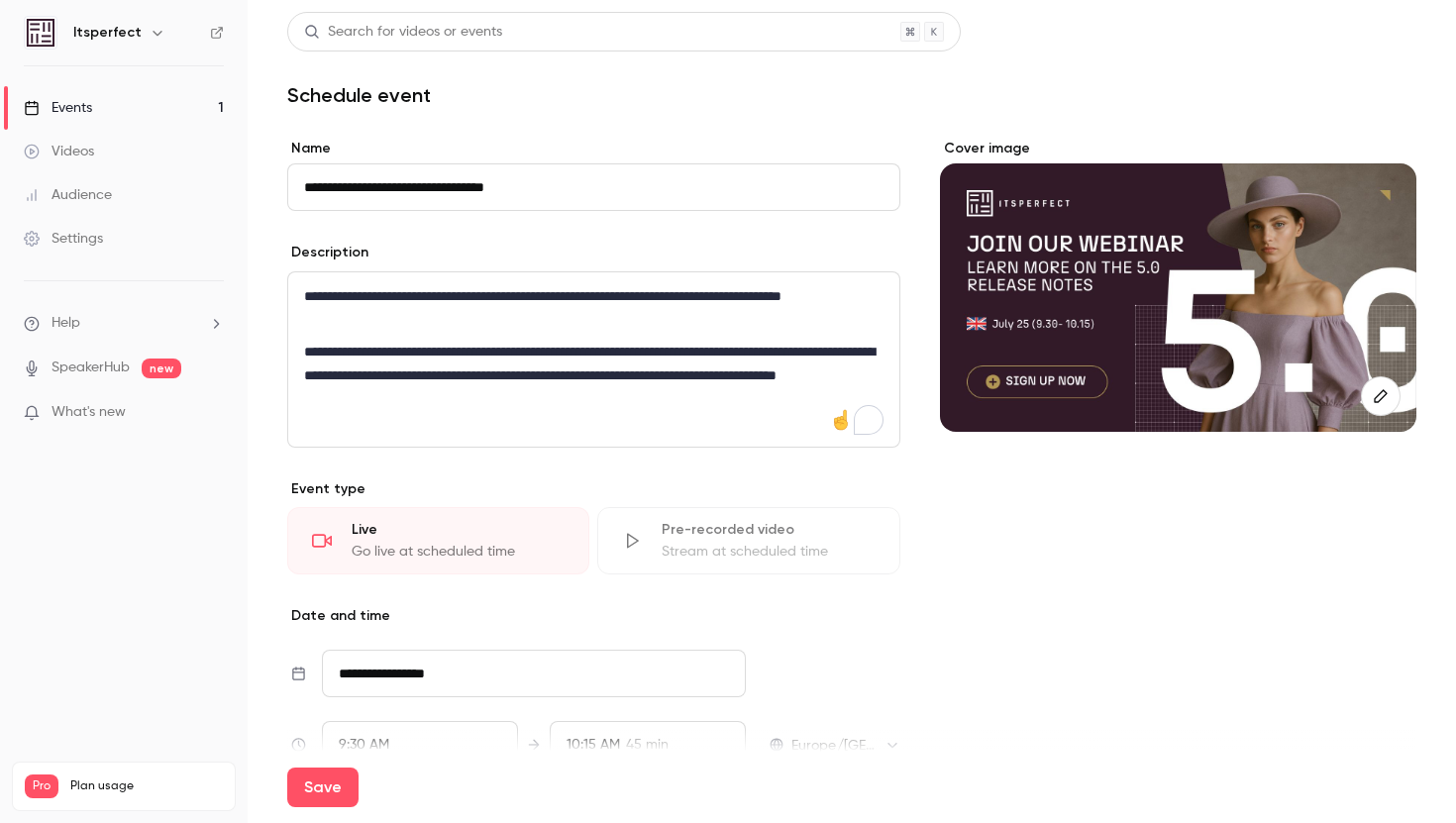 scroll, scrollTop: 235, scrollLeft: 0, axis: vertical 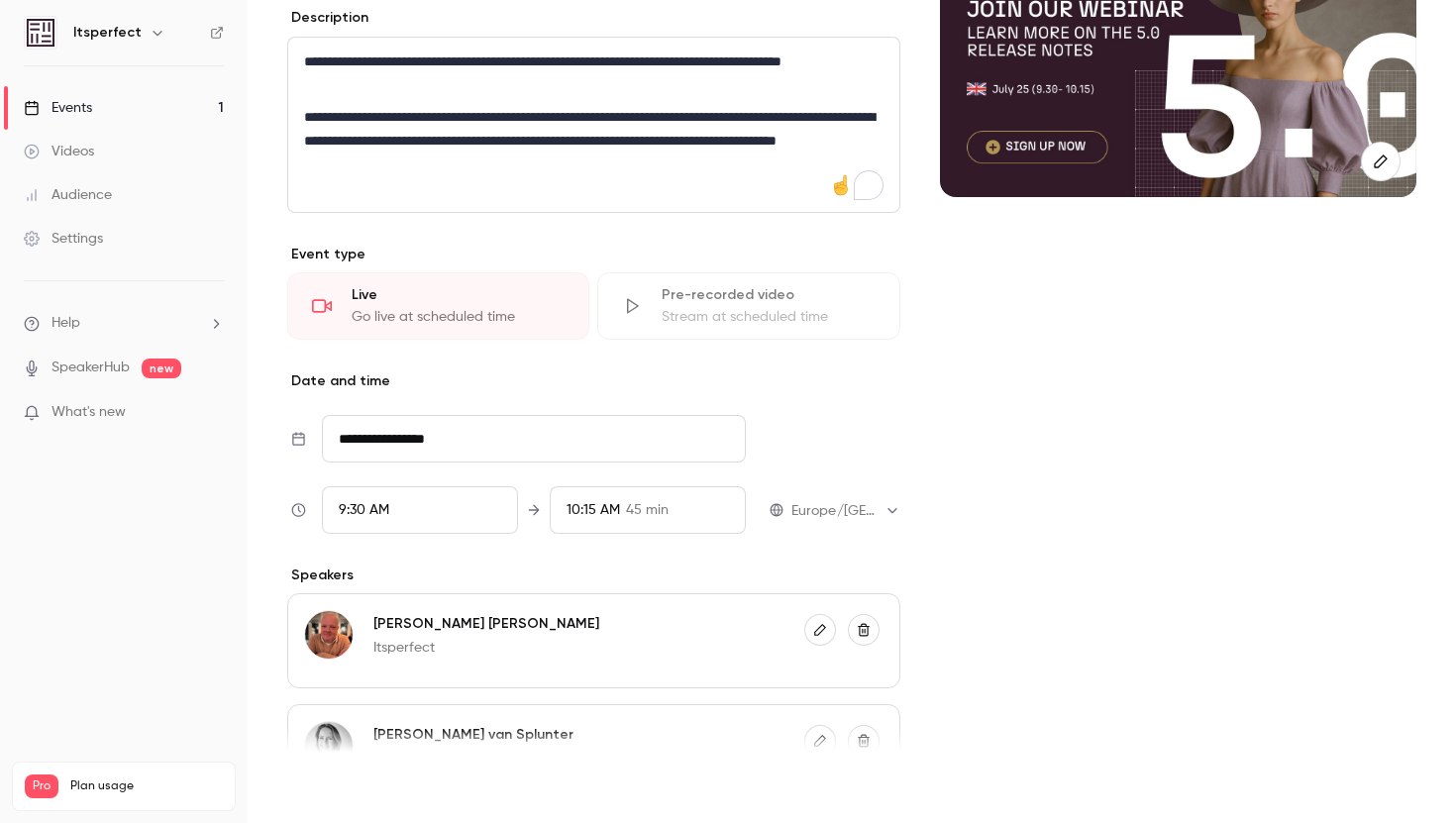 click on "Save" at bounding box center (323, 787) 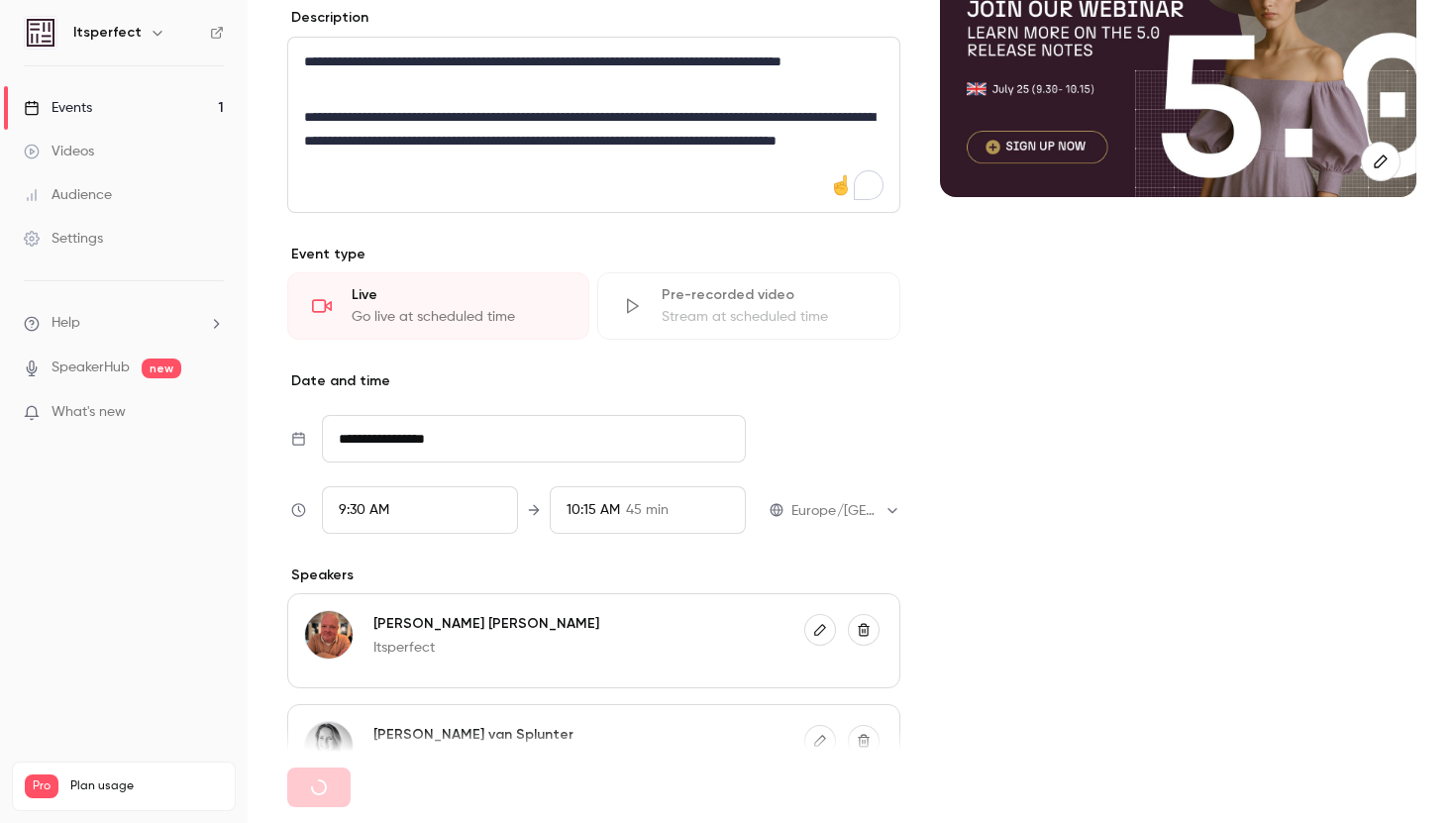 type on "**********" 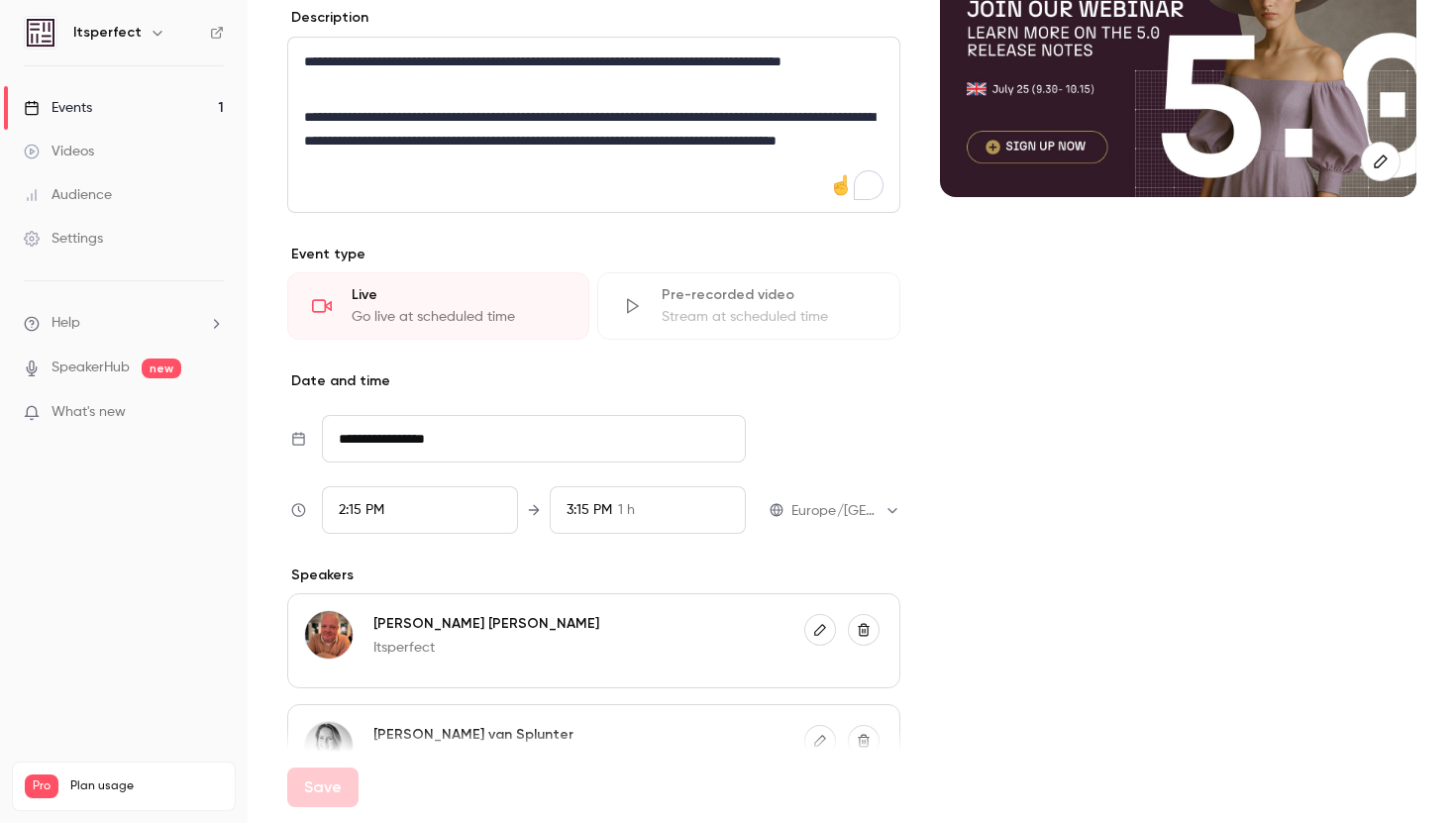 scroll, scrollTop: 0, scrollLeft: 0, axis: both 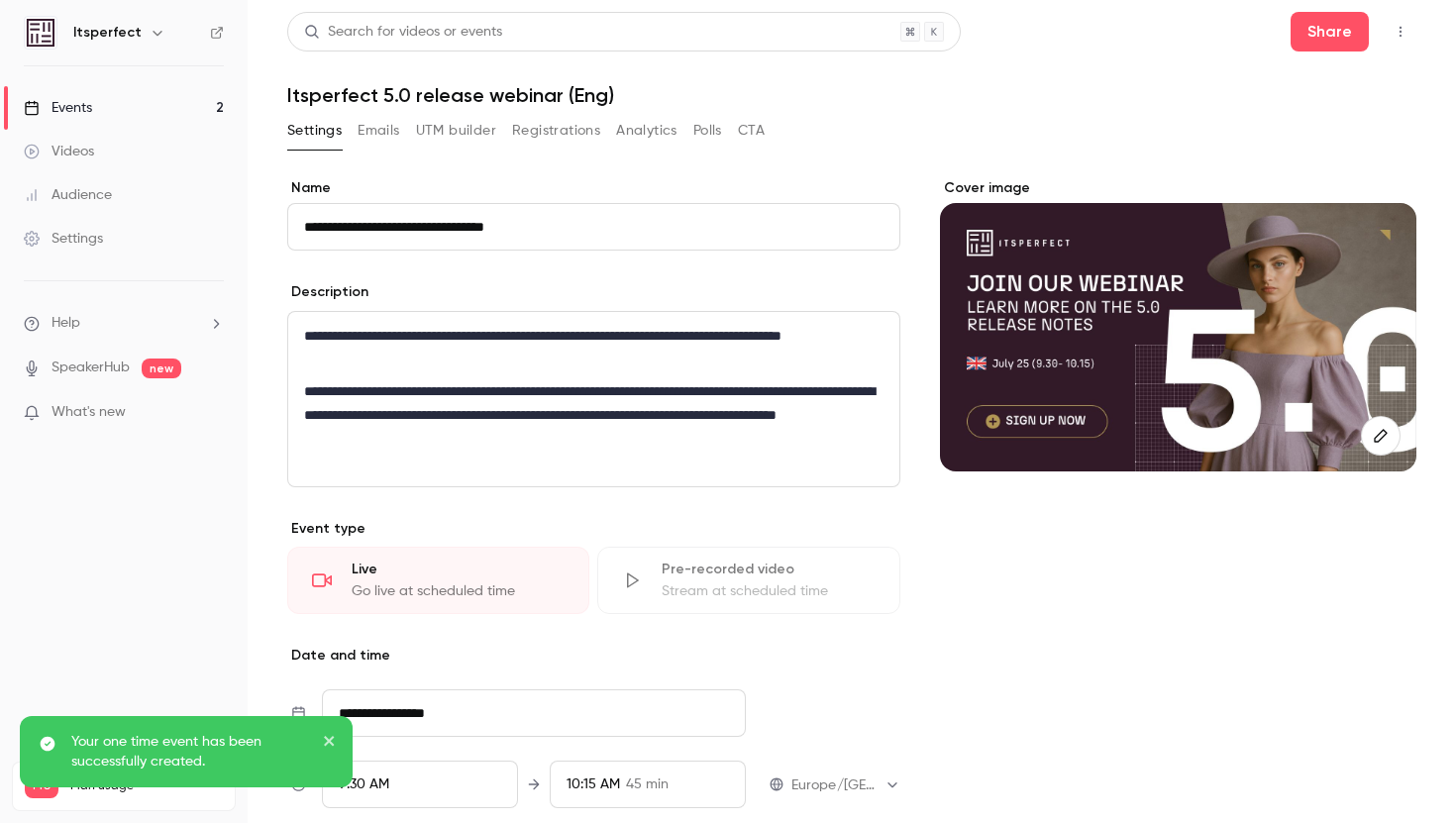 click on "Events 2" at bounding box center [124, 108] 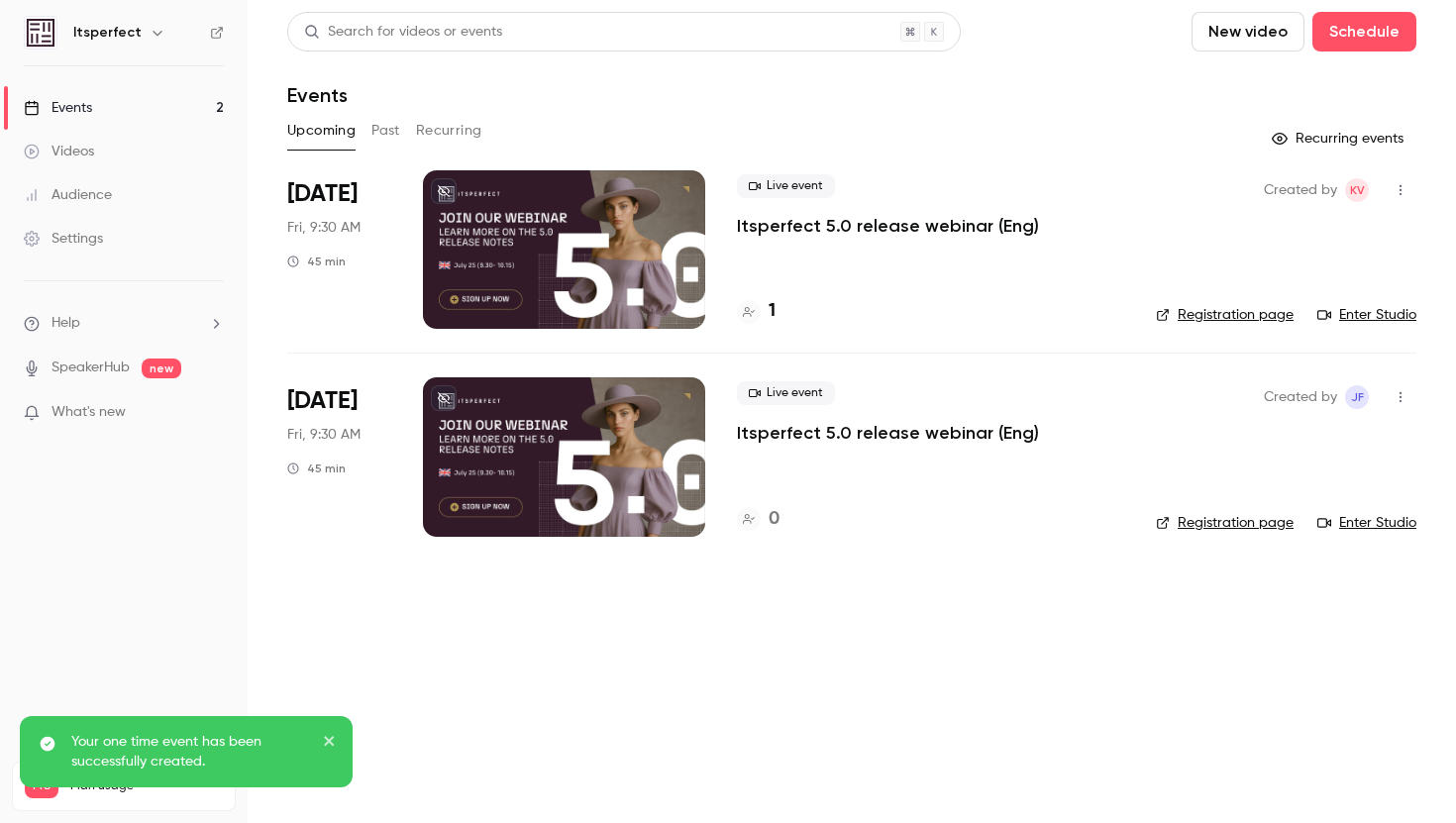 click at bounding box center (1401, 190) 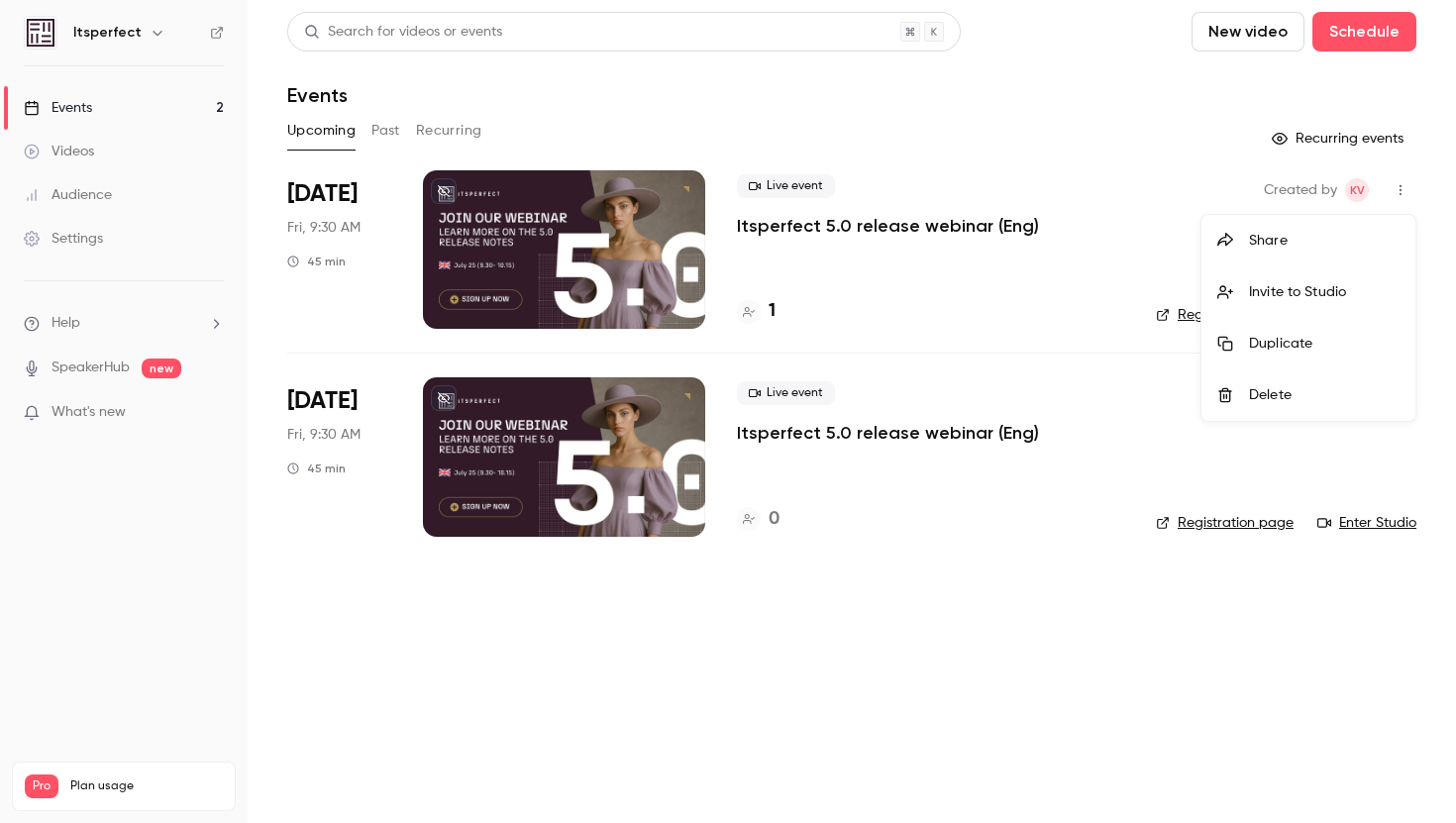 click at bounding box center [728, 411] 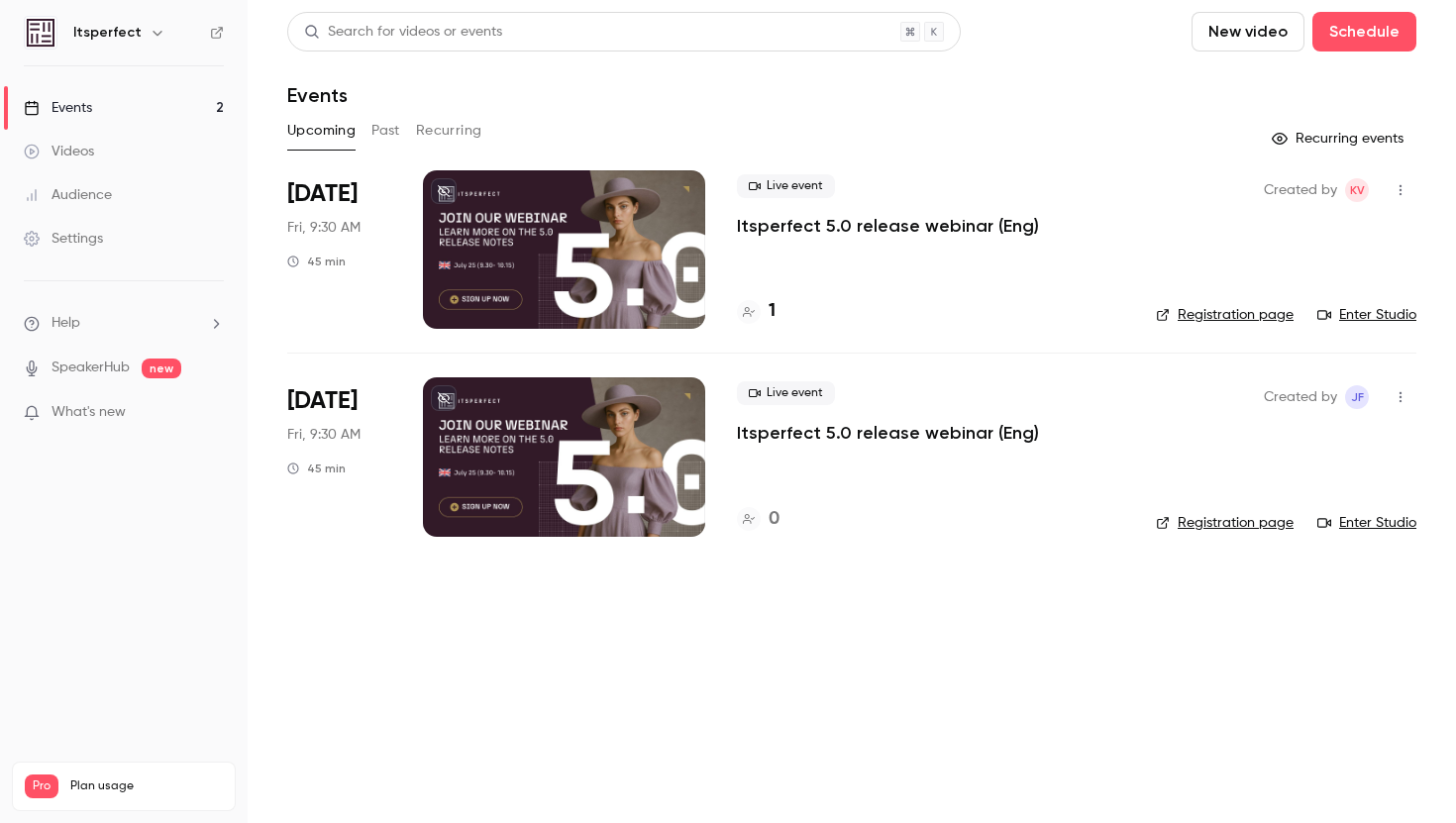 click 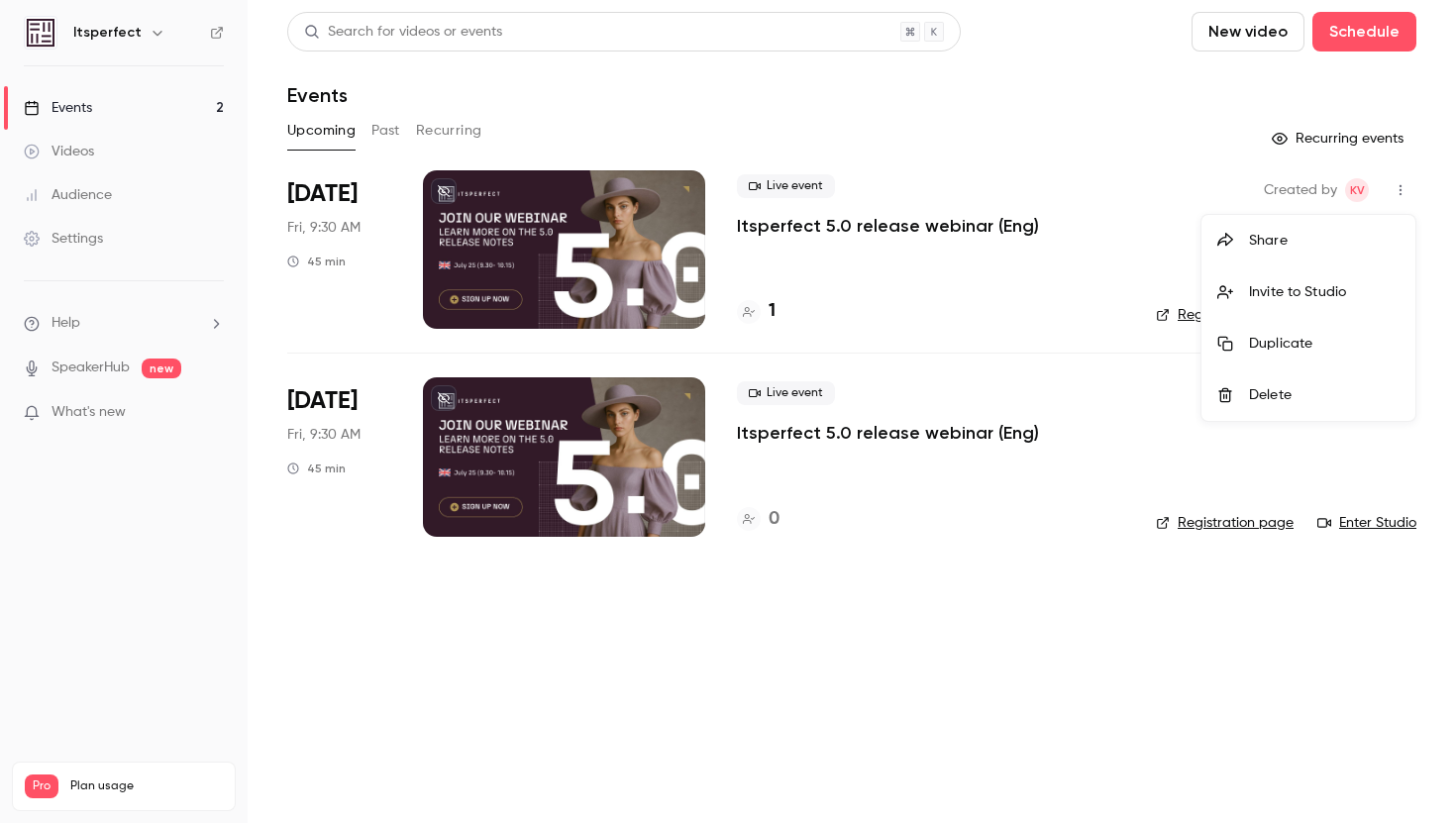 click at bounding box center [728, 411] 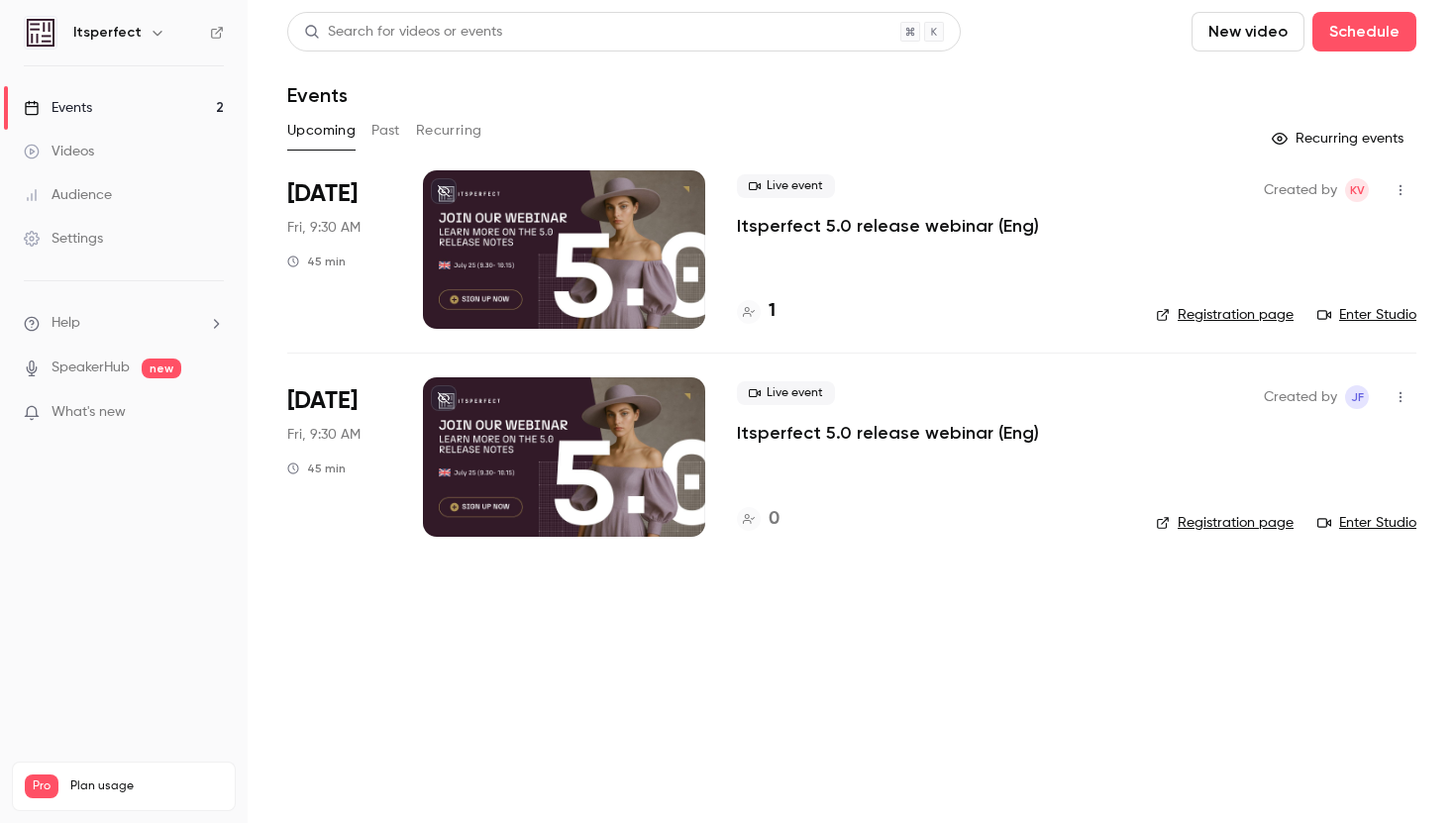 click on "Itsperfect 5.0 release webinar (Eng)" at bounding box center (887, 226) 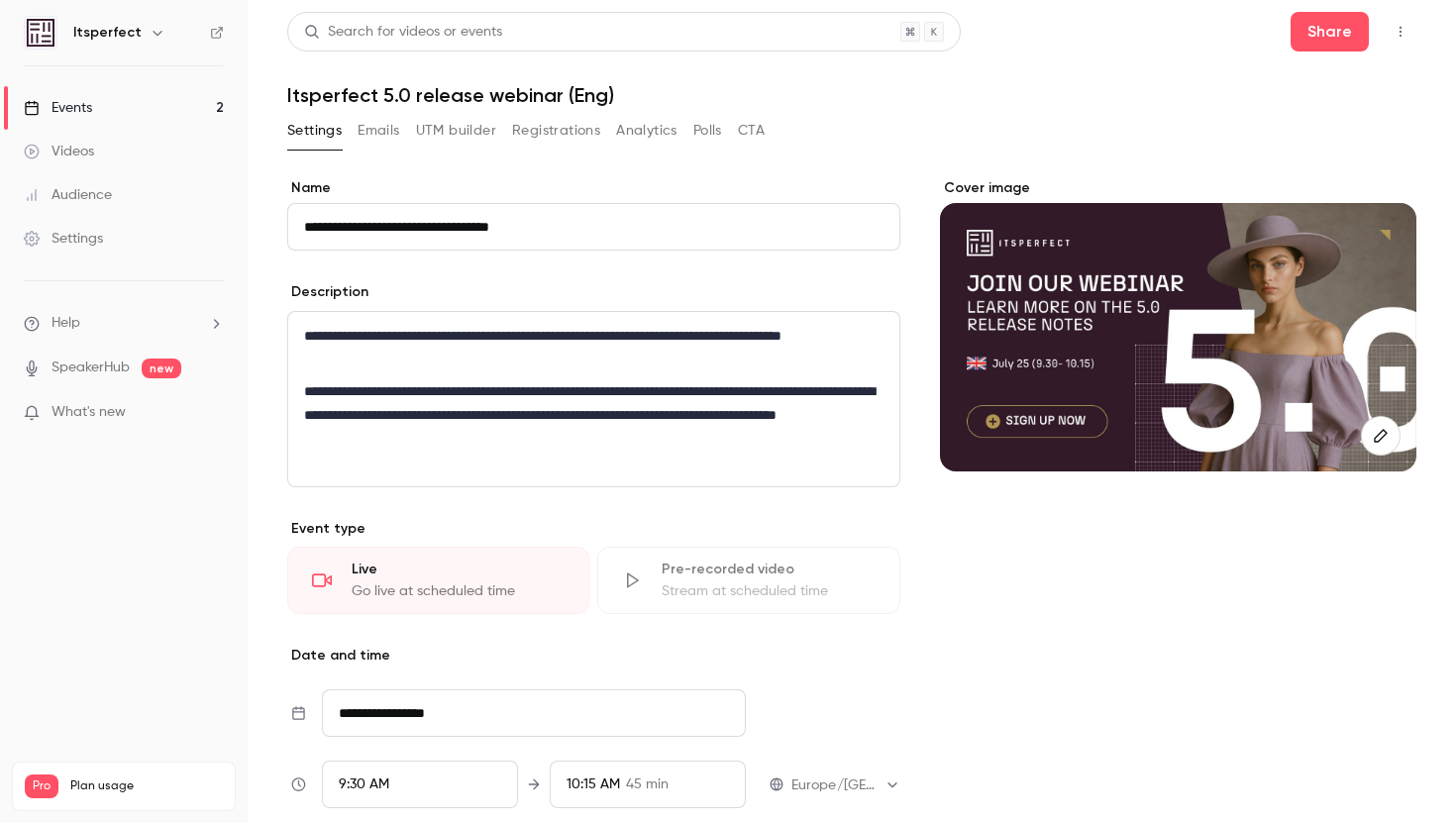 click on "**********" at bounding box center (593, 227) 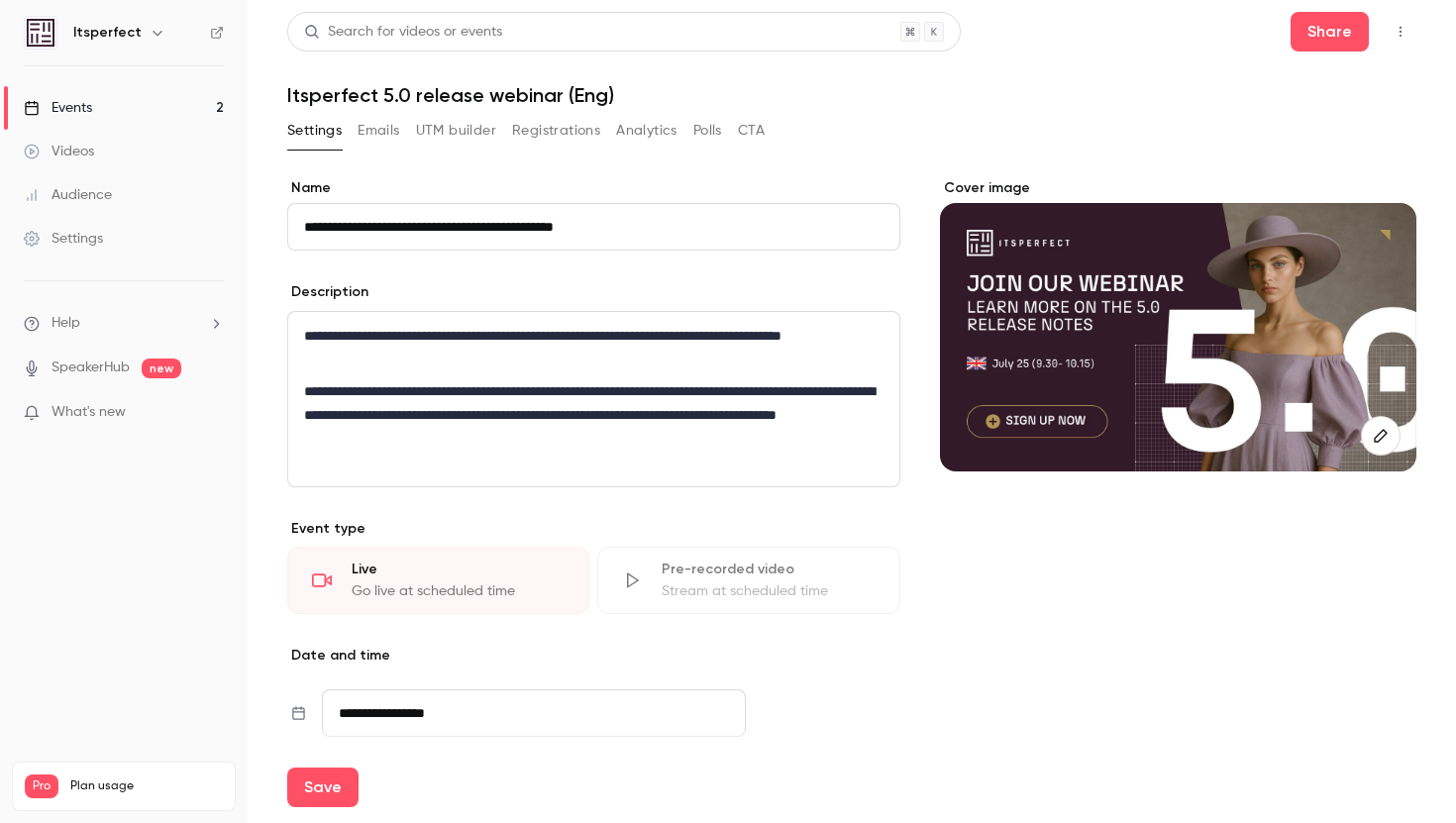 click on "Name" at bounding box center (593, 188) 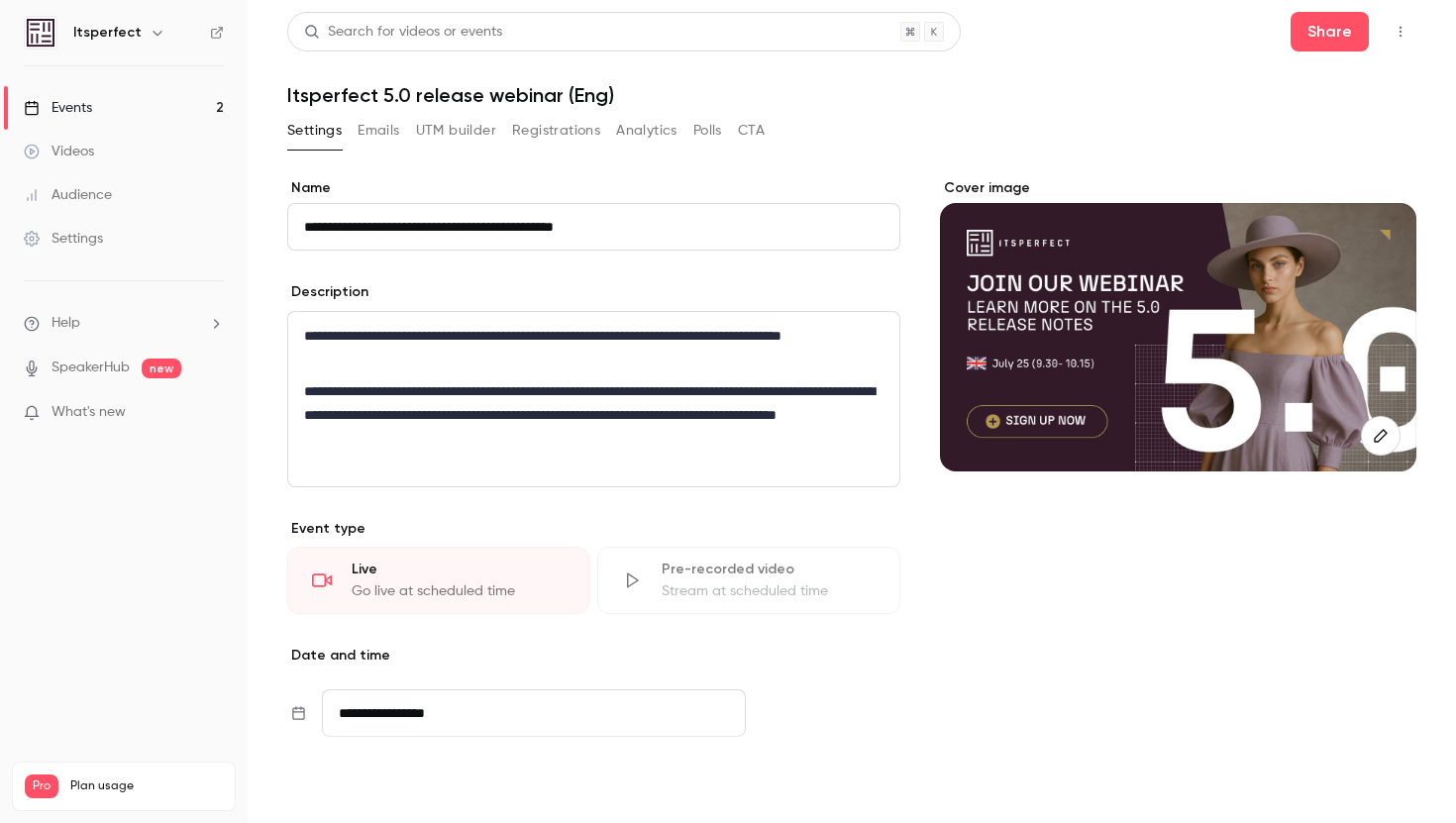 click on "Save" at bounding box center (323, 787) 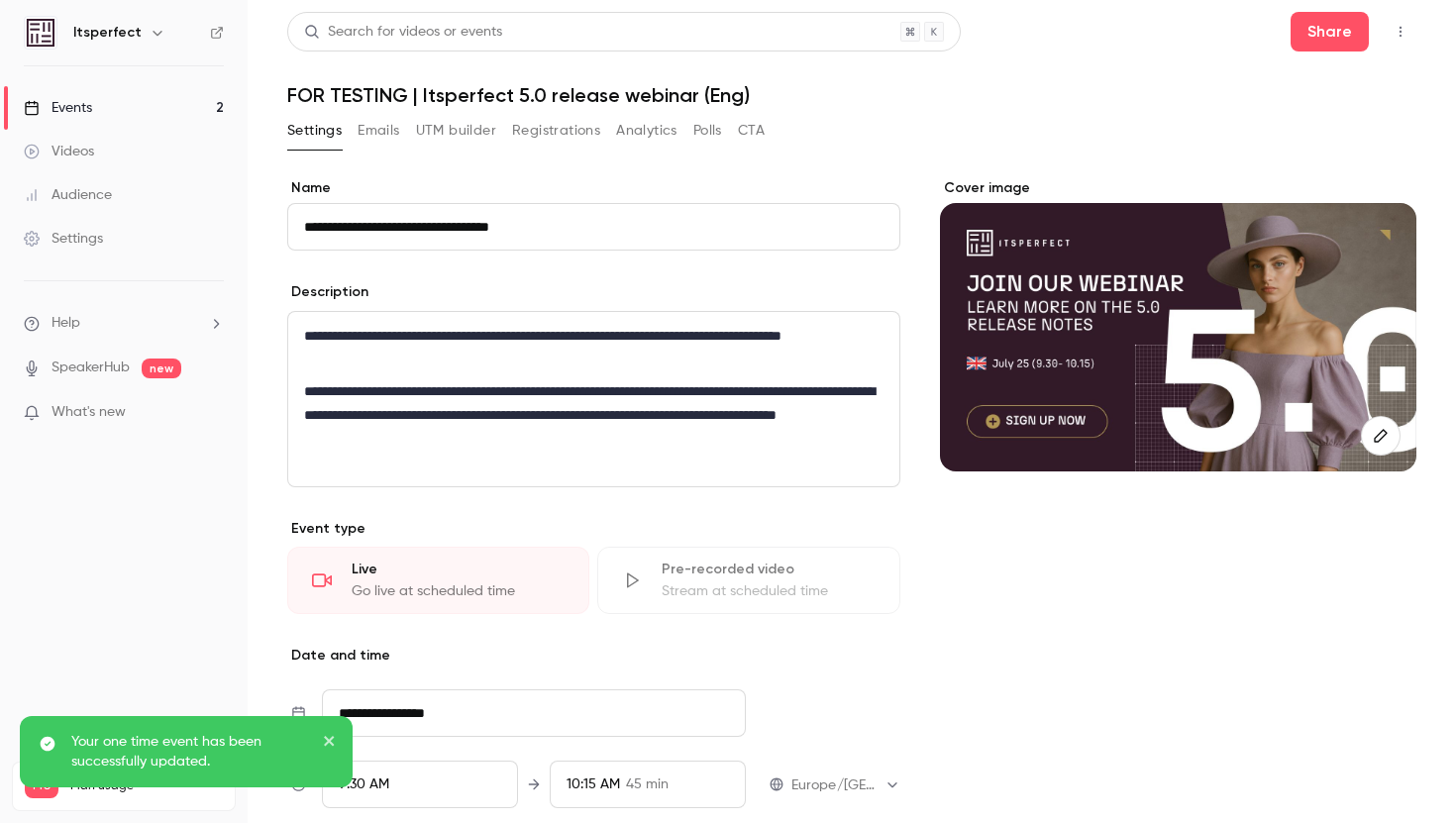 type on "**********" 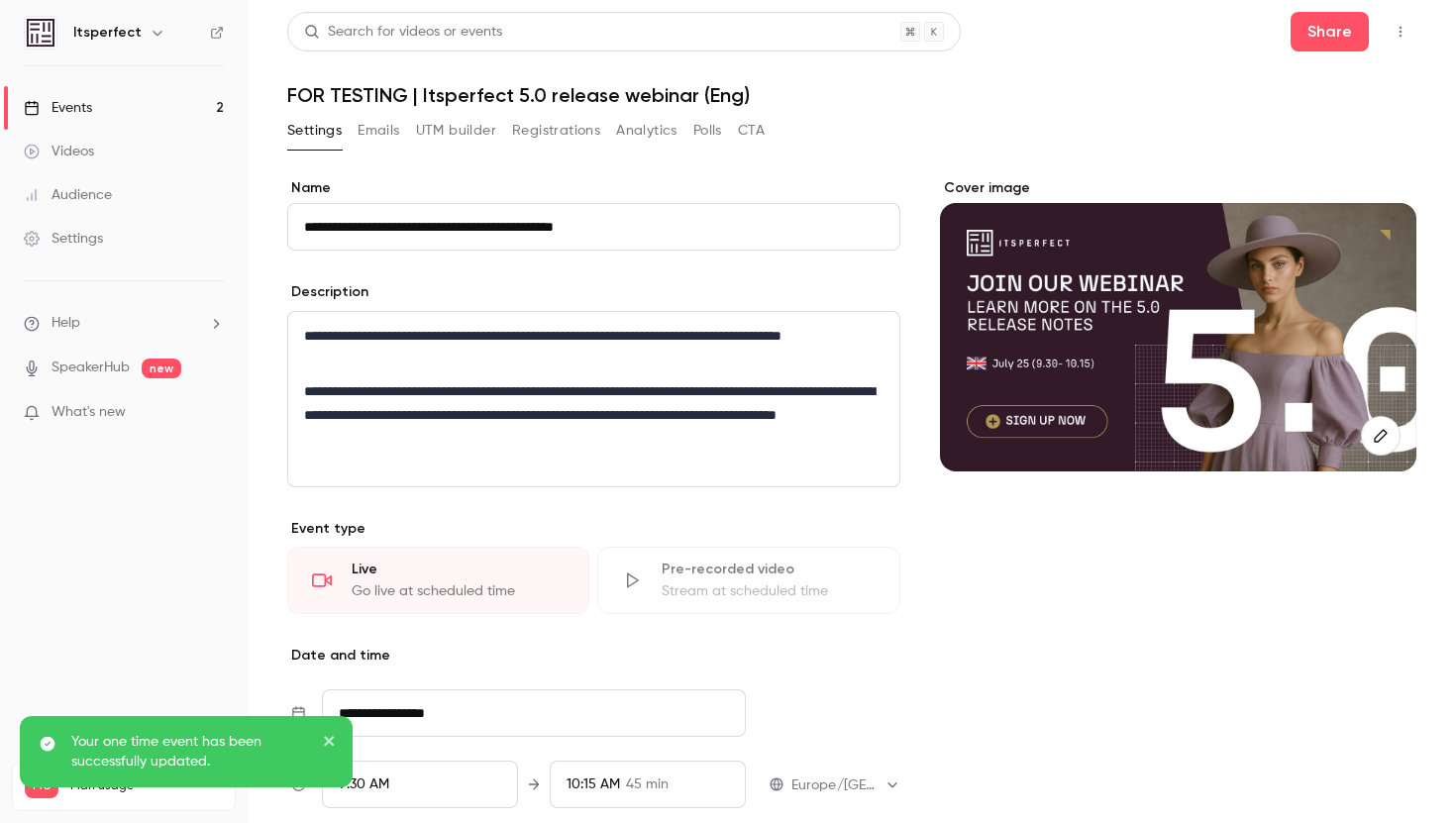 click on "Events 2" at bounding box center [124, 108] 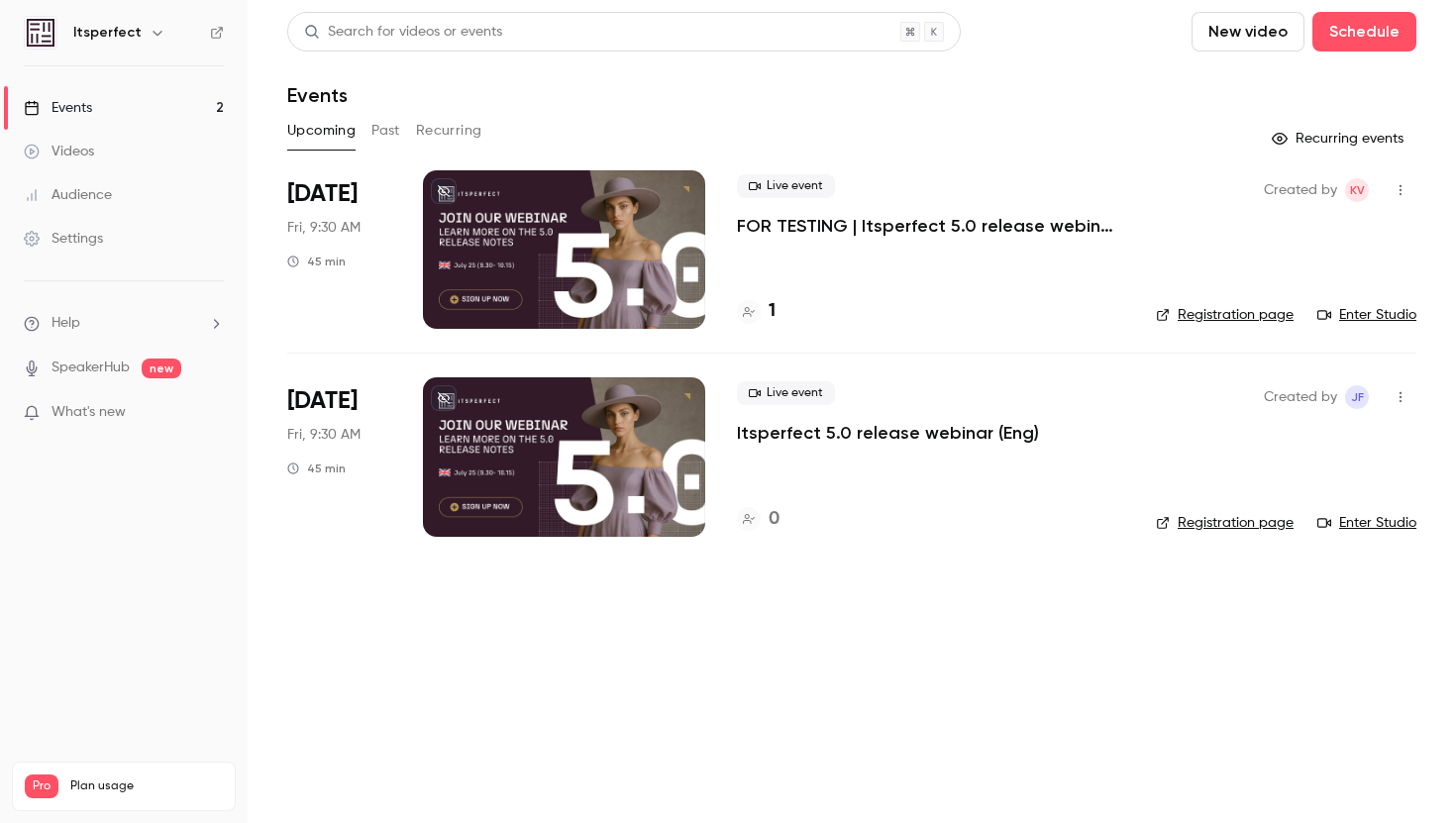 click on "Registration page" at bounding box center [1224, 523] 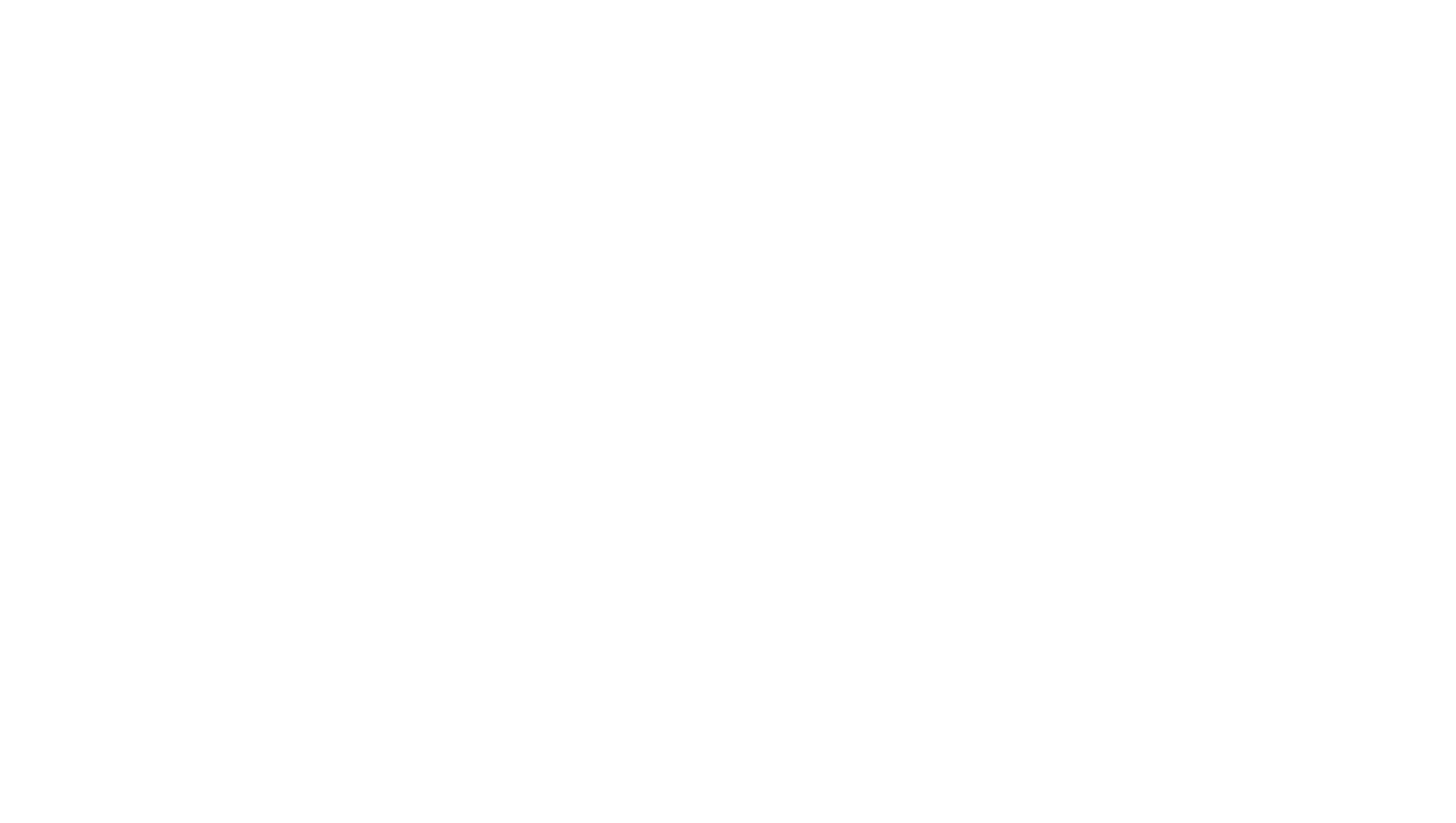 scroll, scrollTop: 0, scrollLeft: 0, axis: both 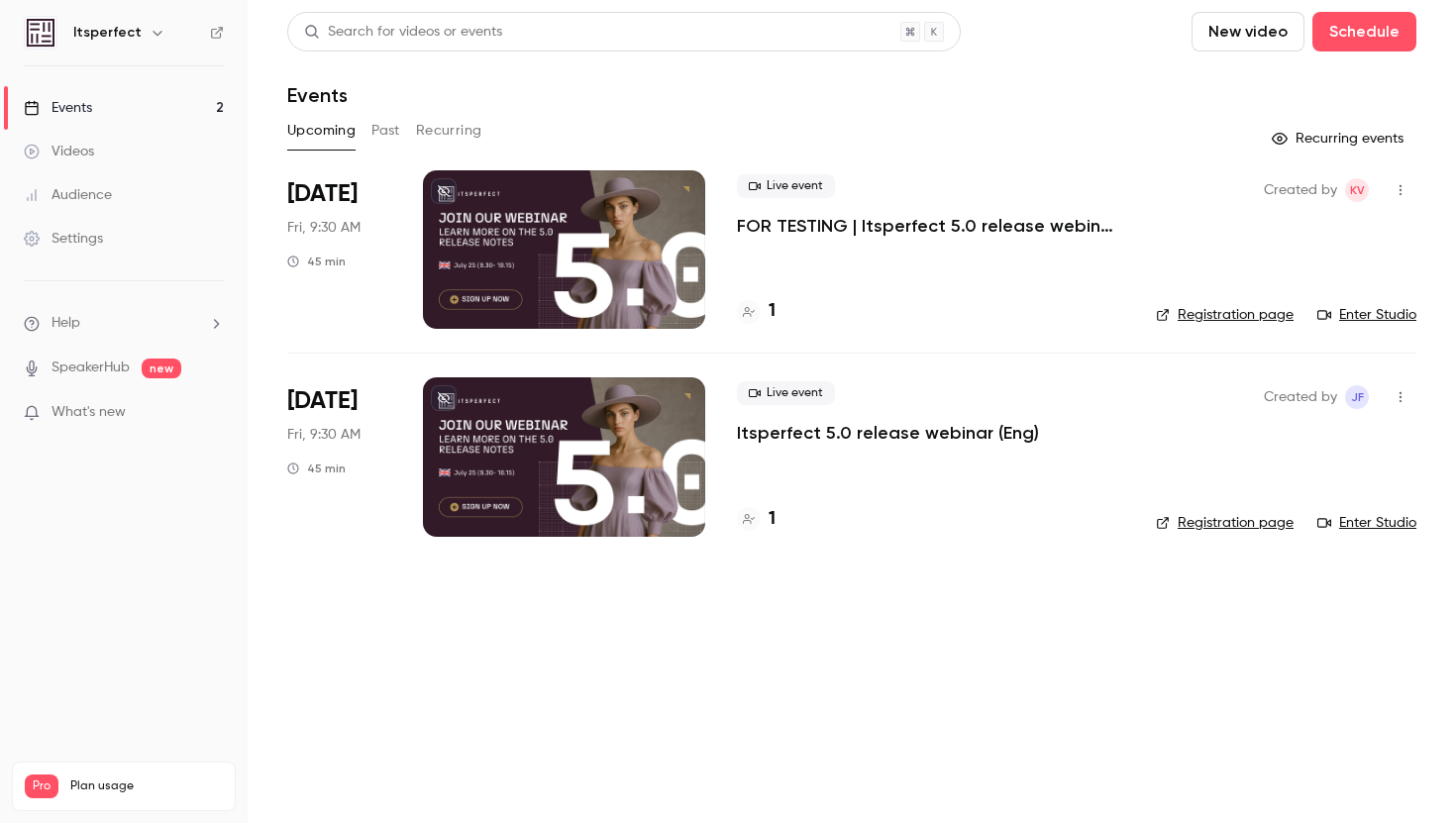 click 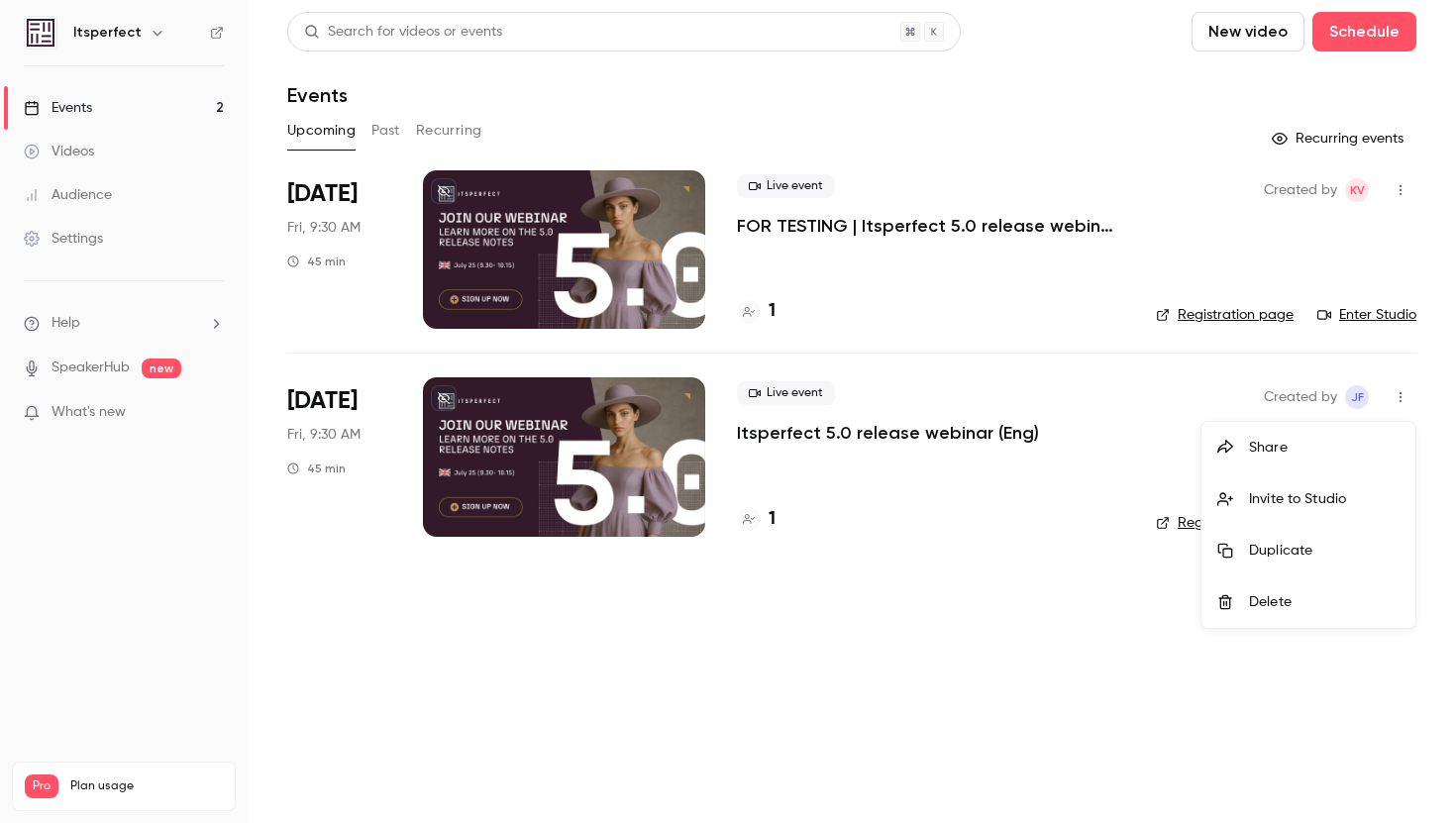 click on "Delete" at bounding box center [1324, 602] 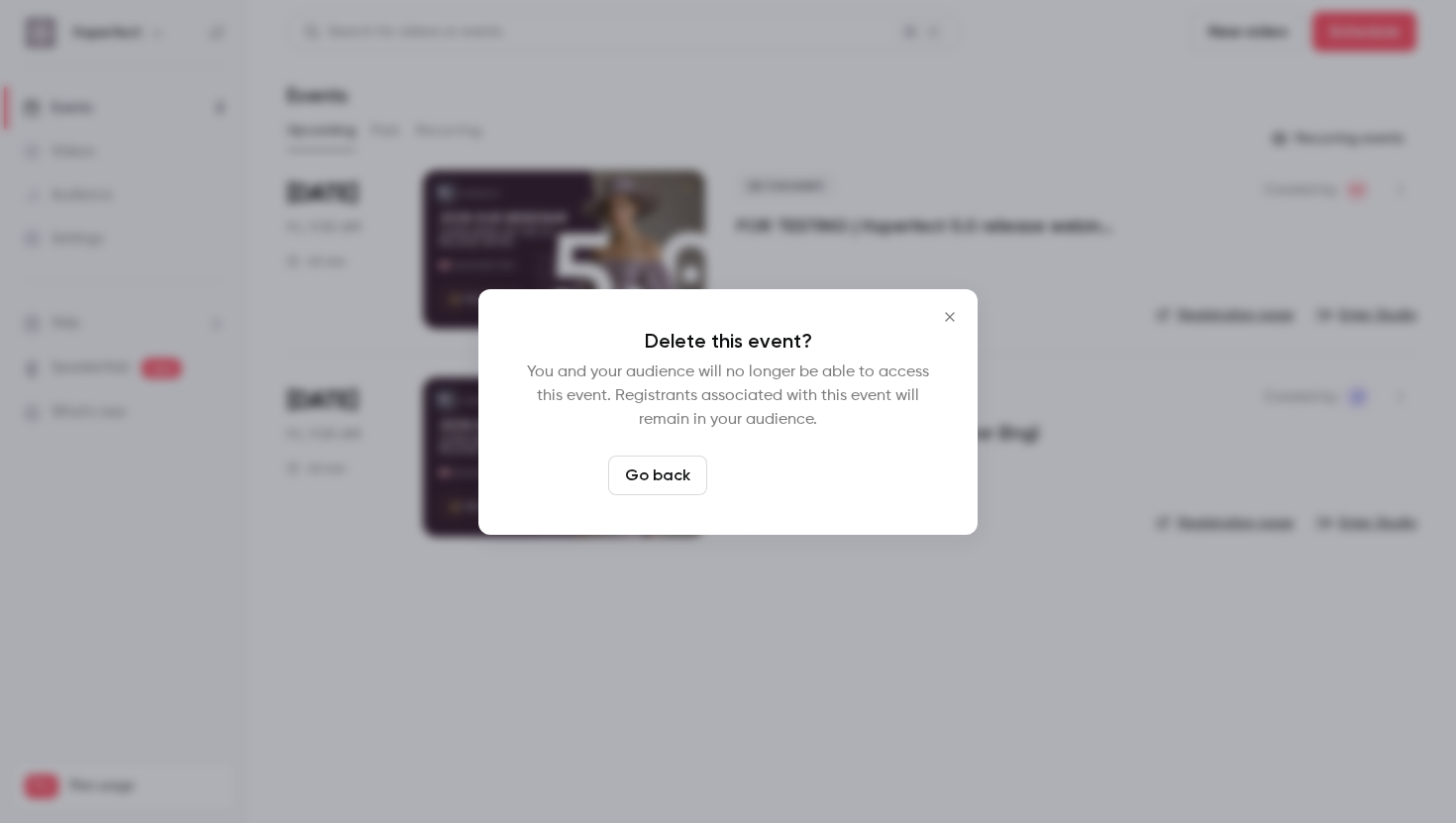 click on "Delete event" at bounding box center (781, 475) 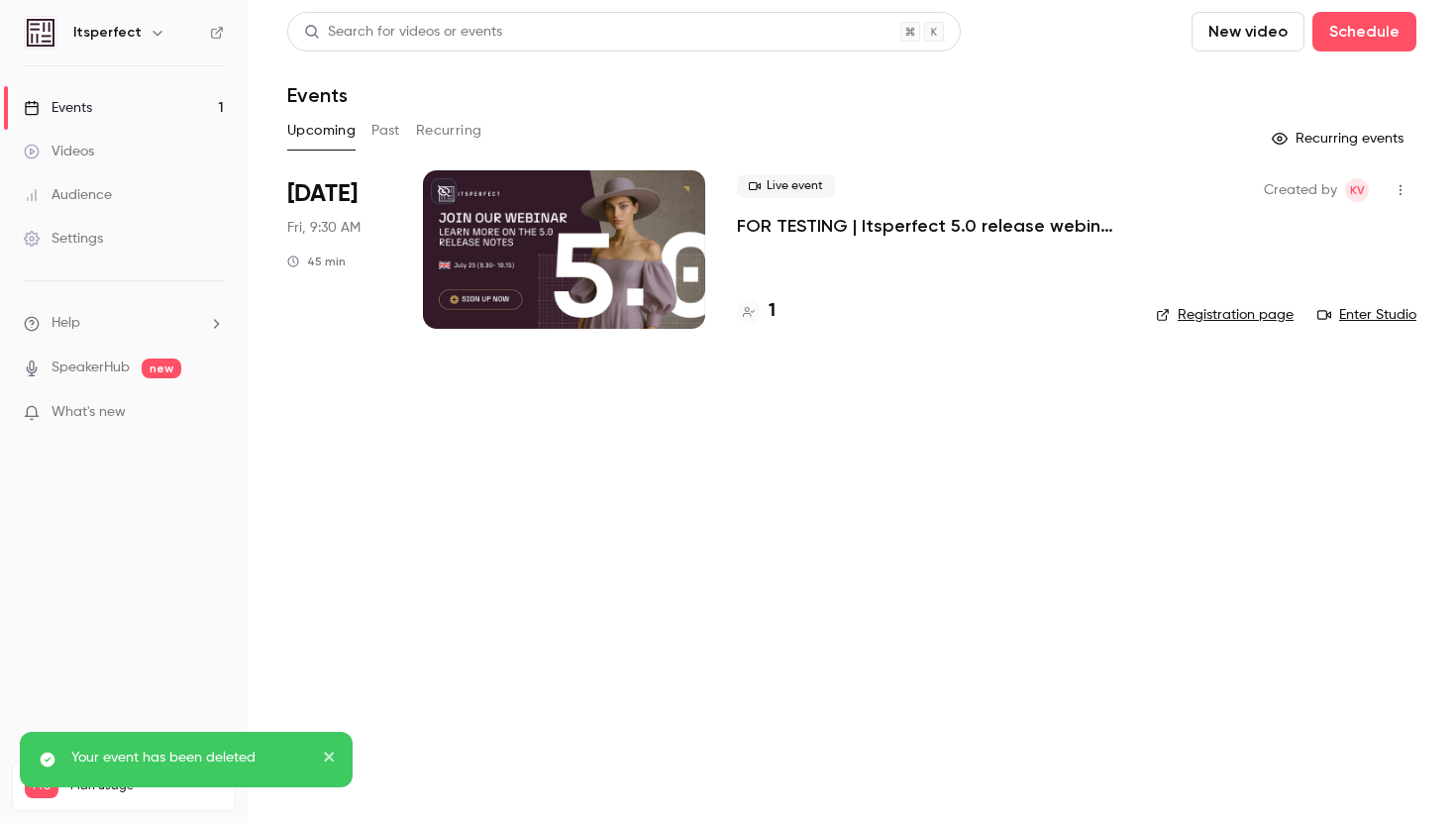 click 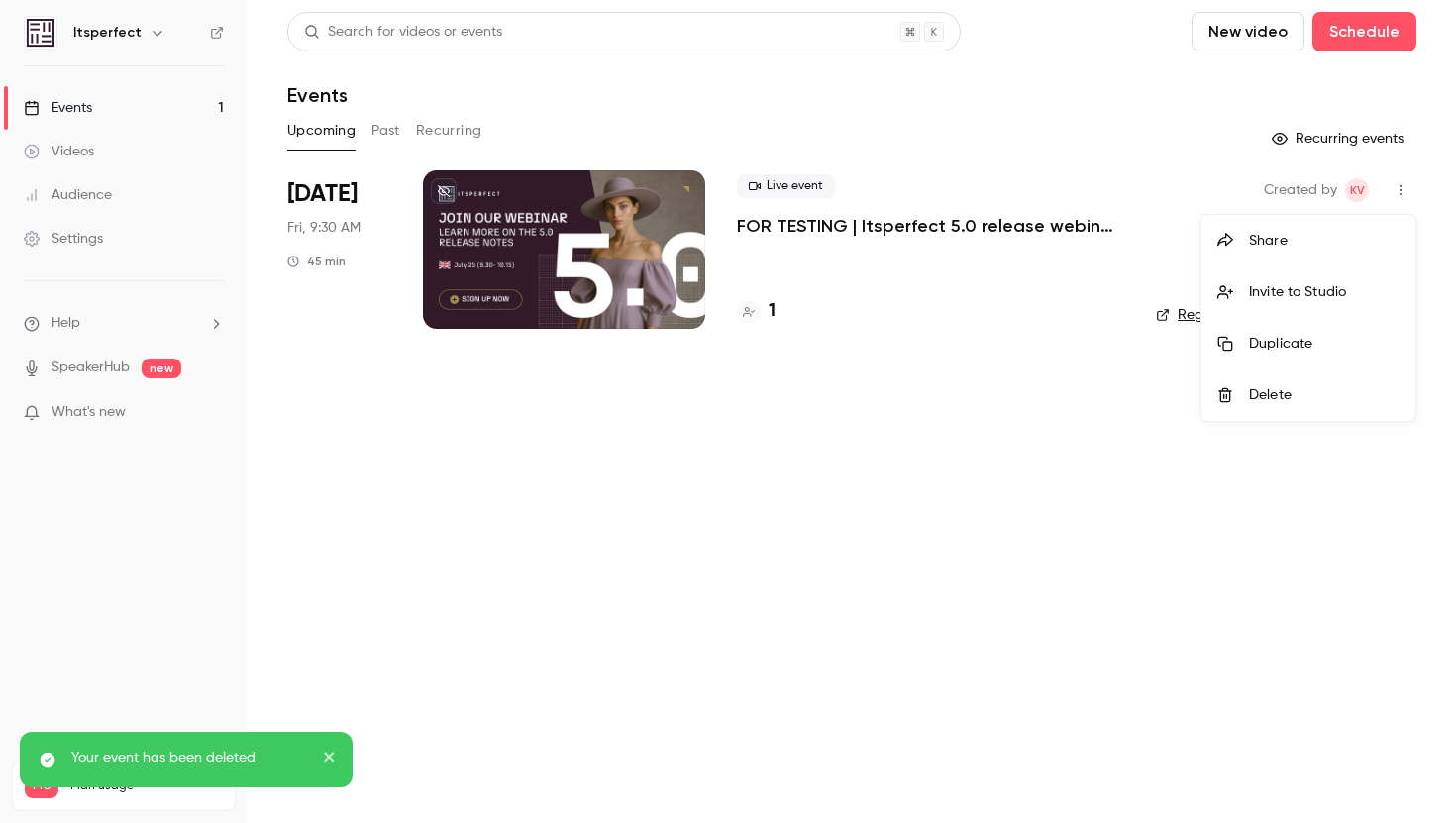 click at bounding box center (728, 411) 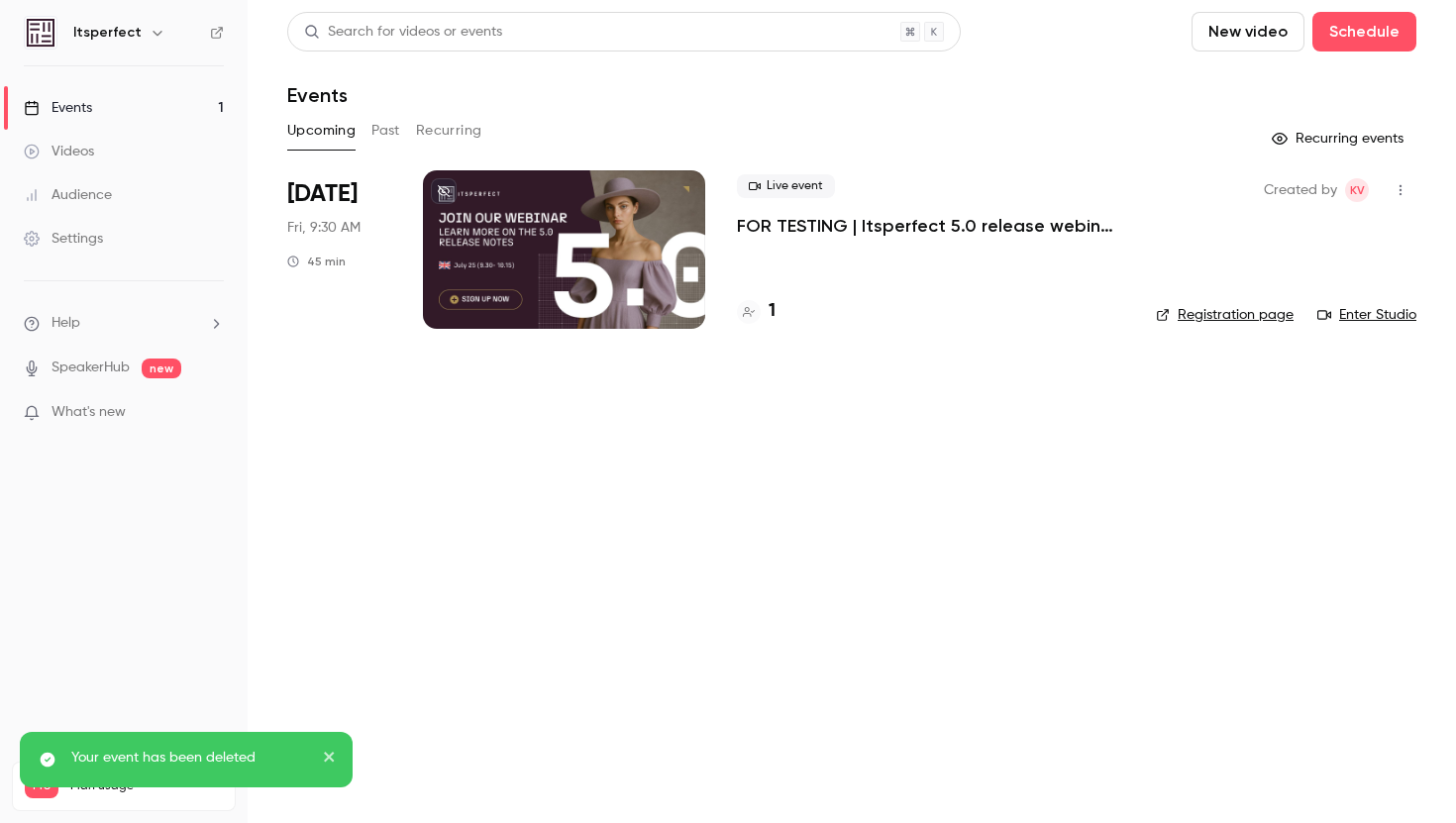 click on "FOR TESTING | Itsperfect 5.0 release webinar (Eng)" at bounding box center [930, 226] 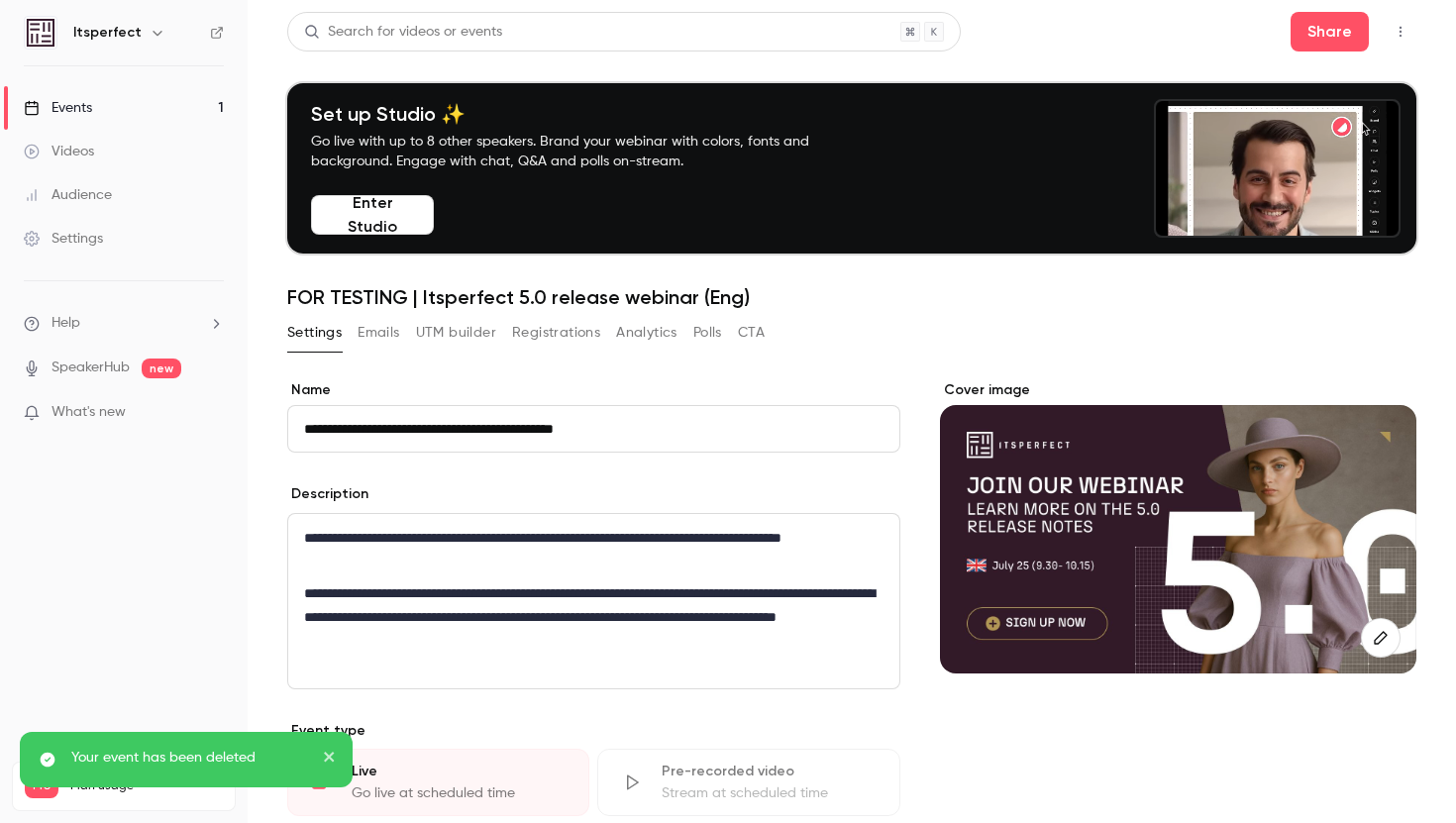 drag, startPoint x: 398, startPoint y: 428, endPoint x: 261, endPoint y: 425, distance: 137.03284 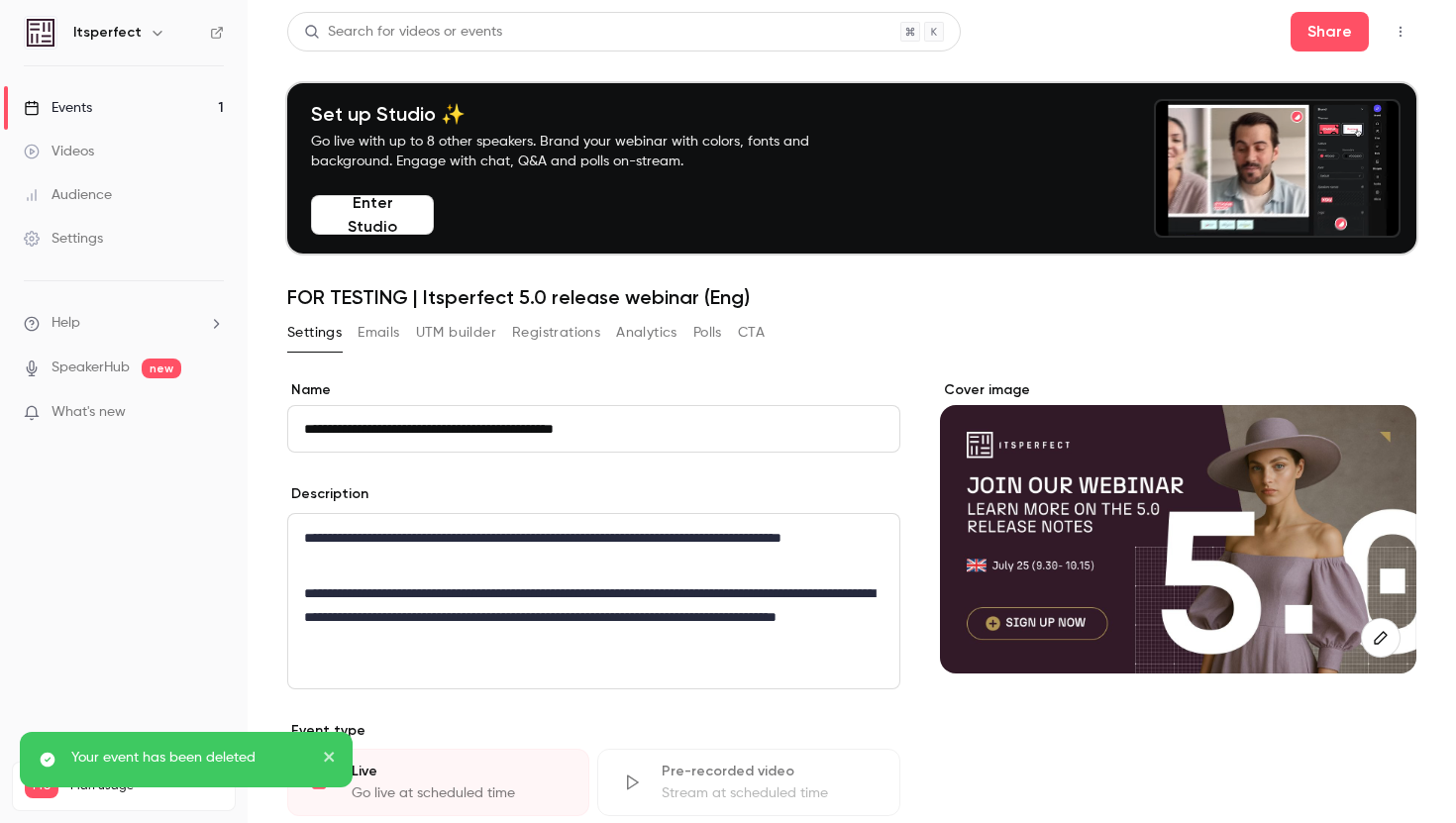click on "**********" at bounding box center (852, 411) 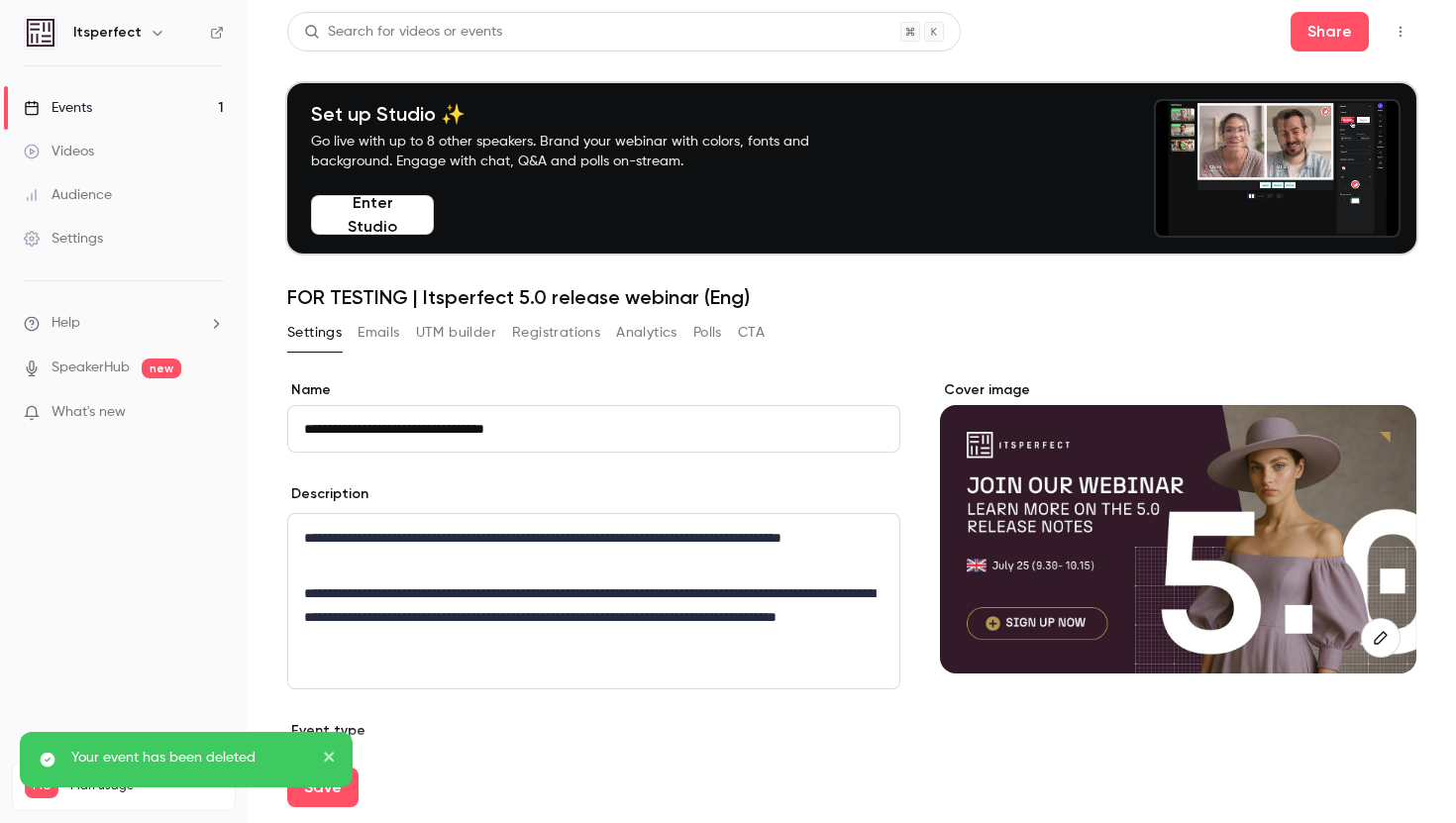 click on "Name" at bounding box center [593, 390] 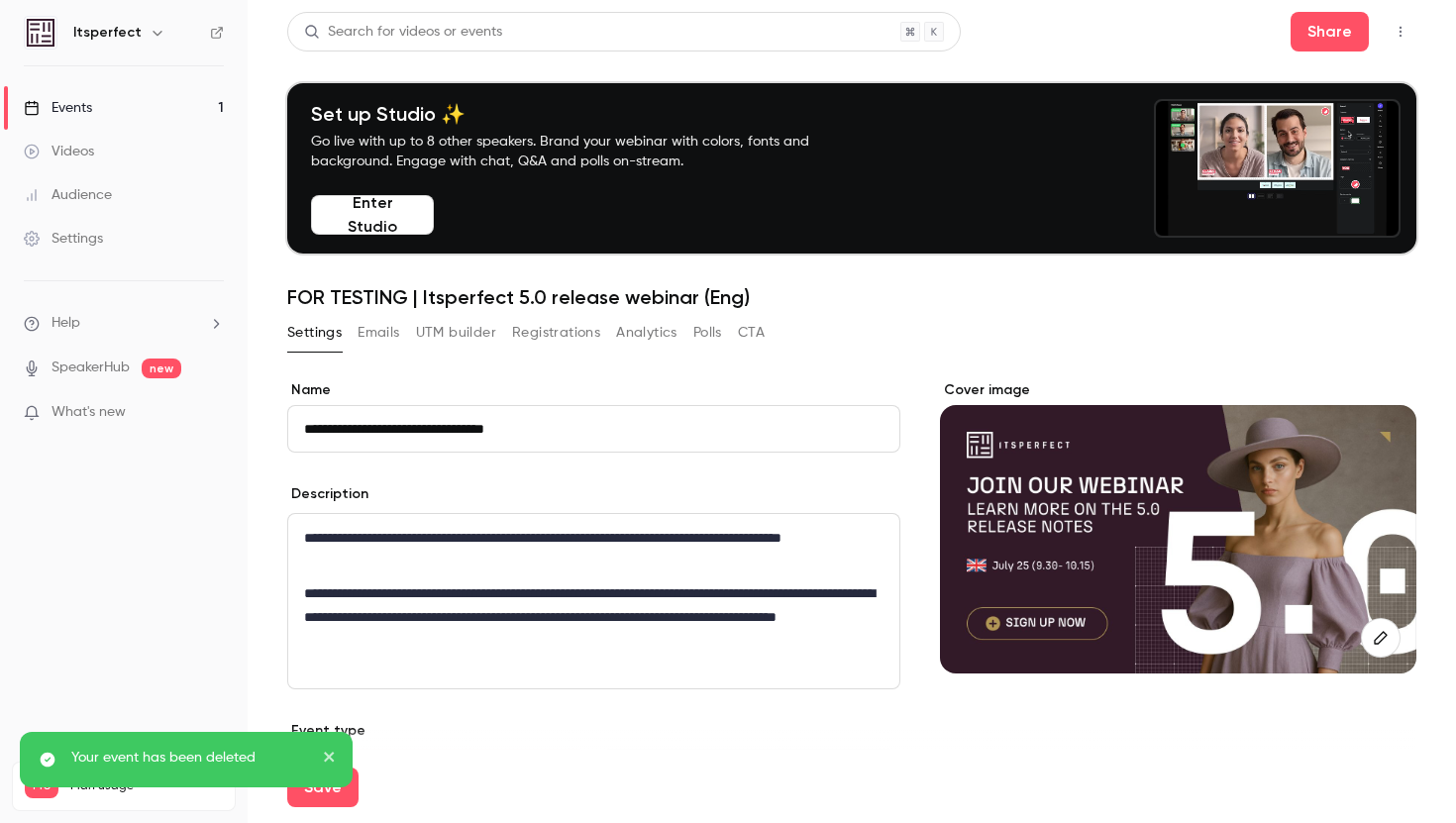 click on "**********" at bounding box center (593, 429) 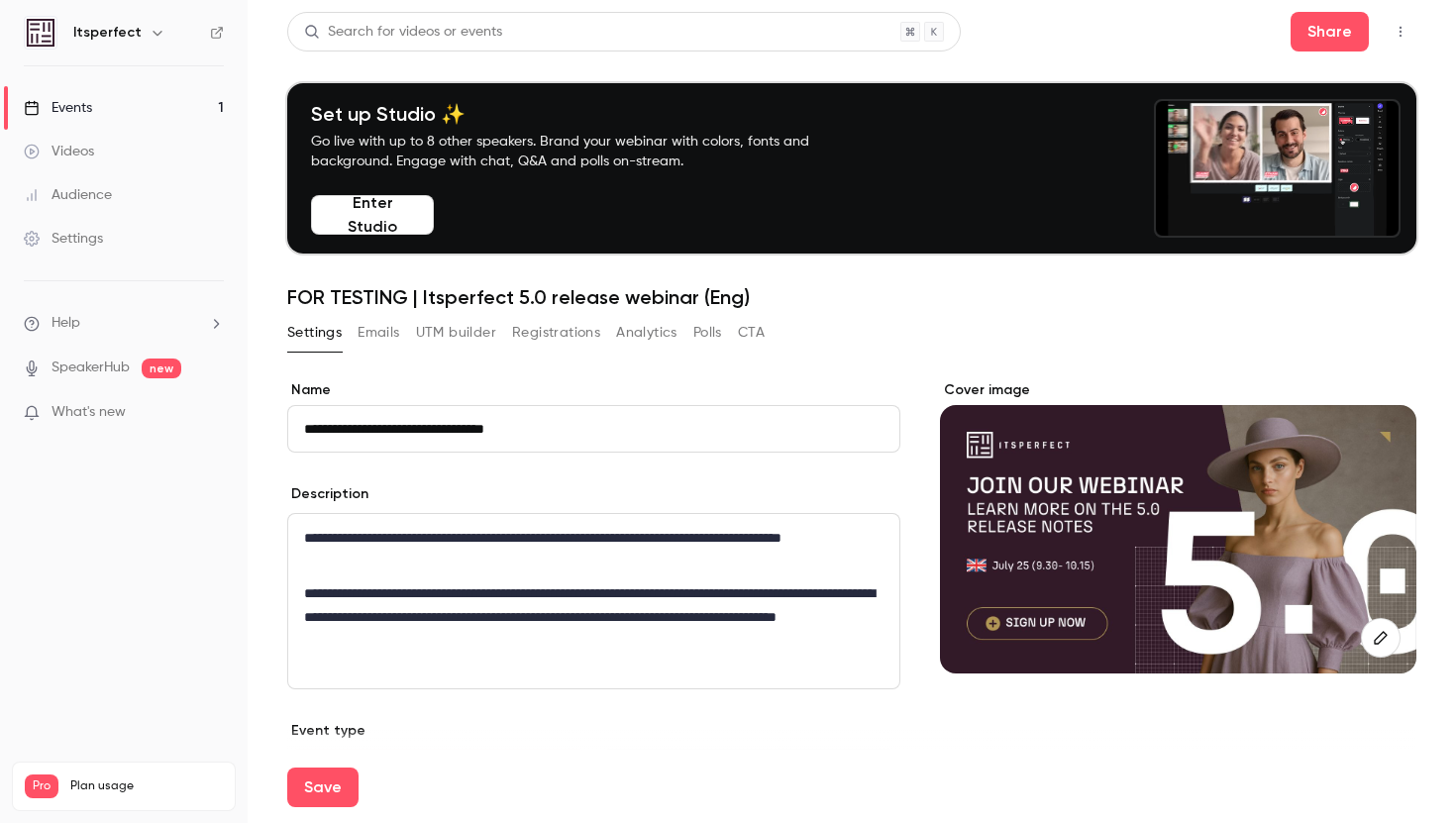scroll, scrollTop: 185, scrollLeft: 0, axis: vertical 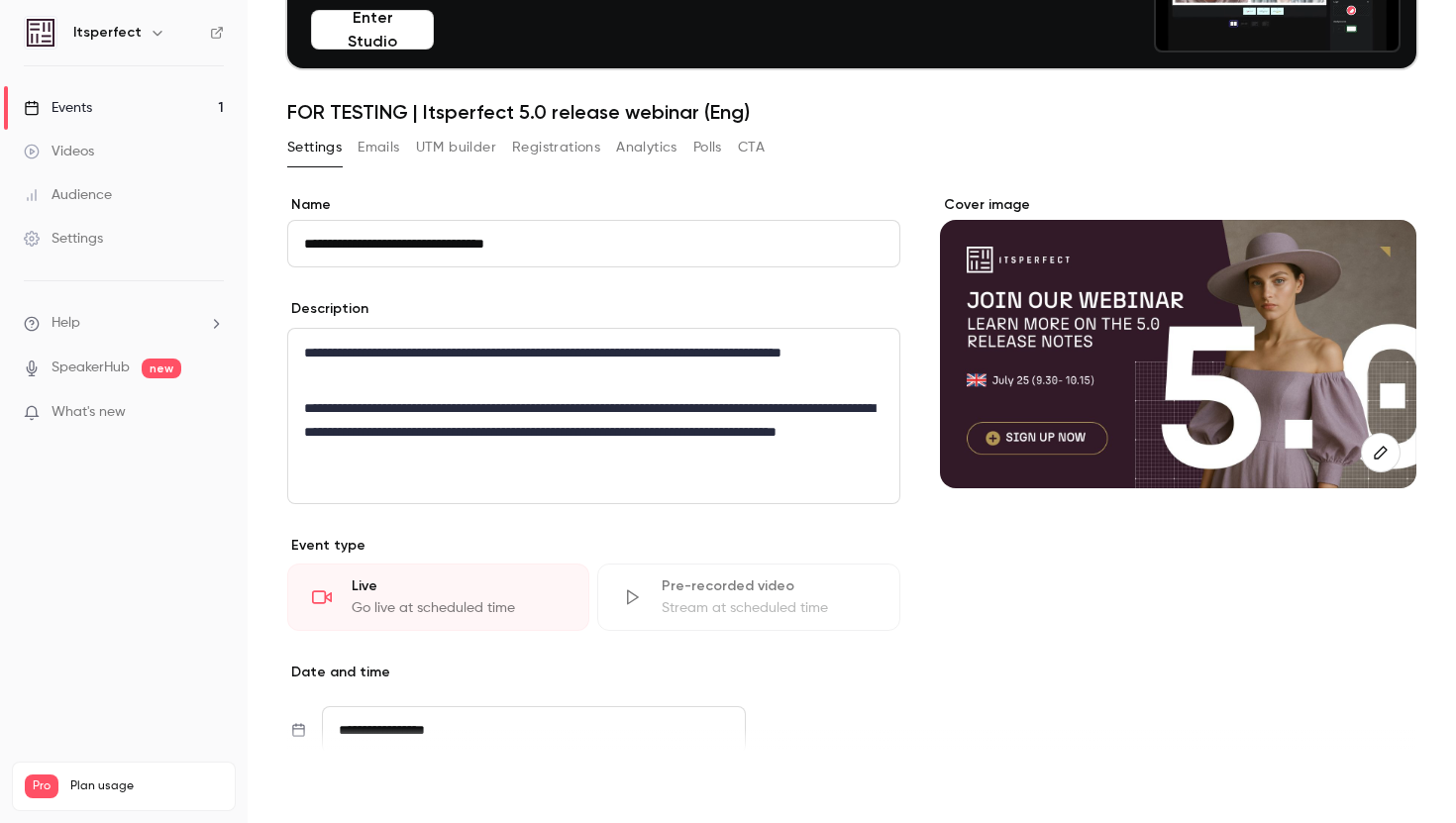click on "Save" at bounding box center [323, 787] 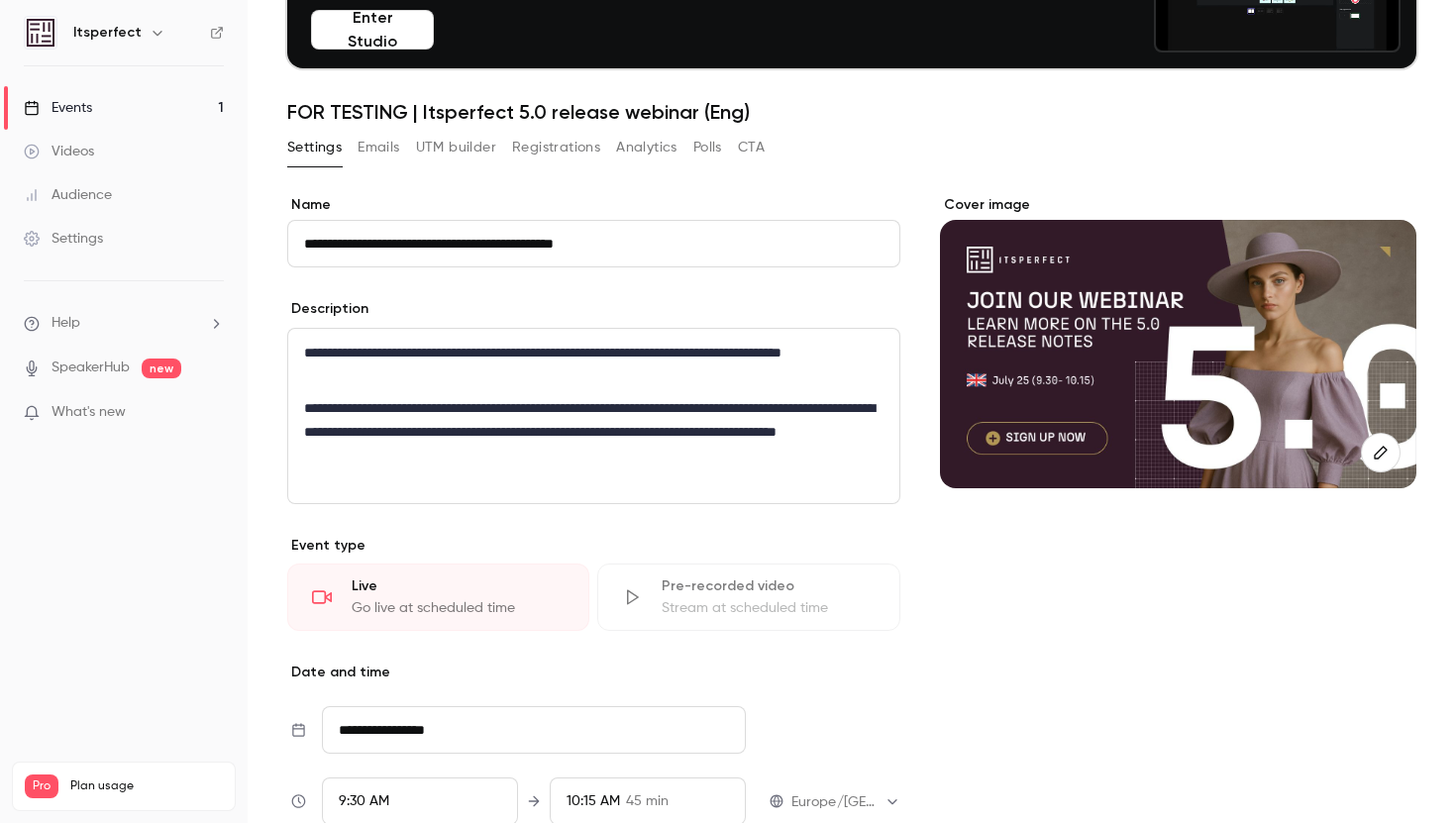 type on "**********" 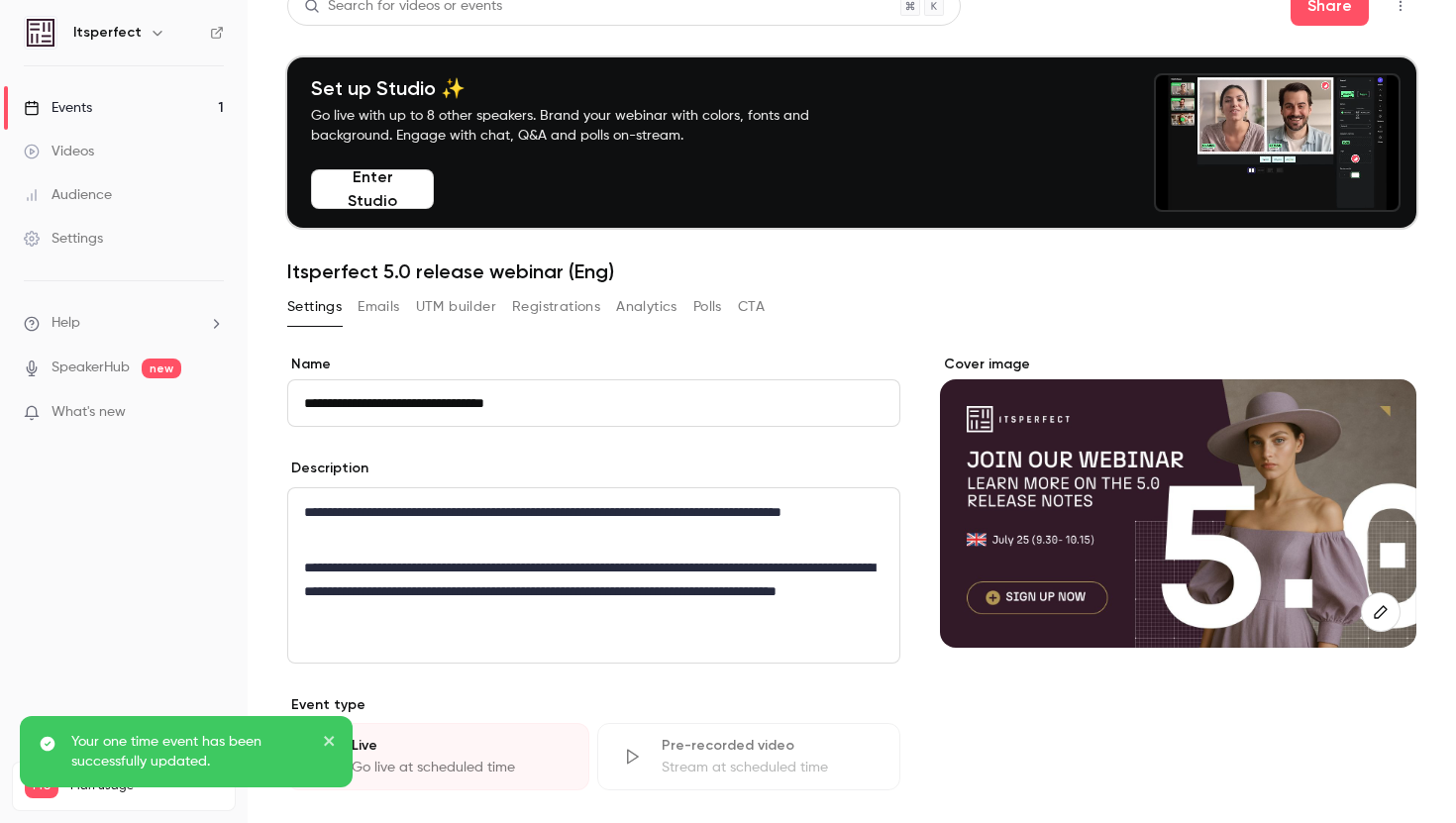 scroll, scrollTop: 0, scrollLeft: 0, axis: both 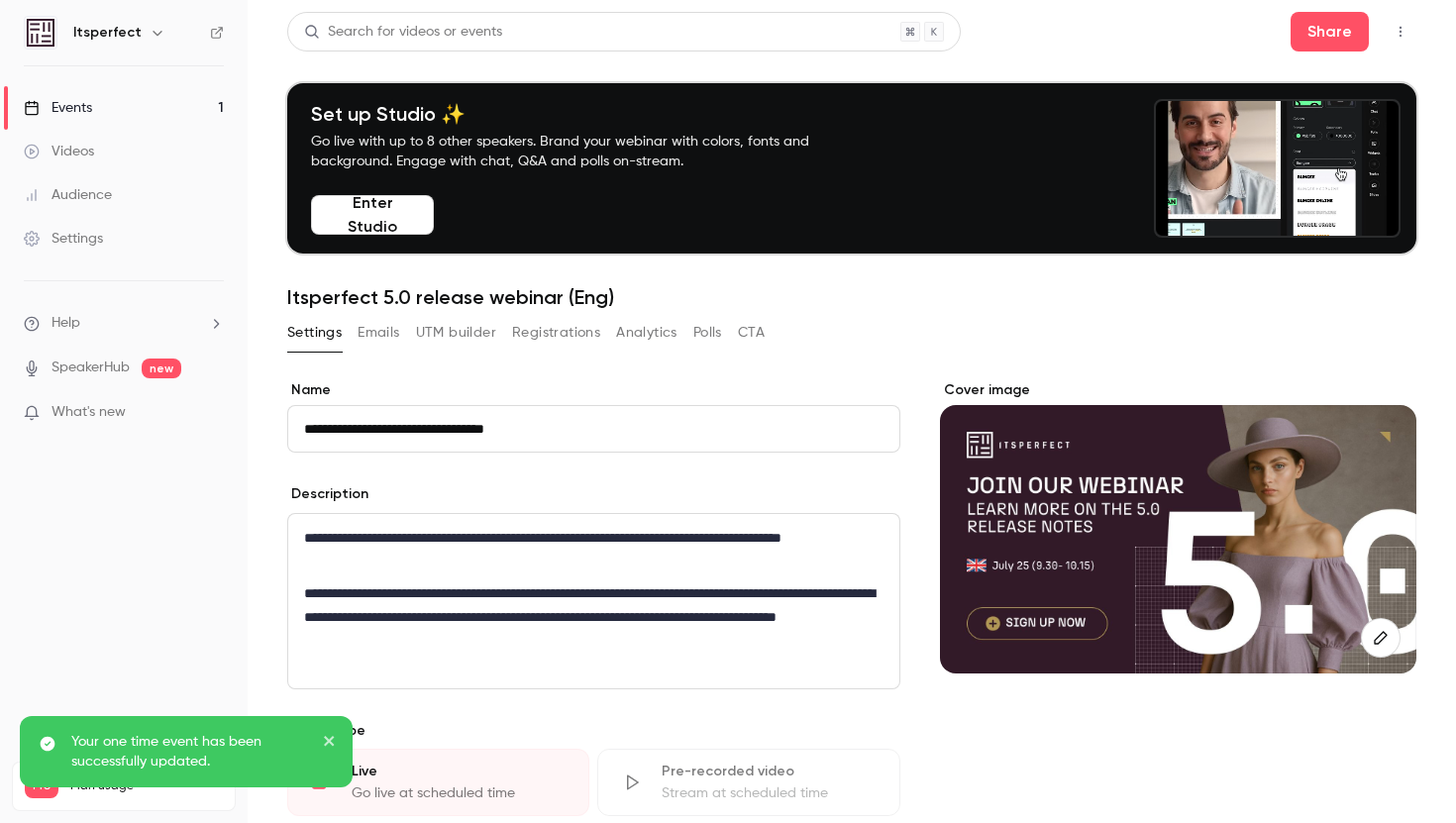 click on "Settings" at bounding box center [63, 239] 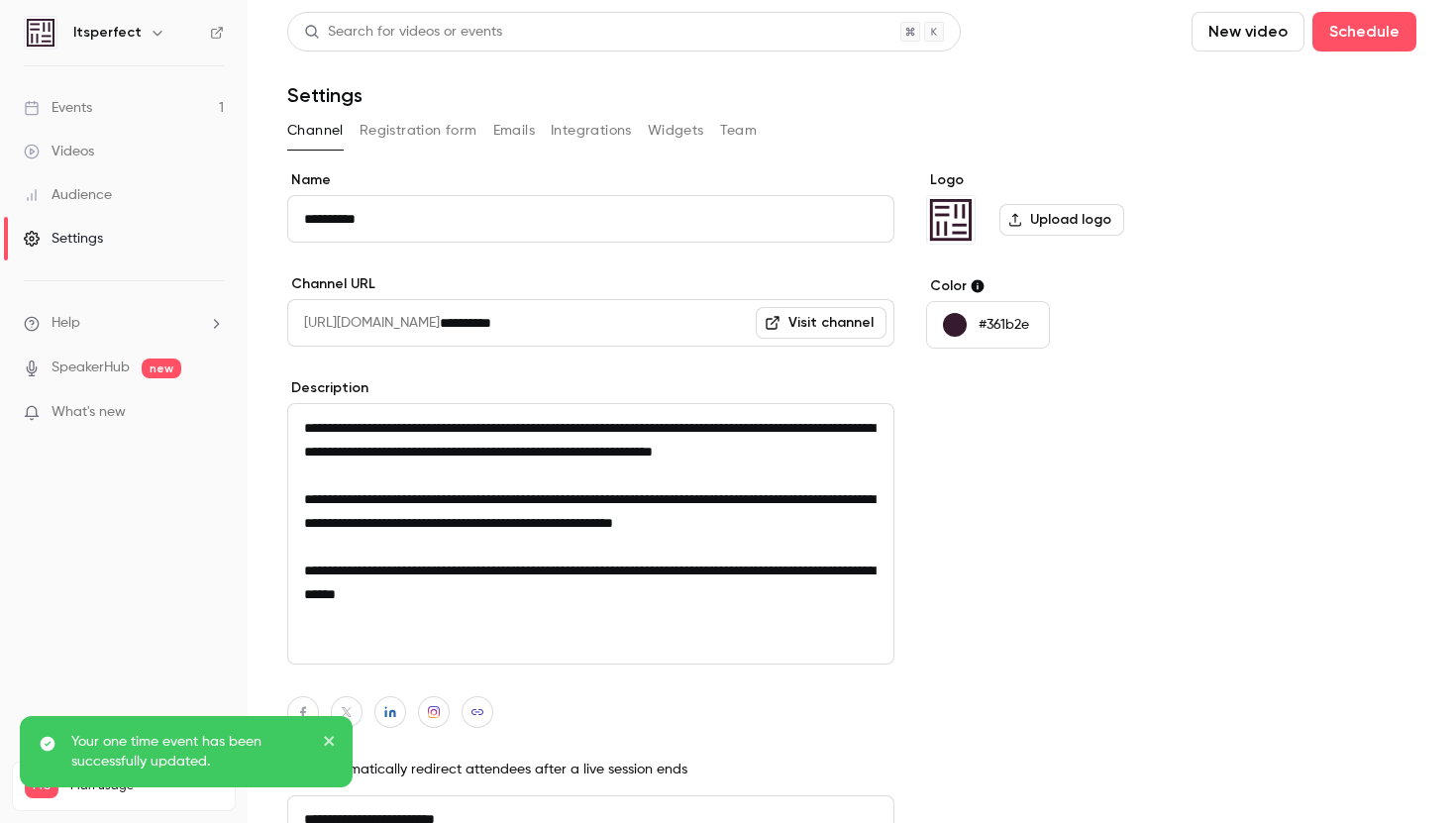 scroll, scrollTop: 20, scrollLeft: 0, axis: vertical 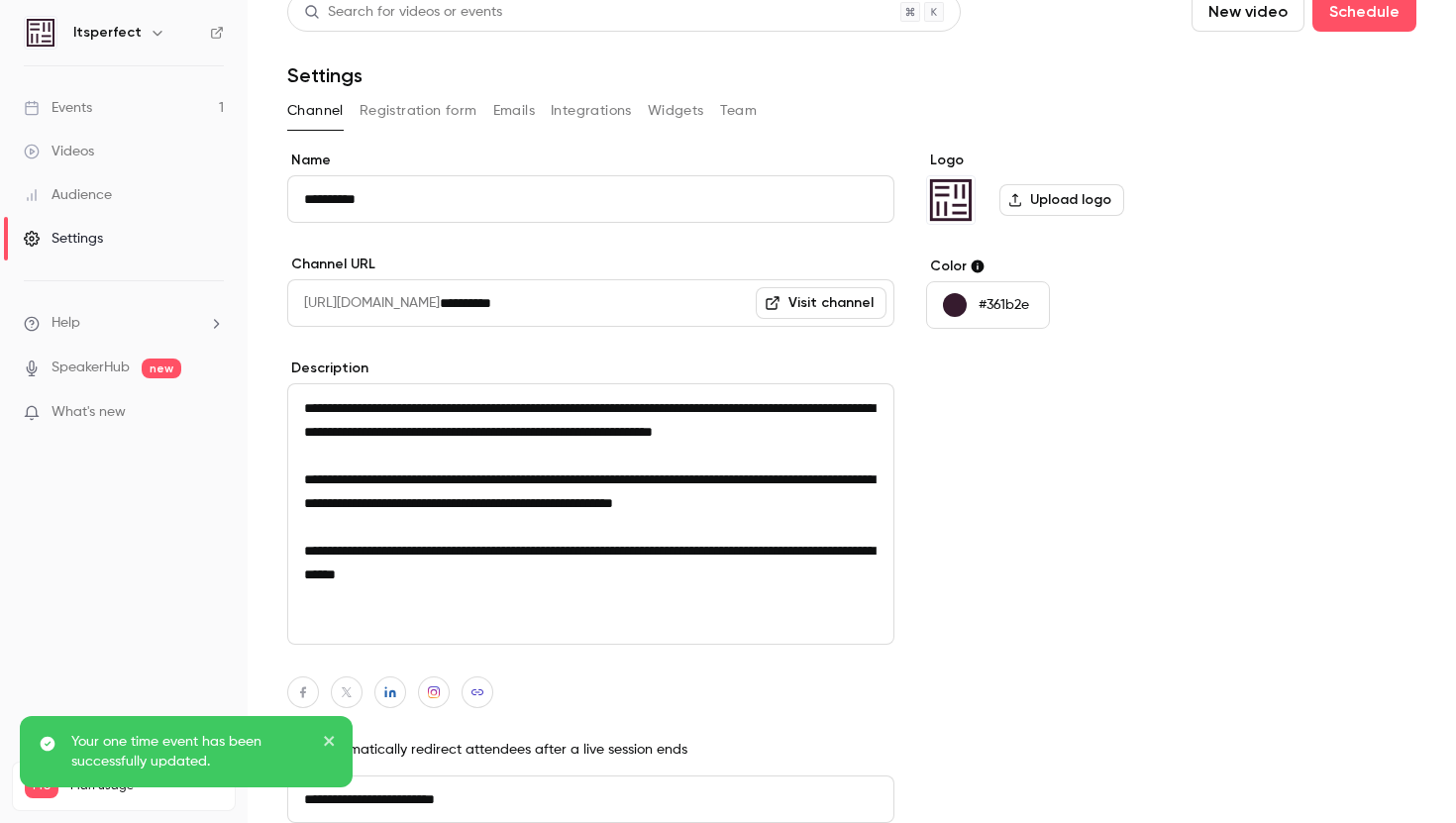 click on "Registration form" at bounding box center [418, 111] 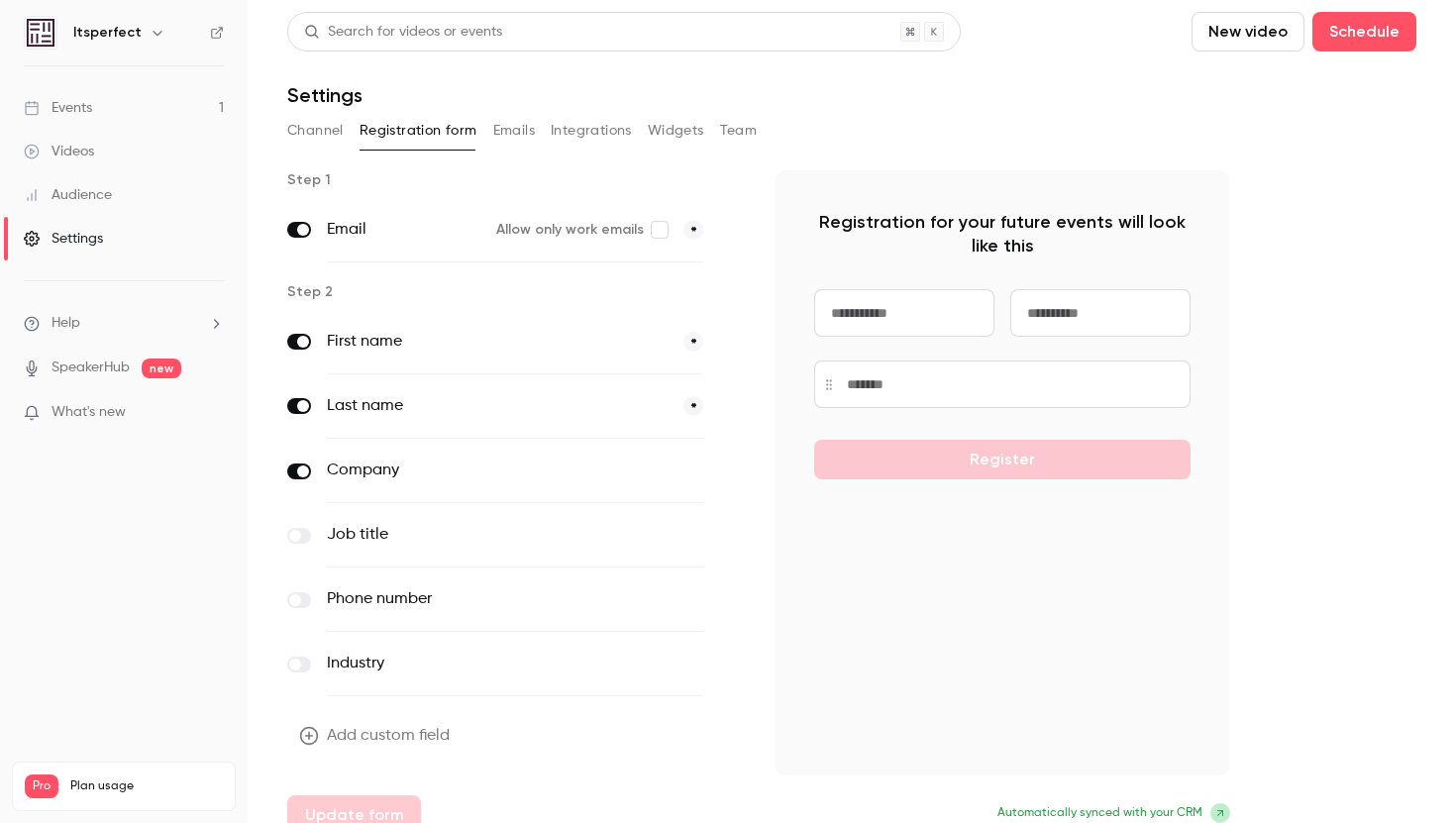 click on "Step 2" at bounding box center (515, 292) 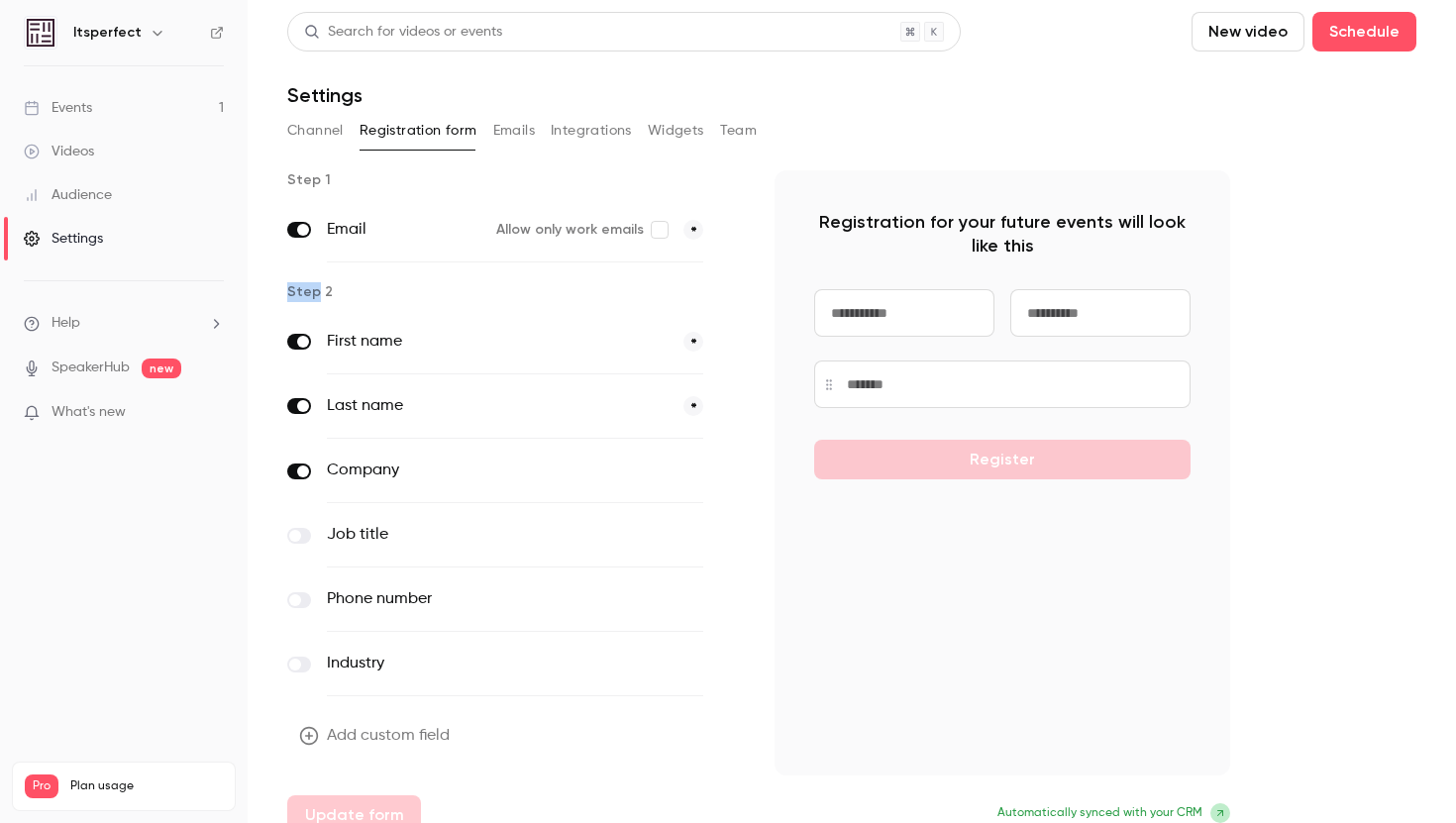 click on "Step 2" at bounding box center (515, 292) 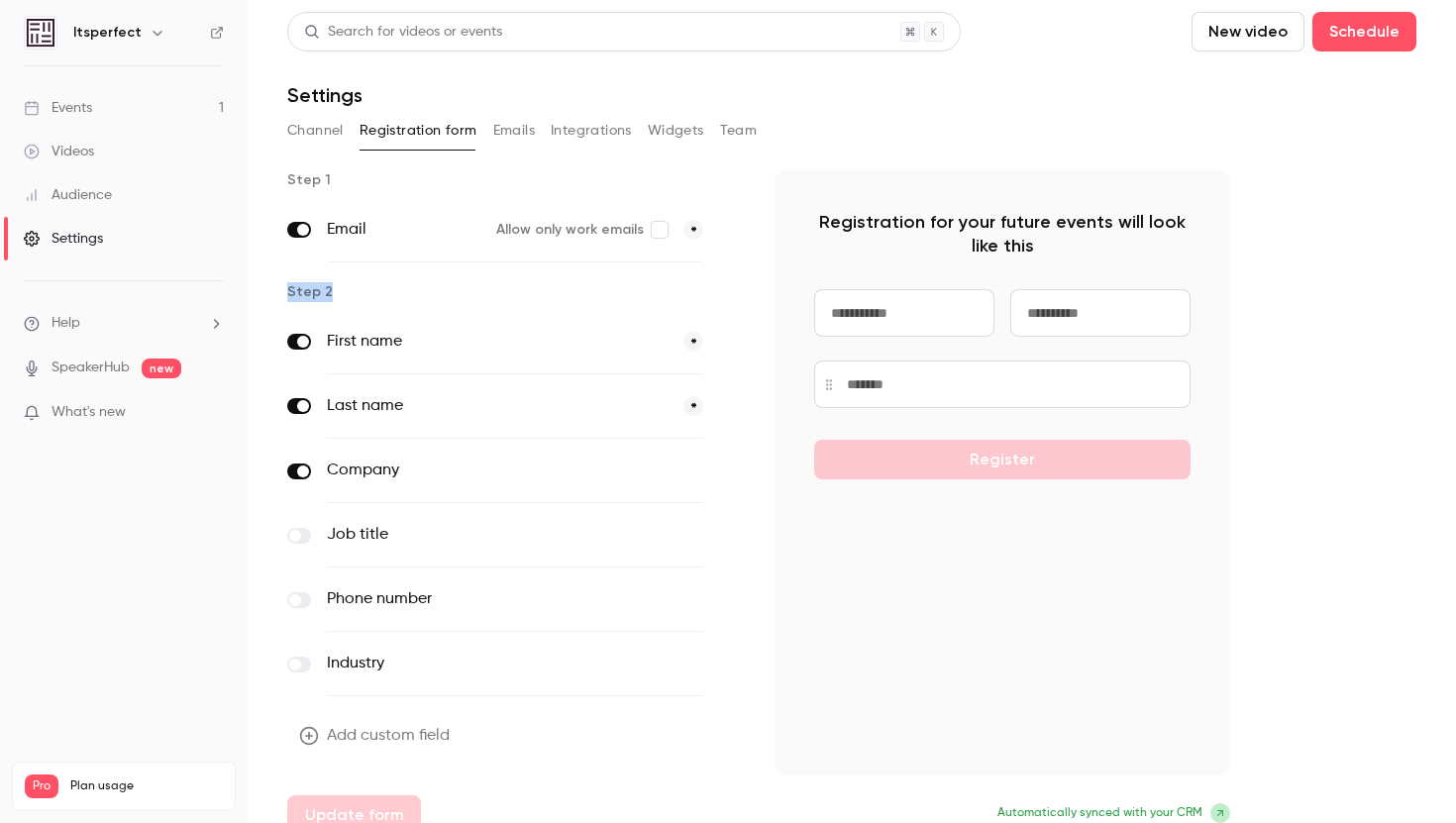click on "Step 2" at bounding box center (515, 292) 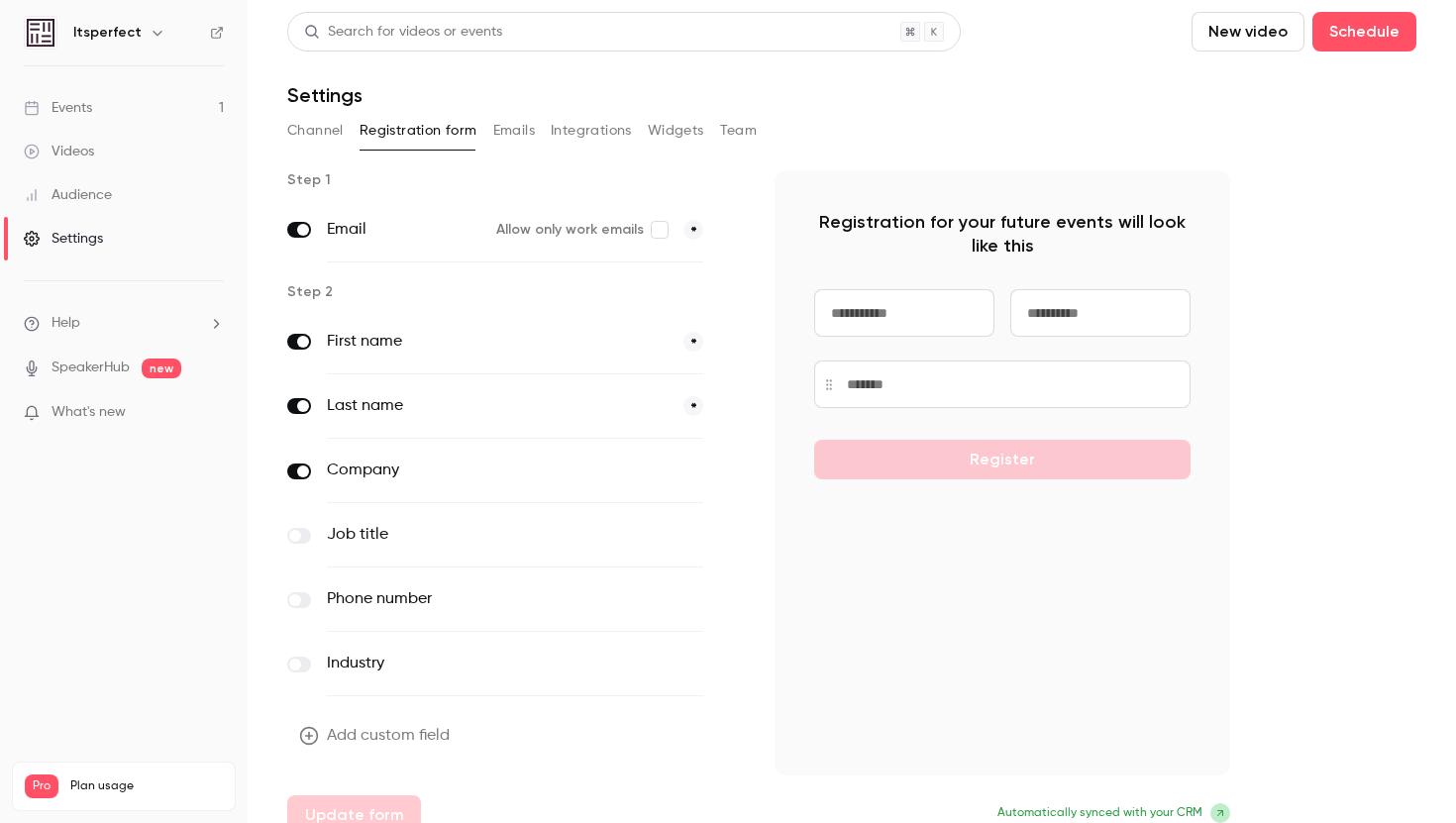 click on "Registration for your future events will look like this Register" at bounding box center [1002, 472] 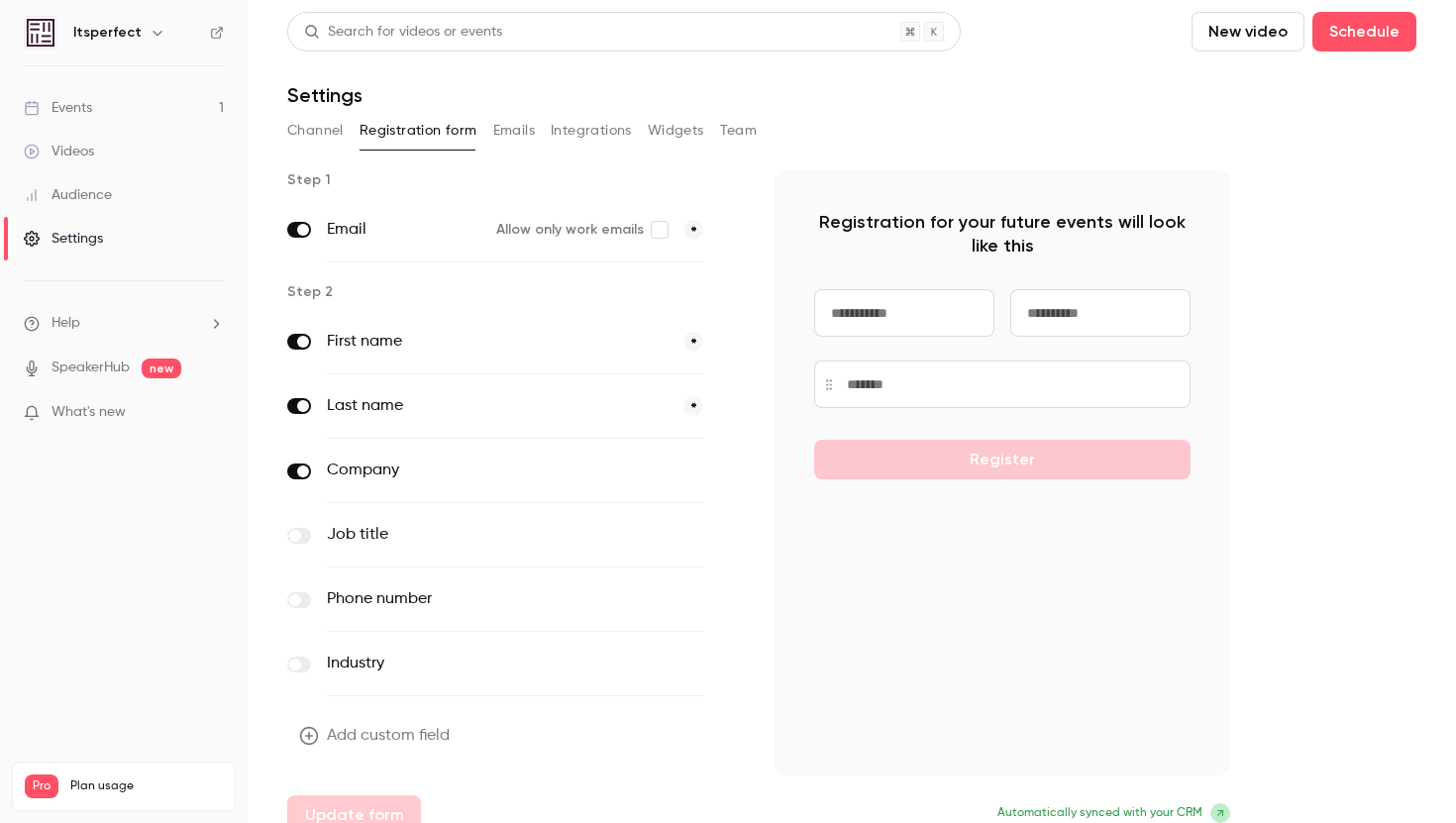scroll, scrollTop: 24, scrollLeft: 0, axis: vertical 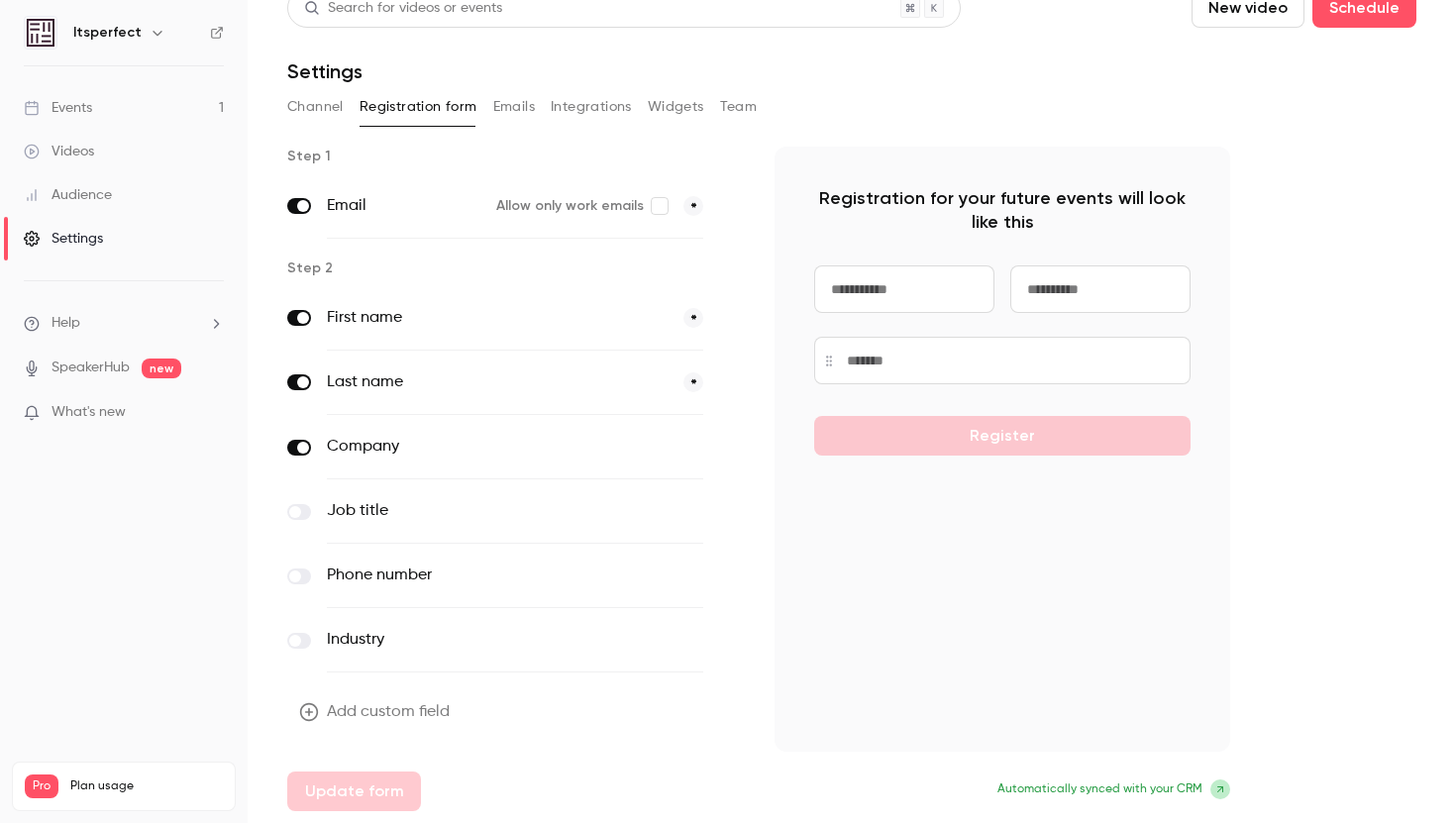click 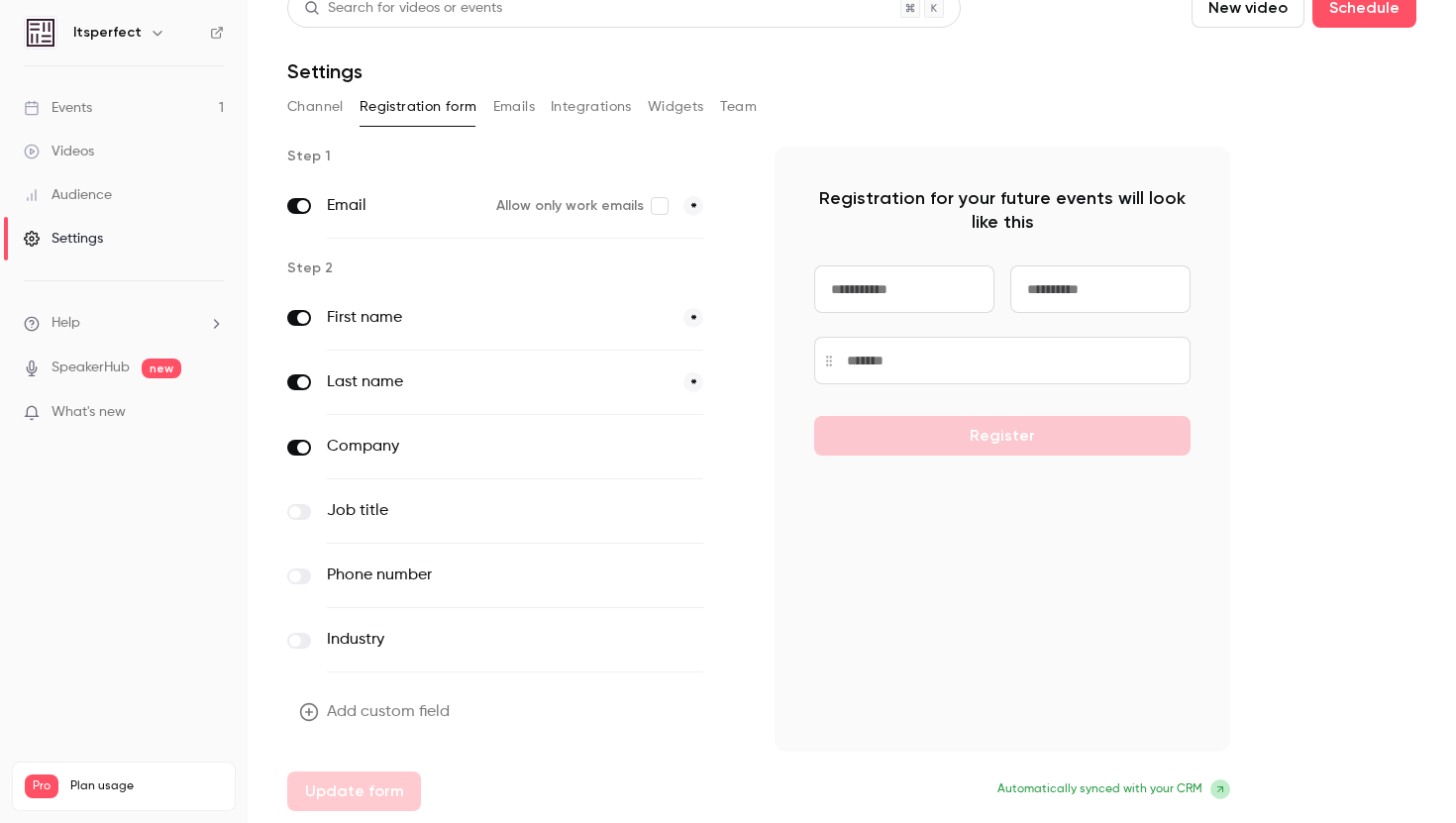 click on "Automatically synced with your CRM" at bounding box center [1099, 789] 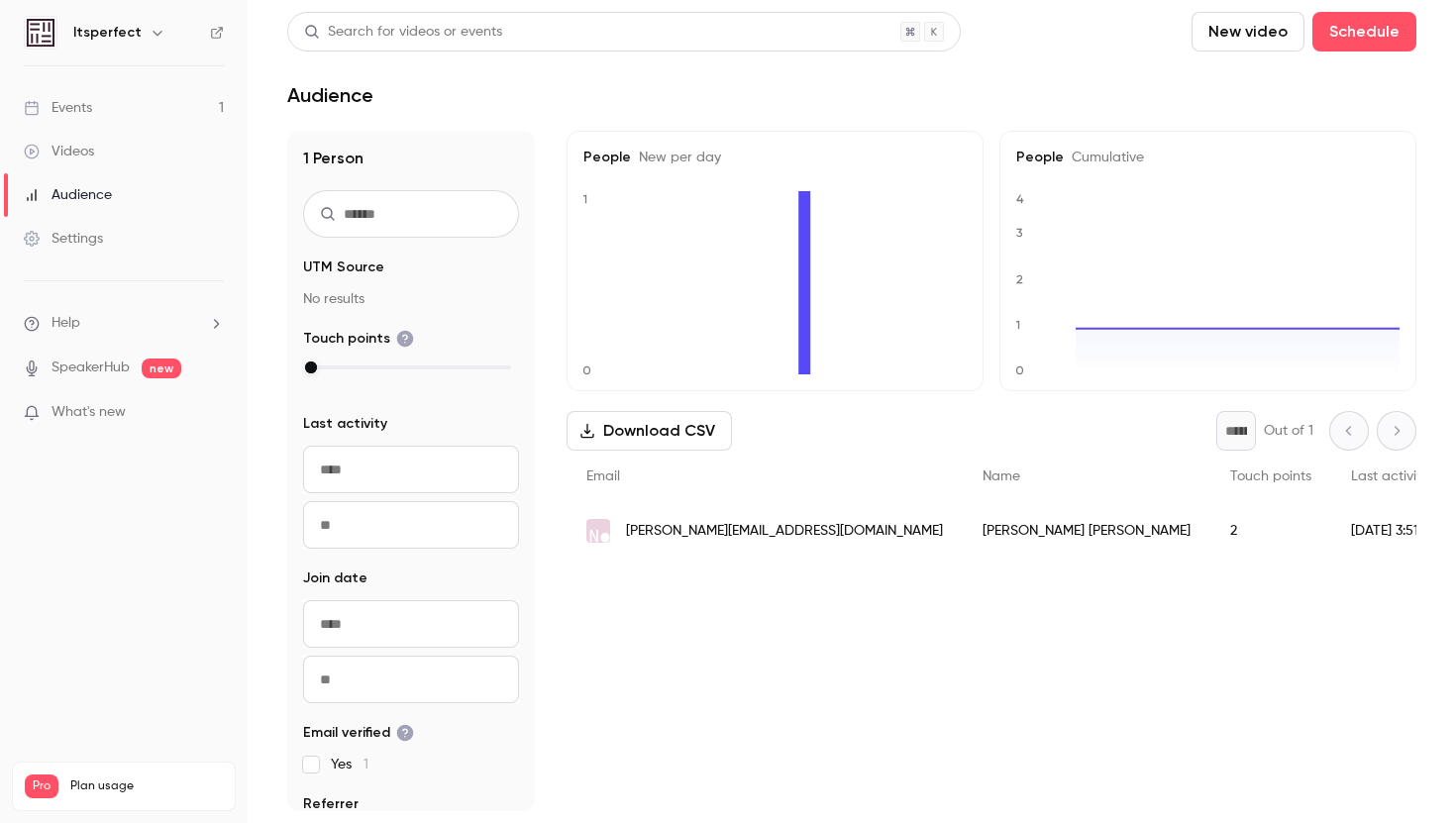 click on "Events" at bounding box center [57, 108] 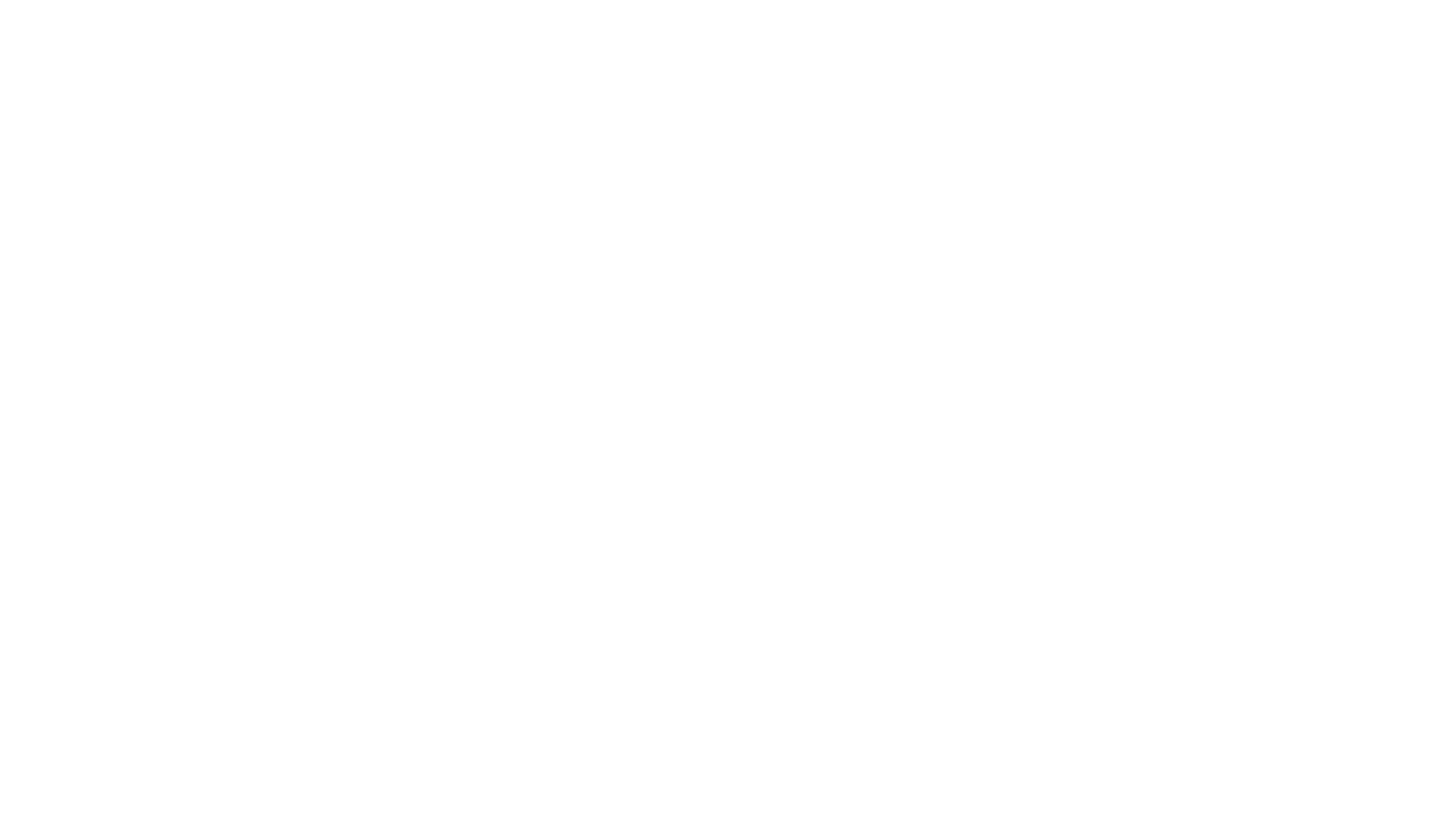 scroll, scrollTop: 0, scrollLeft: 0, axis: both 